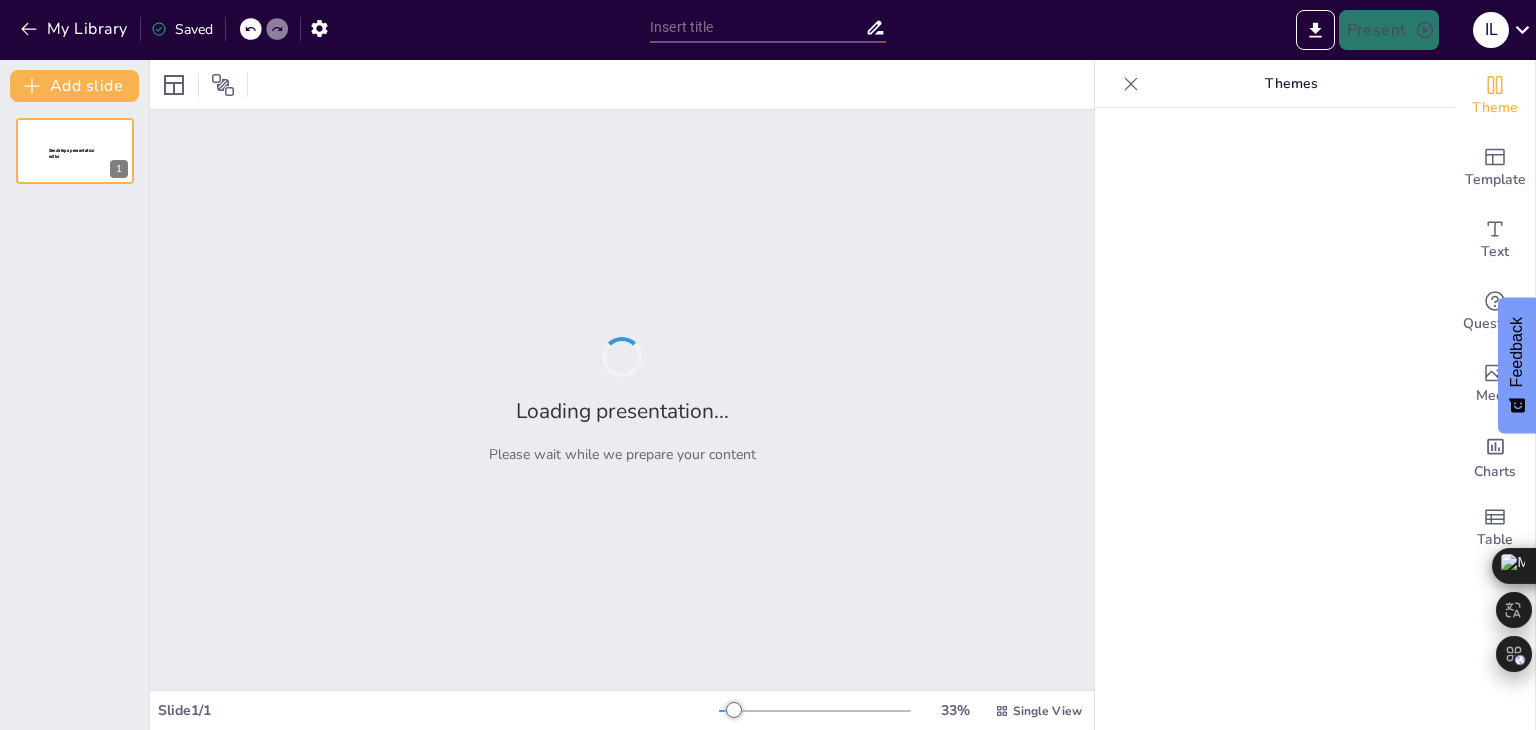 scroll, scrollTop: 0, scrollLeft: 0, axis: both 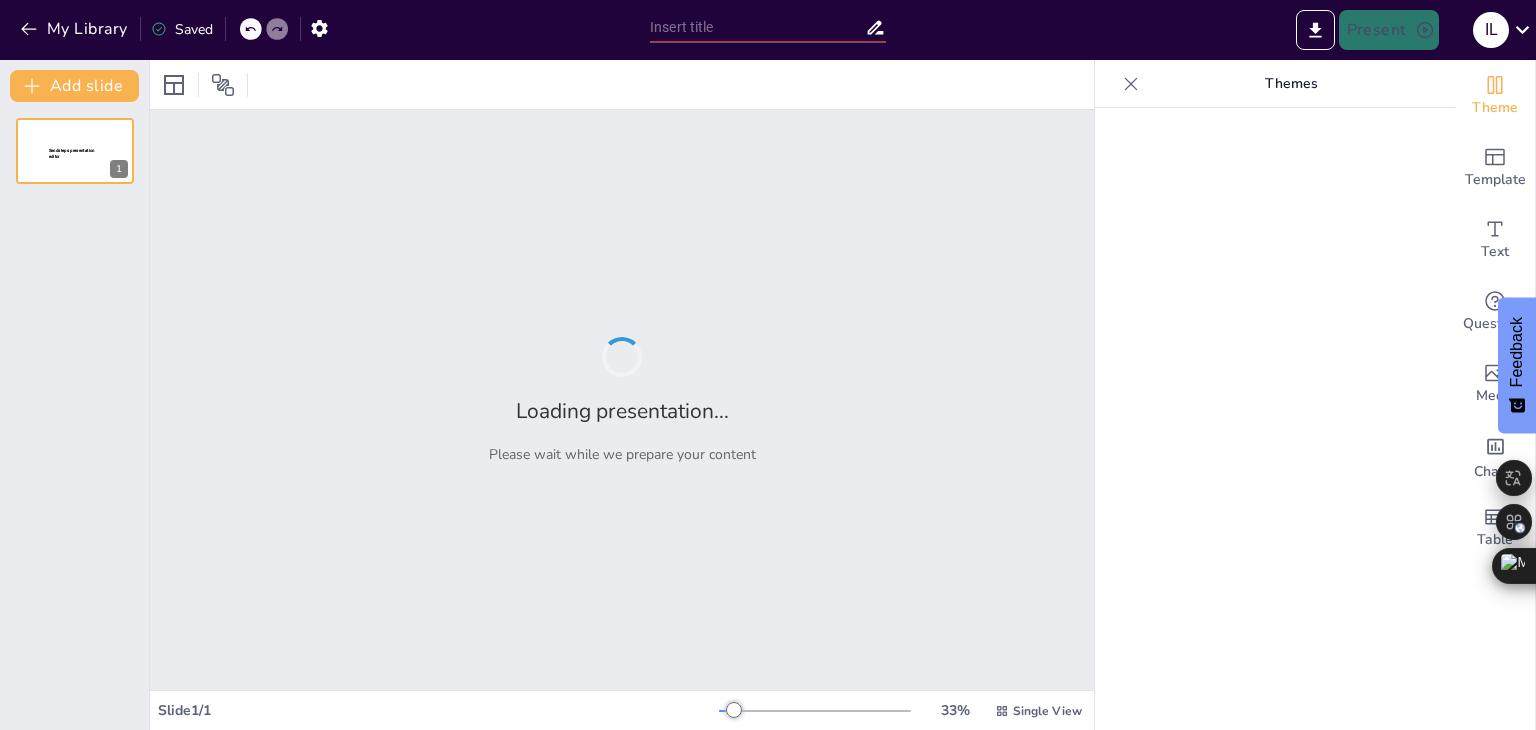 type on "I 12 articoli della costituzione italiana" 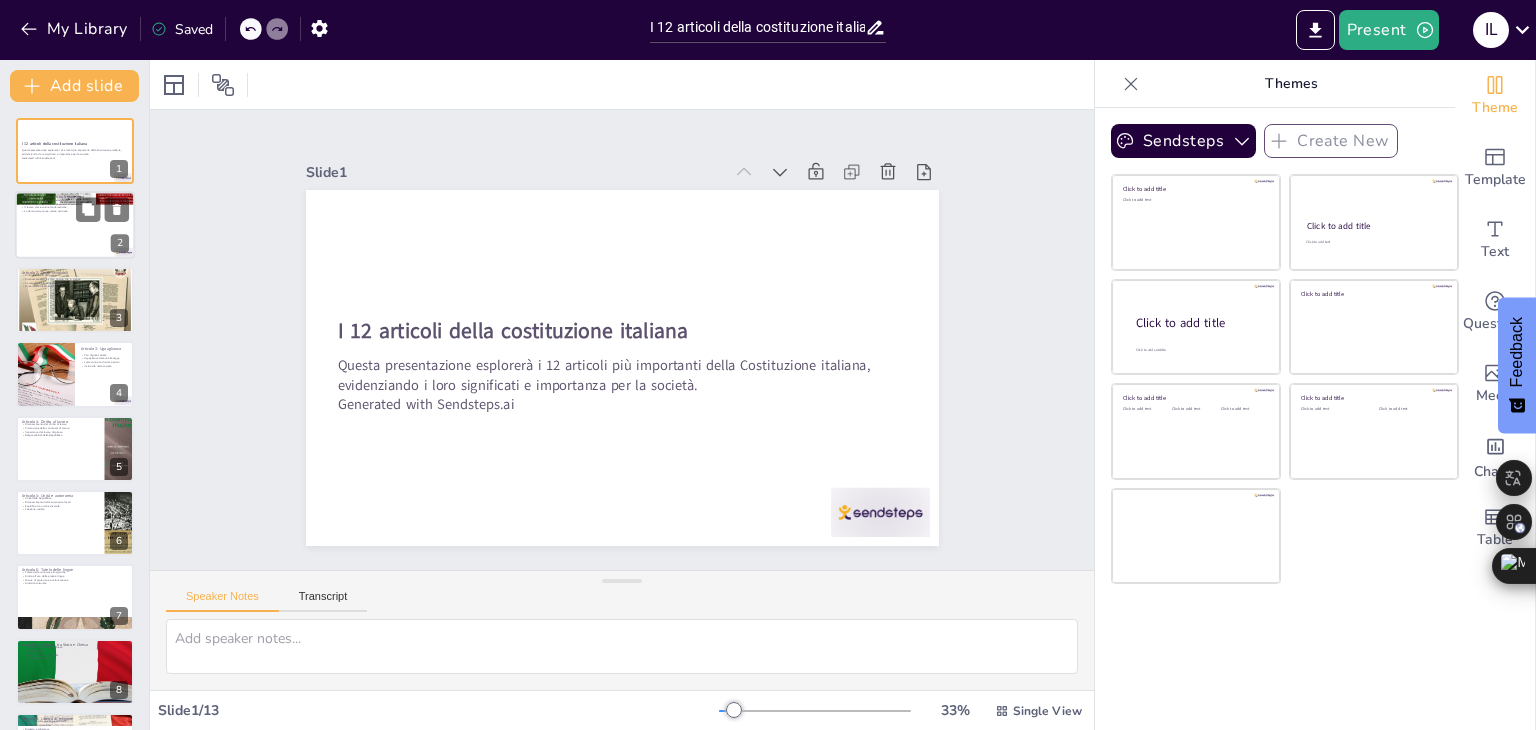 click at bounding box center (75, 226) 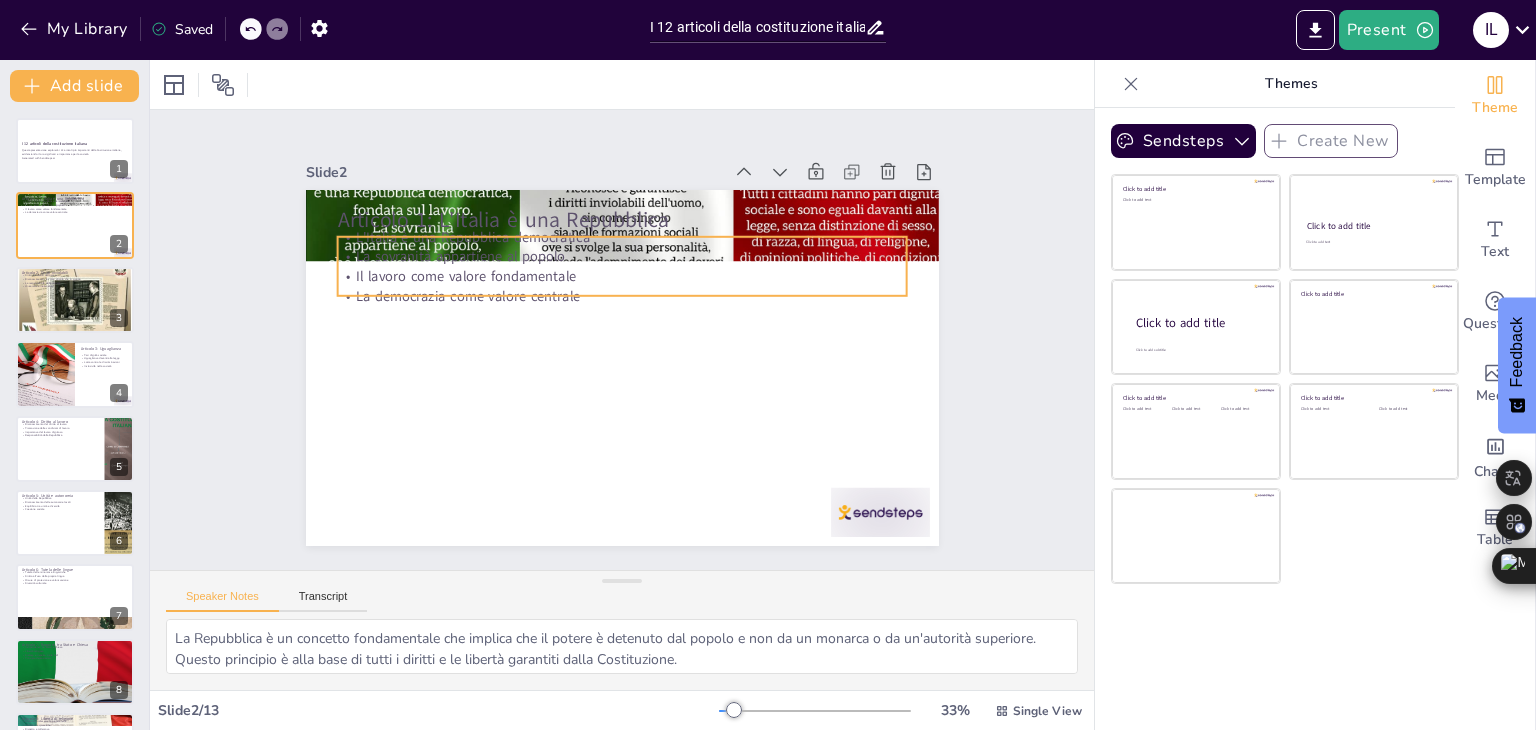 click on "La sovranità appartiene al popolo" at bounding box center [630, 257] 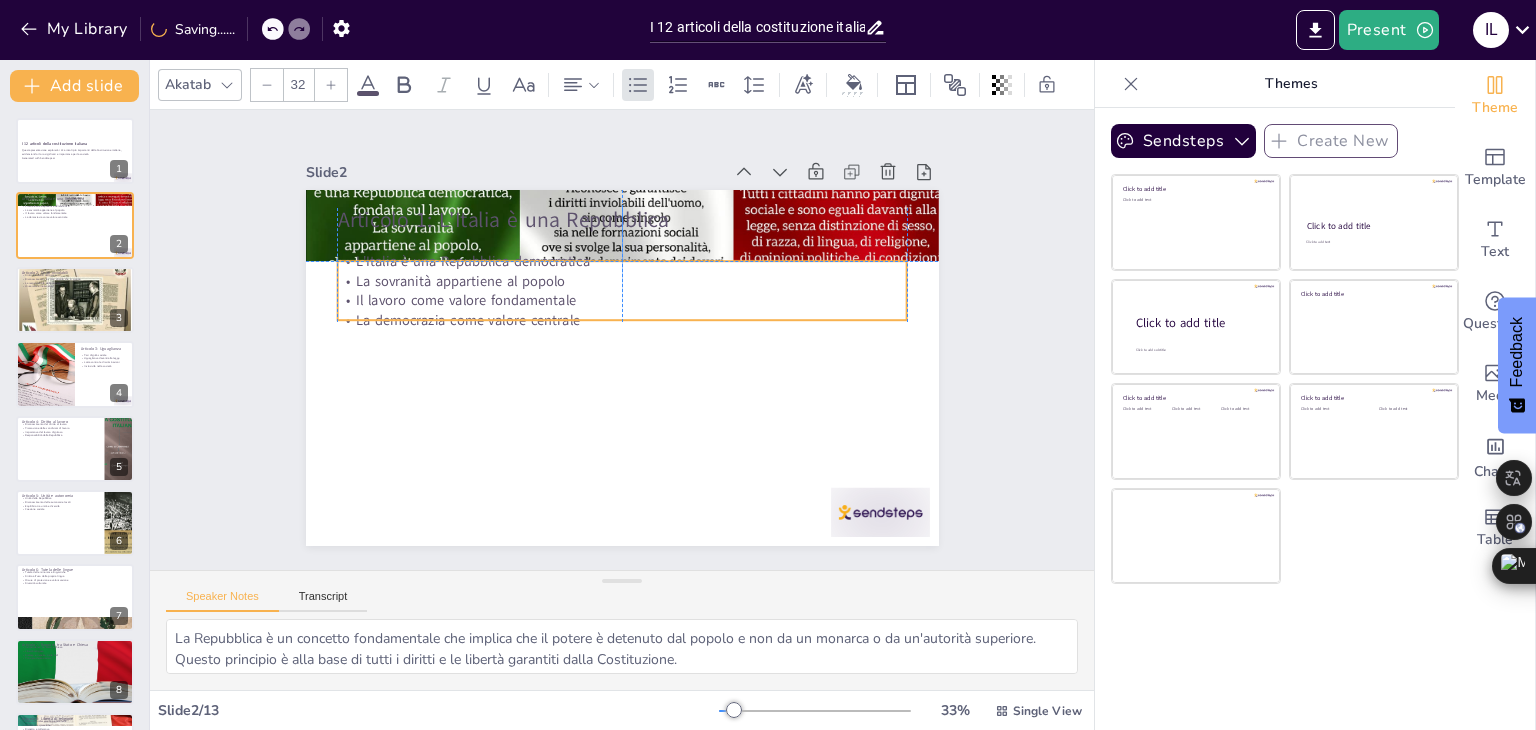 drag, startPoint x: 677, startPoint y: 253, endPoint x: 678, endPoint y: 279, distance: 26.019224 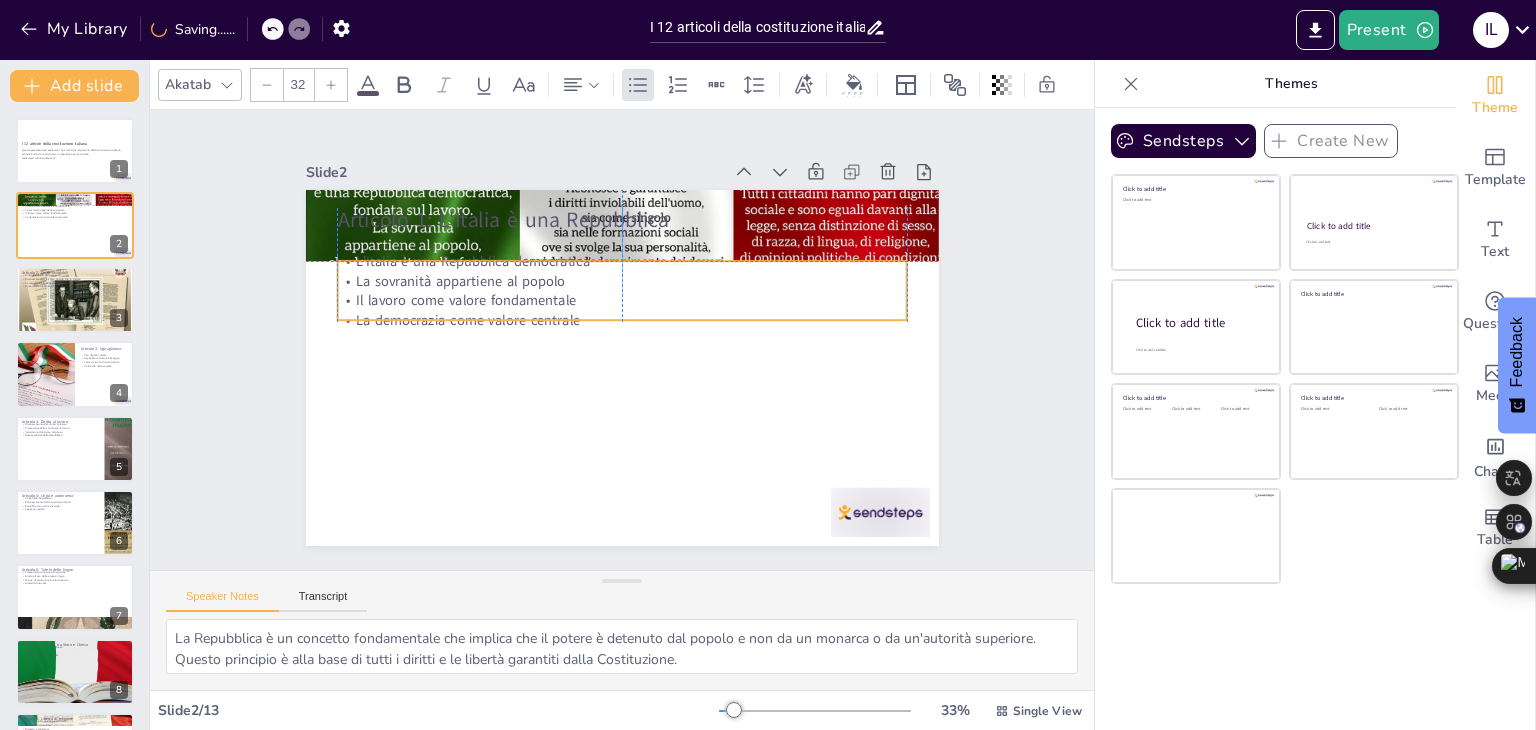 click on "La sovranità appartiene al popolo" at bounding box center (622, 281) 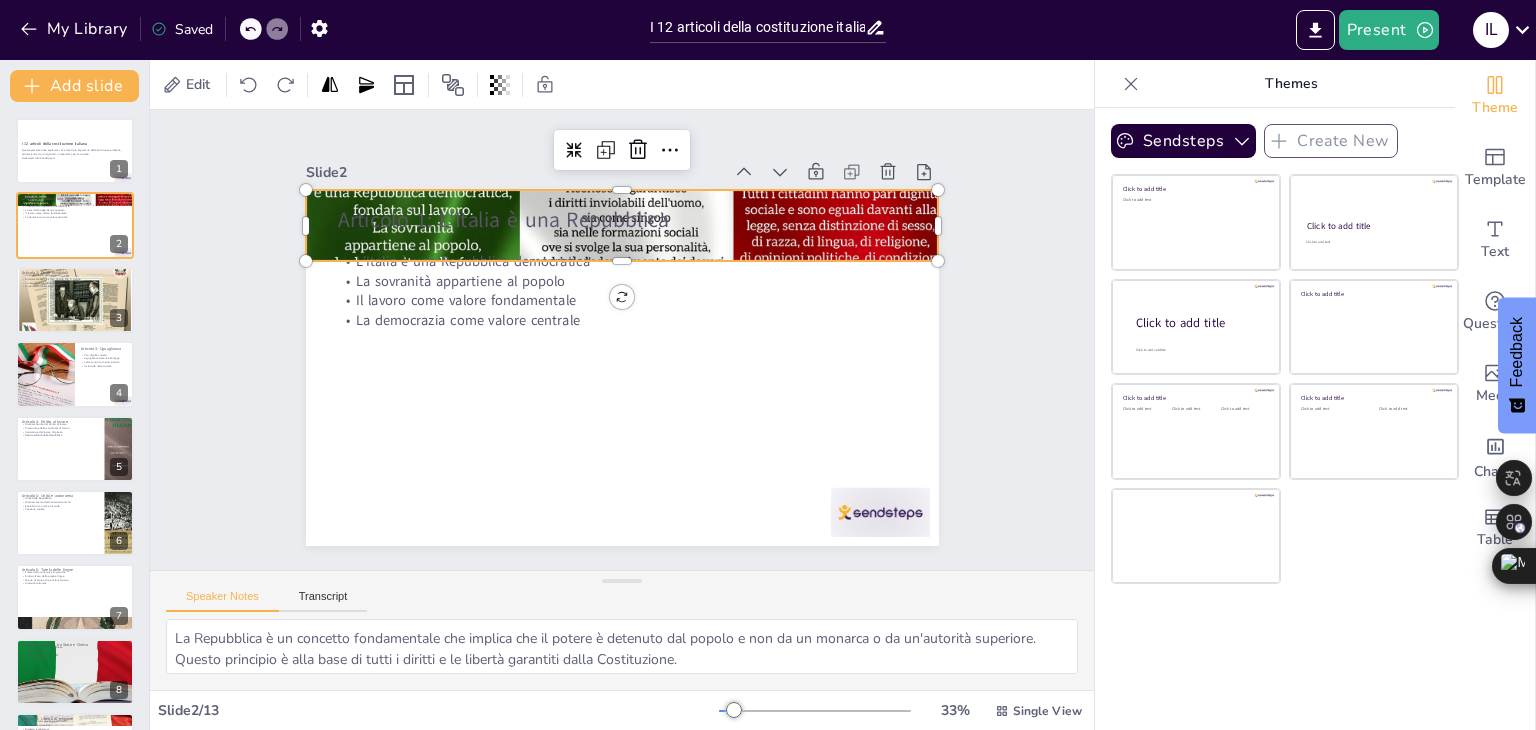 click at bounding box center [646, 228] 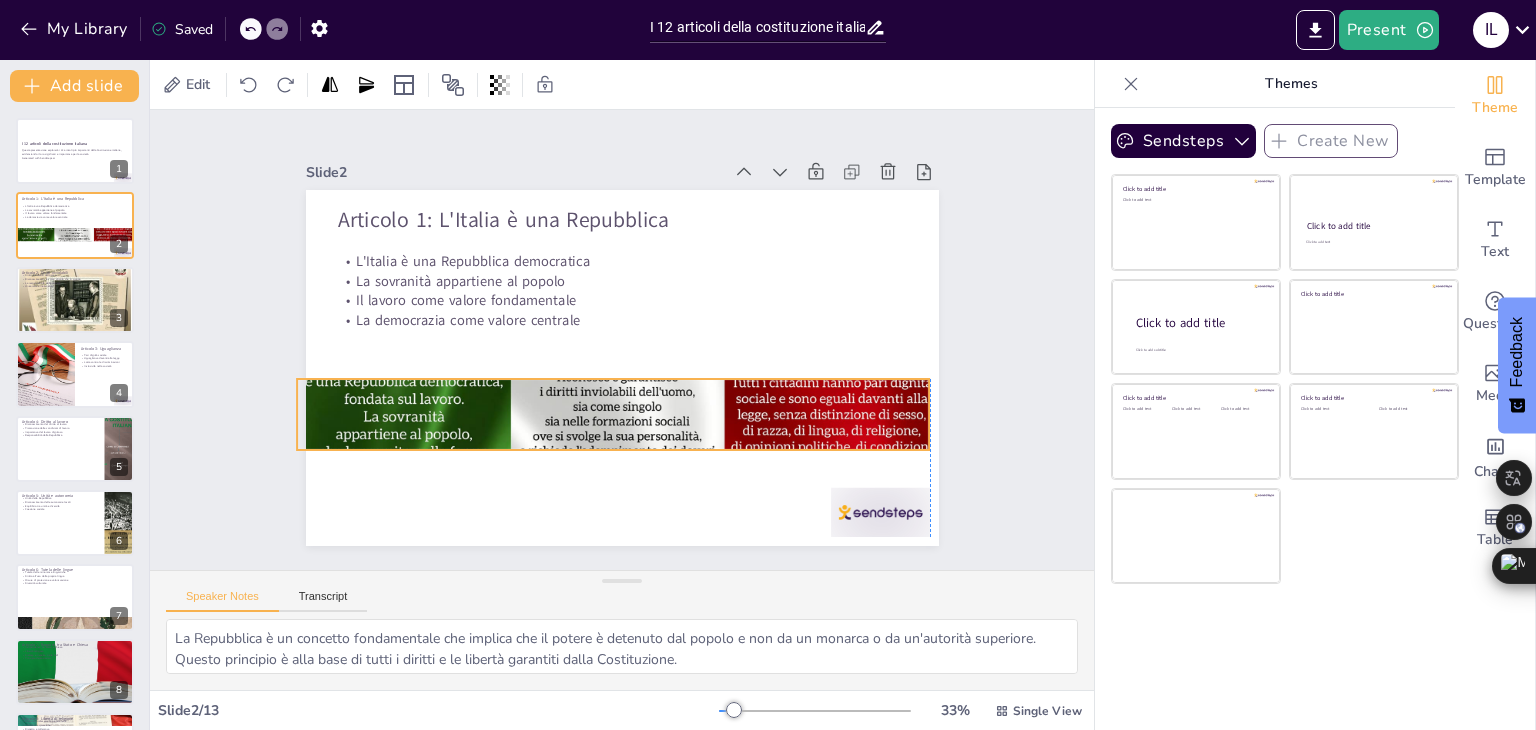 drag, startPoint x: 899, startPoint y: 232, endPoint x: 890, endPoint y: 428, distance: 196.20653 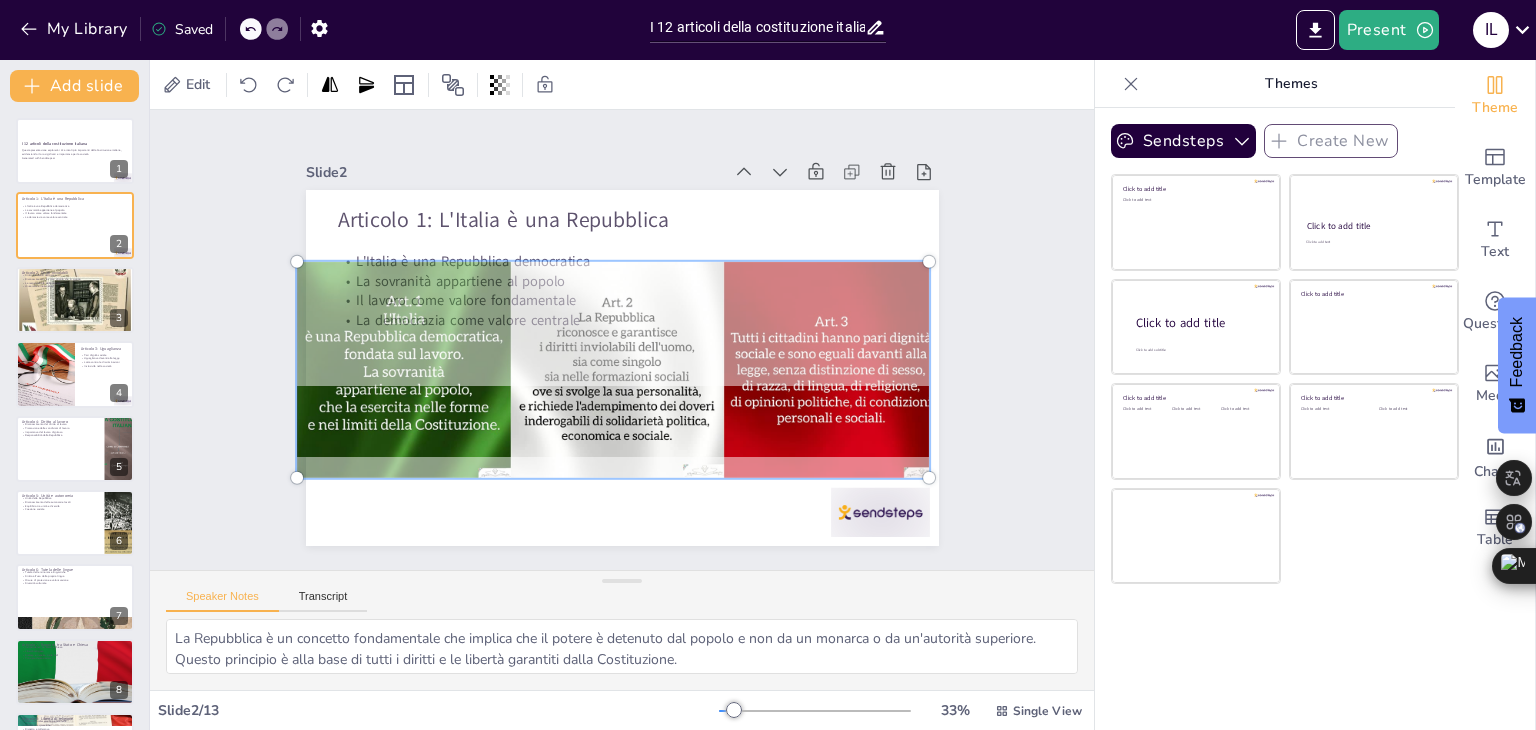 drag, startPoint x: 704, startPoint y: 437, endPoint x: 707, endPoint y: 389, distance: 48.09366 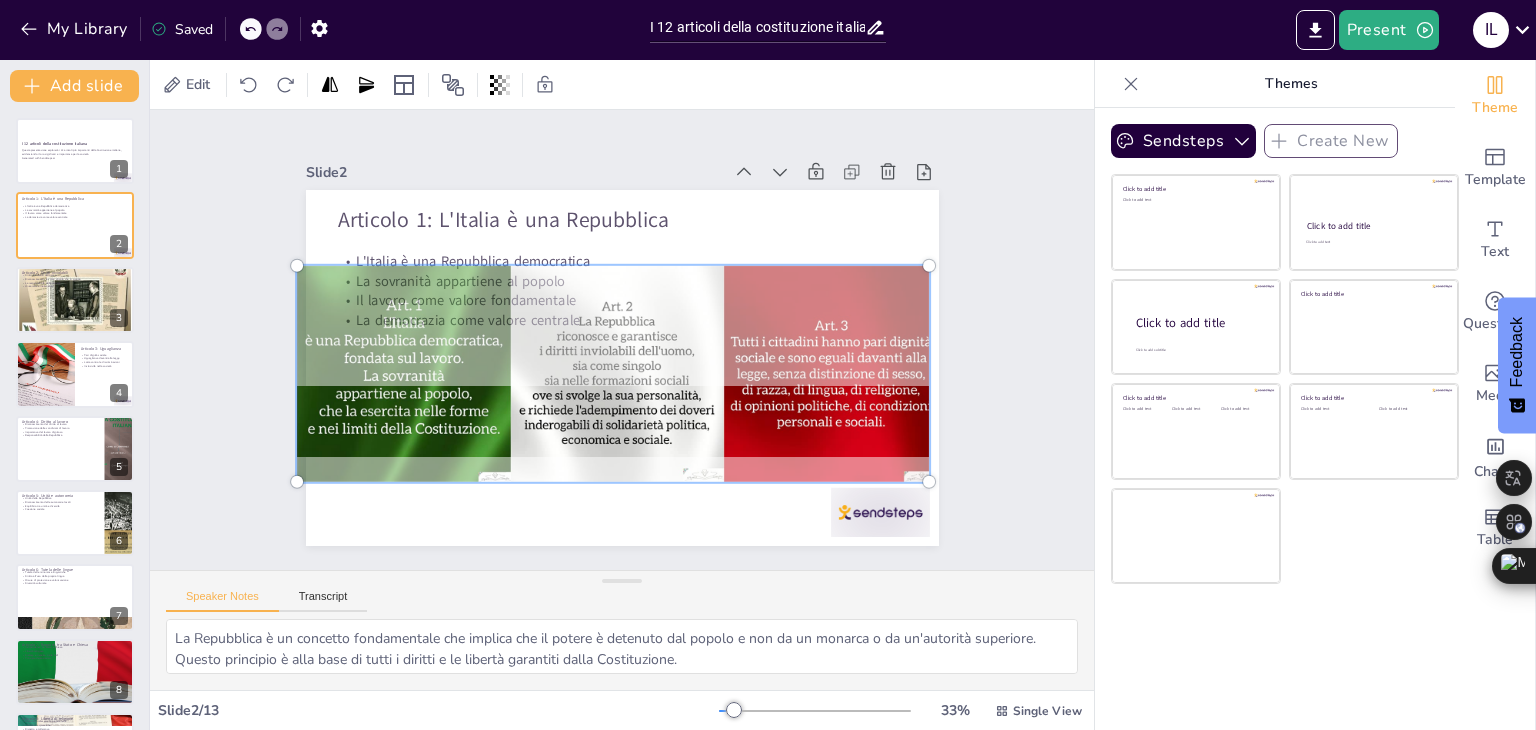 drag, startPoint x: 707, startPoint y: 389, endPoint x: 708, endPoint y: 401, distance: 12.0415945 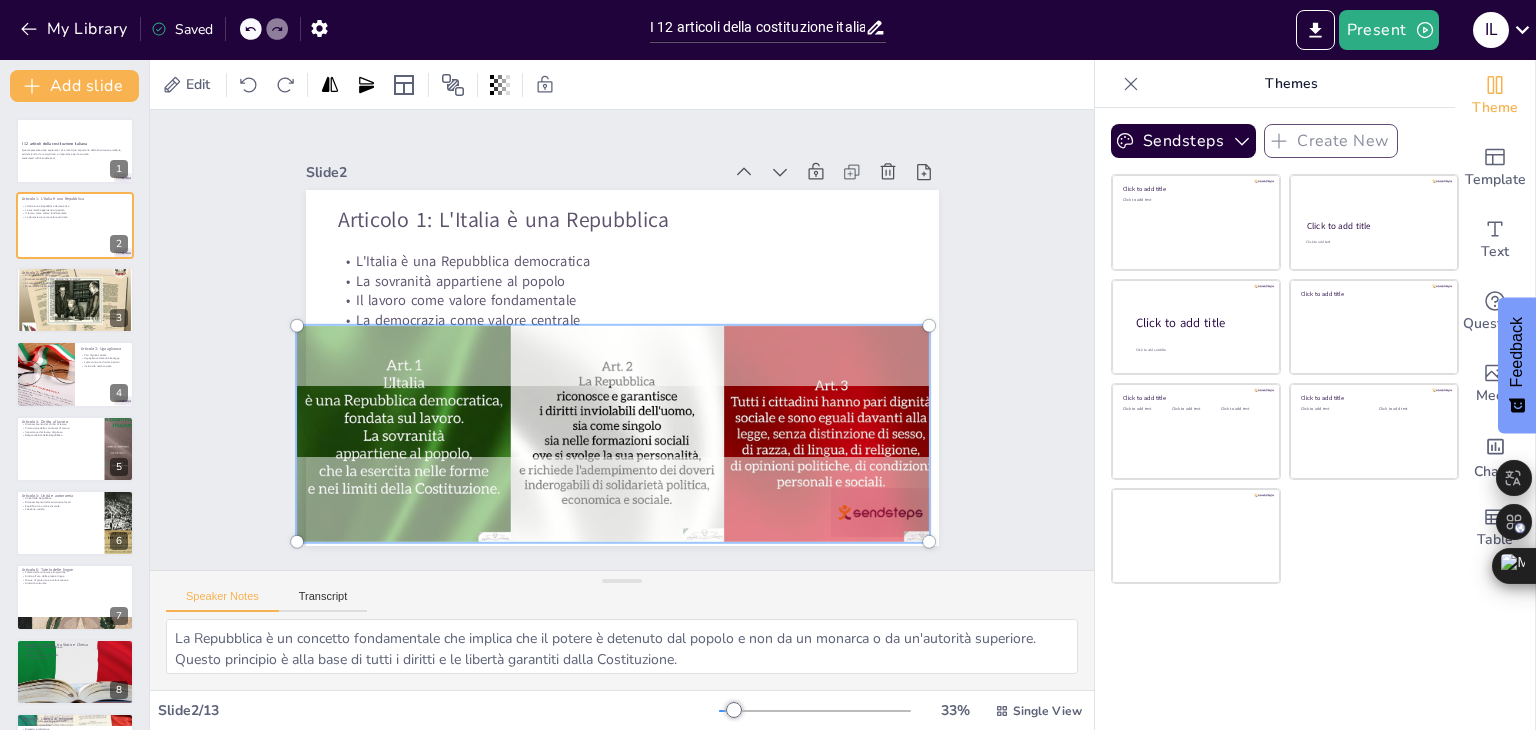 drag, startPoint x: 708, startPoint y: 401, endPoint x: 719, endPoint y: 441, distance: 41.484936 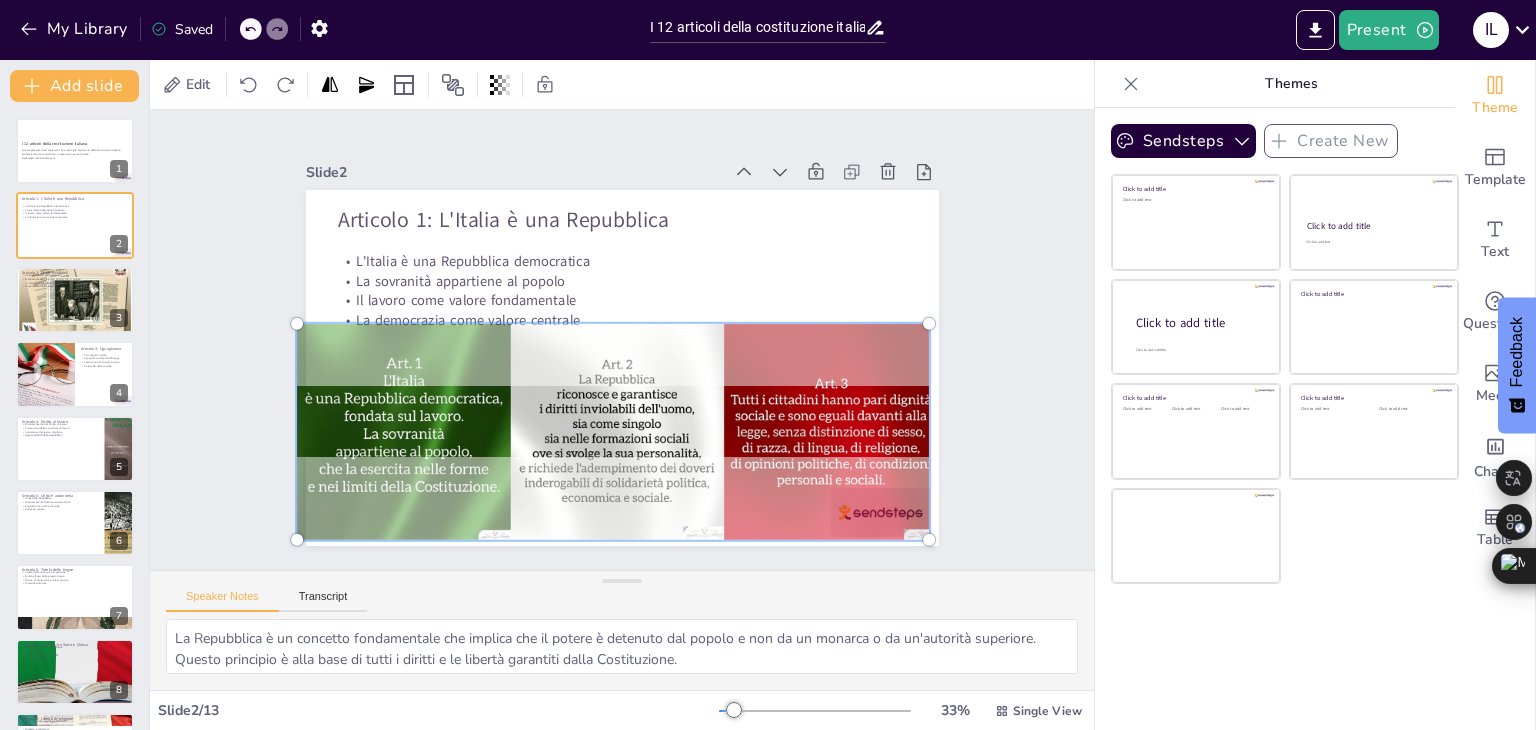click at bounding box center (561, 409) 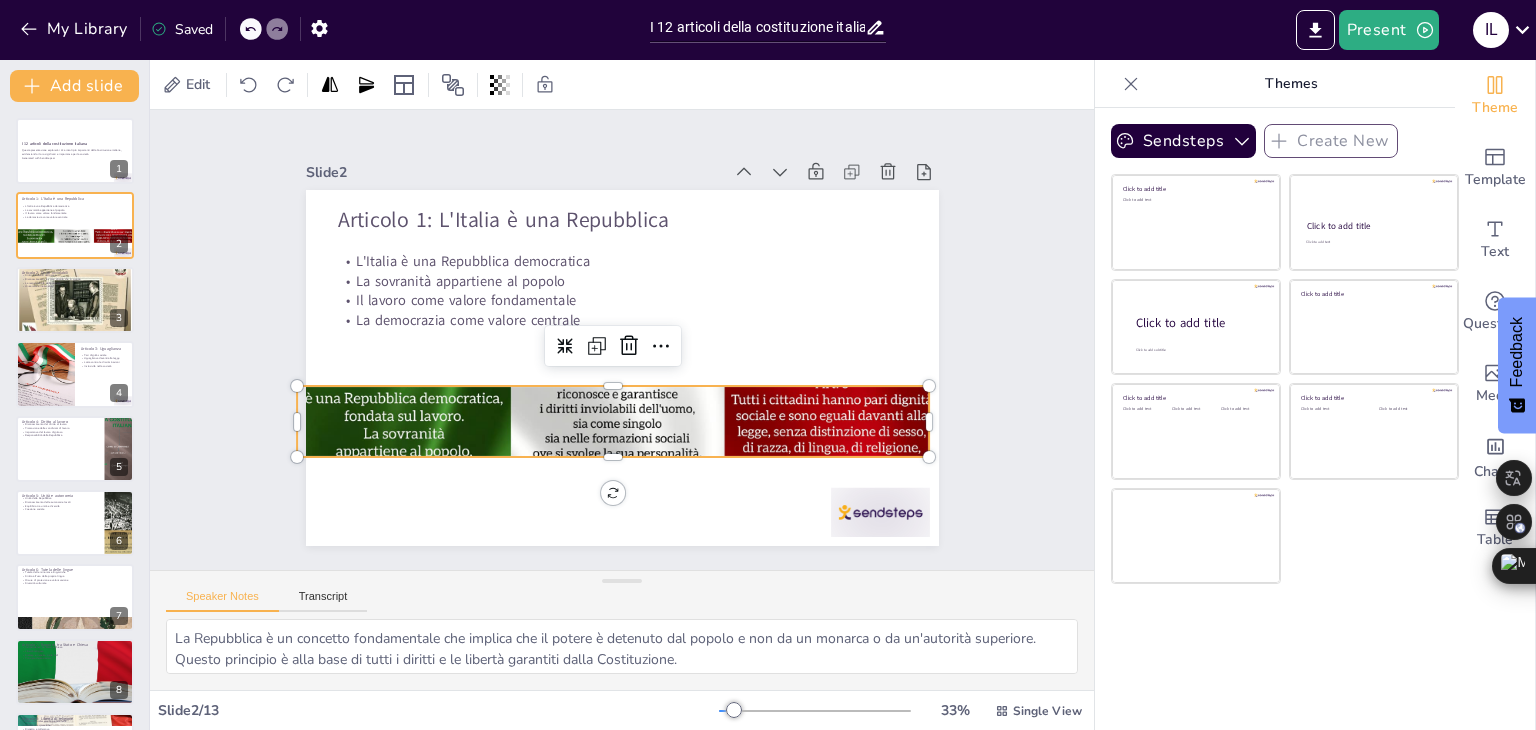 click at bounding box center (604, 430) 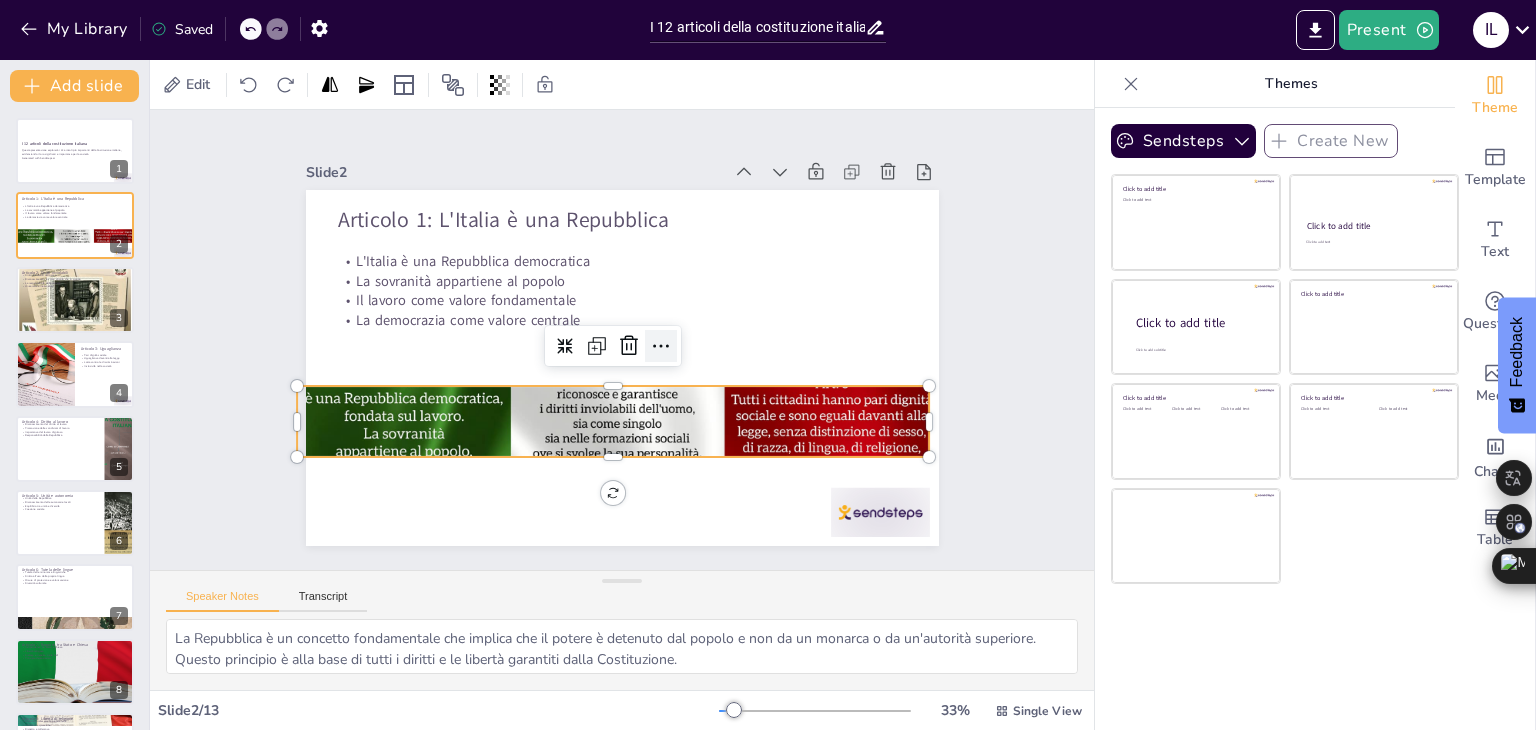 click 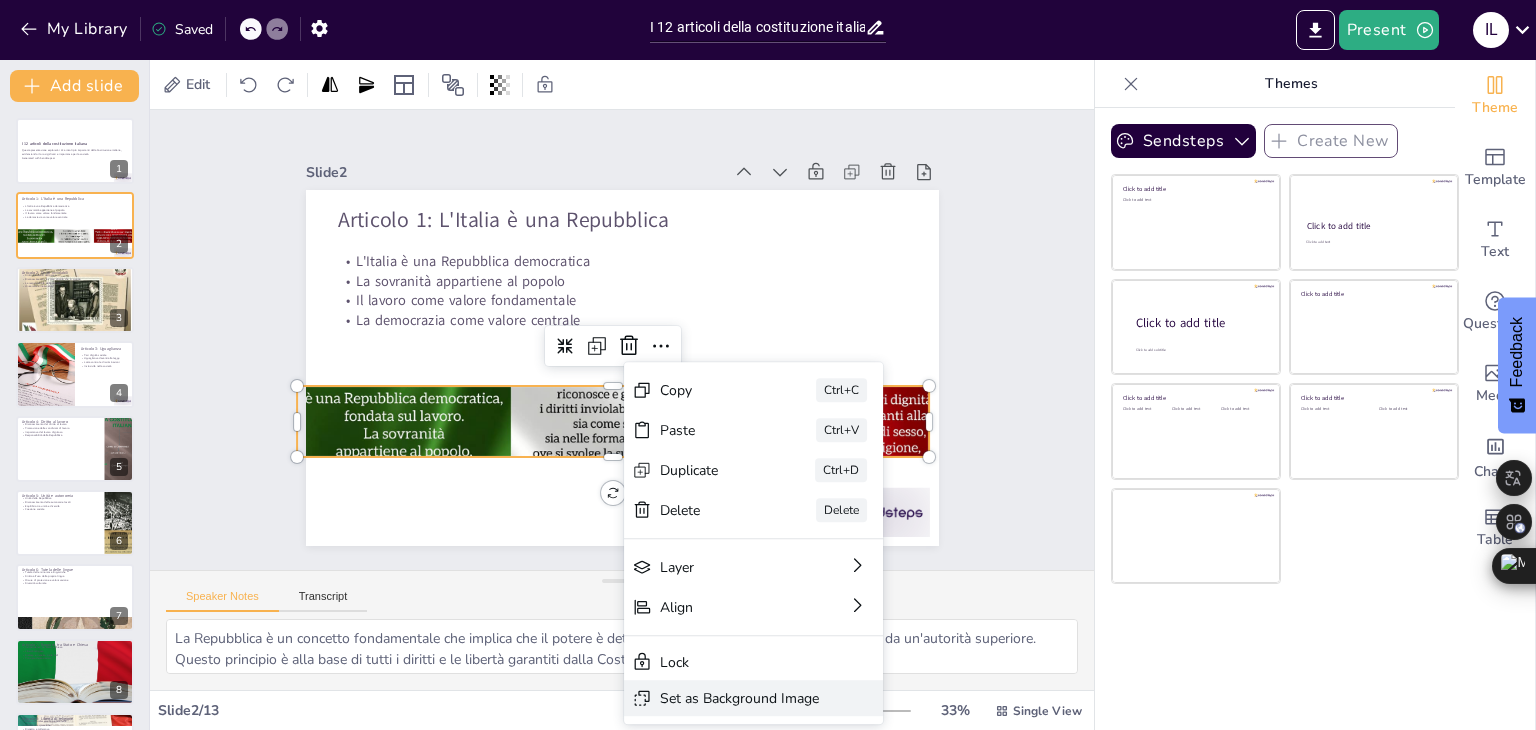 click on "Set as Background Image" at bounding box center [400, 832] 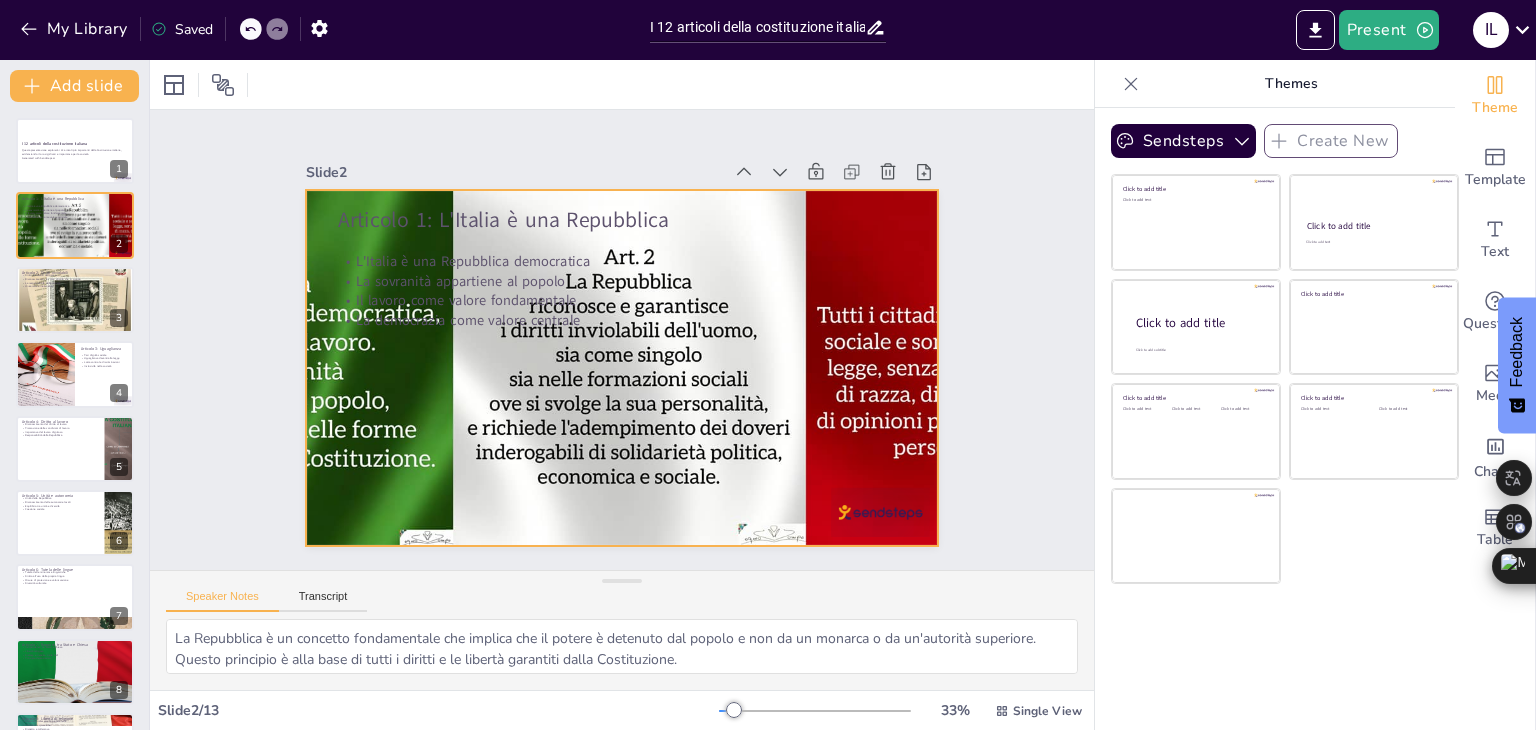 click at bounding box center [607, 315] 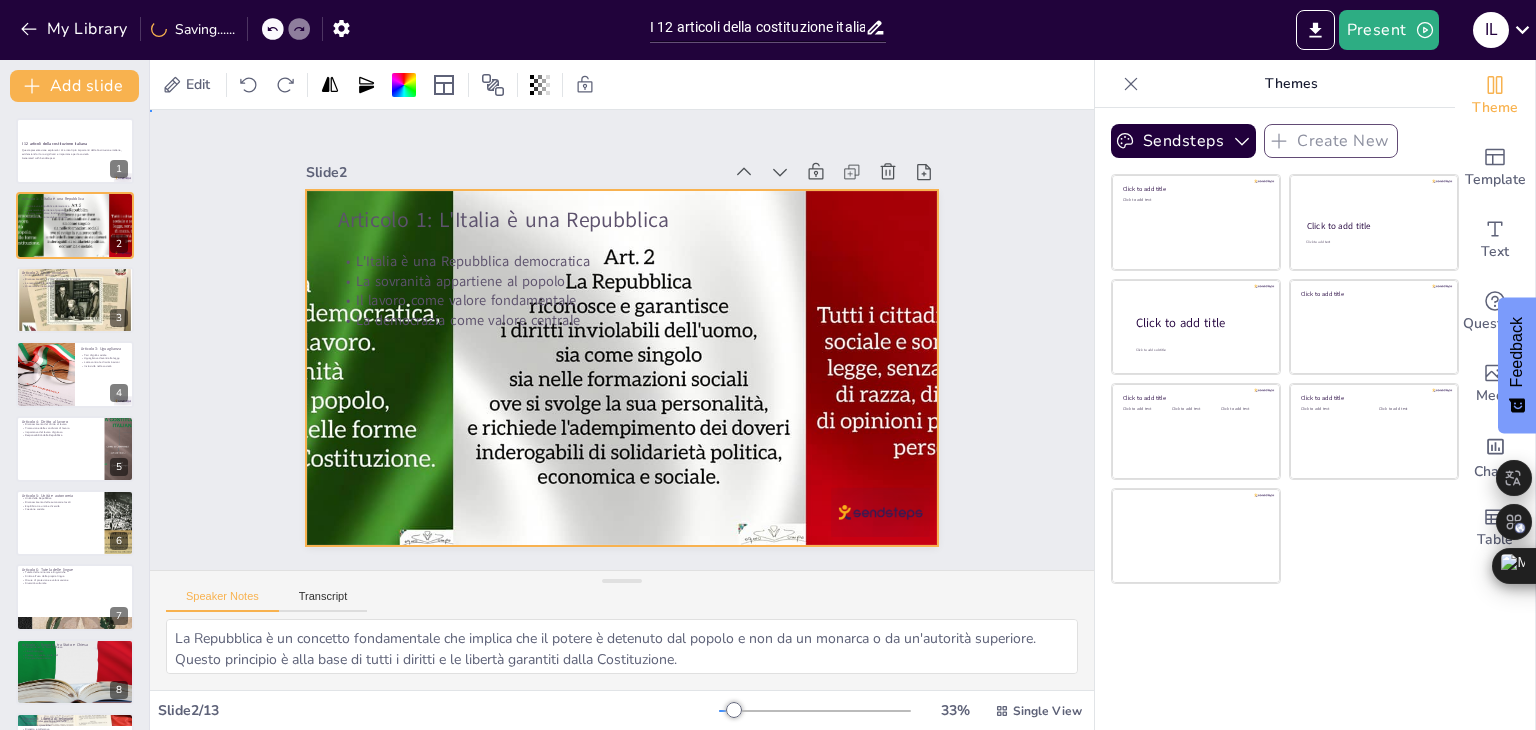 click at bounding box center (599, 356) 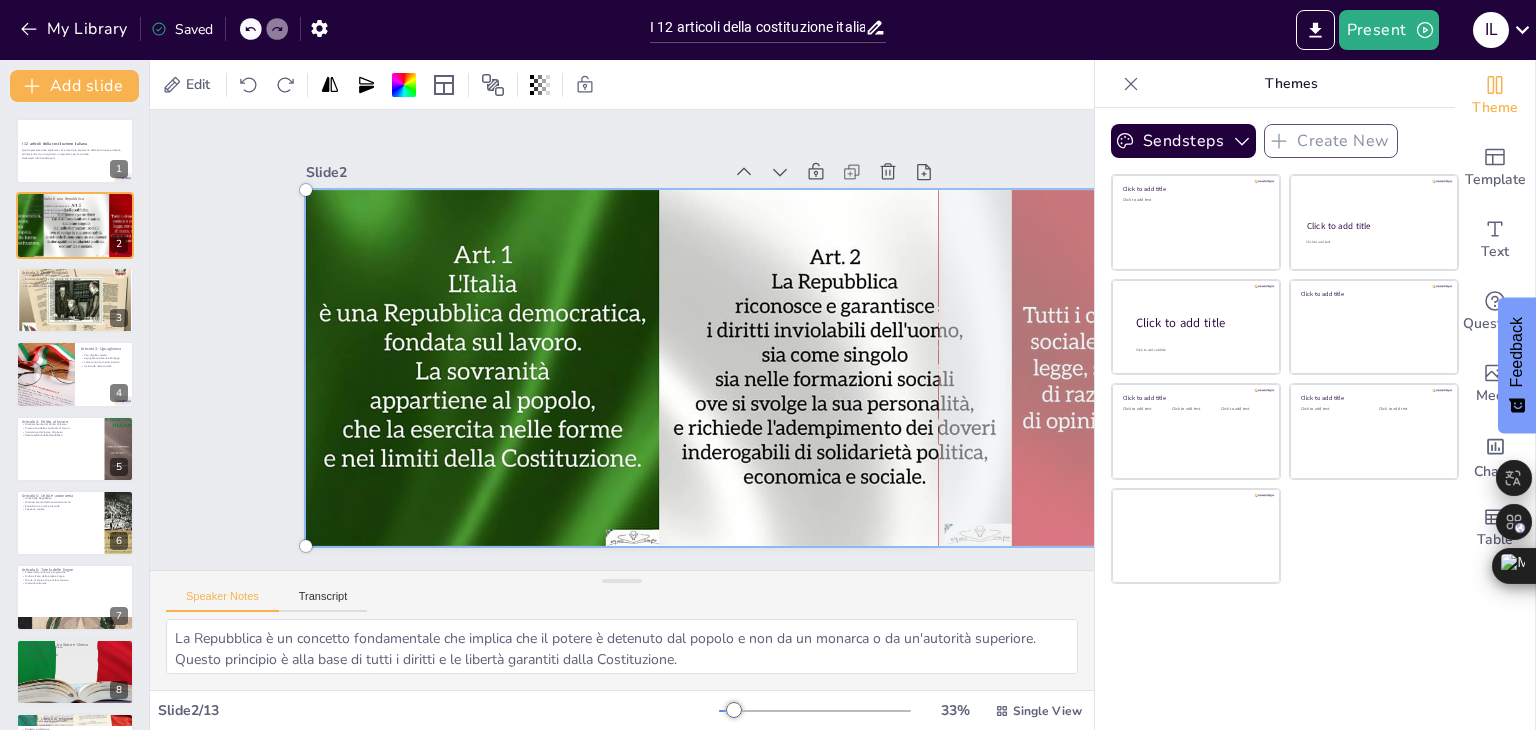 drag, startPoint x: 548, startPoint y: 493, endPoint x: 740, endPoint y: 357, distance: 235.28706 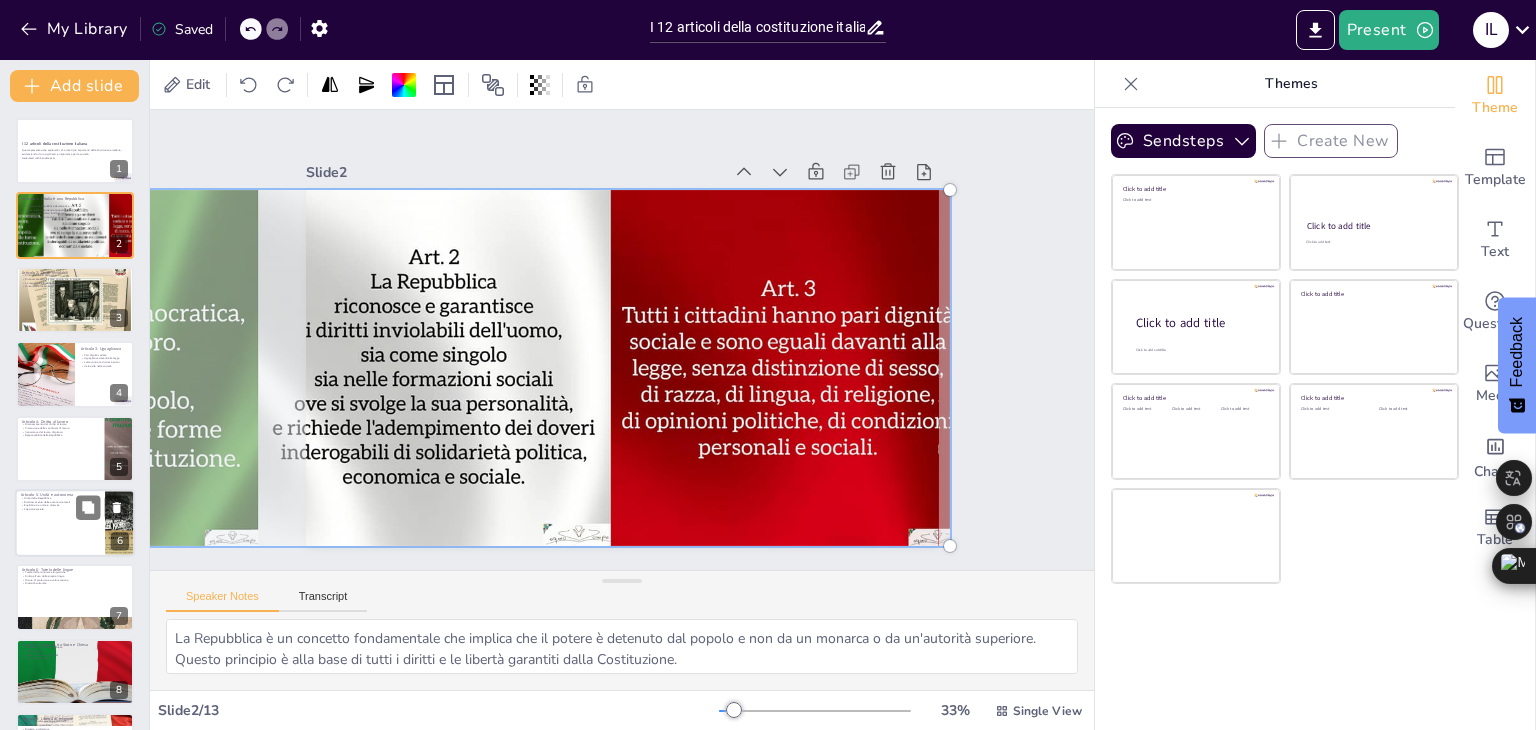 drag, startPoint x: 681, startPoint y: 529, endPoint x: 83, endPoint y: 489, distance: 599.3363 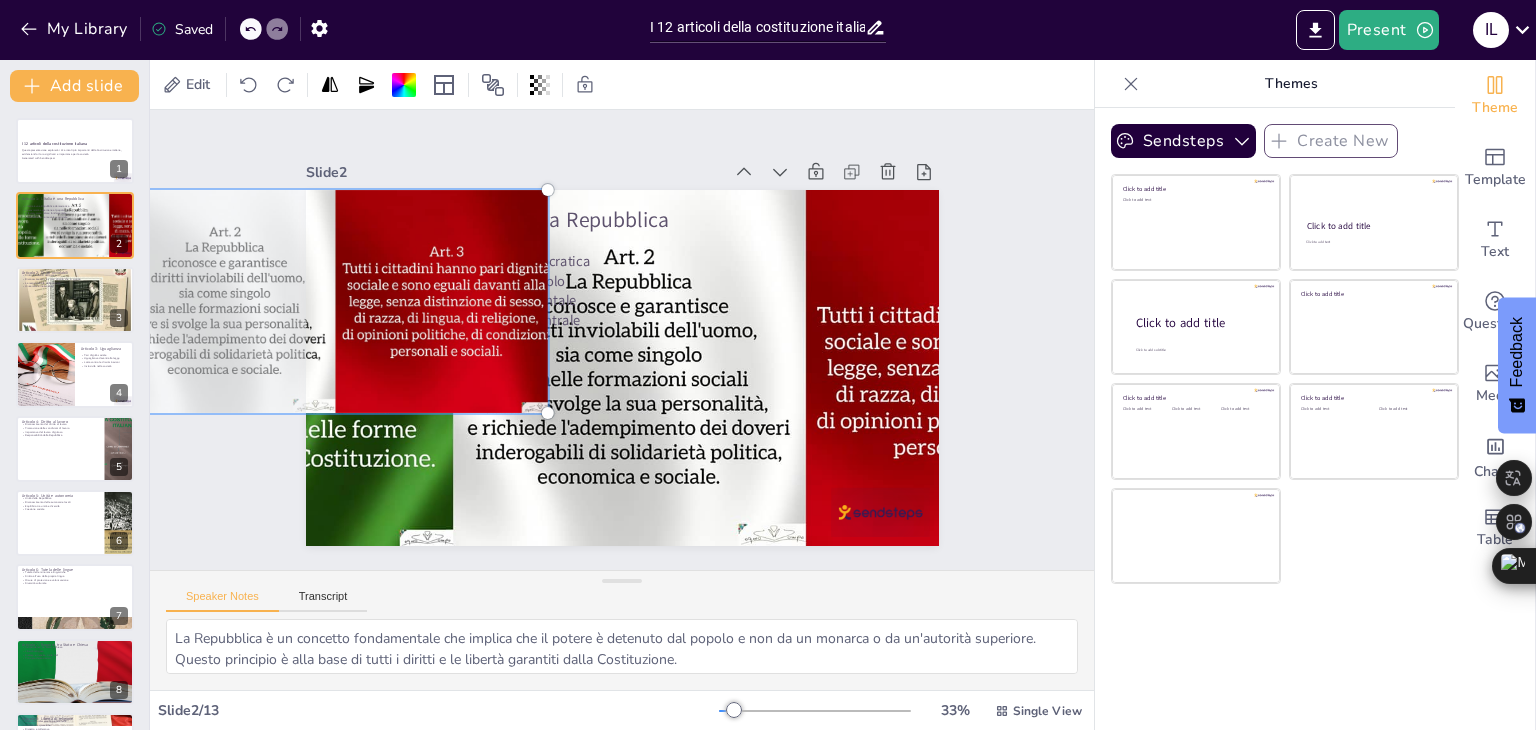 drag, startPoint x: 928, startPoint y: 539, endPoint x: 550, endPoint y: 429, distance: 393.68008 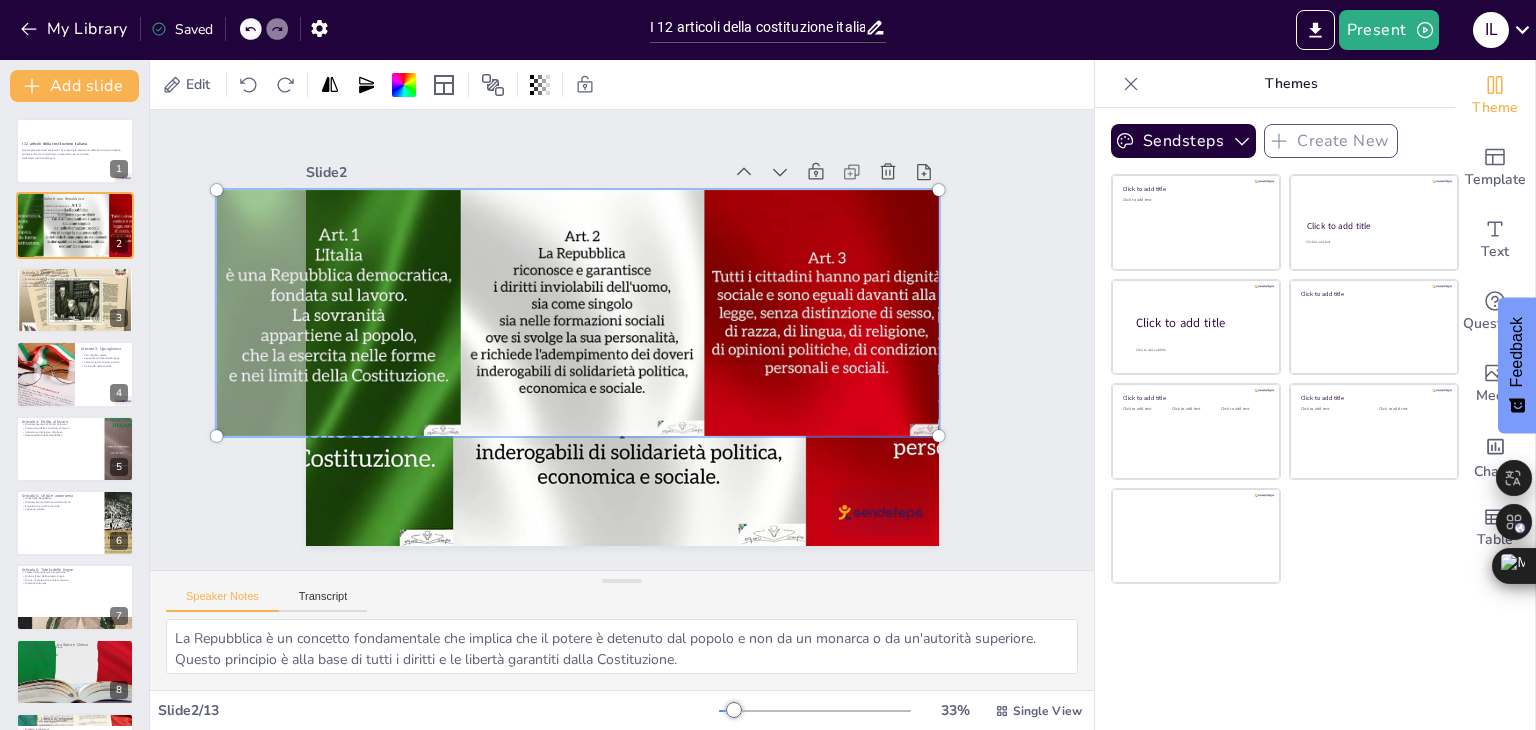 drag, startPoint x: 620, startPoint y: 403, endPoint x: 800, endPoint y: 456, distance: 187.64061 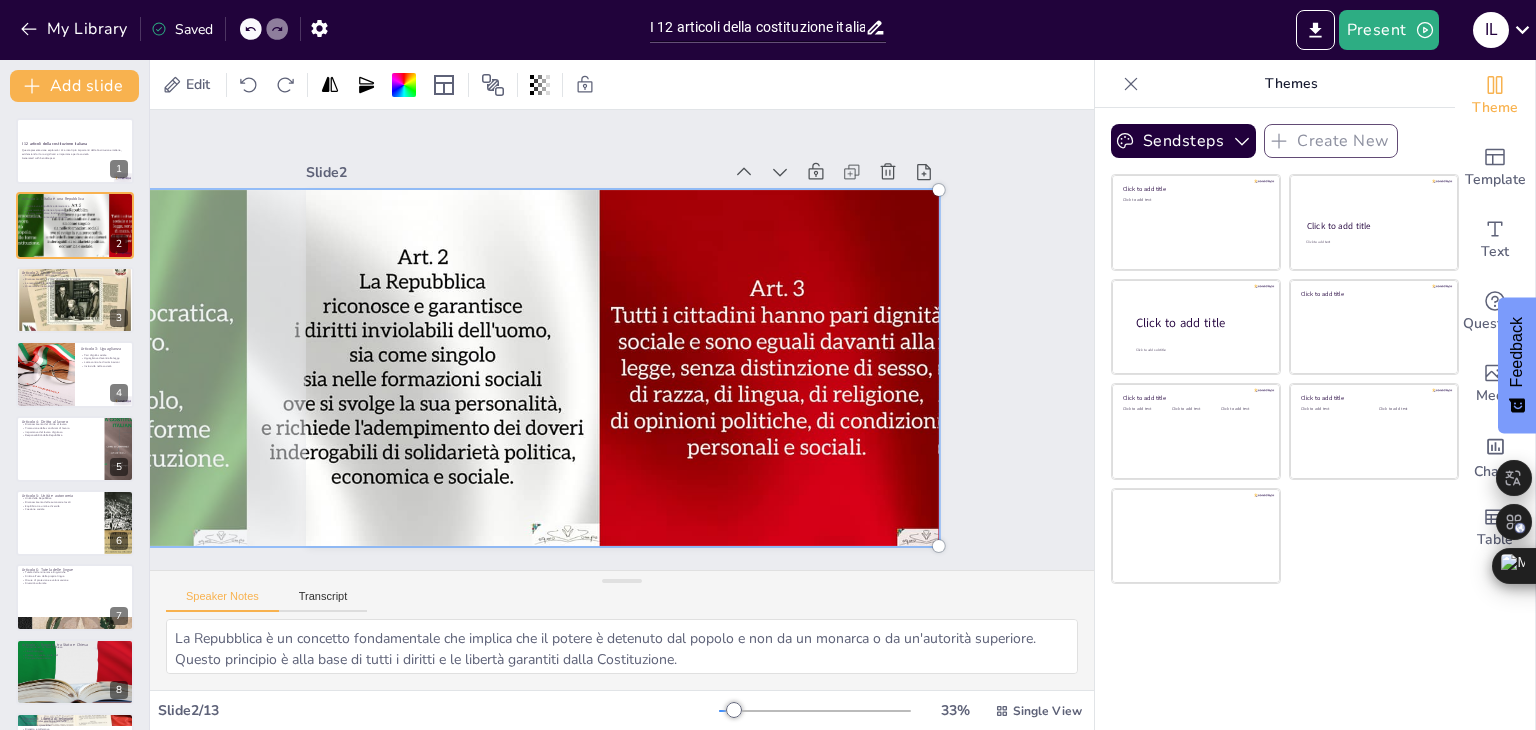 click at bounding box center (414, 324) 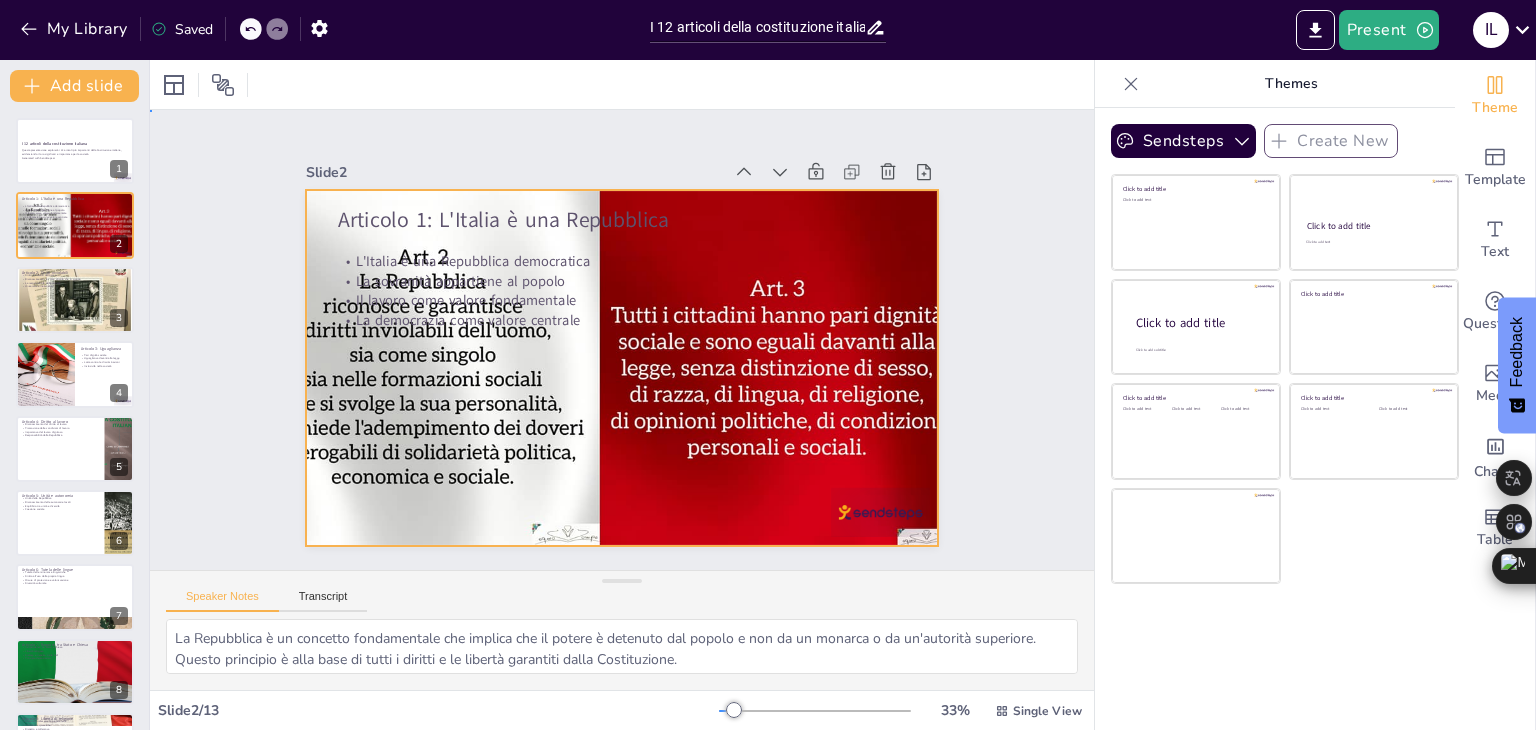 click at bounding box center (414, 325) 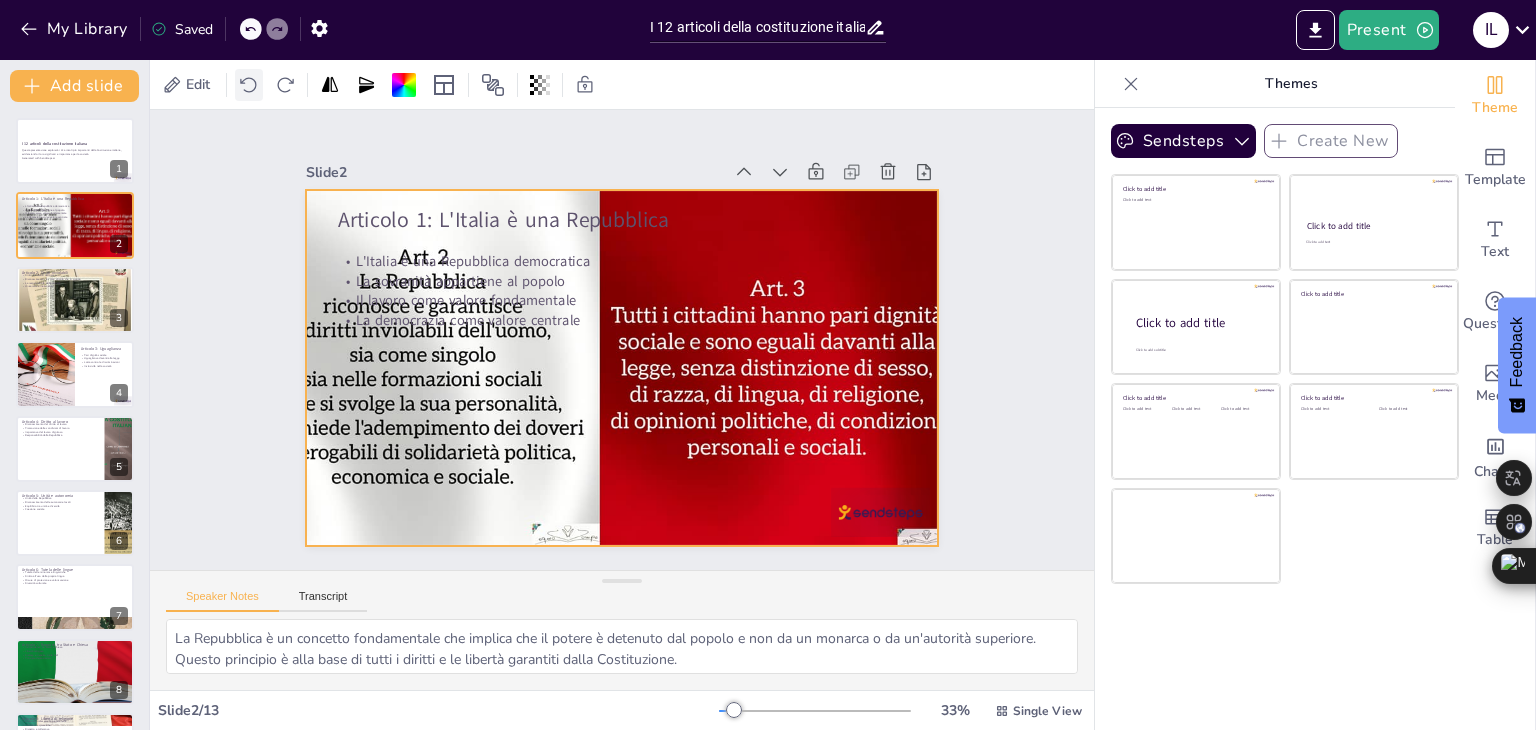 click at bounding box center (249, 85) 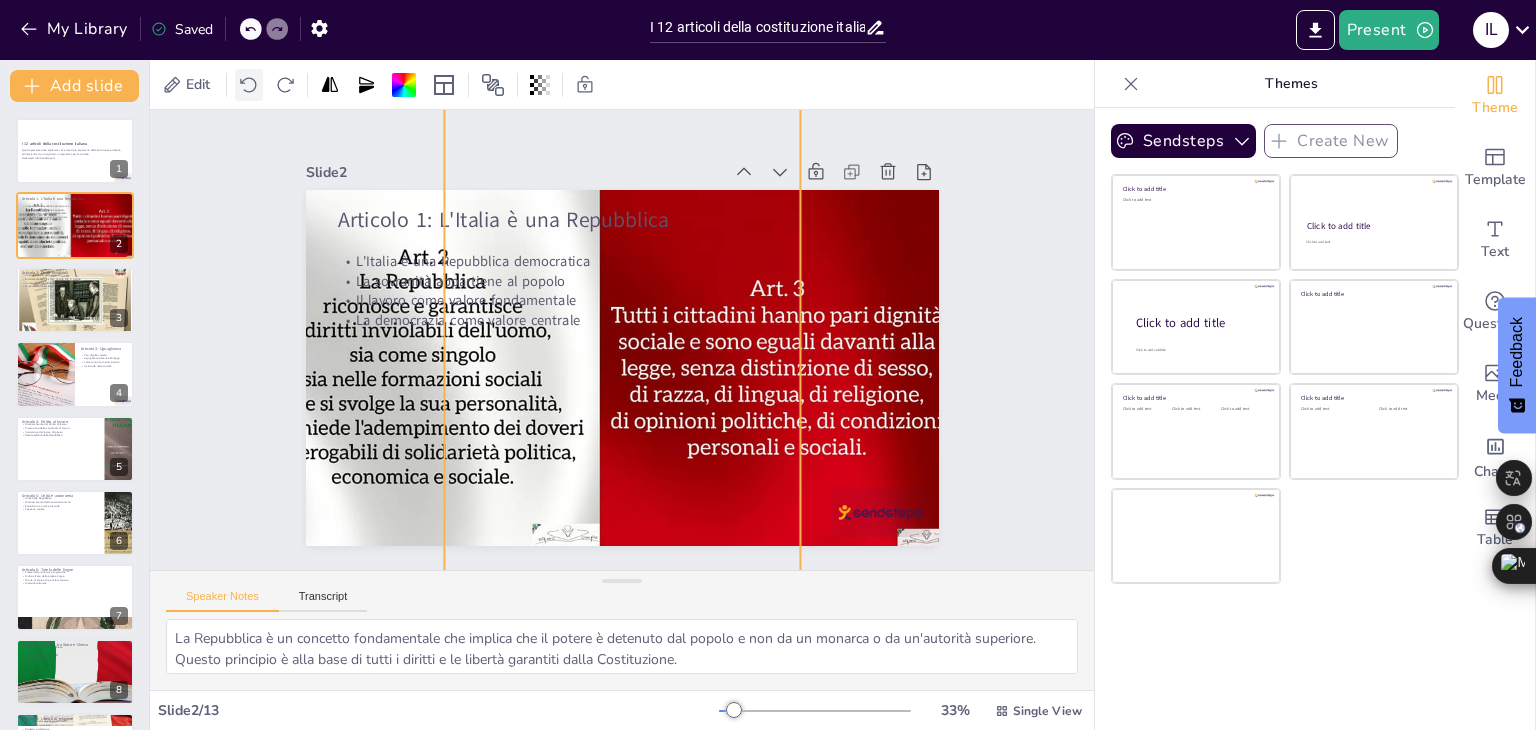 click 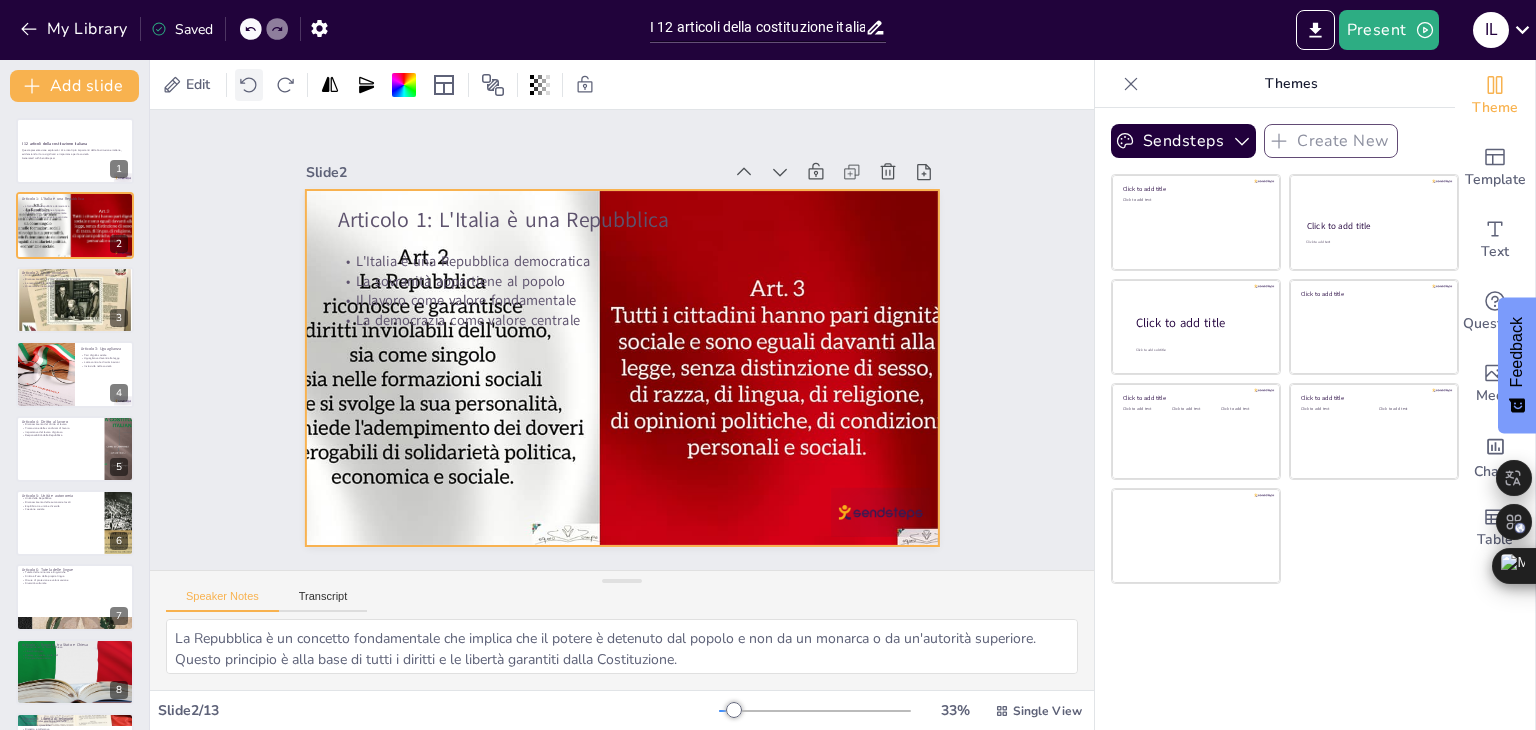 click 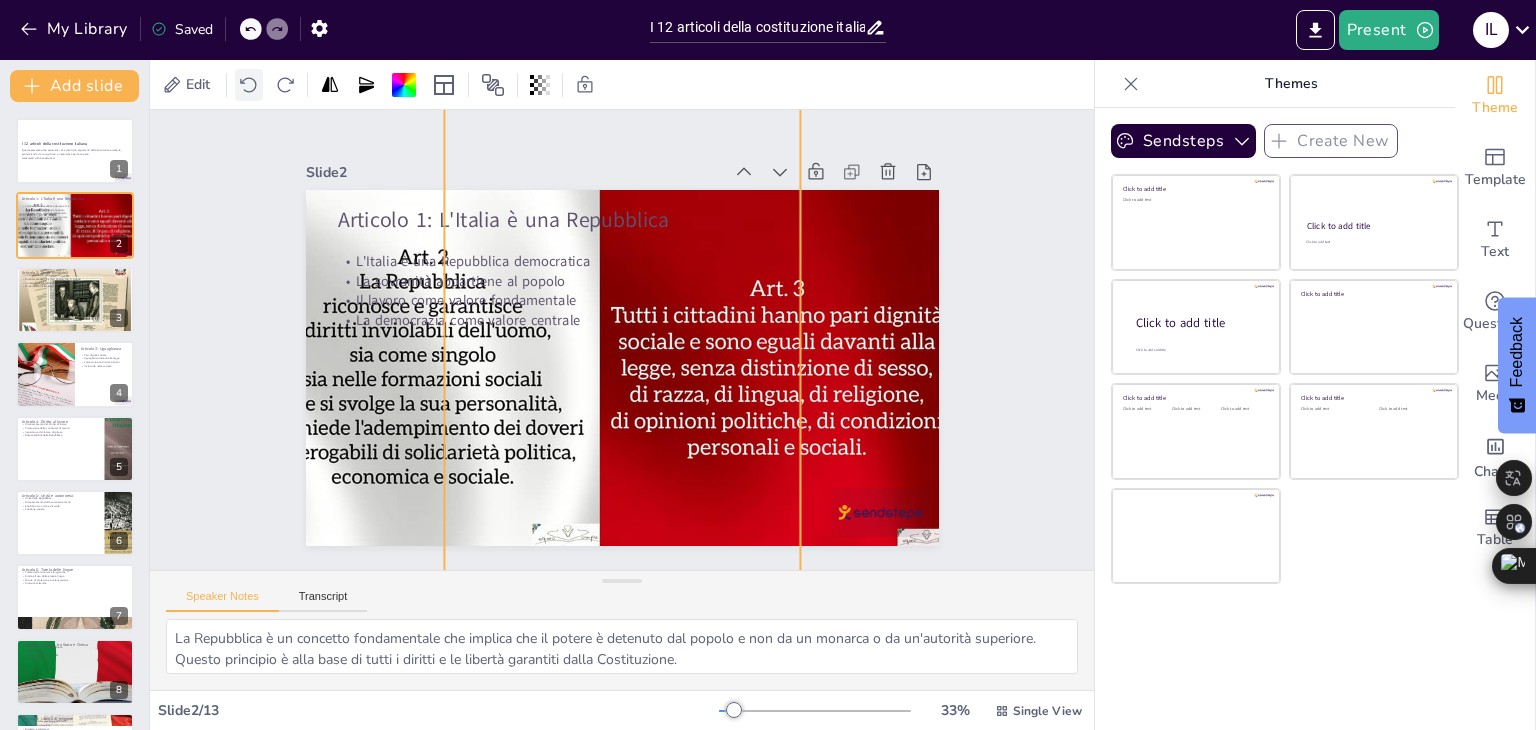 click 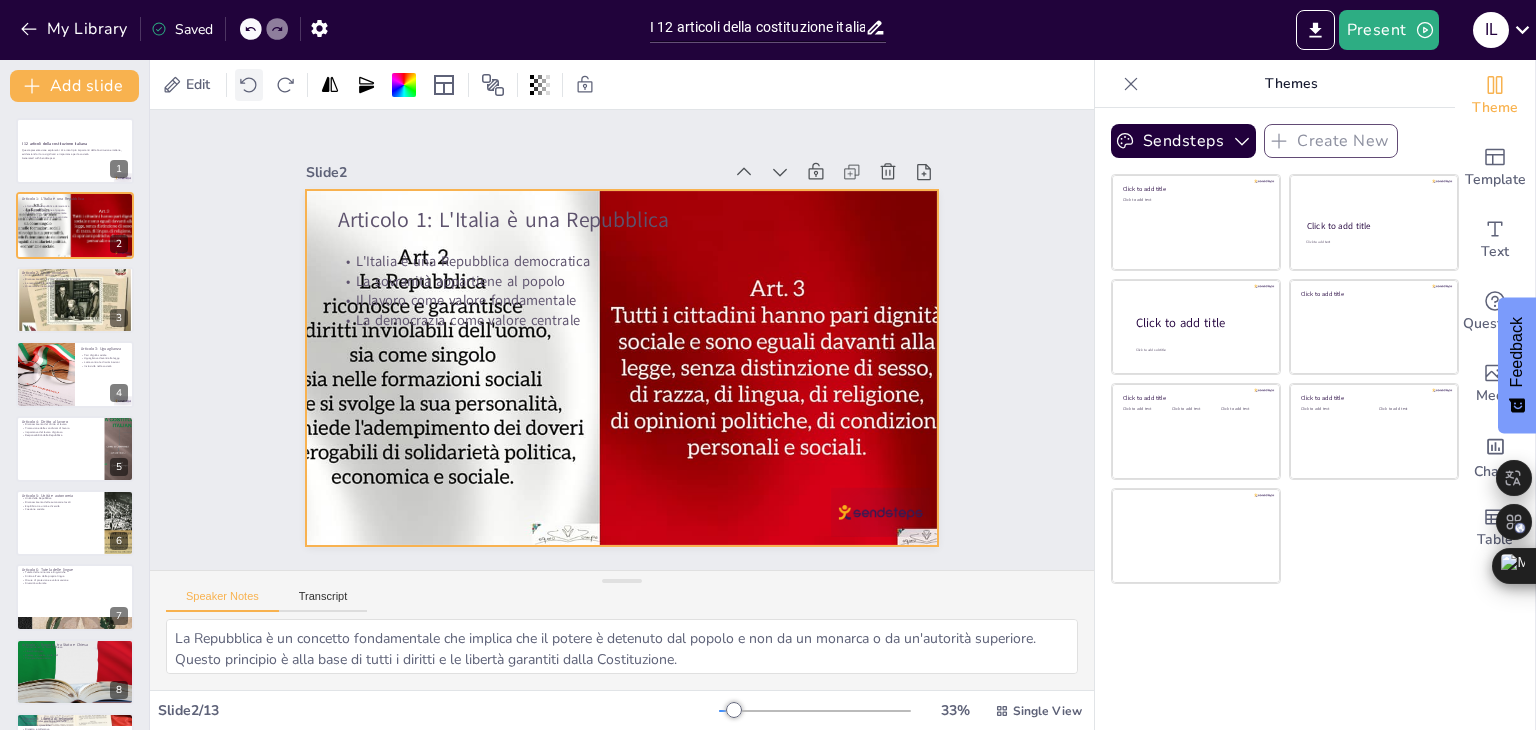 click 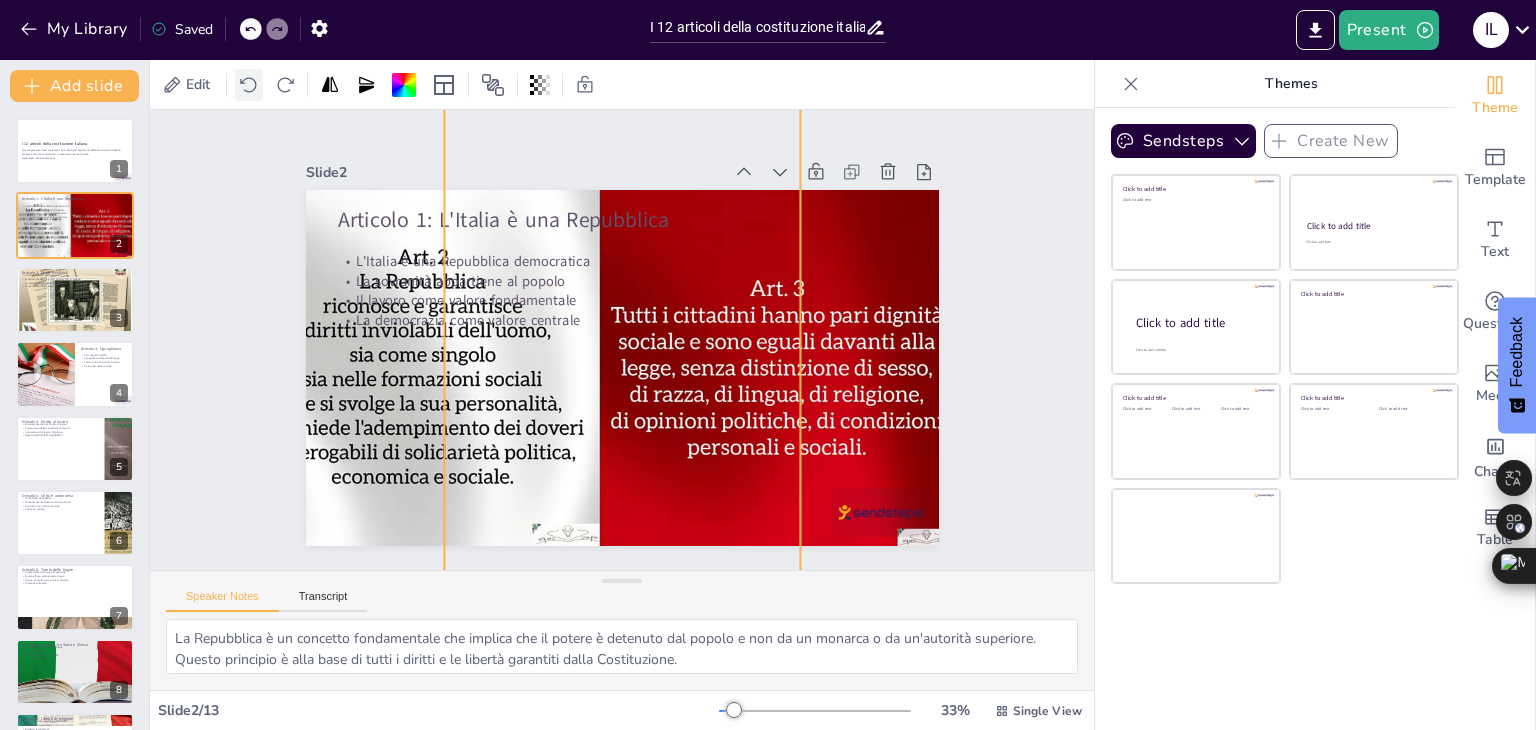 click 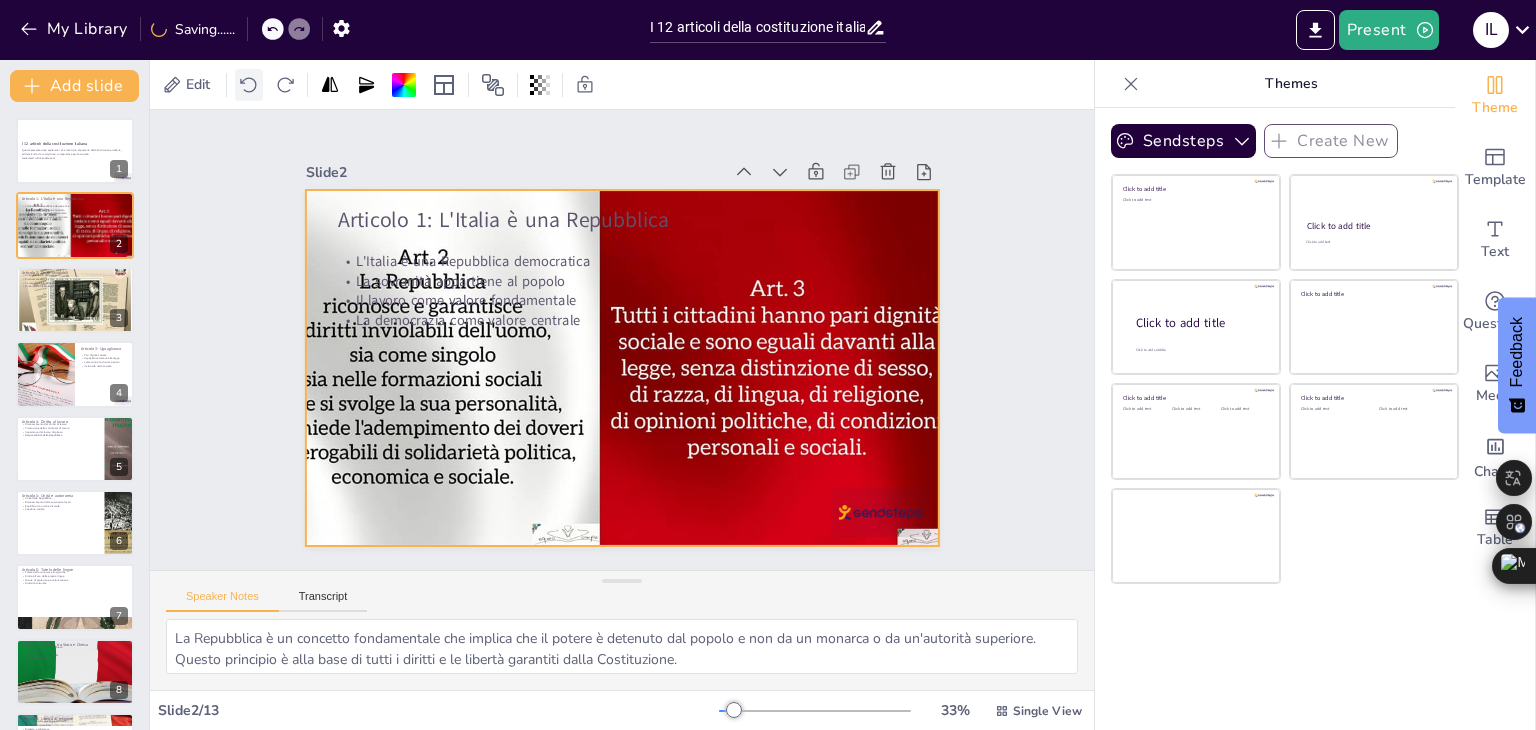 click 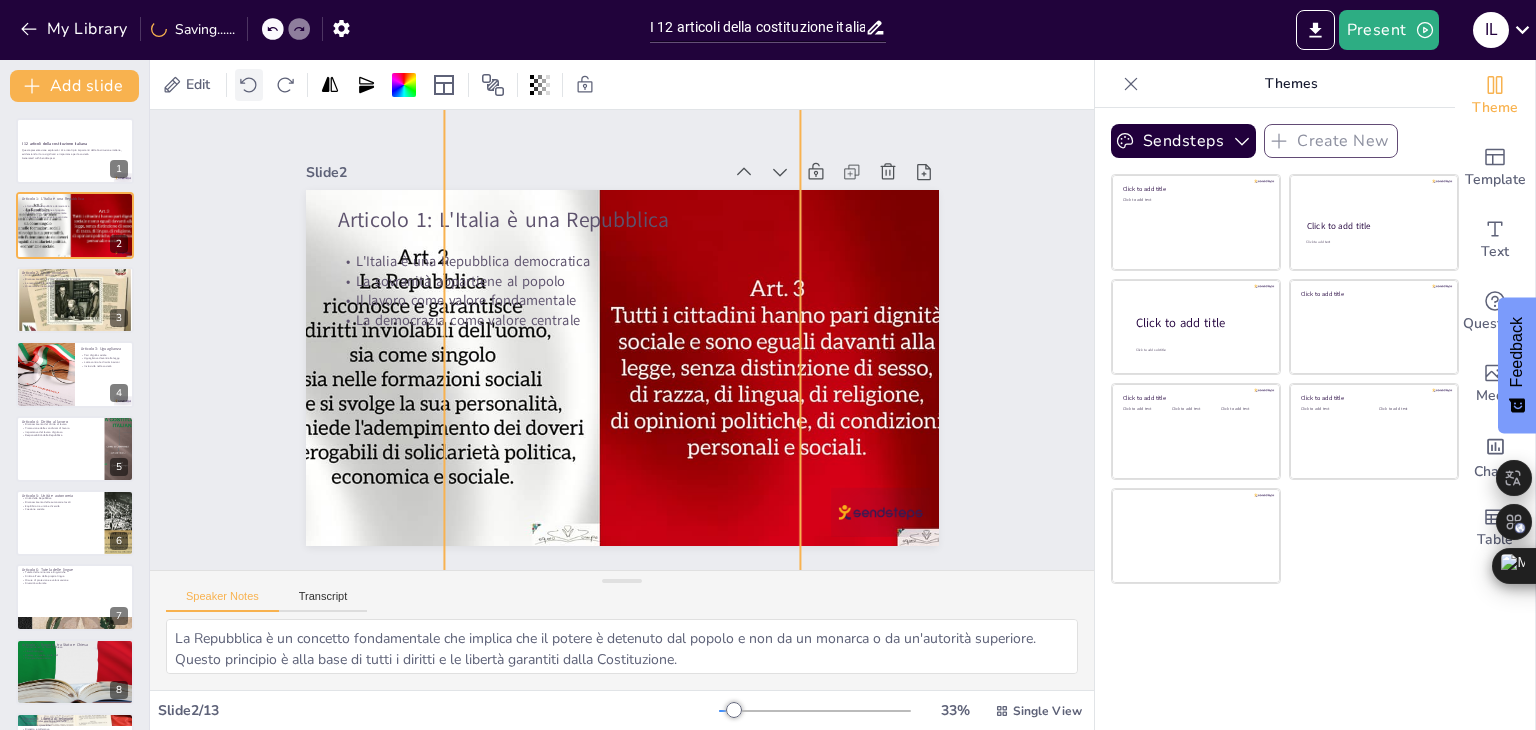 click 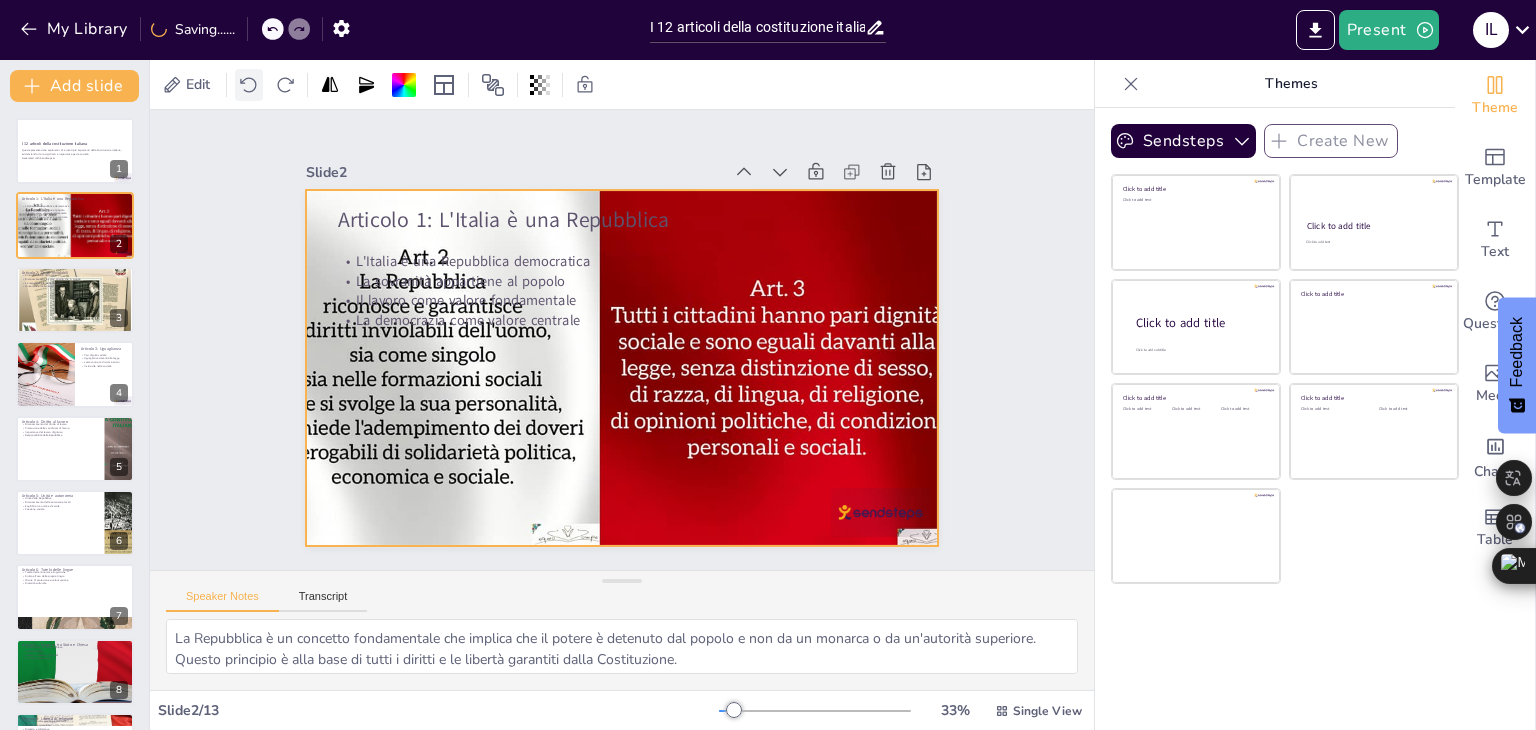 click 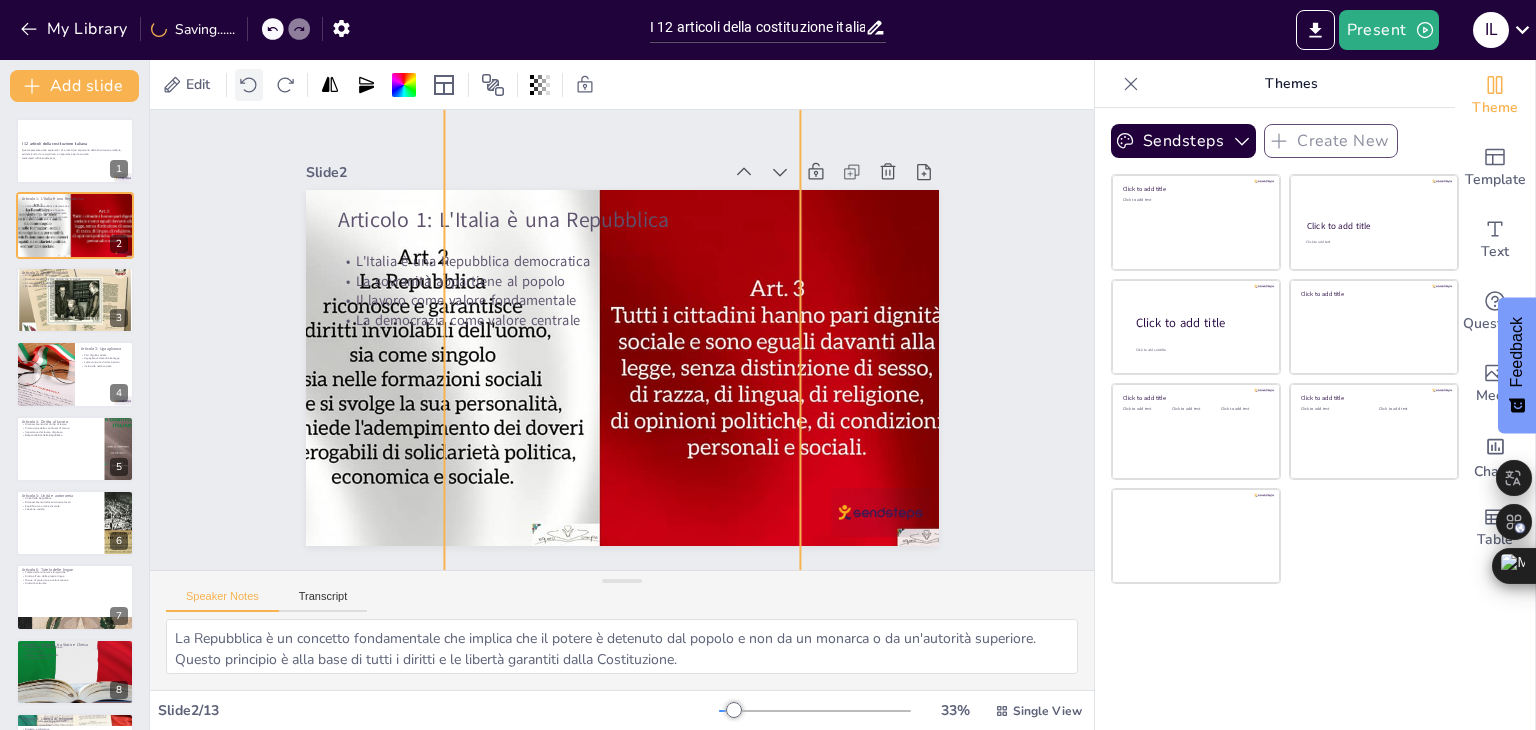 click 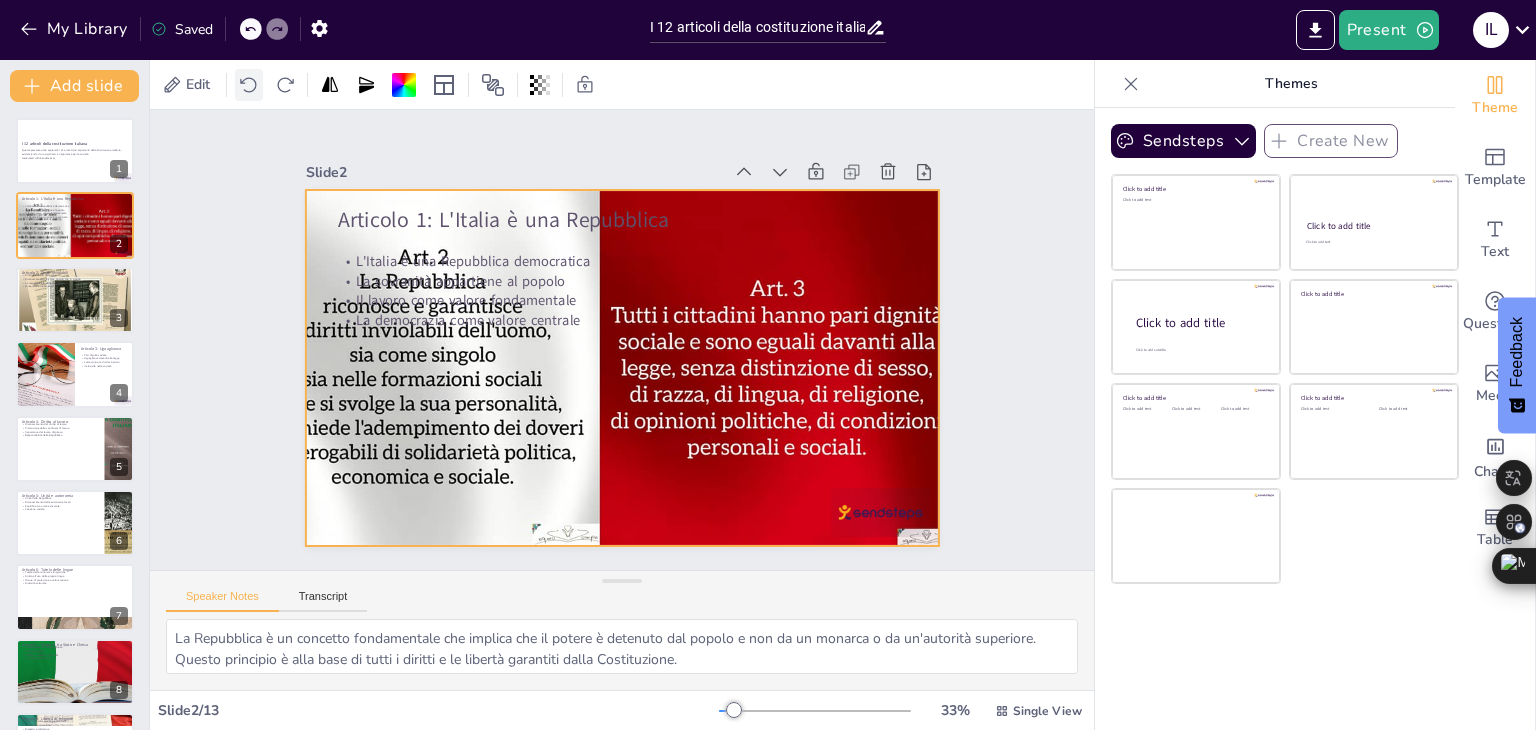 click 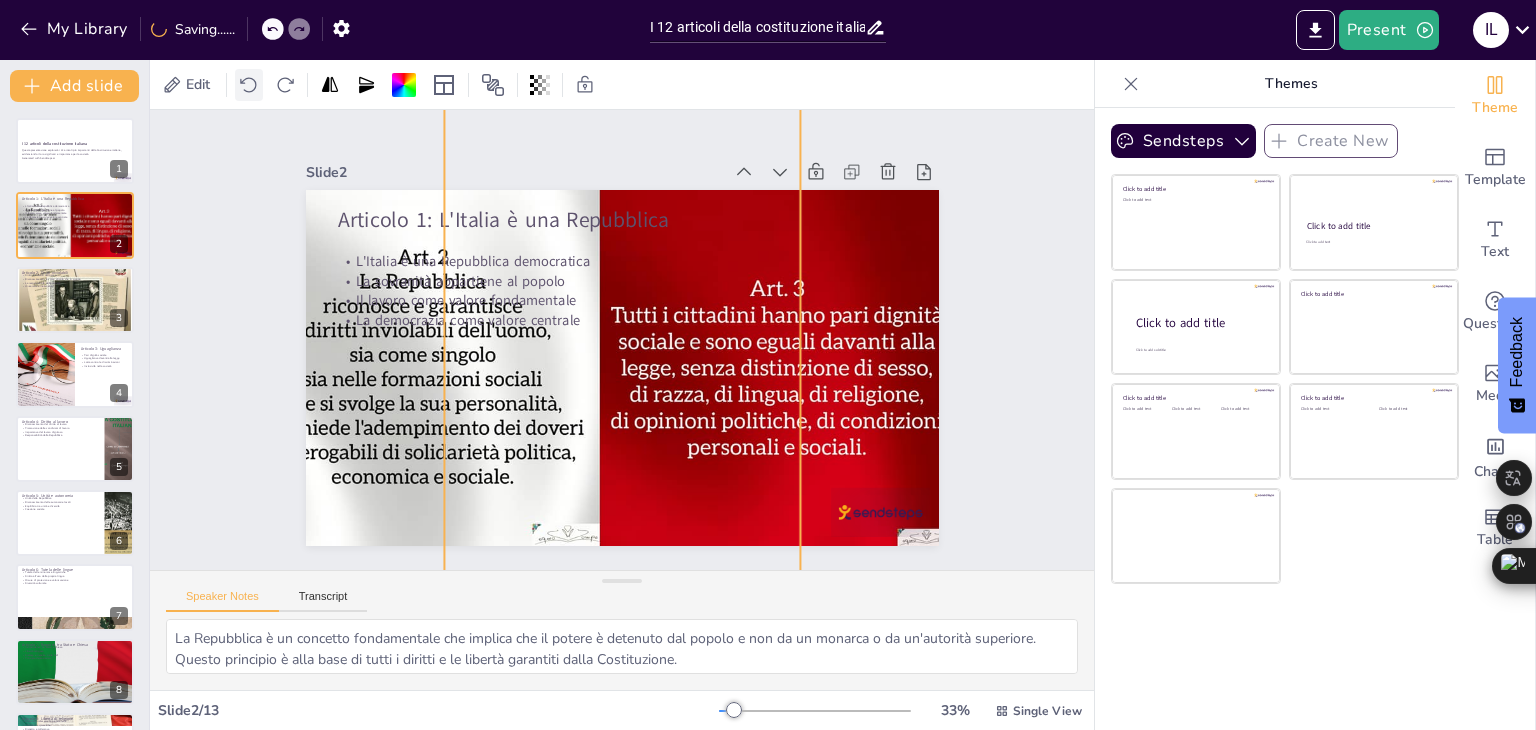 click 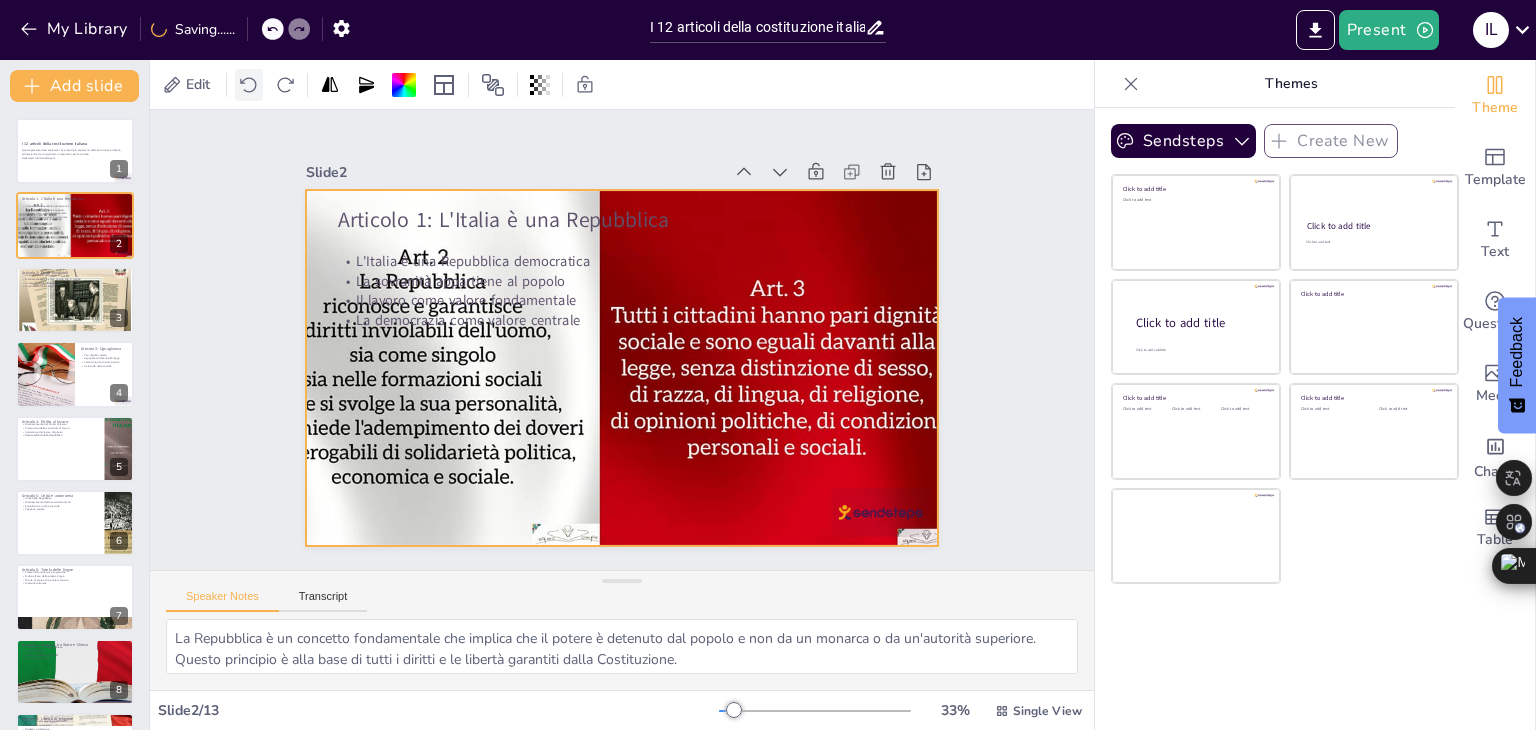 click 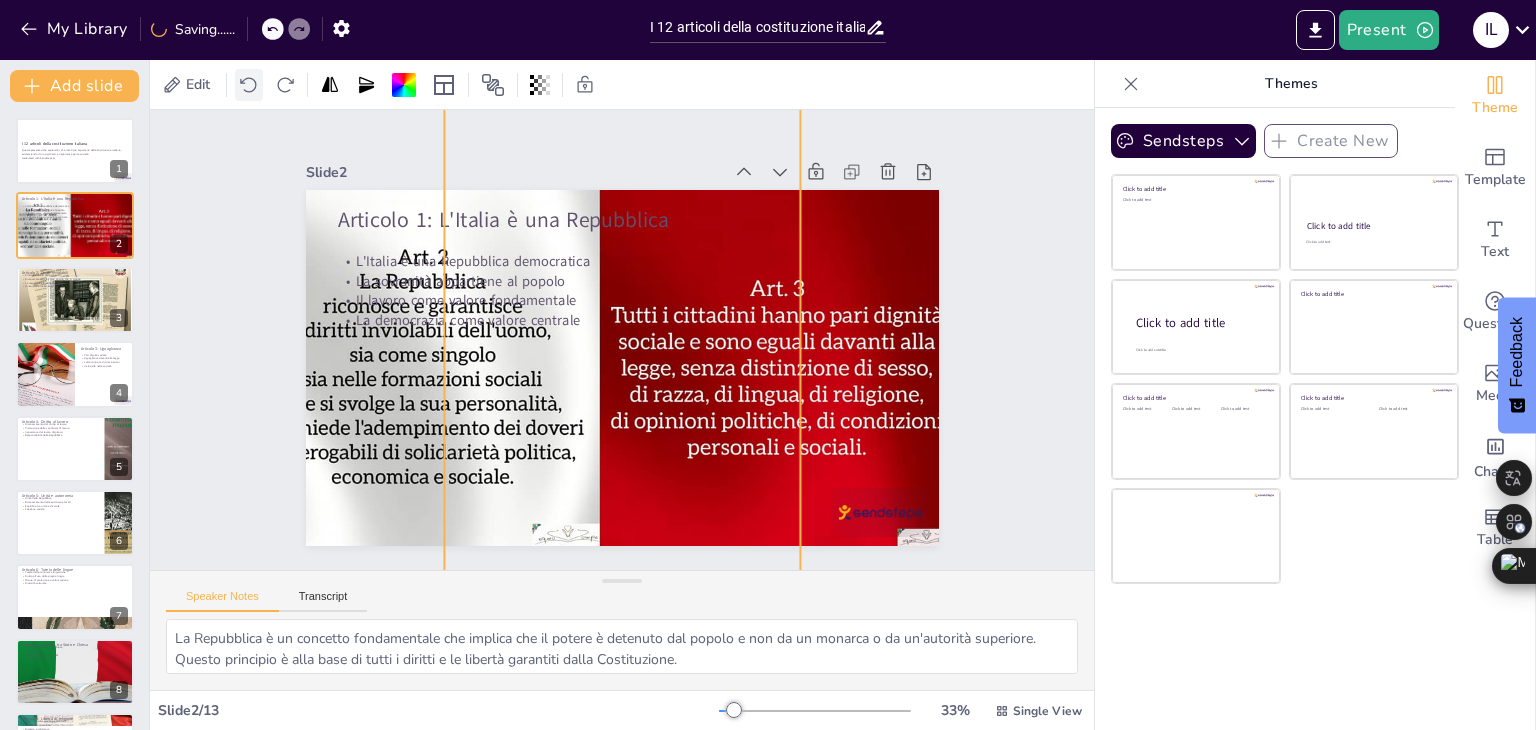 click 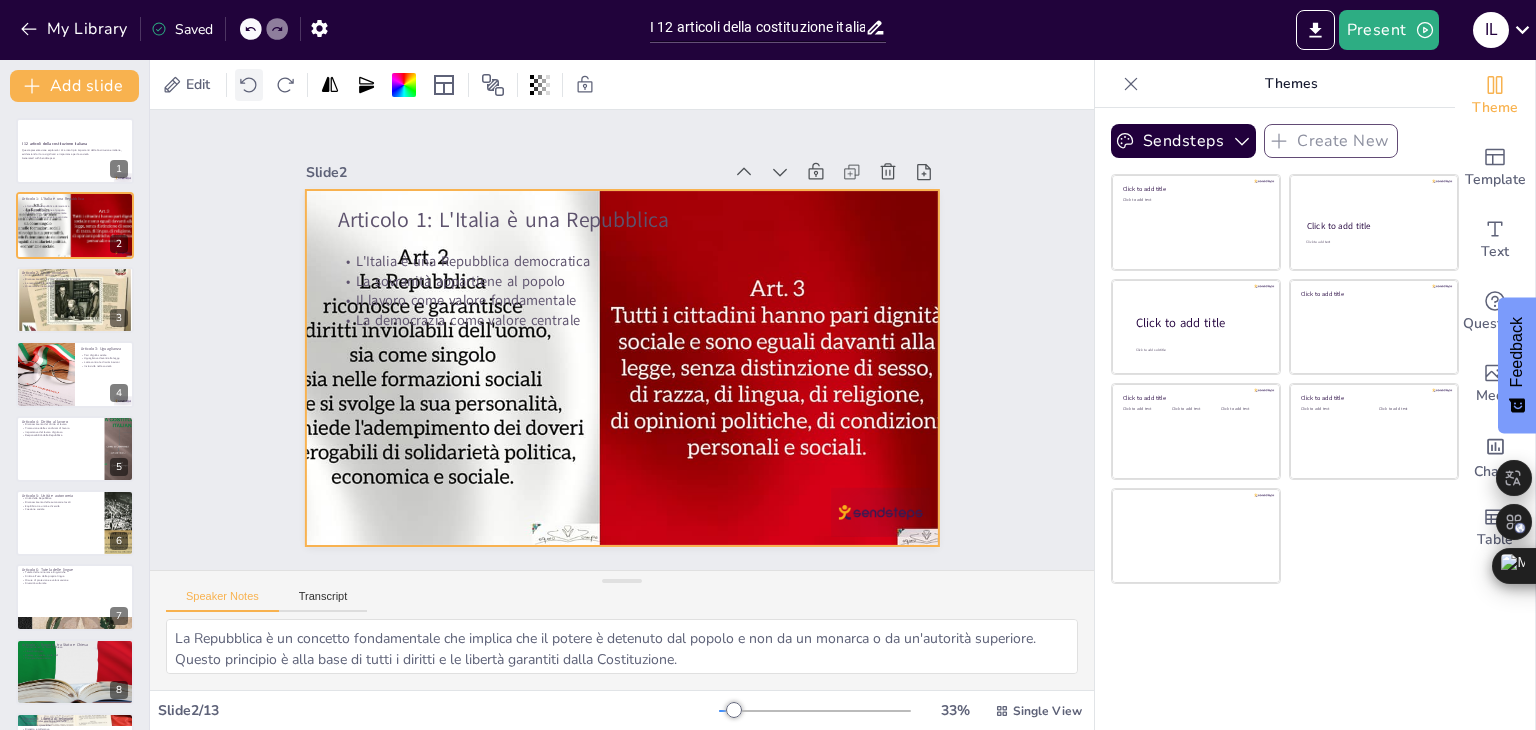 click 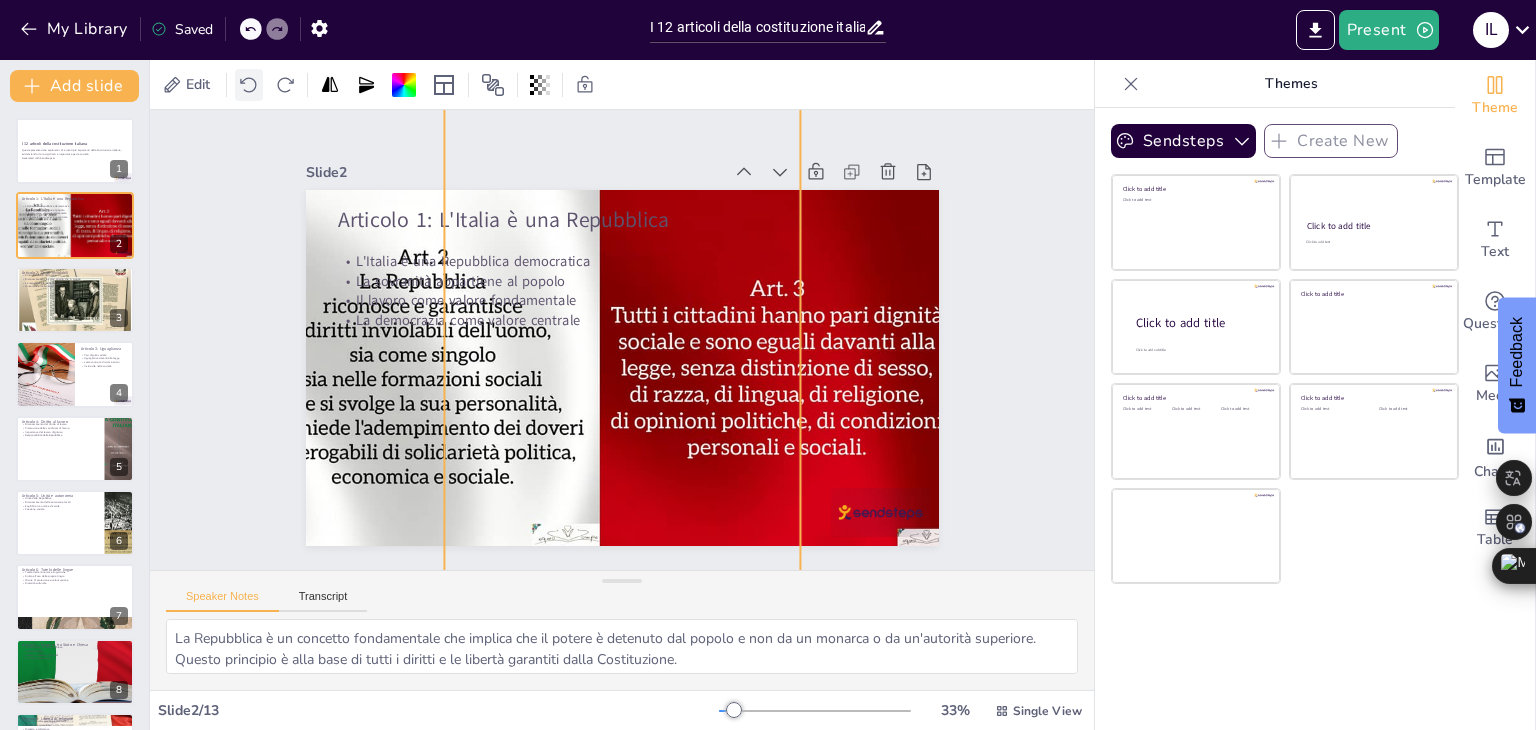 click 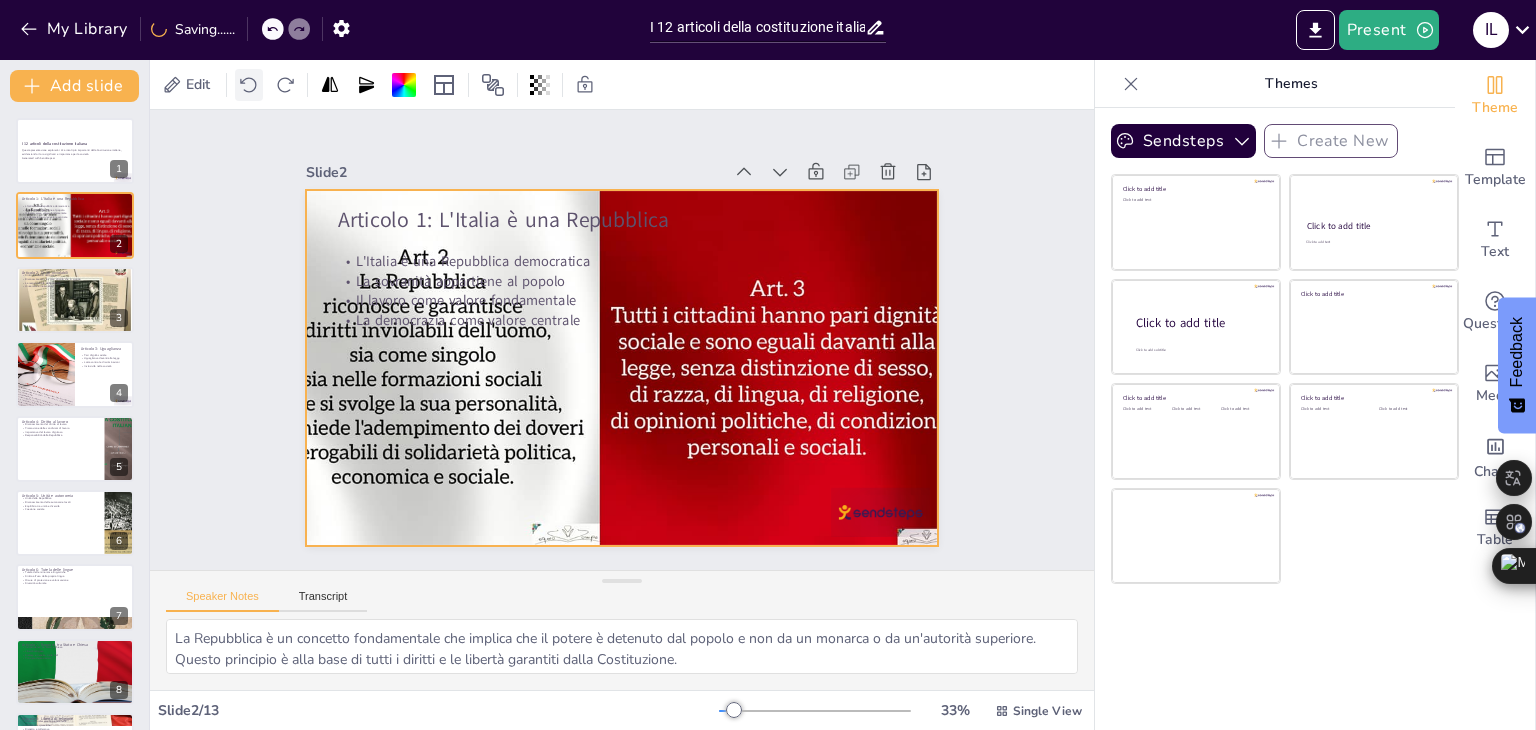 click 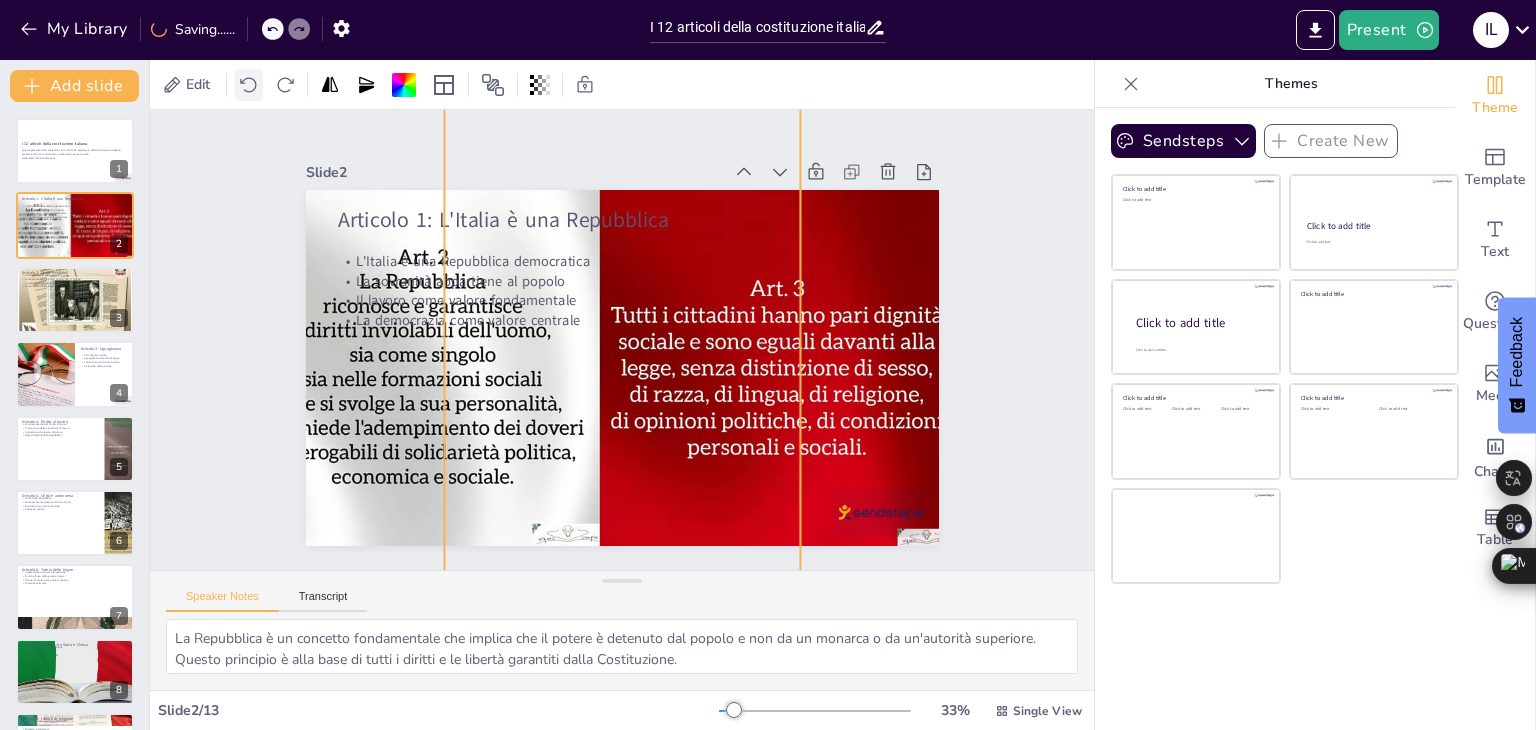 click 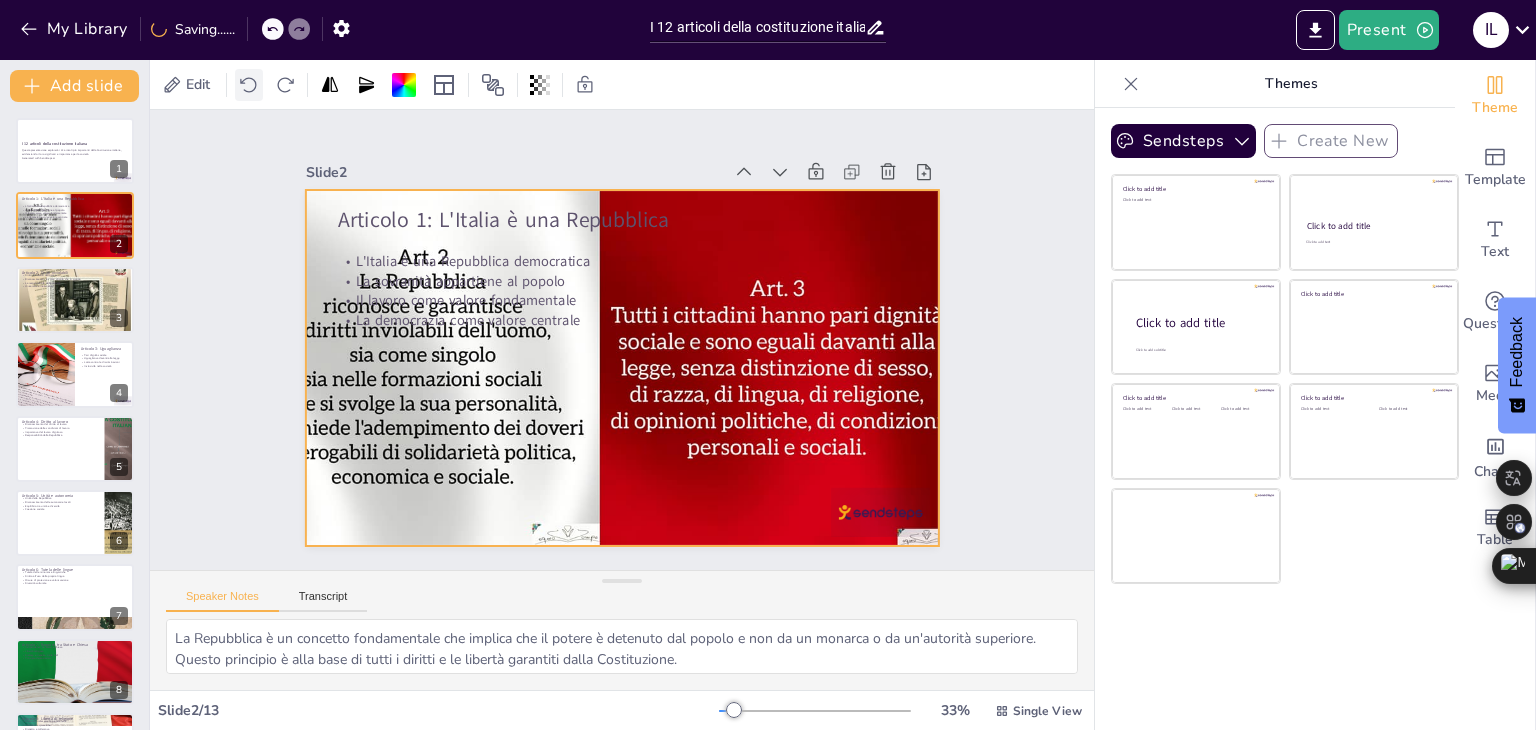 click 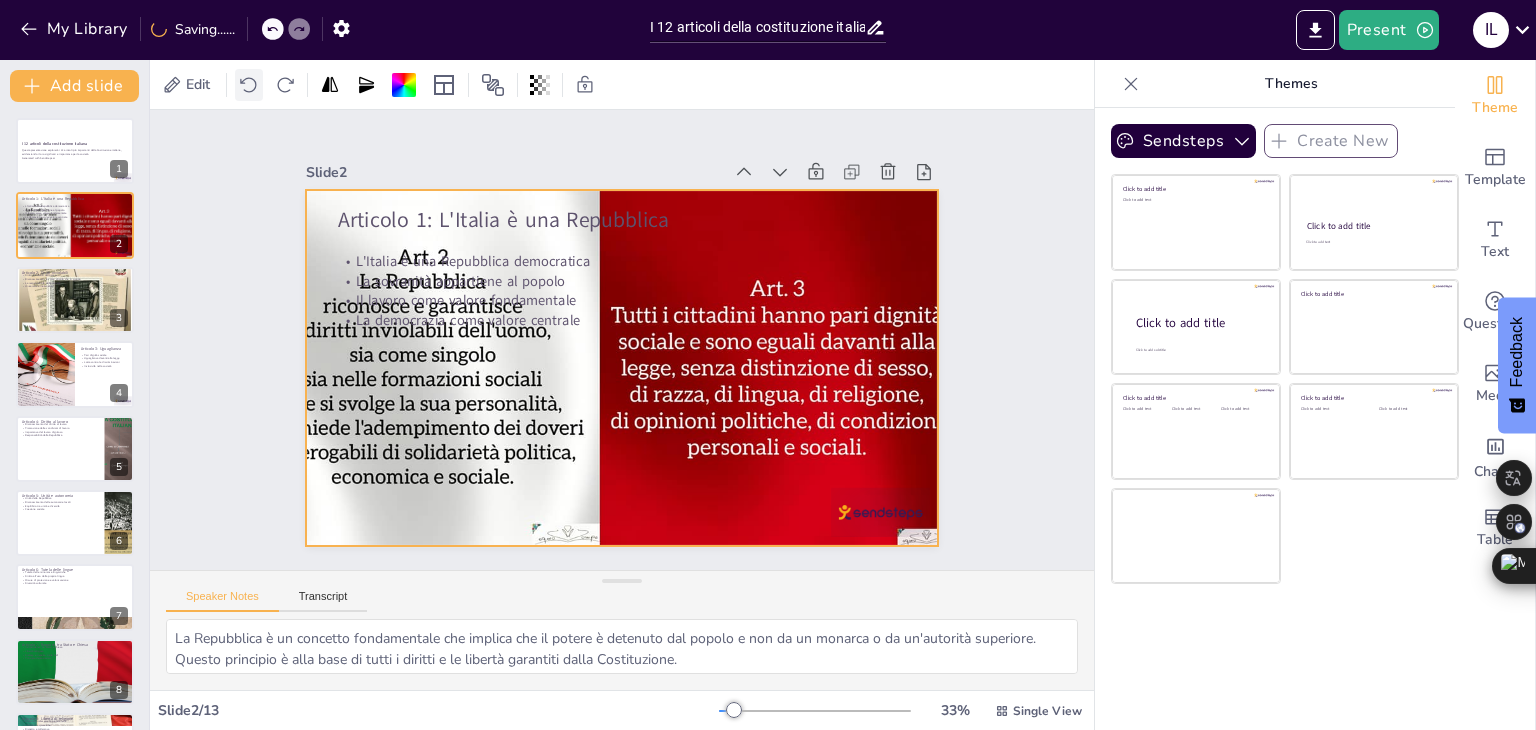 click 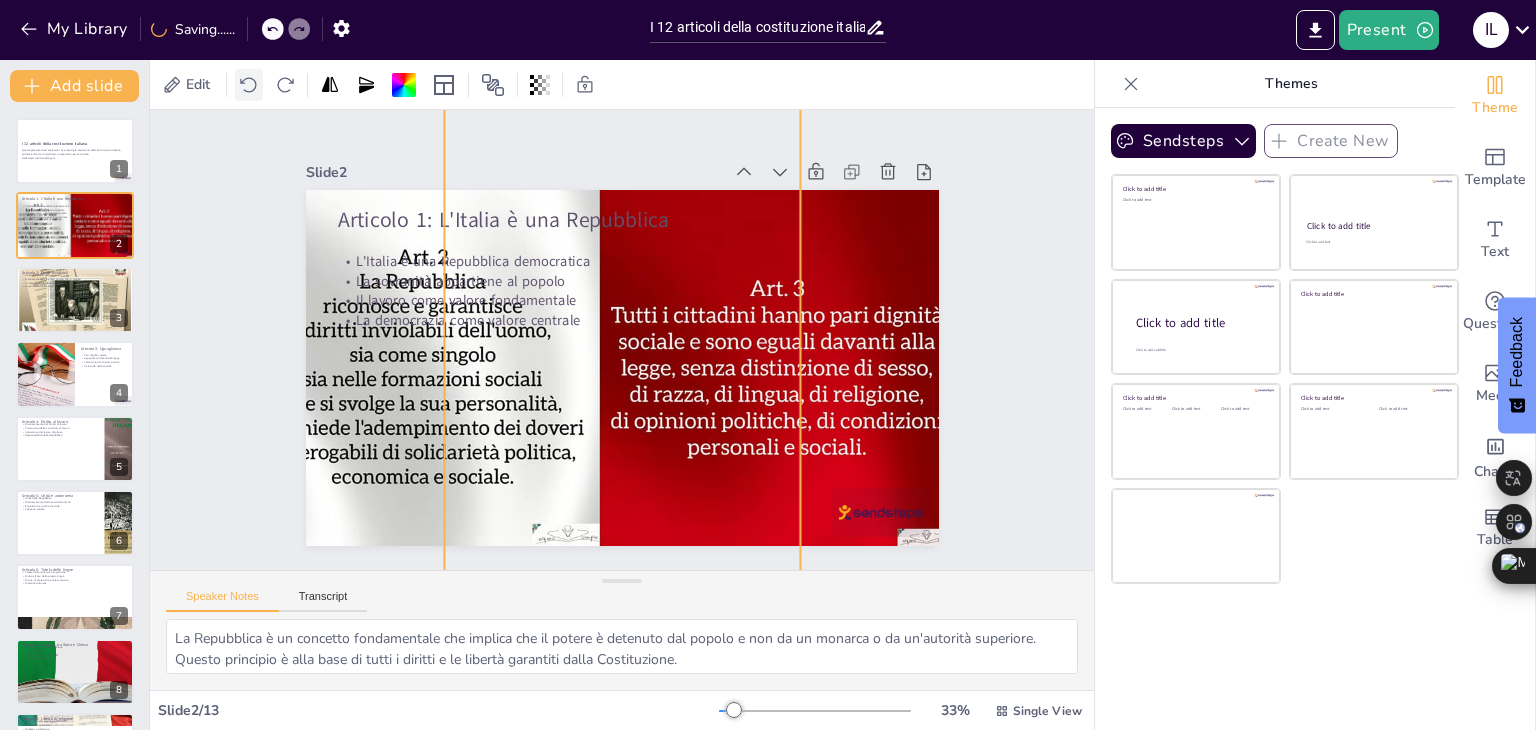 click 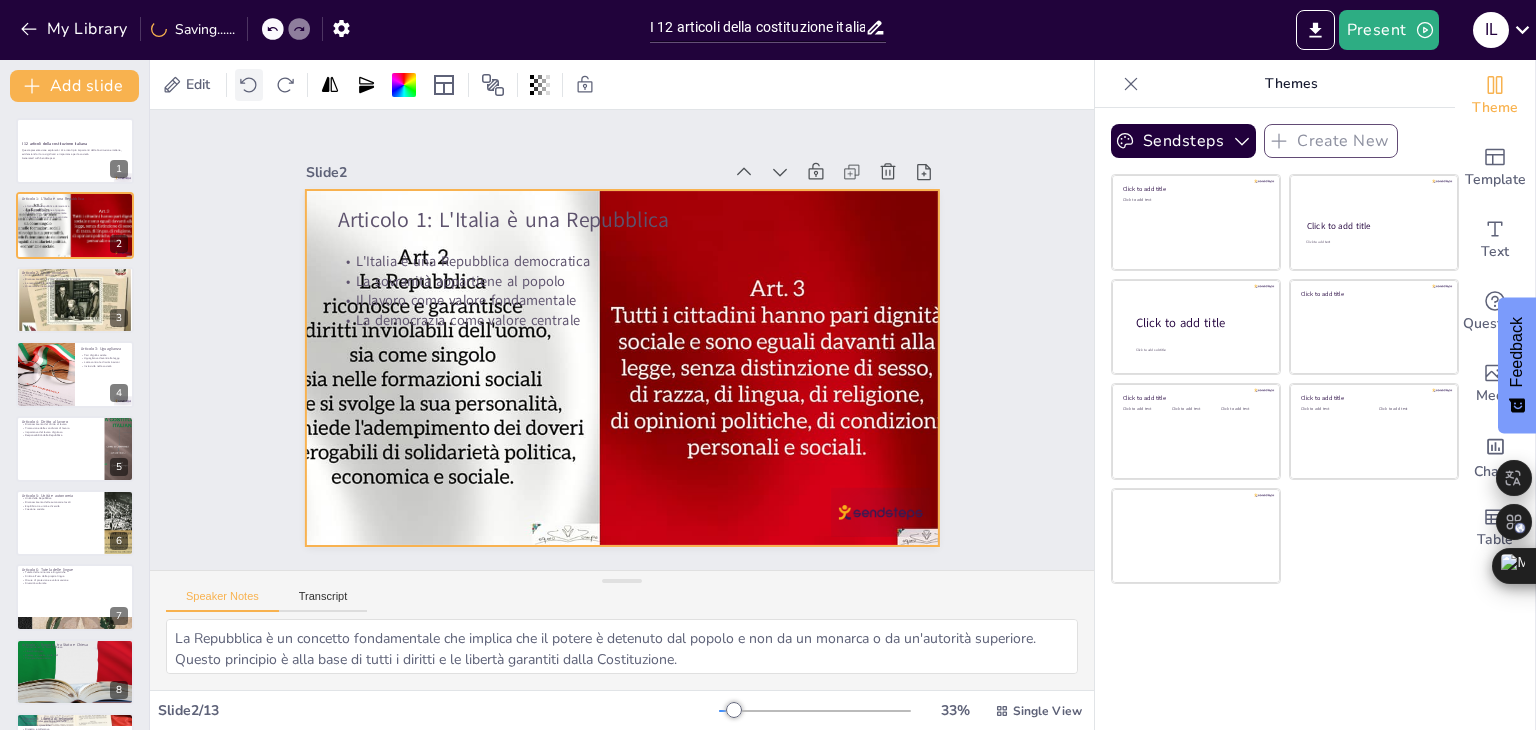 click 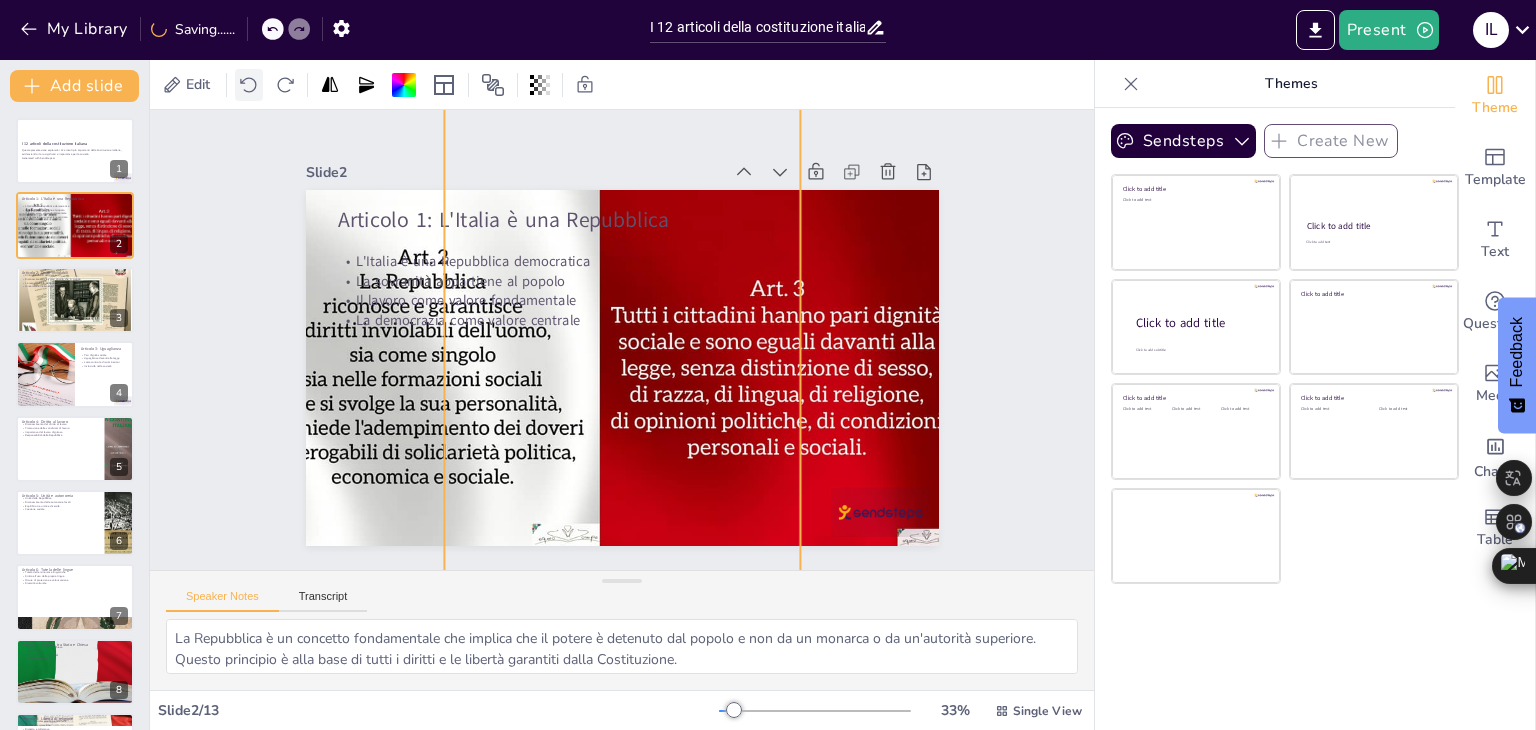 click 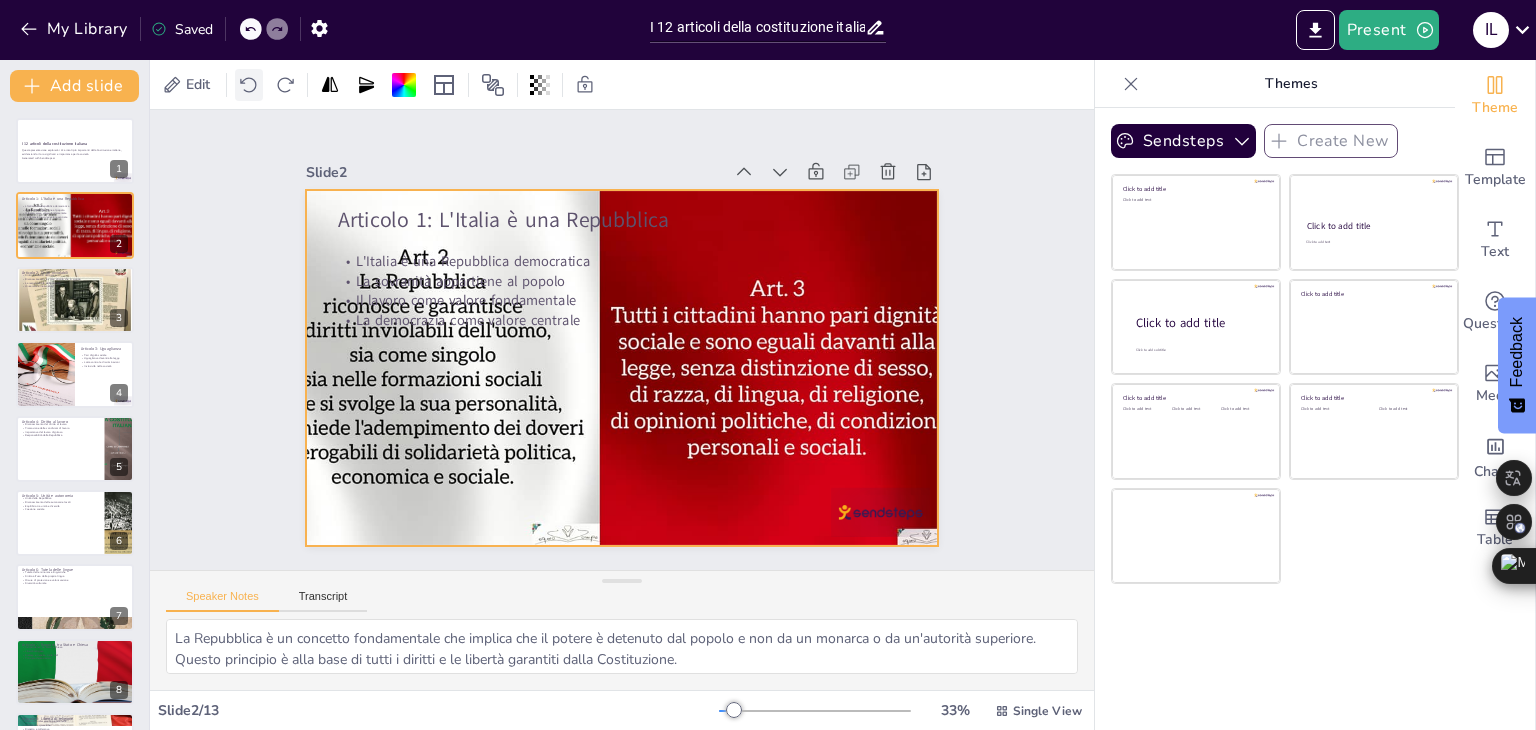 click 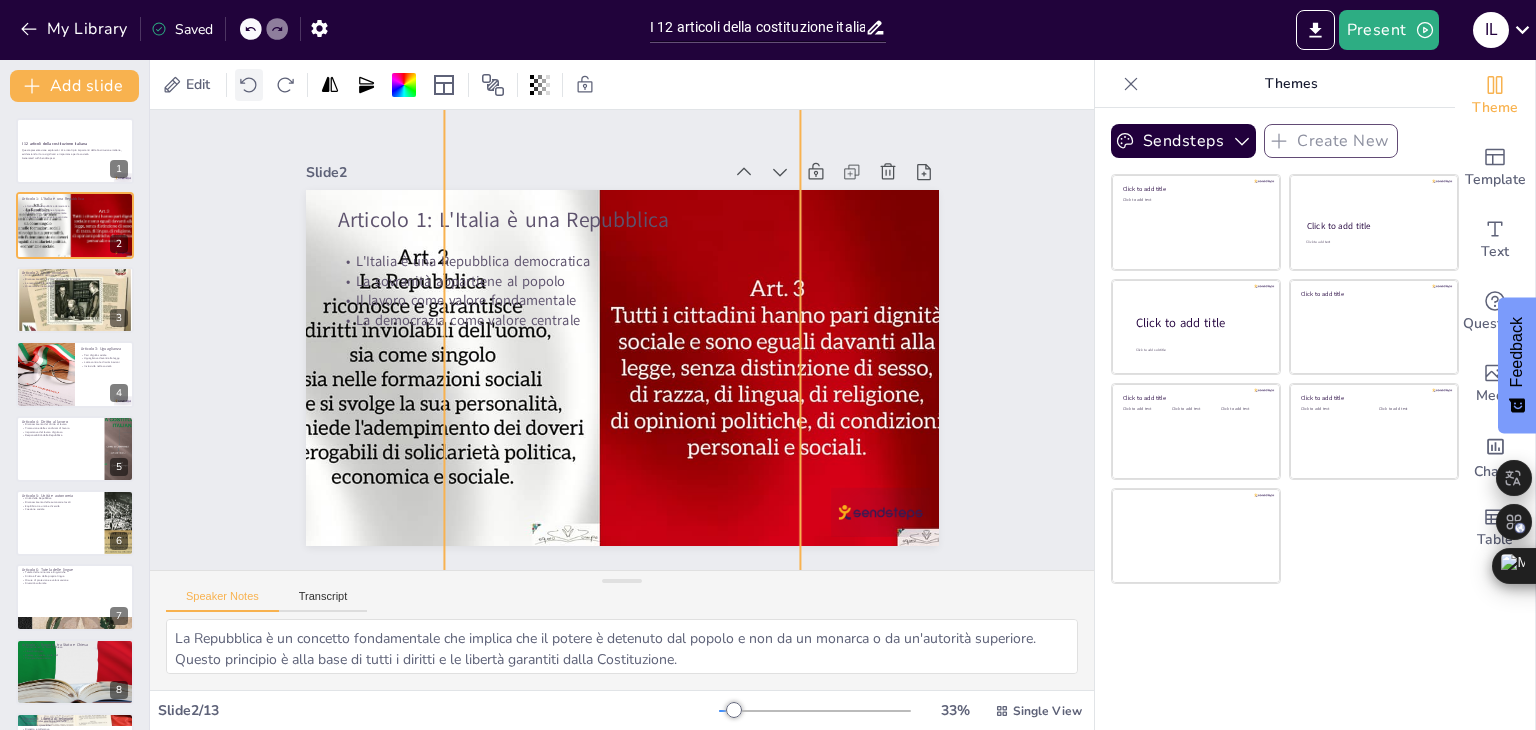 click 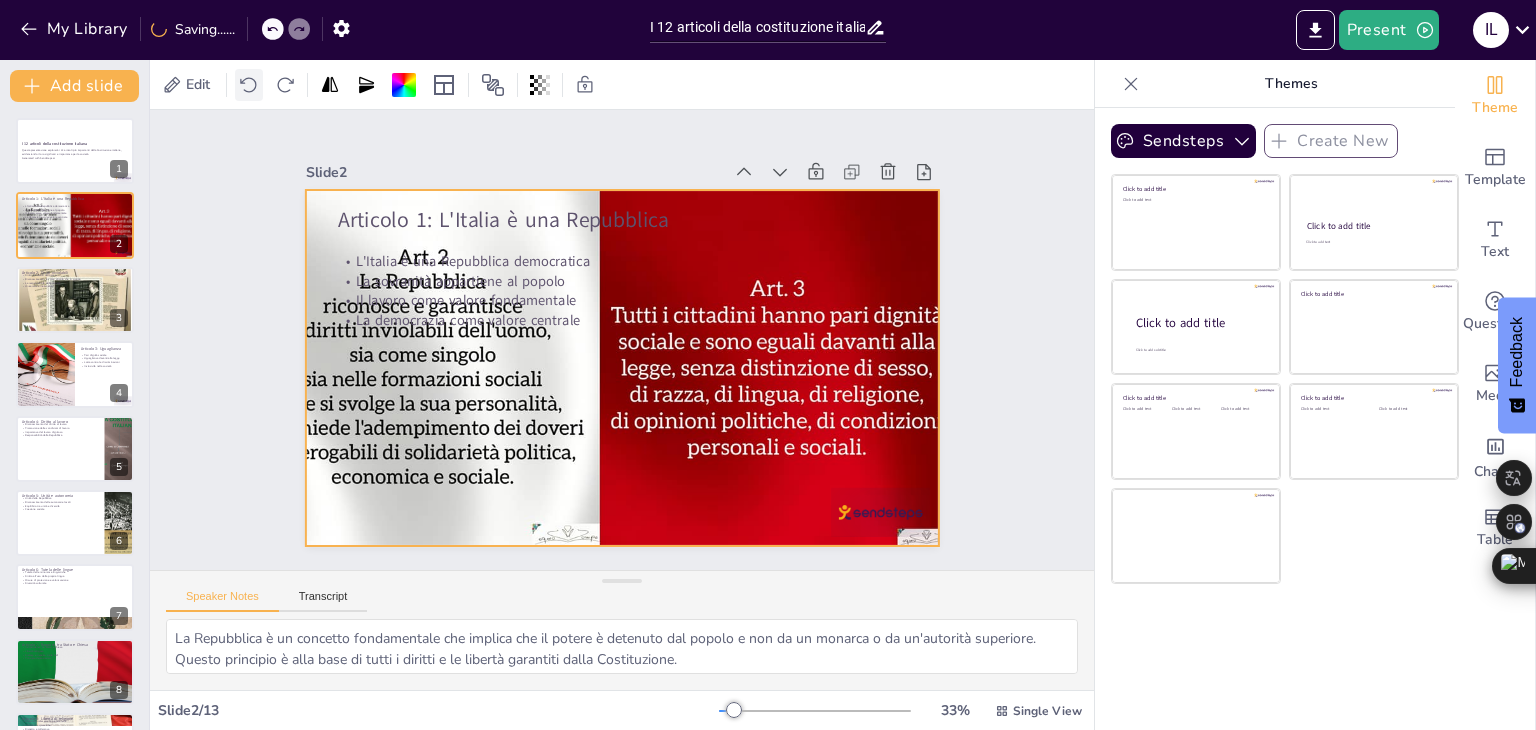 click 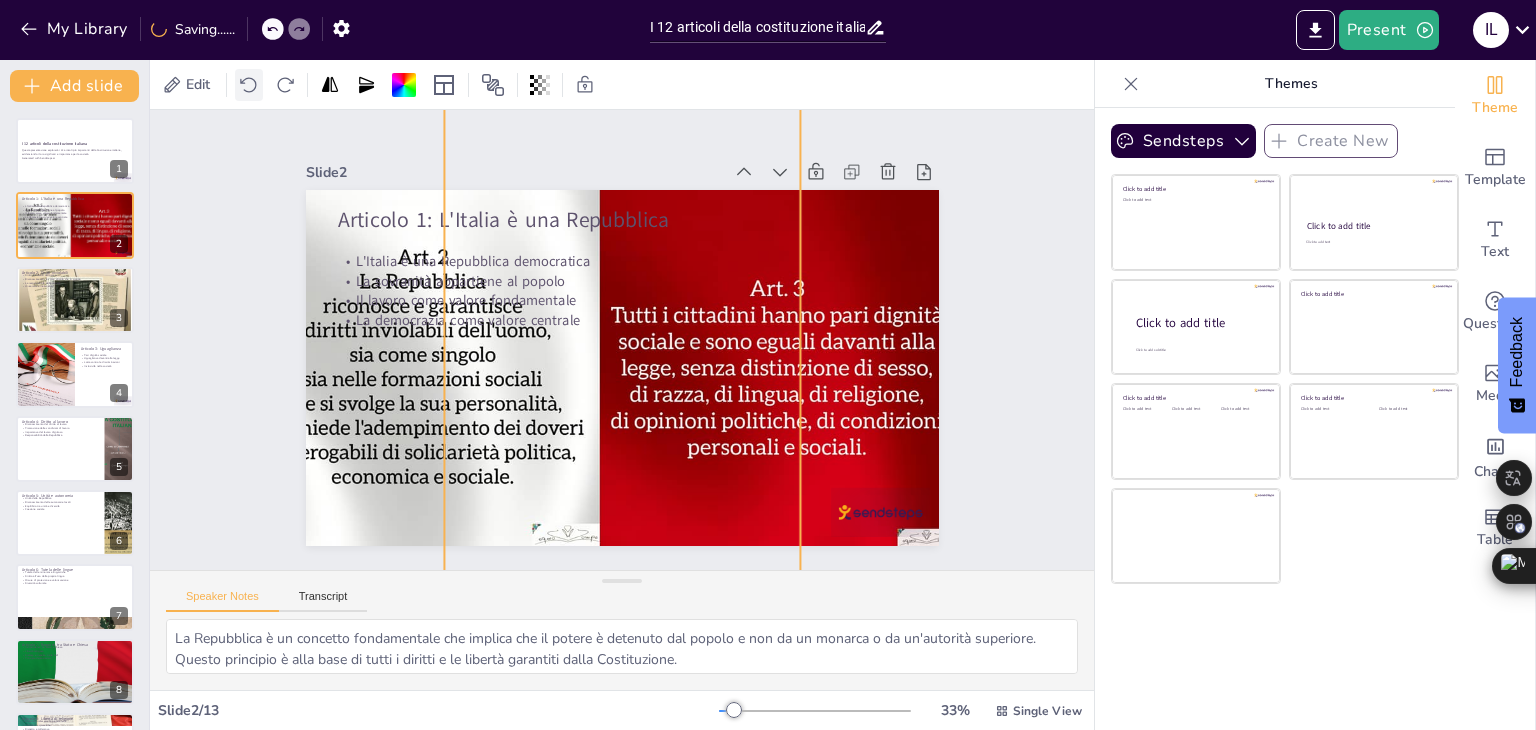 click 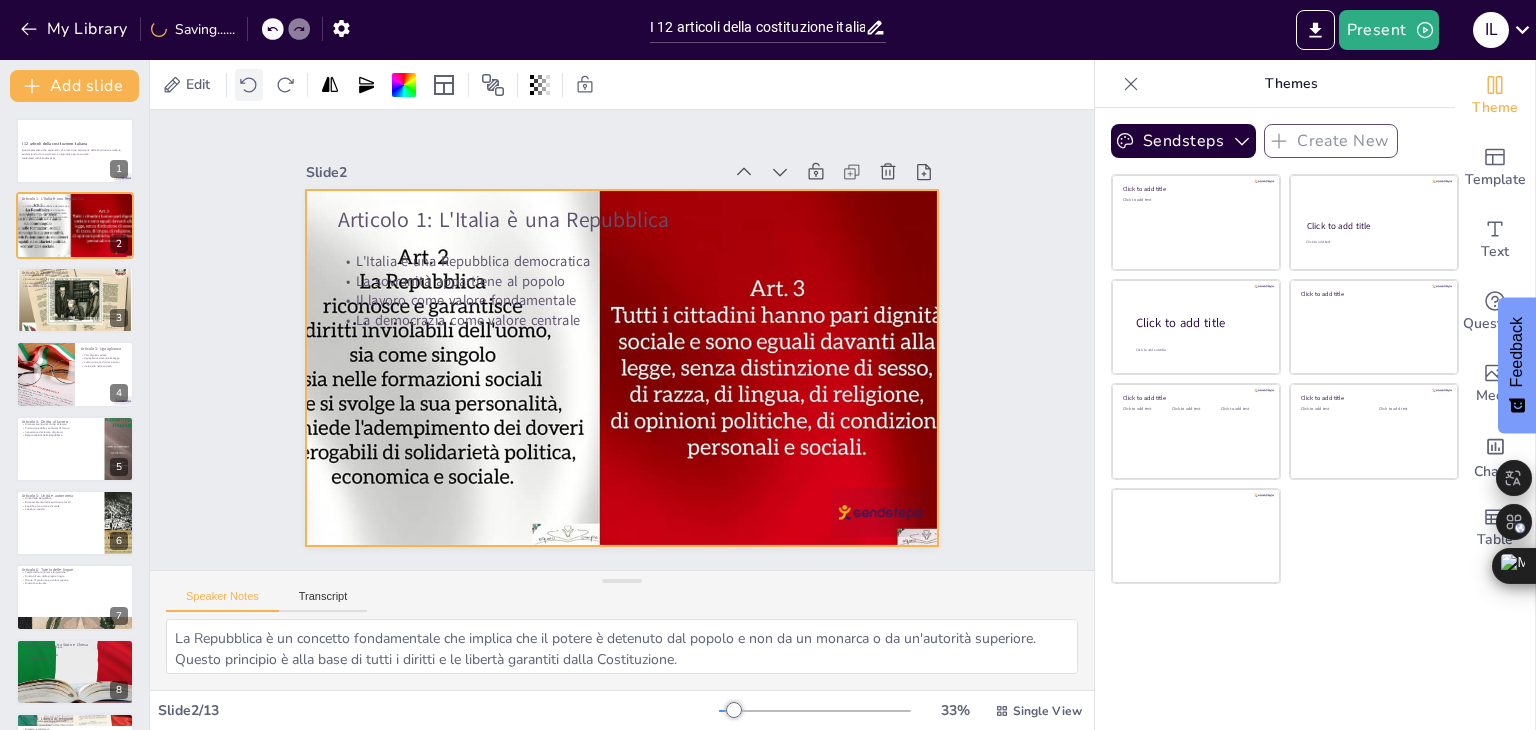 click 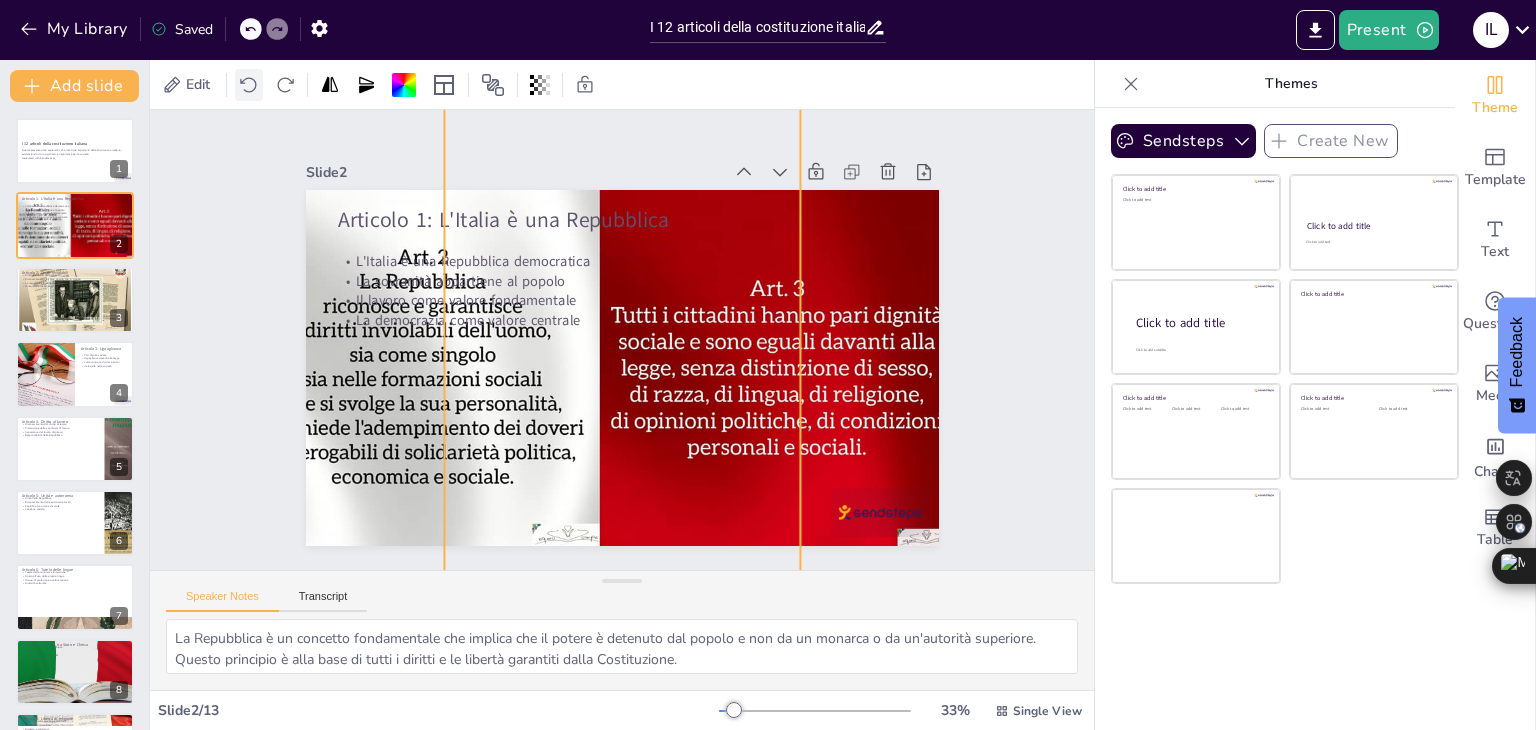 click 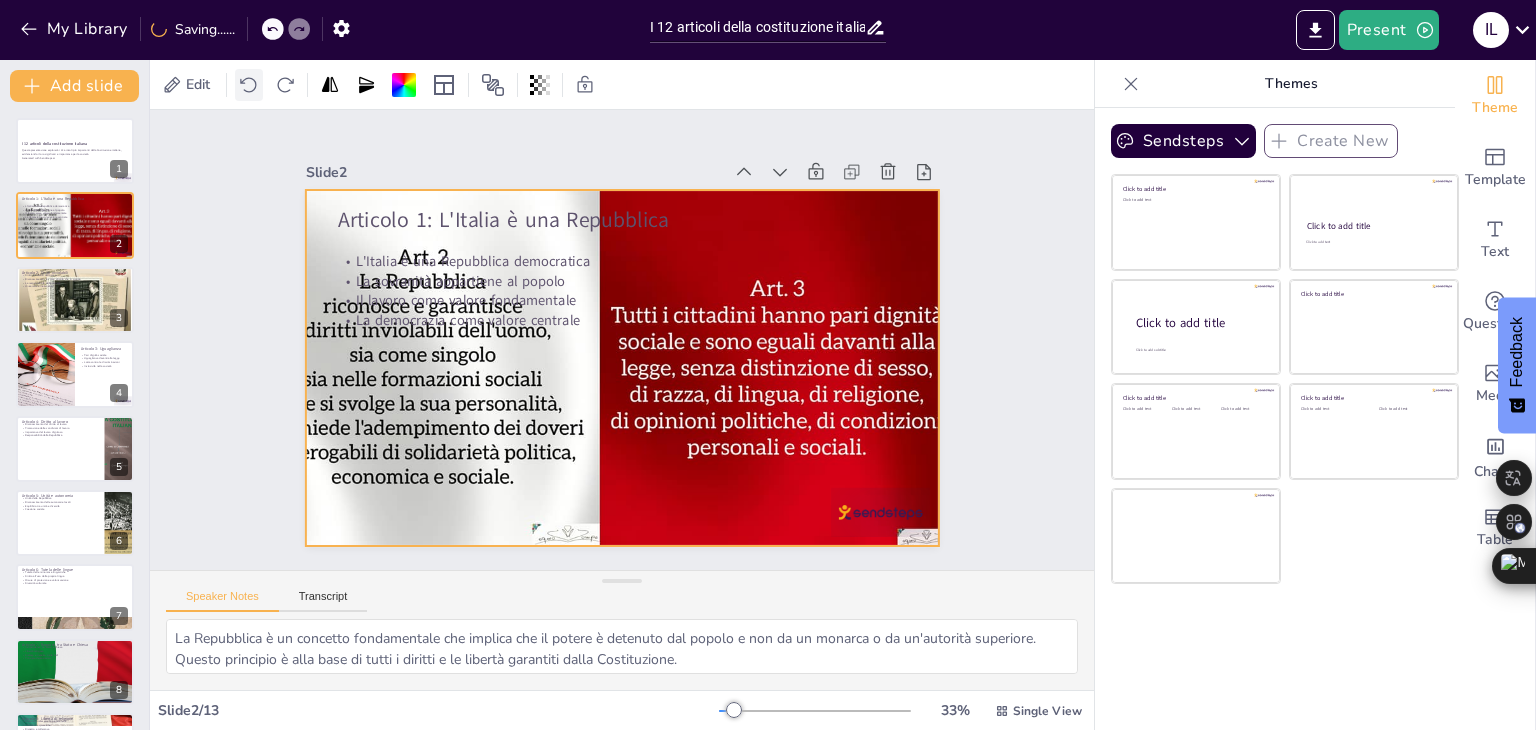 click 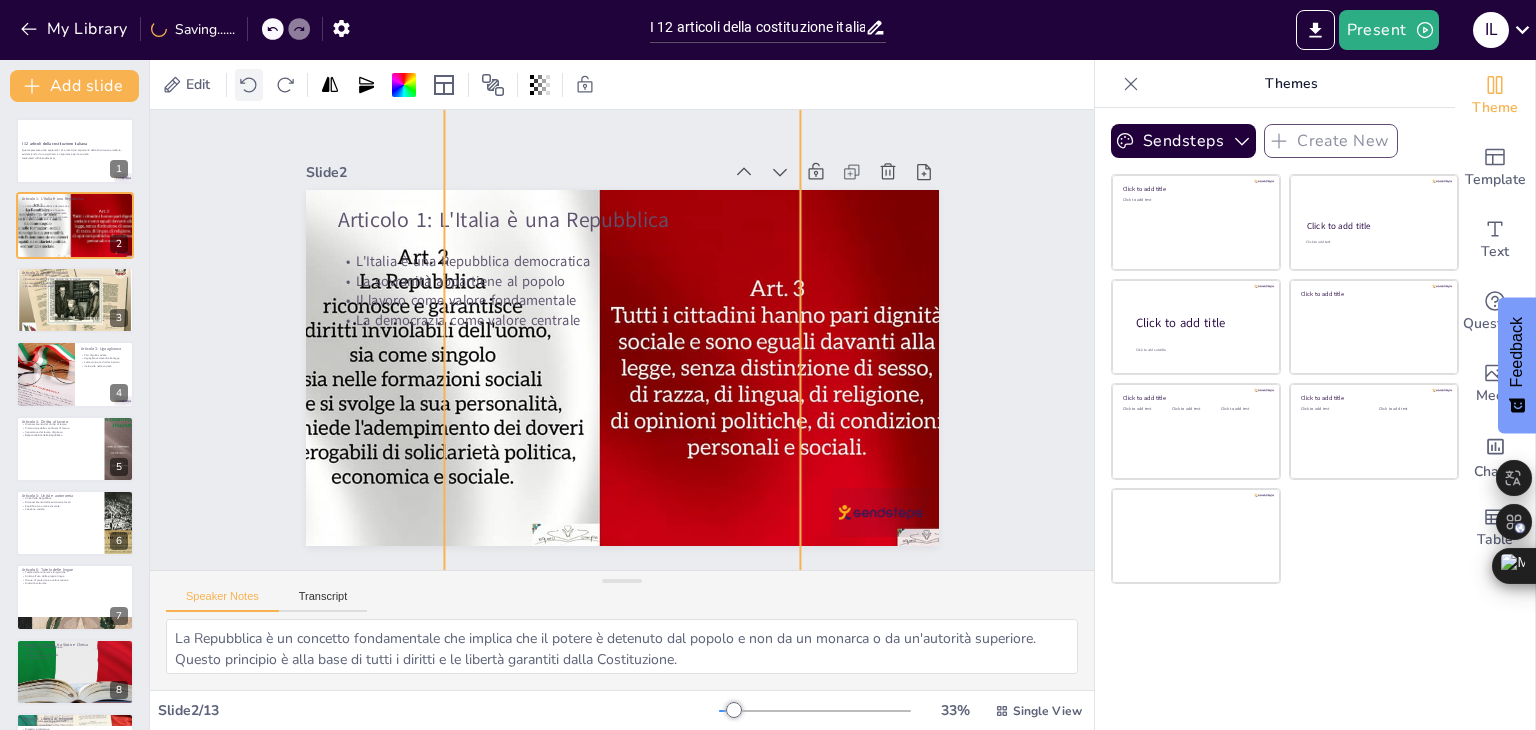 click 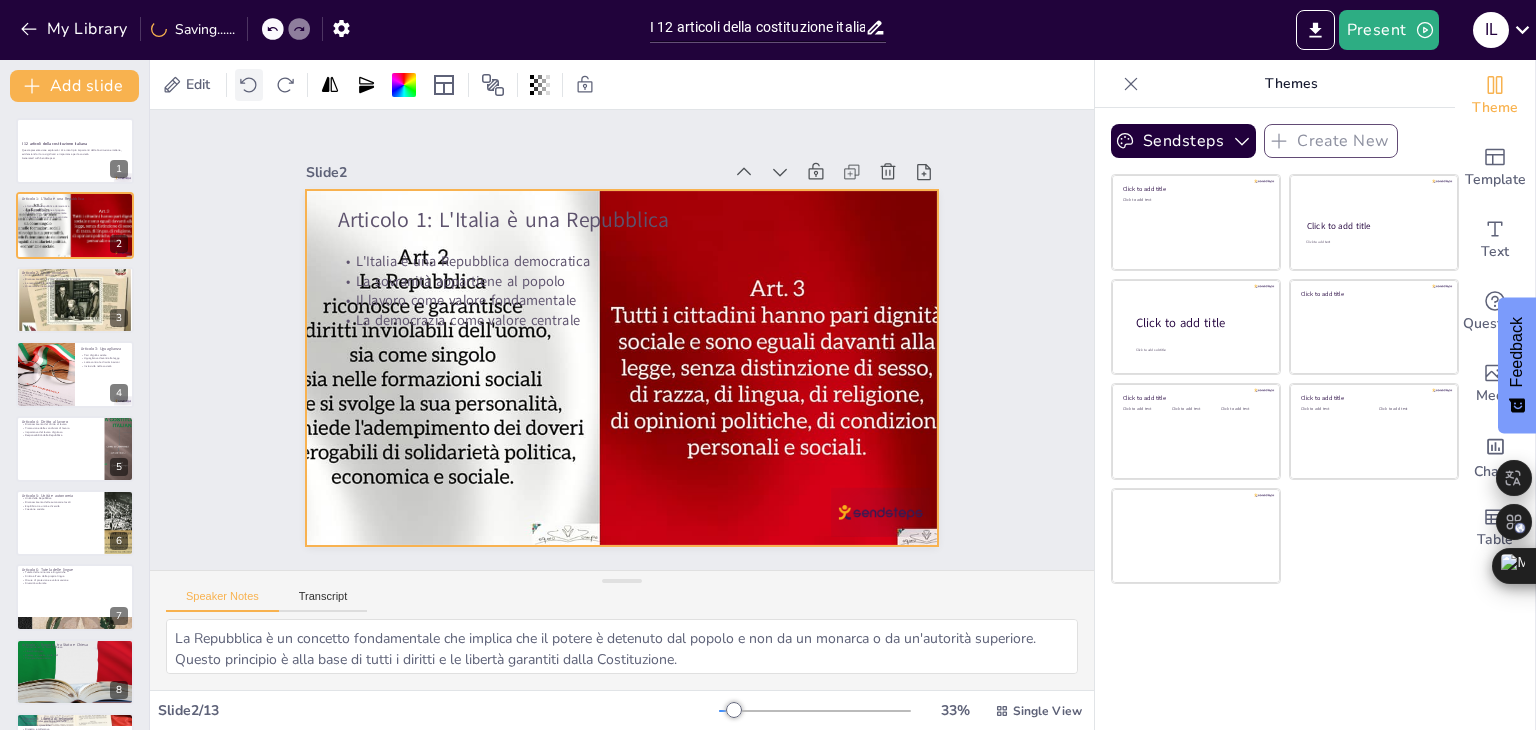 click 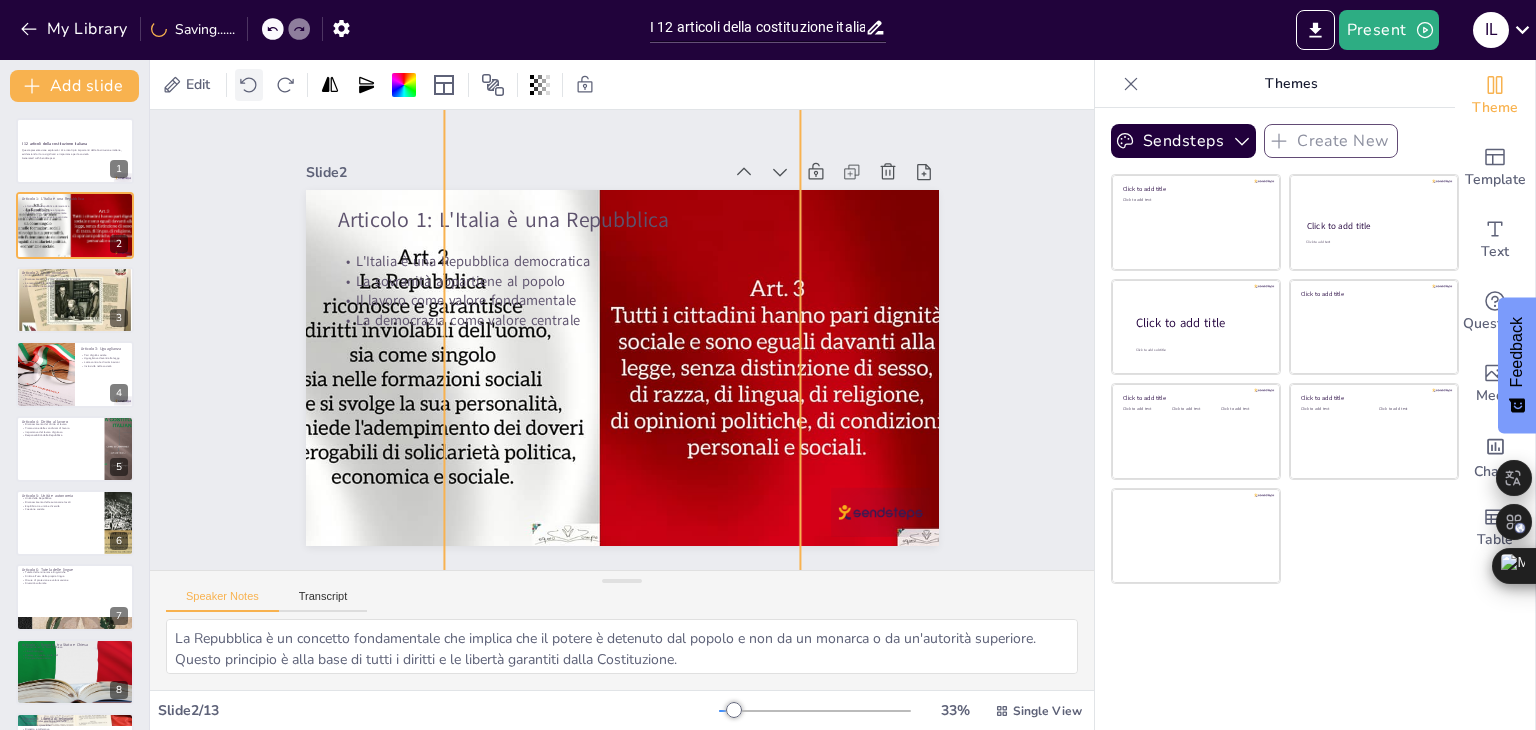 click 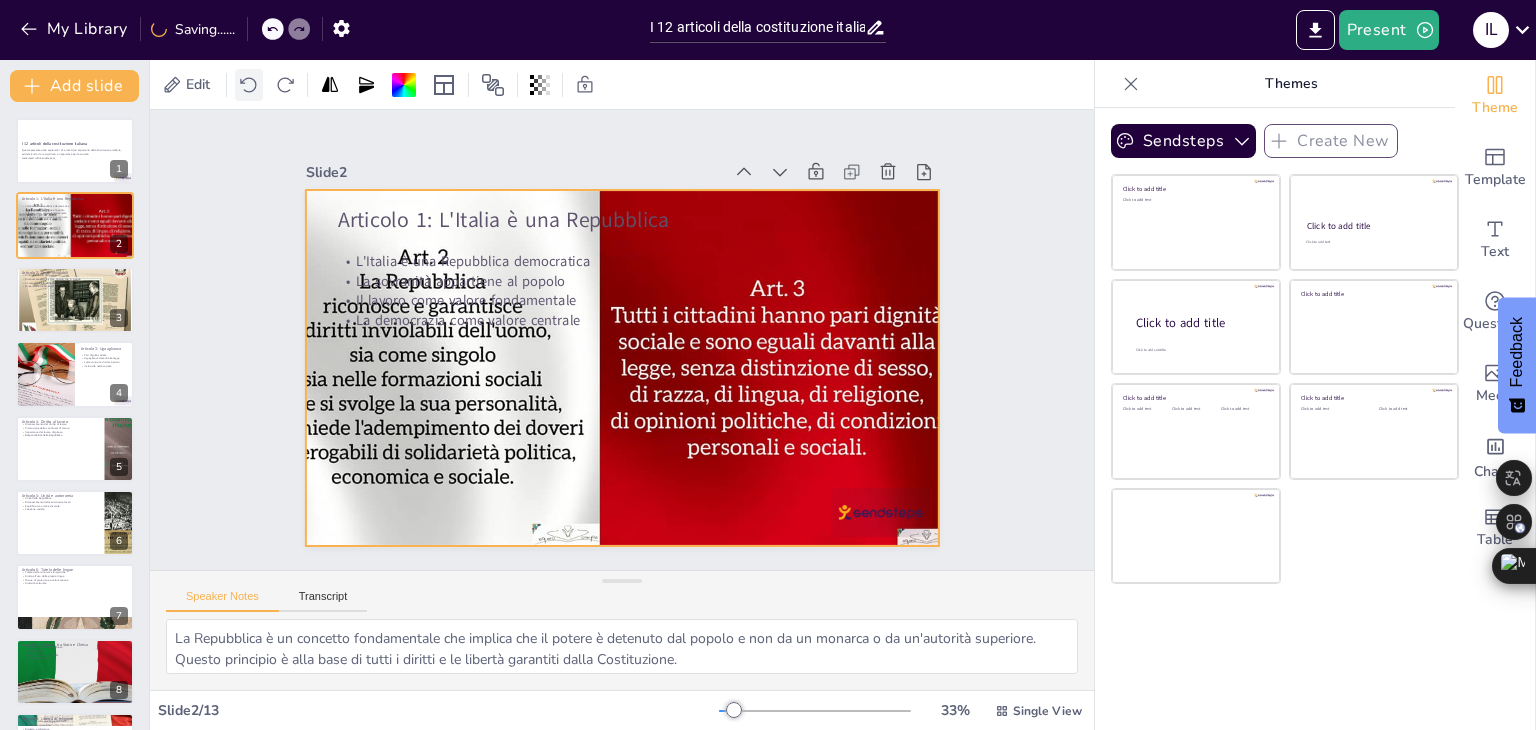 click 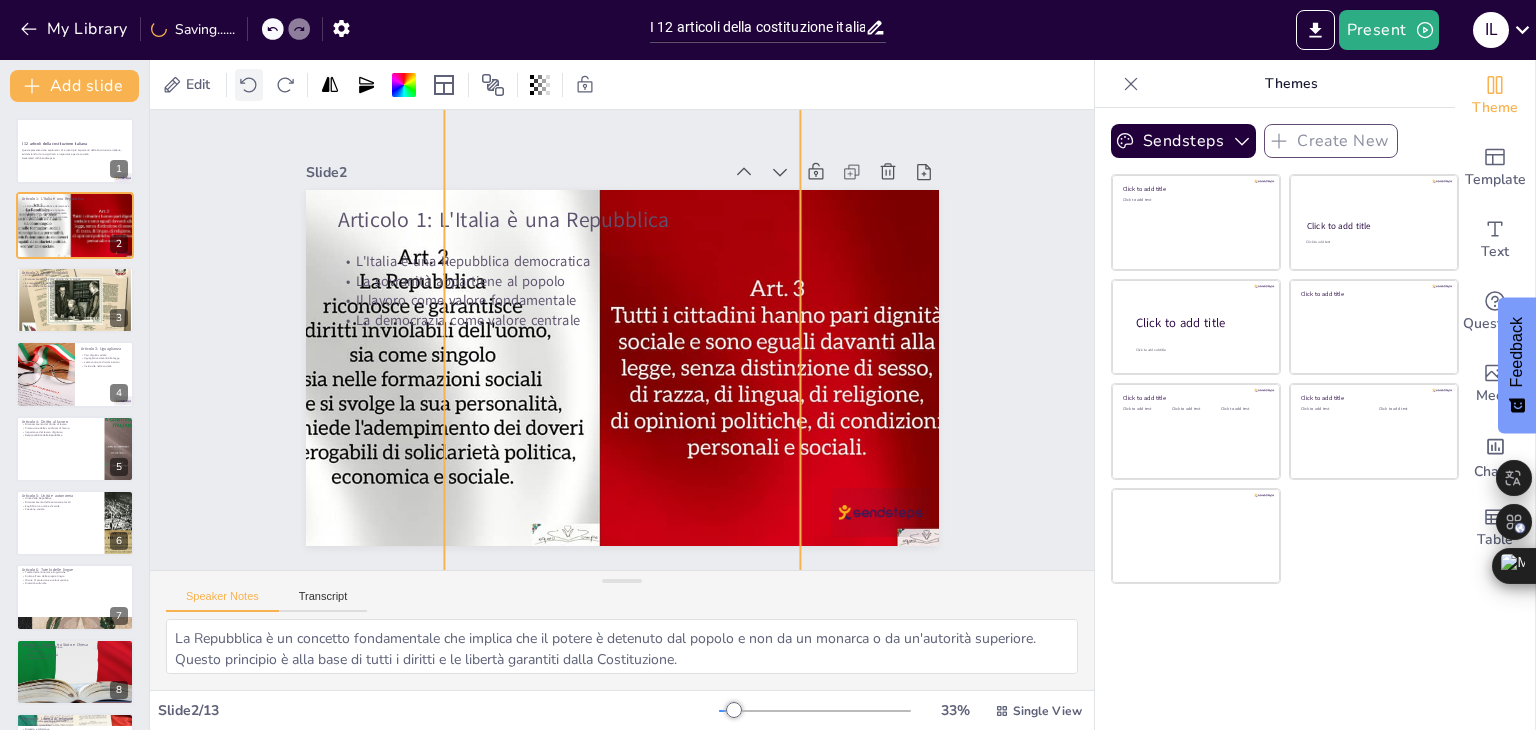 click 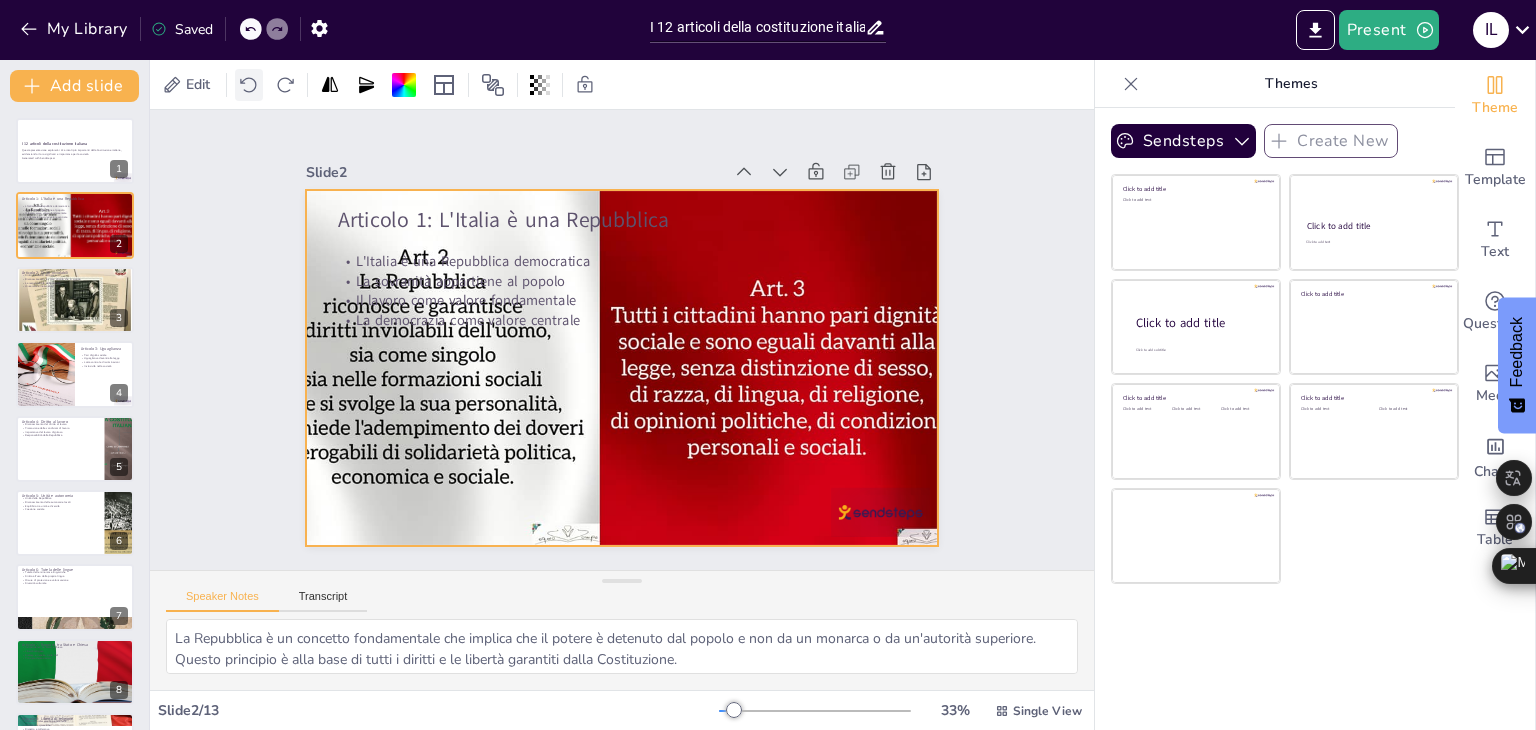 click 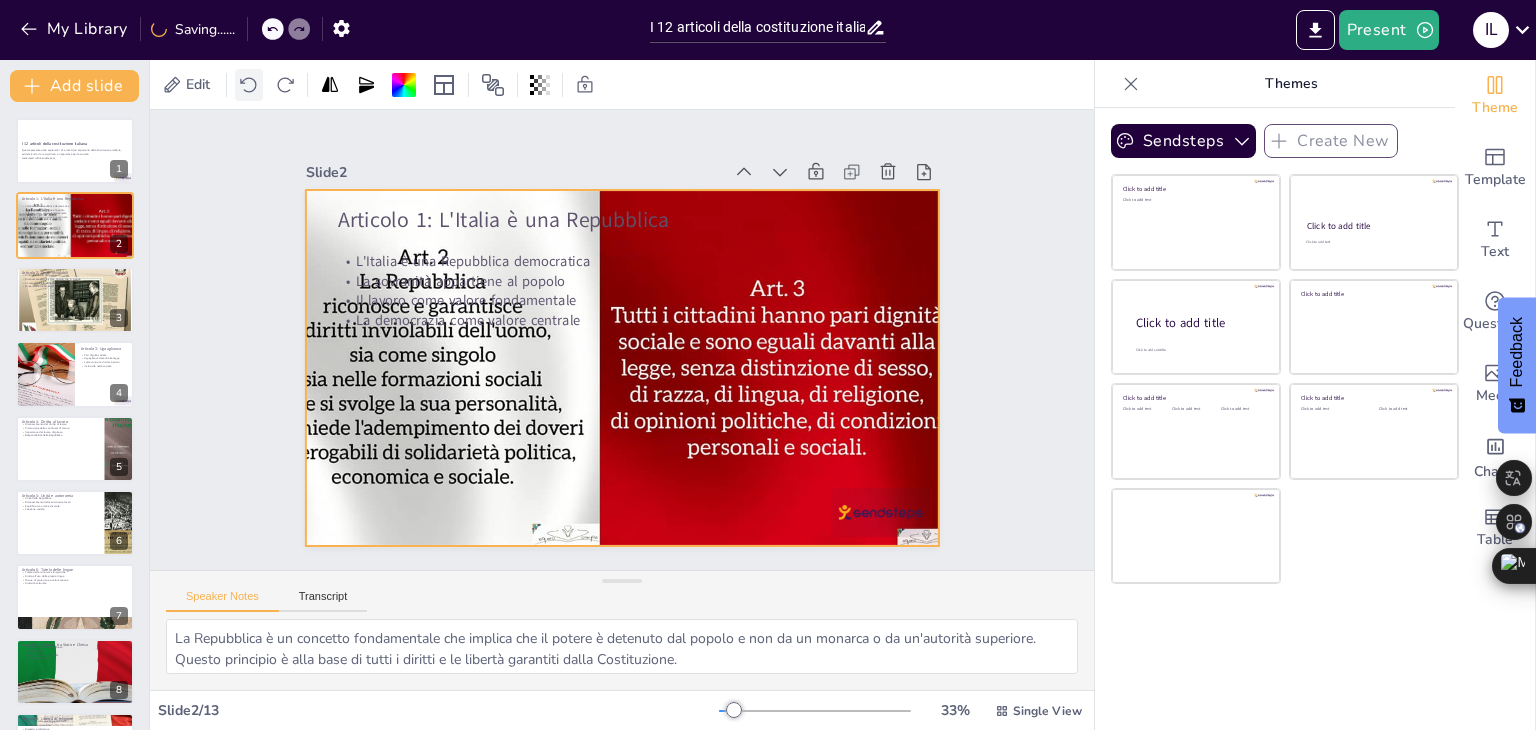 click 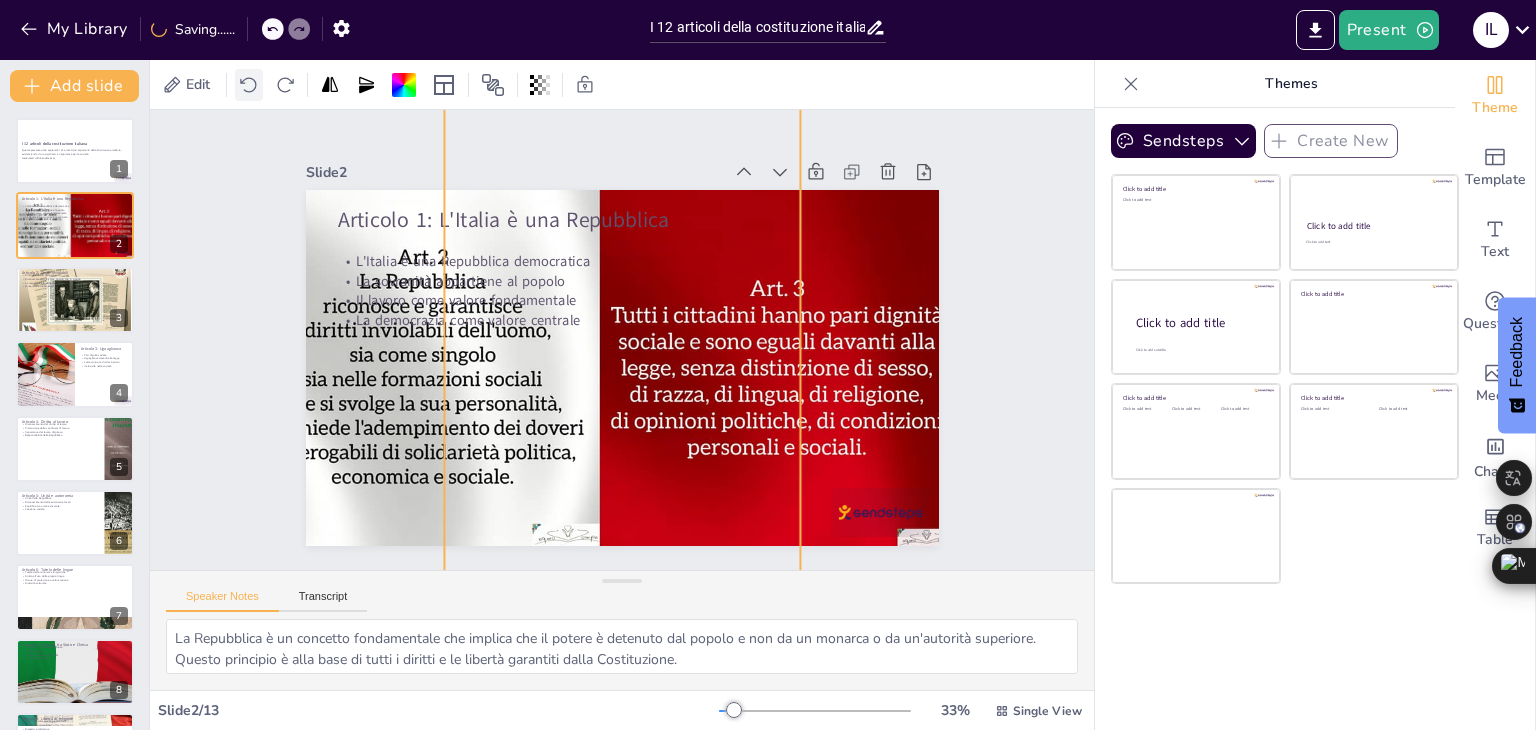 click 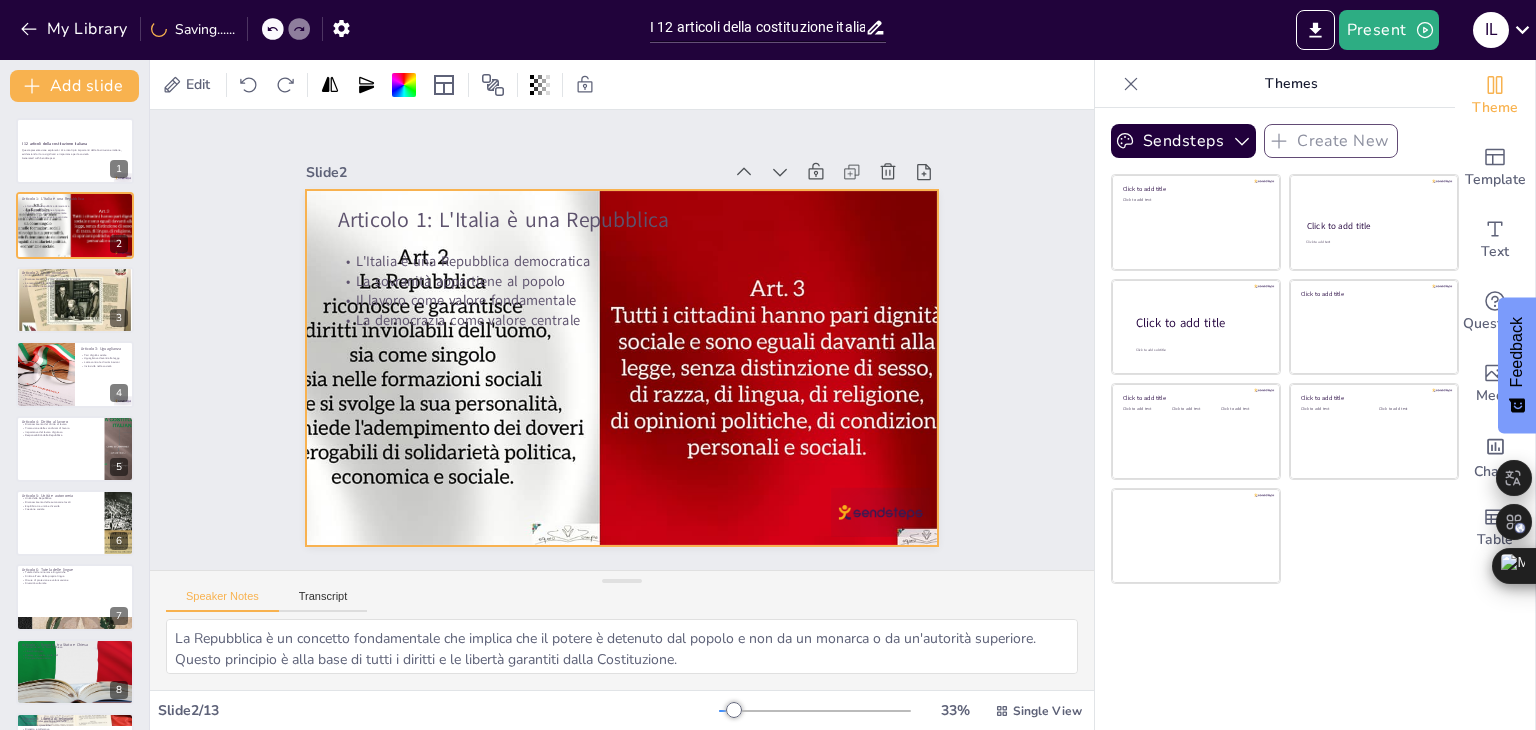 click at bounding box center (414, 325) 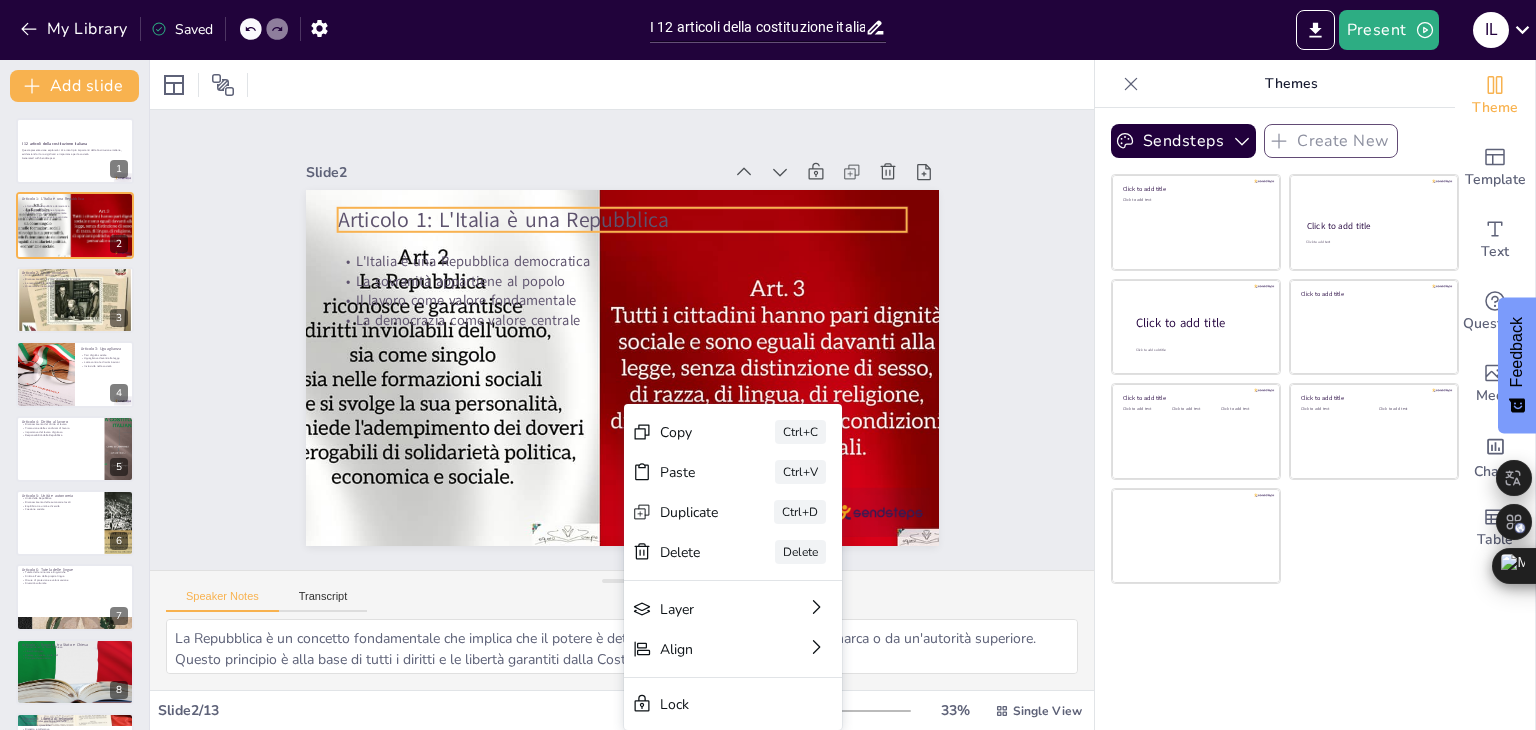 click on "Articolo 1: L'Italia è una Repubblica" at bounding box center (635, 220) 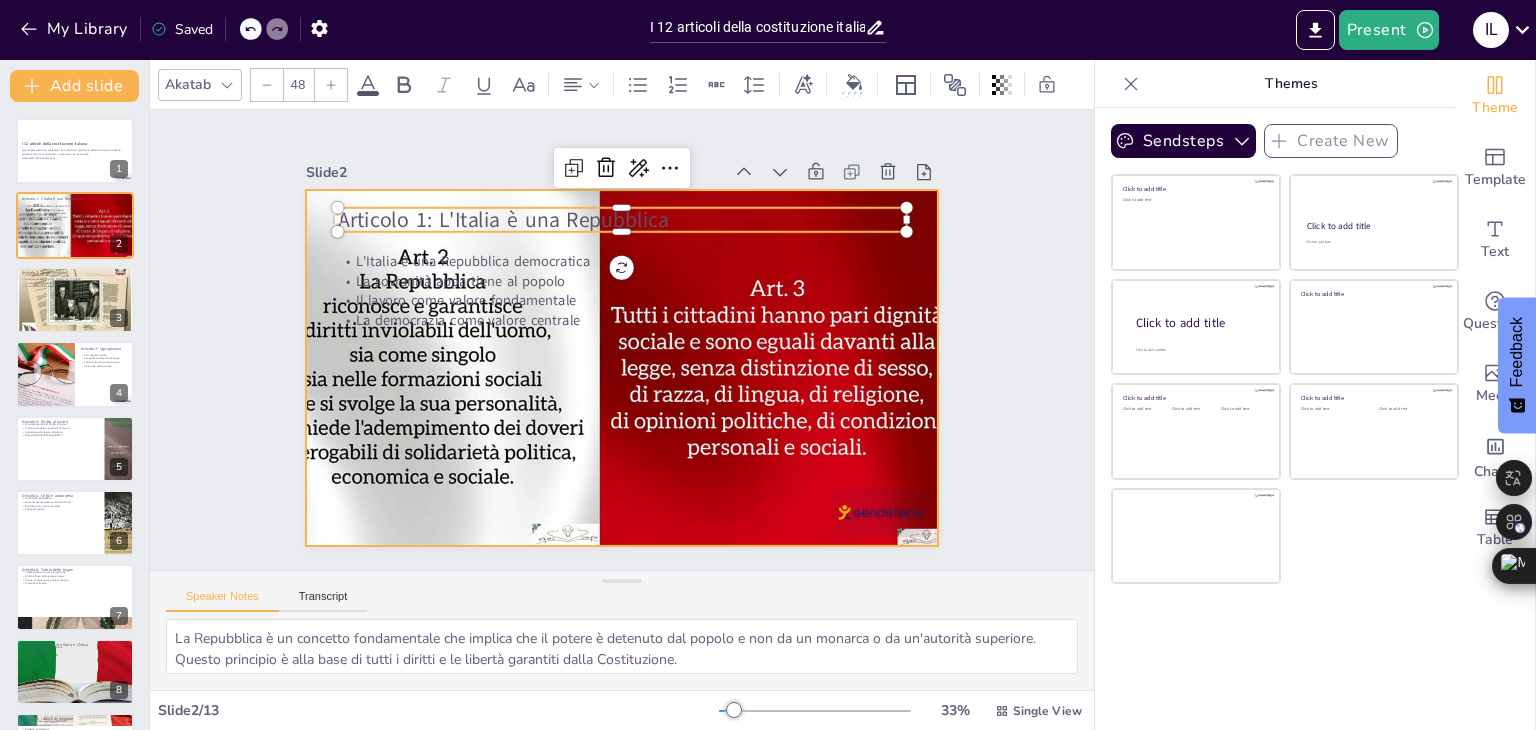 click at bounding box center (417, 303) 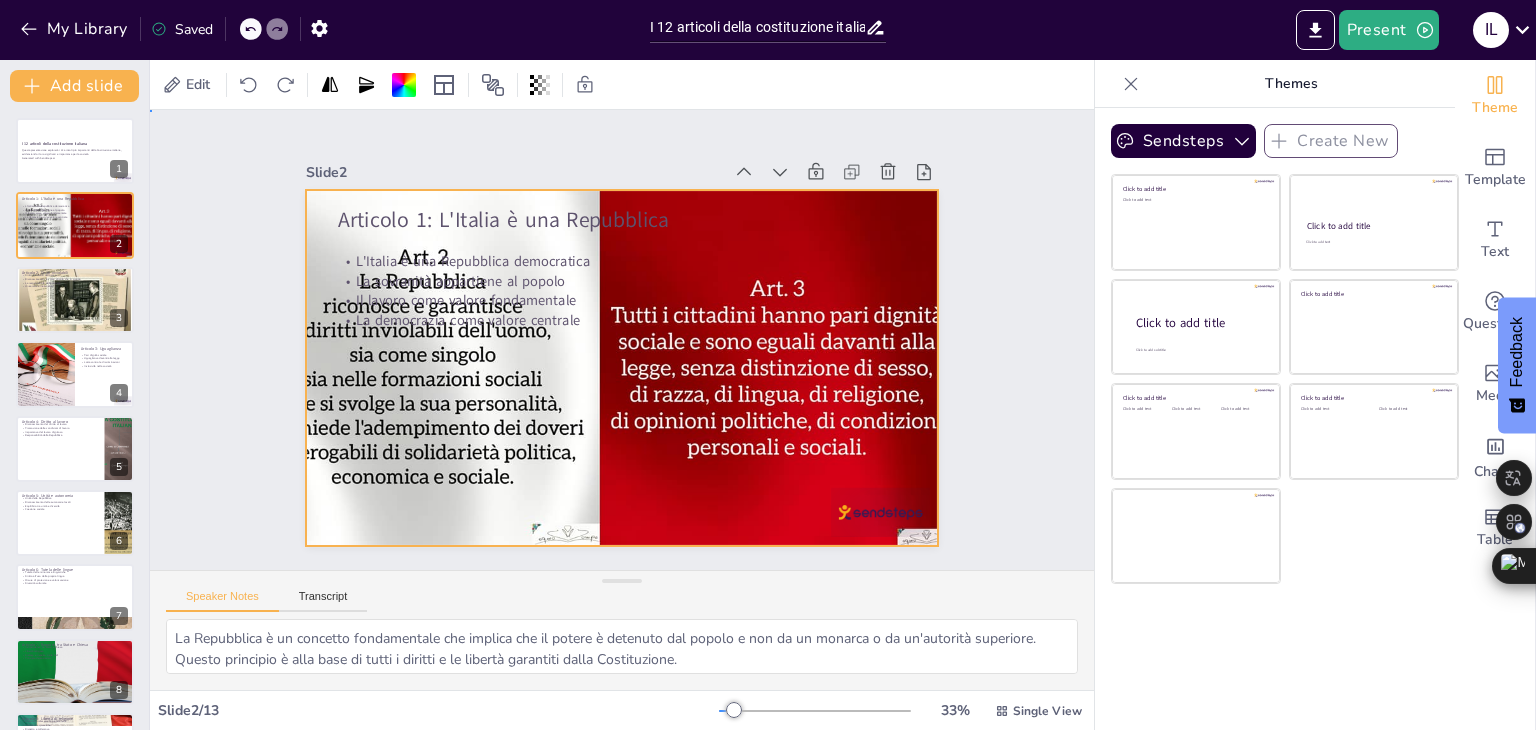 click at bounding box center (414, 346) 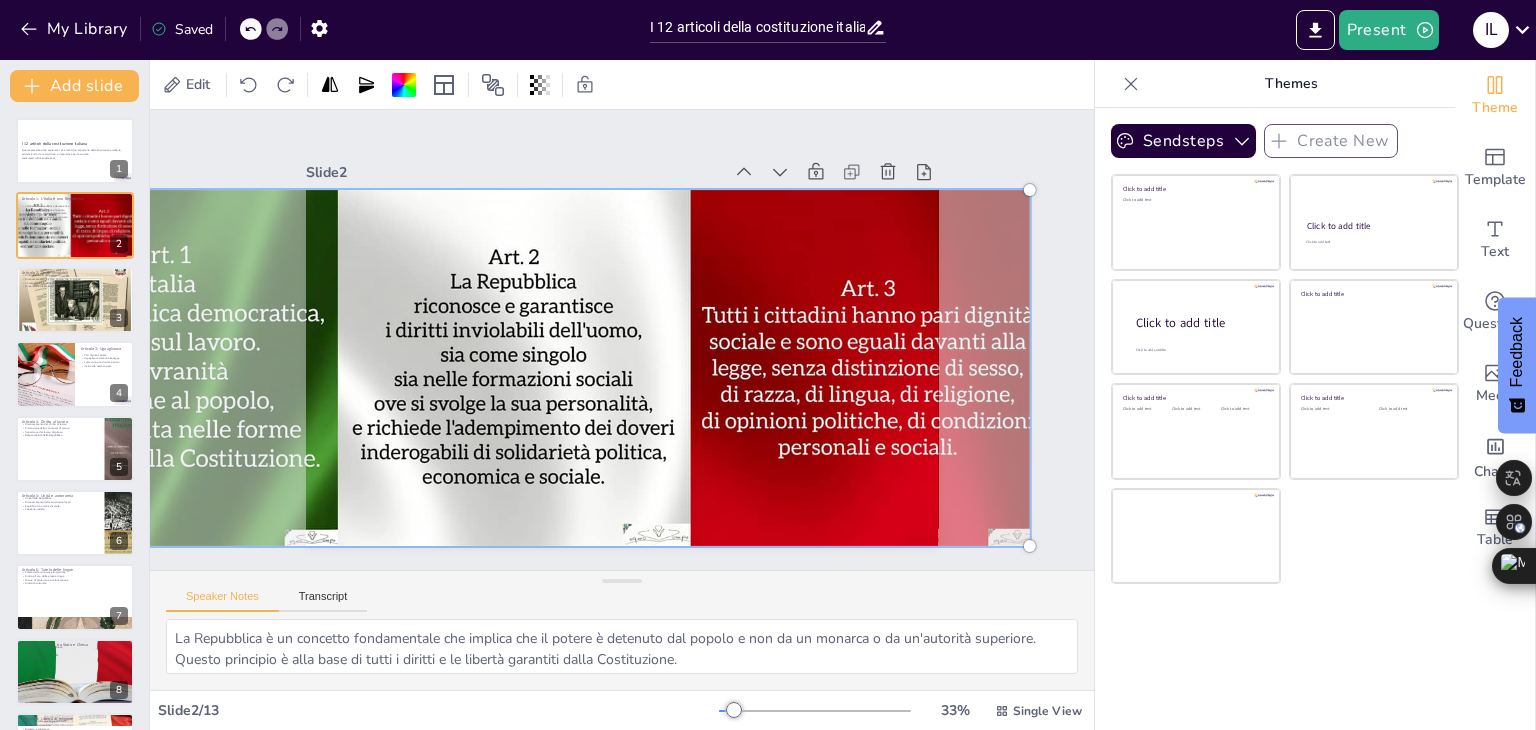 drag, startPoint x: 916, startPoint y: 236, endPoint x: 1007, endPoint y: 237, distance: 91.00549 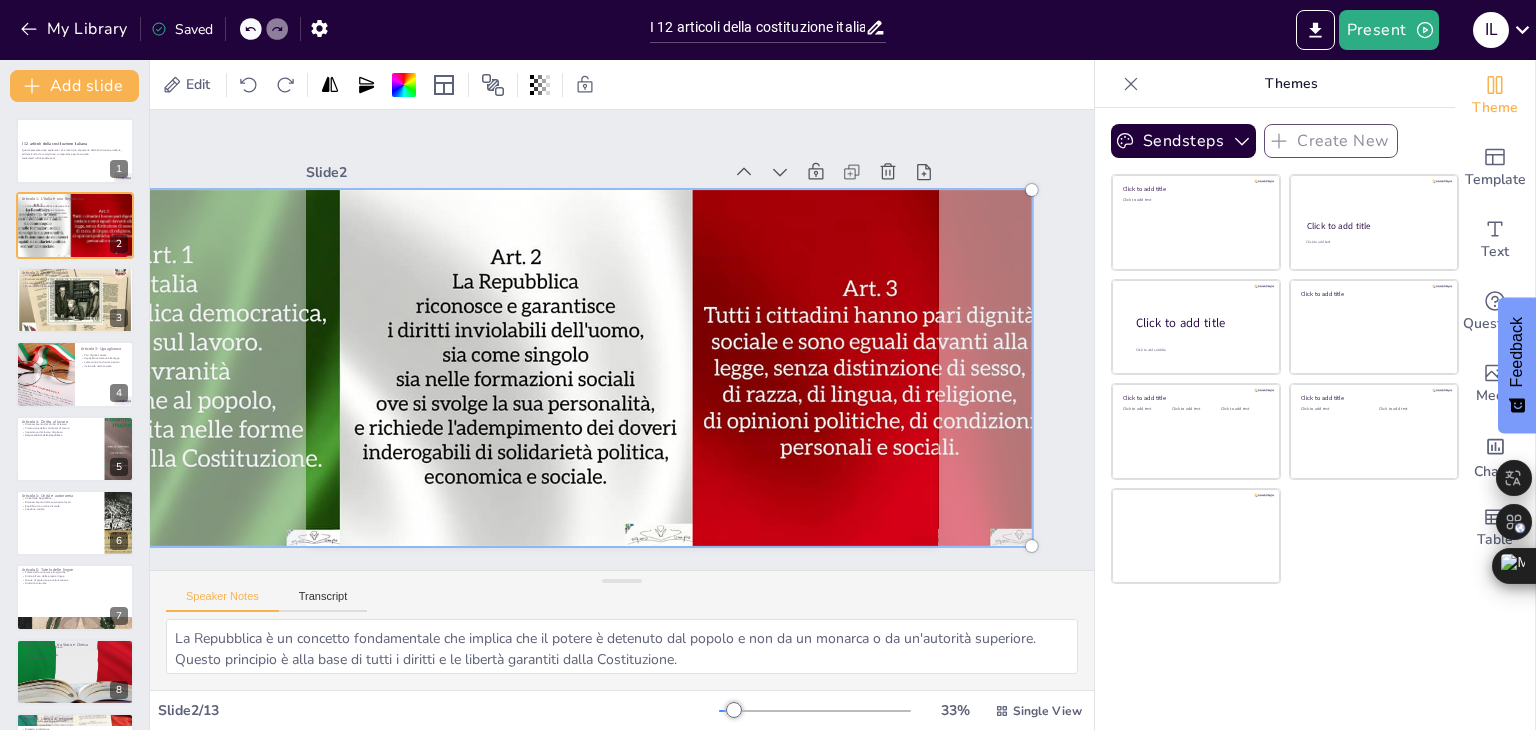 drag, startPoint x: 930, startPoint y: 237, endPoint x: 883, endPoint y: 209, distance: 54.708317 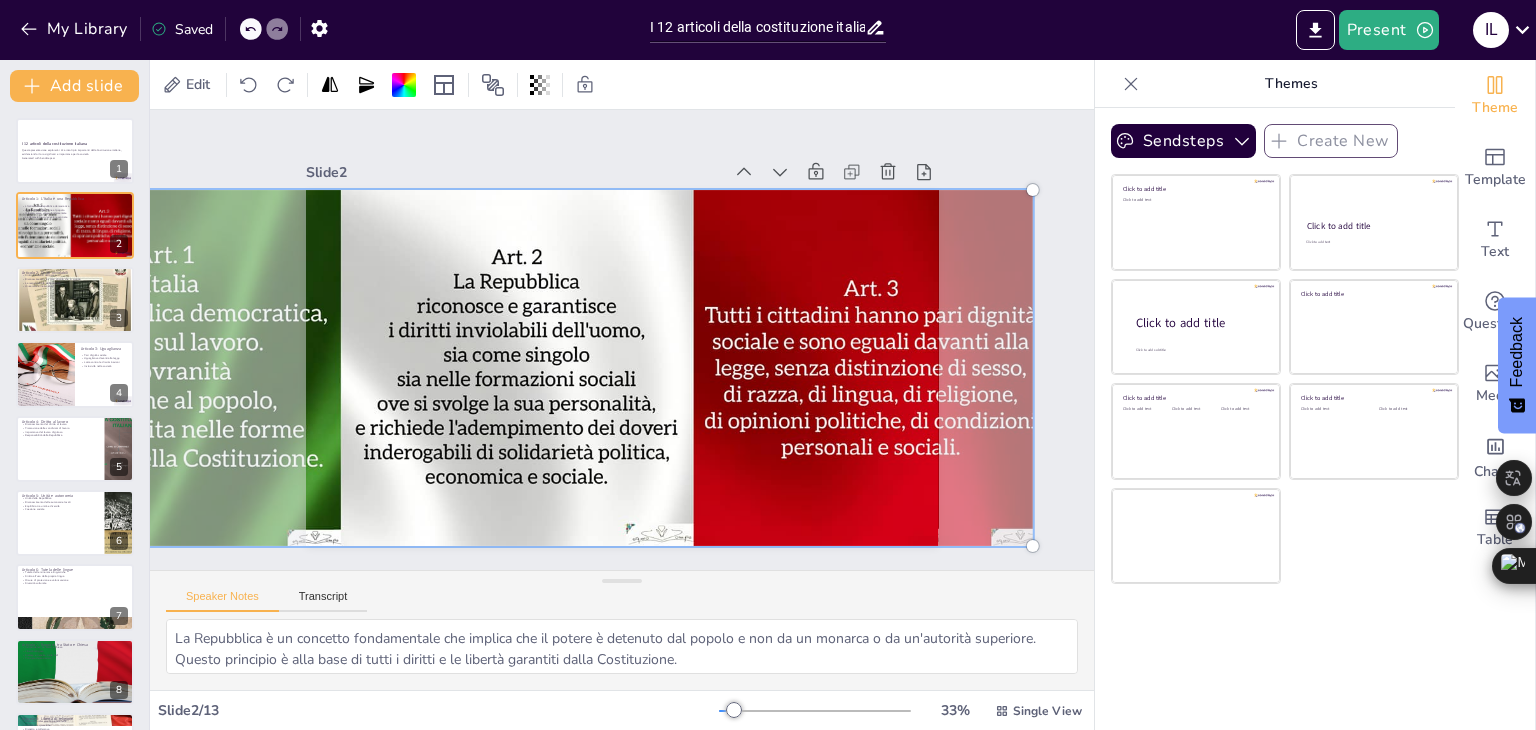 drag, startPoint x: 883, startPoint y: 209, endPoint x: 813, endPoint y: 209, distance: 70 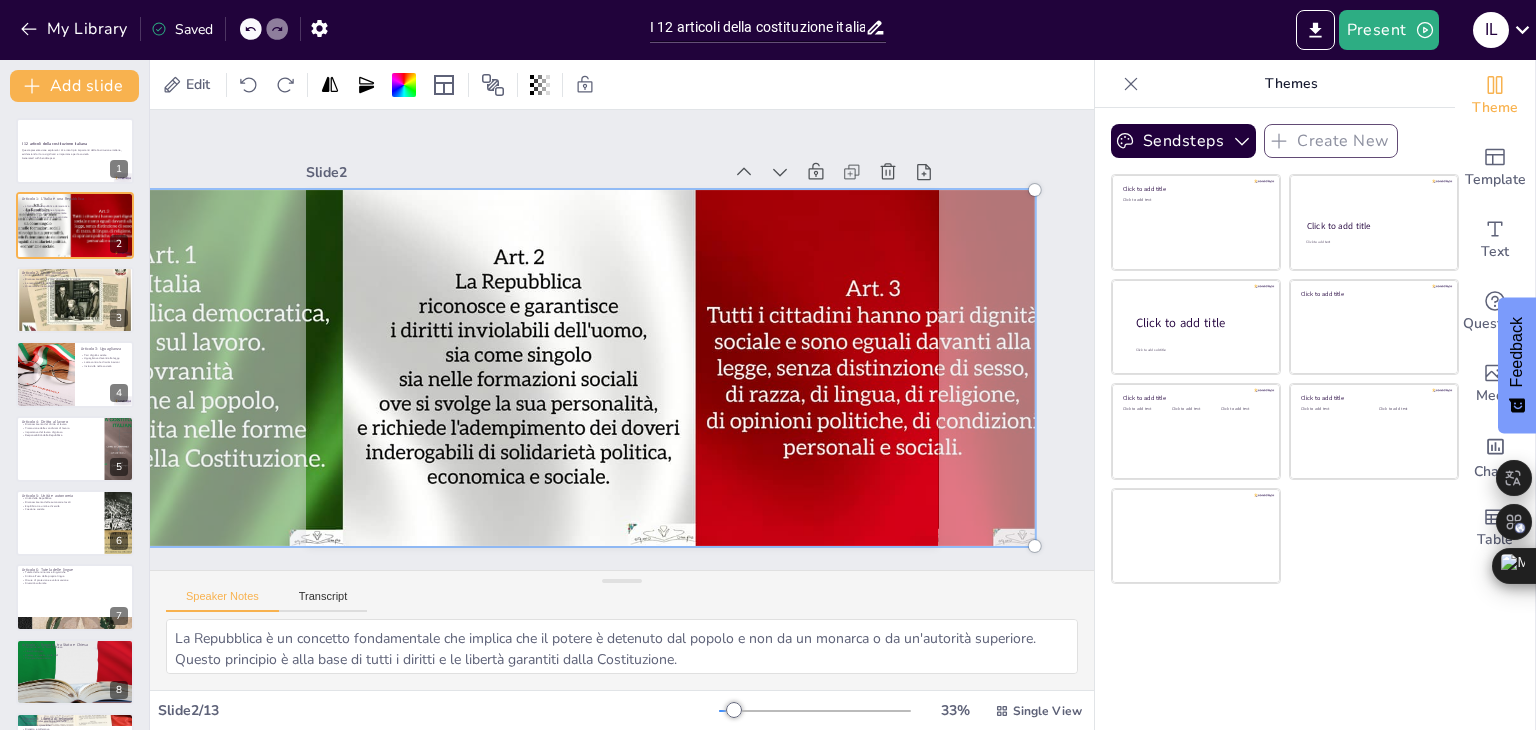 drag, startPoint x: 813, startPoint y: 209, endPoint x: 794, endPoint y: 220, distance: 21.954498 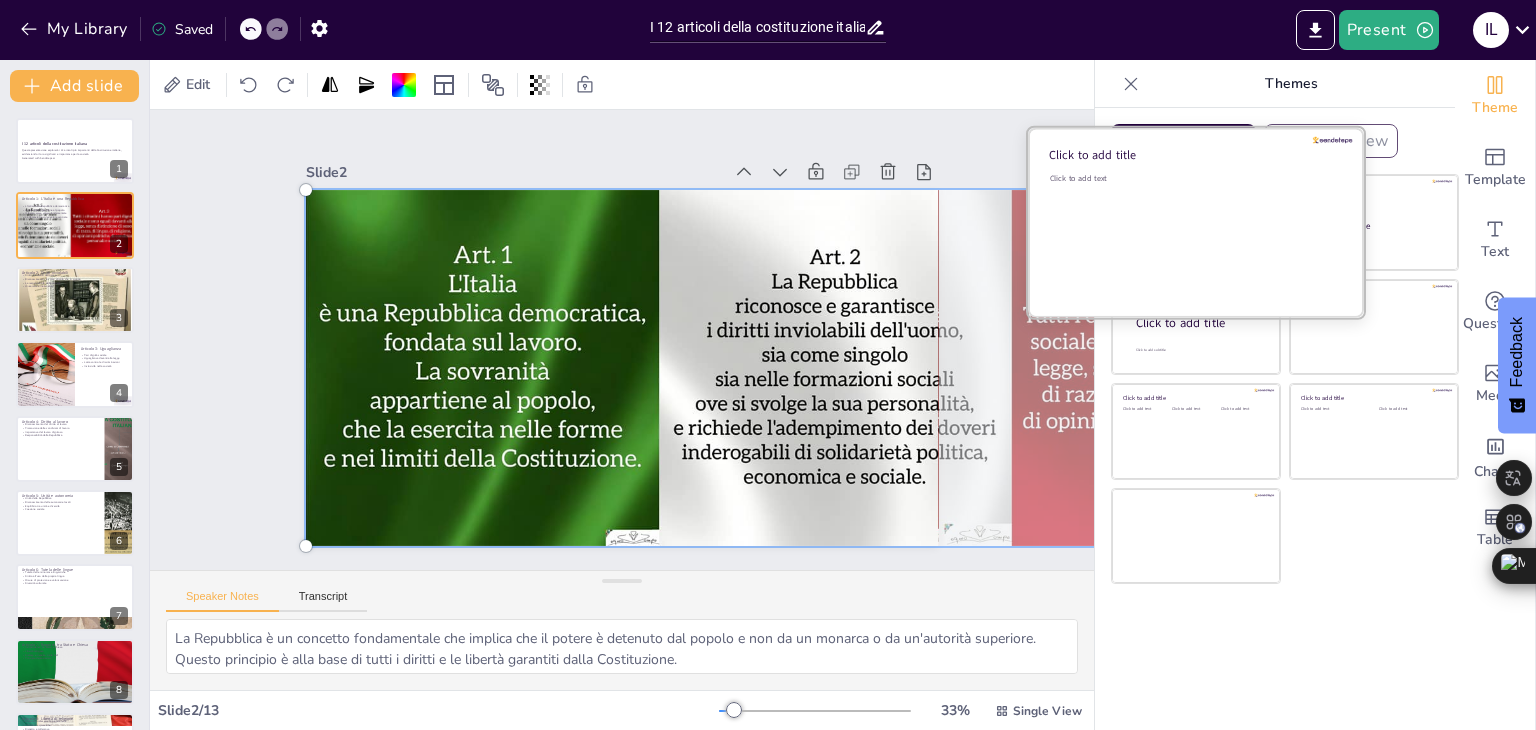 drag, startPoint x: 717, startPoint y: 238, endPoint x: 1294, endPoint y: 264, distance: 577.5855 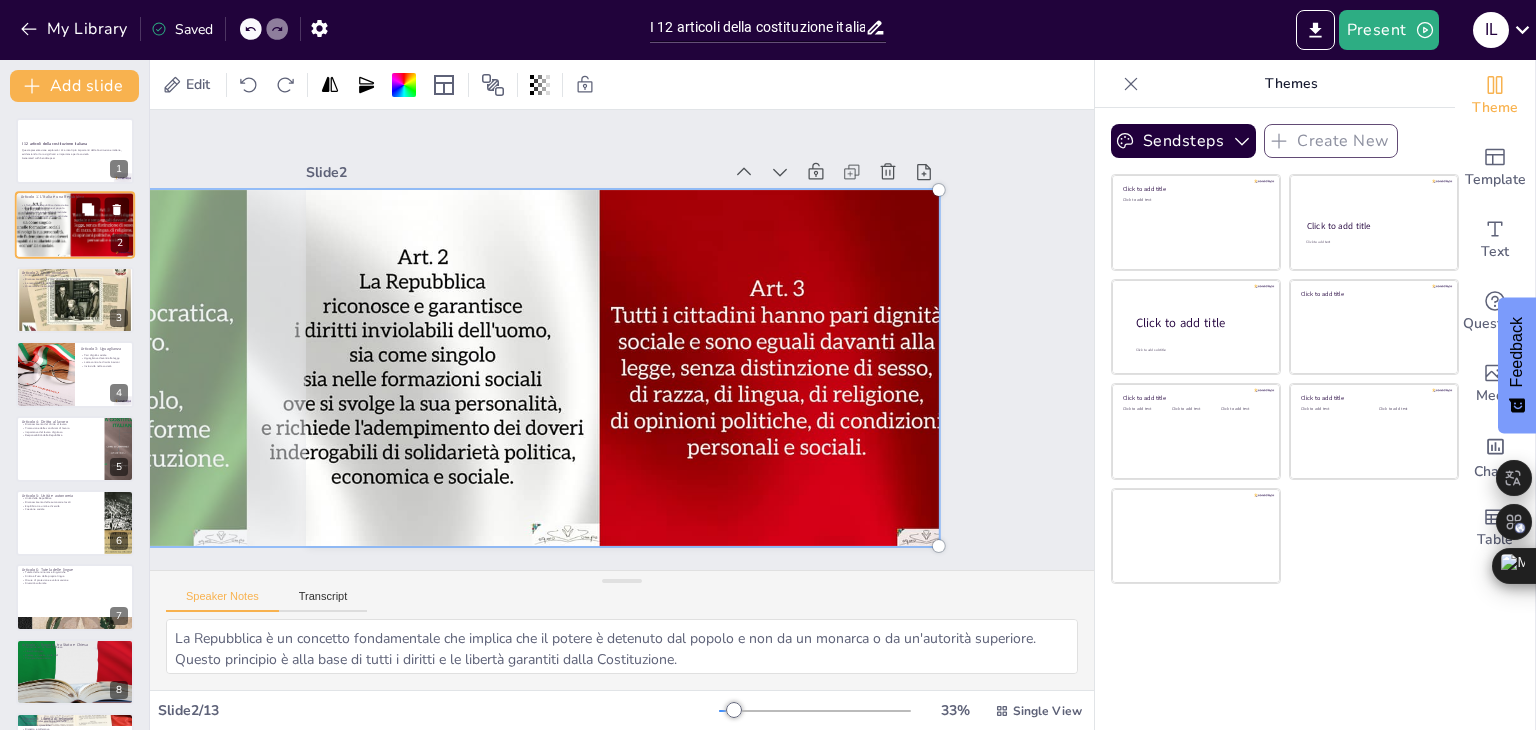 drag, startPoint x: 772, startPoint y: 219, endPoint x: 85, endPoint y: 193, distance: 687.4918 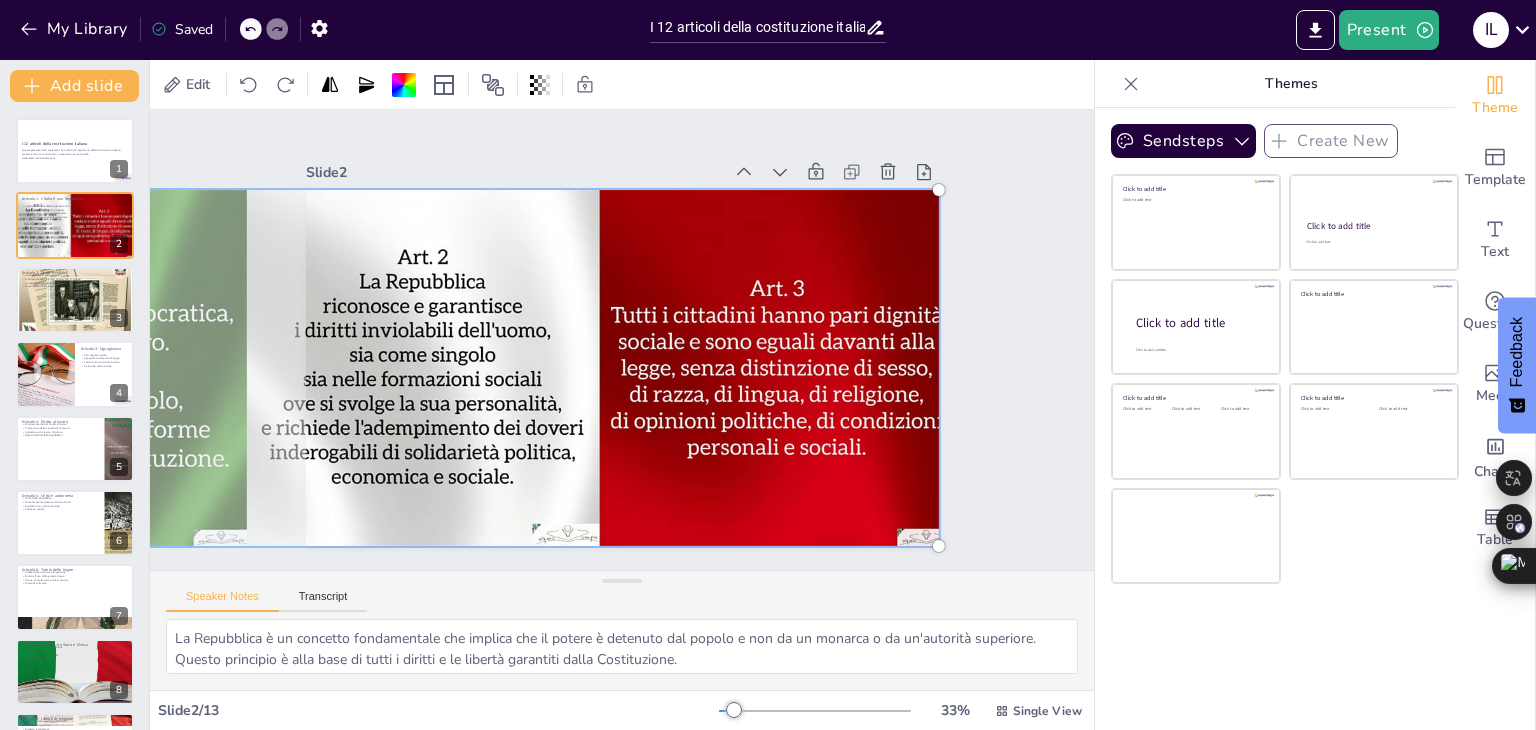 click at bounding box center [680, 712] 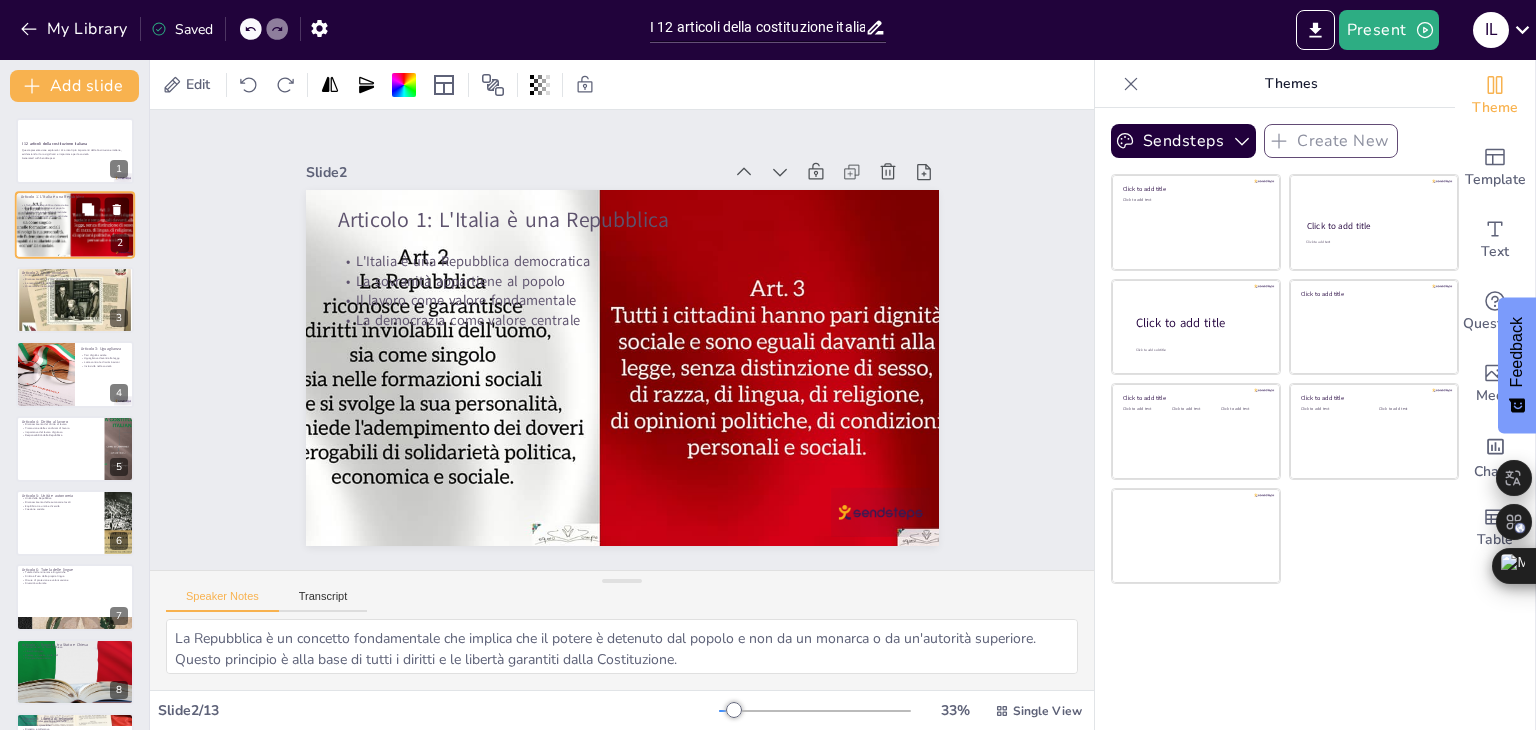 drag, startPoint x: 919, startPoint y: 535, endPoint x: 16, endPoint y: 250, distance: 946.9076 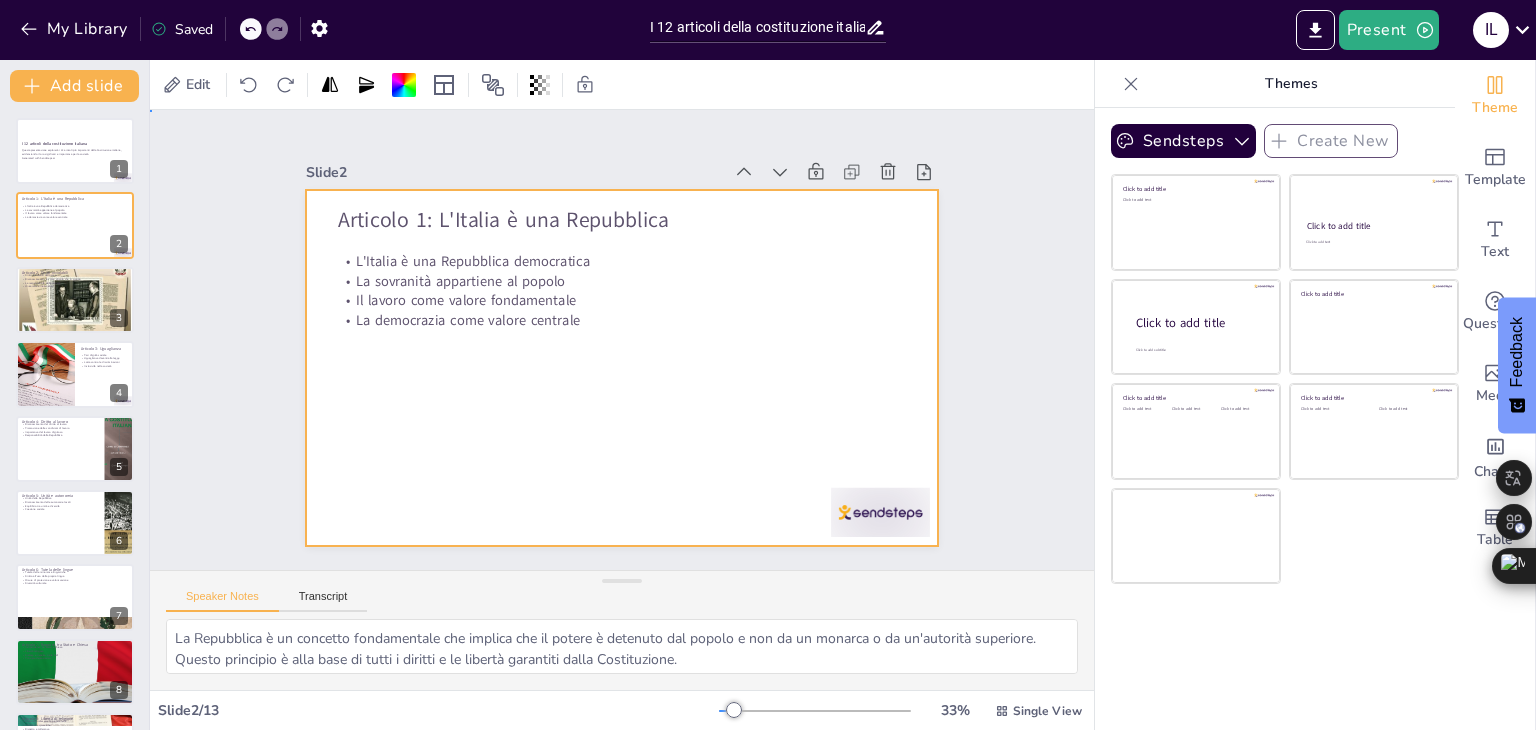 click on "Slide 1 I 12 articoli della costituzione italiana Questa presentazione esplorerà i 12 articoli più importanti della Costituzione italiana, evidenziando i loro significati e importanza per la società. Generated with Sendsteps.ai Slide 2 Articolo 1: L'Italia è una Repubblica L'Italia è una Repubblica democratica La sovranità appartiene al popolo Il lavoro come valore fondamentale La democrazia come valore centrale Slide 3 Articolo 2: Diritti inviolabili Diritti inviolabili dell'uomo Riconoscimento sia come singolo che in gruppo La responsabilità della società Universale e inalienabile Slide 4 Articolo 3: Uguaglianza Pari dignità sociale Uguaglianza davanti alla legge Lotta contro le discriminazioni Inclusività nella società Slide 5 Articolo 4: Diritto al lavoro Riconoscimento del diritto al lavoro Promozione delle condizioni di lavoro Importanza del lavoro dignitoso Responsabilità della Repubblica Slide 6 Articolo 5: Unità e autonomia Unità della Repubblica Equilibrio tra unità e diversità" at bounding box center [622, 340] 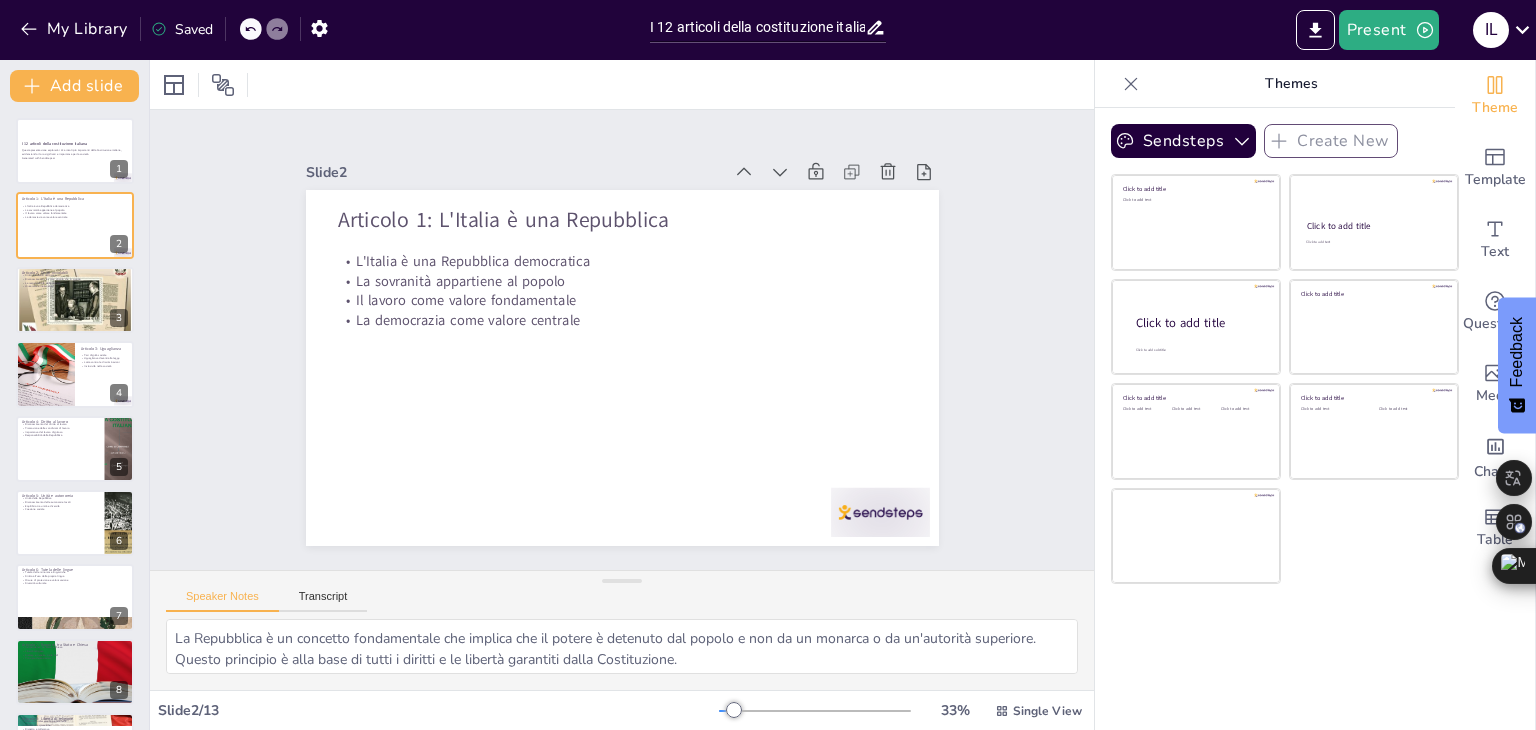 click 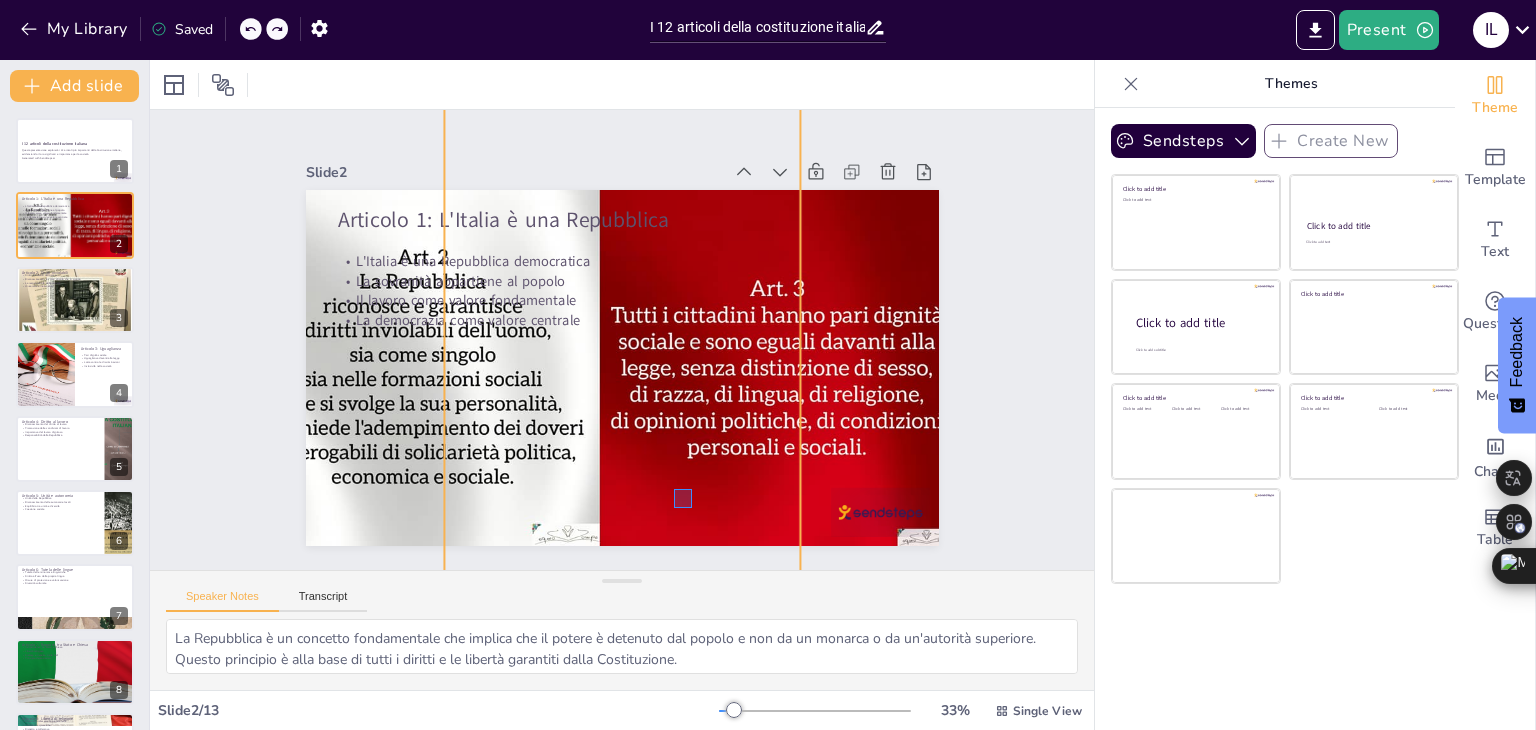 drag, startPoint x: 674, startPoint y: 508, endPoint x: 692, endPoint y: 489, distance: 26.172504 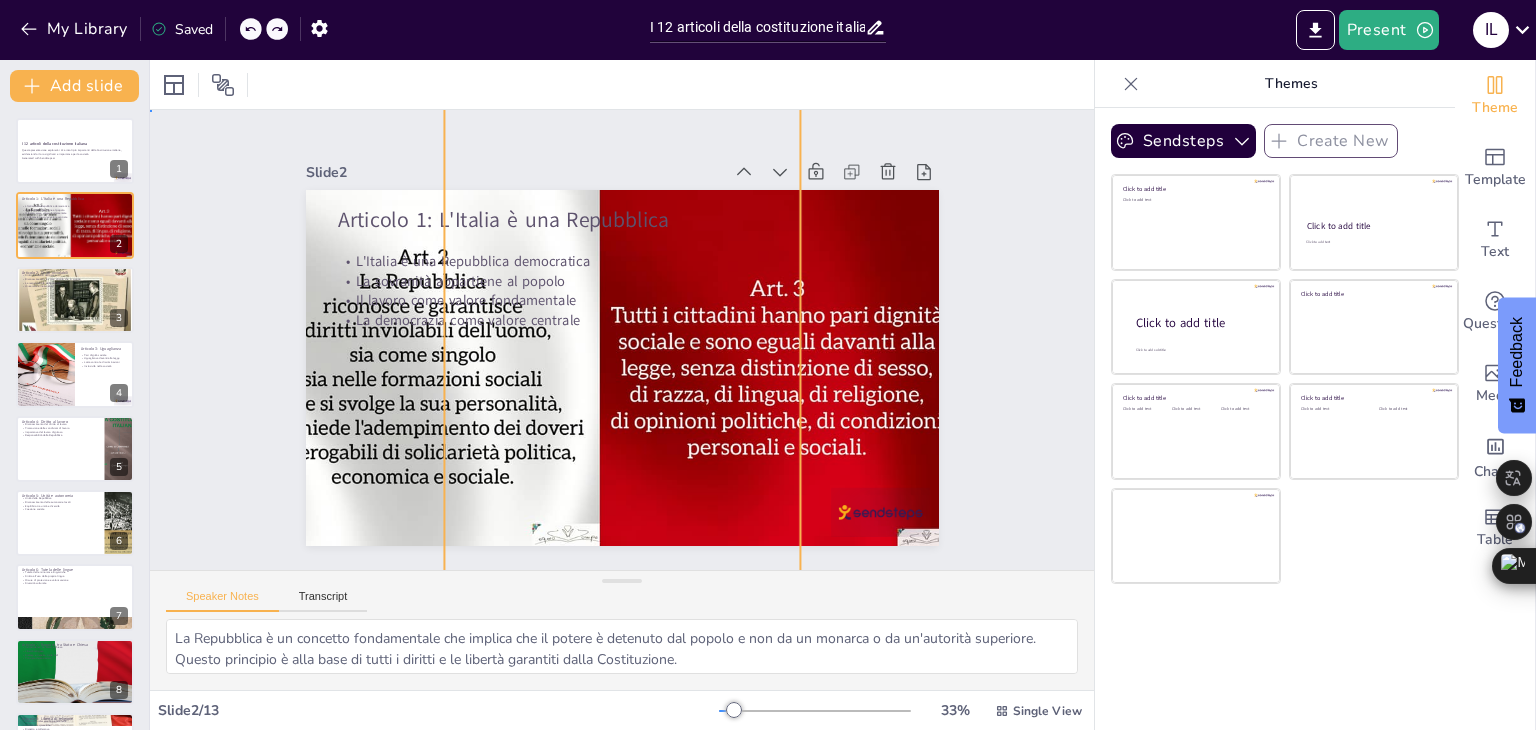 click at bounding box center (429, 261) 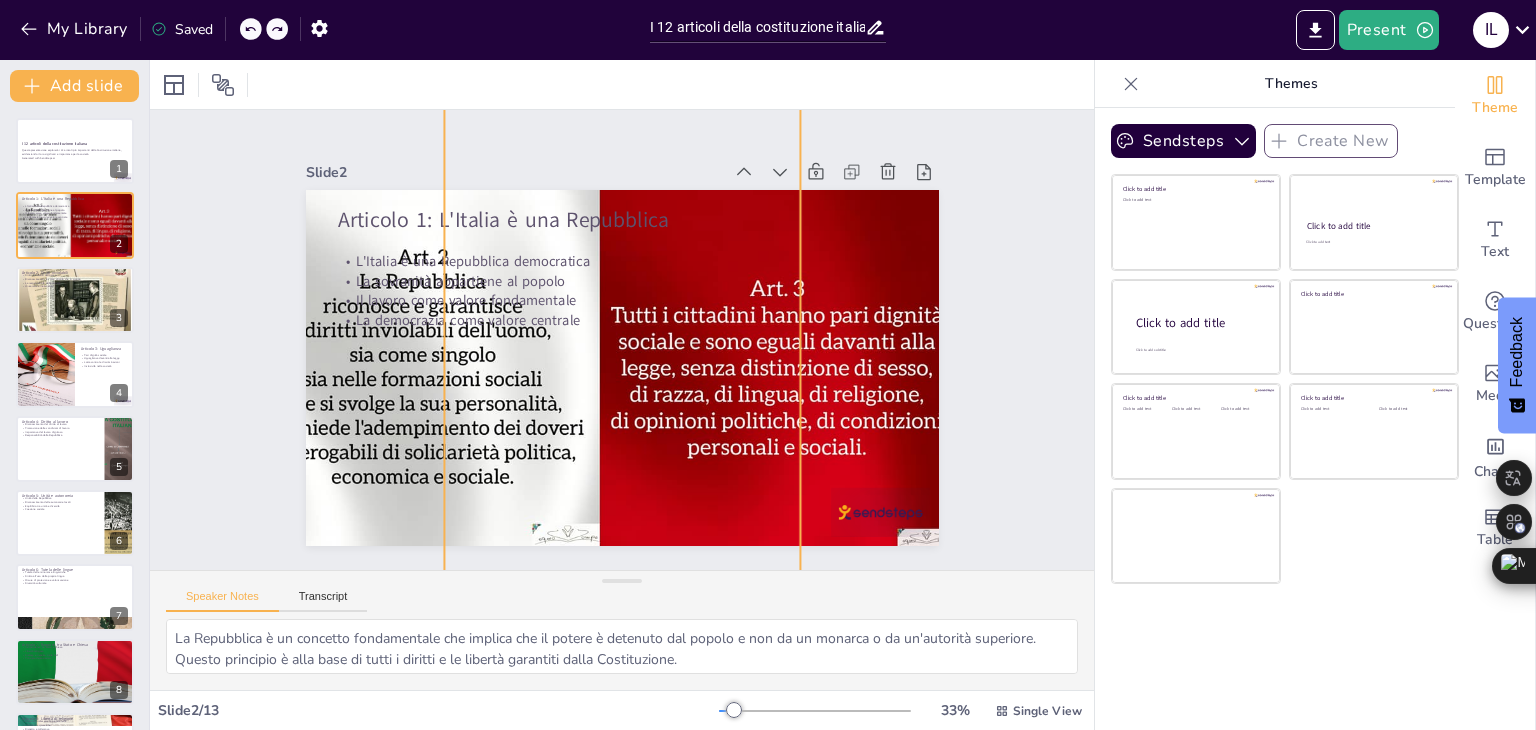 click at bounding box center (720, 156) 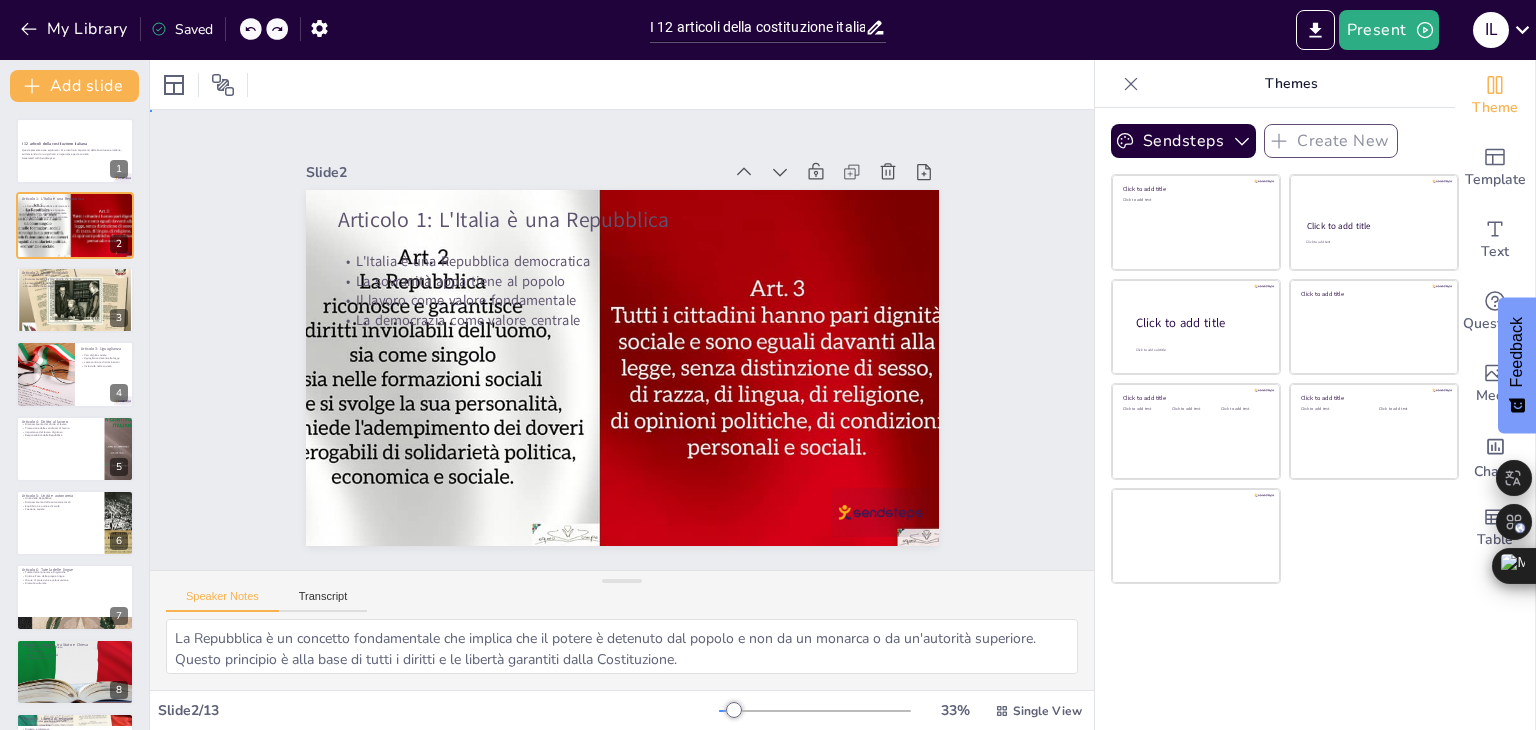 click at bounding box center [414, 325] 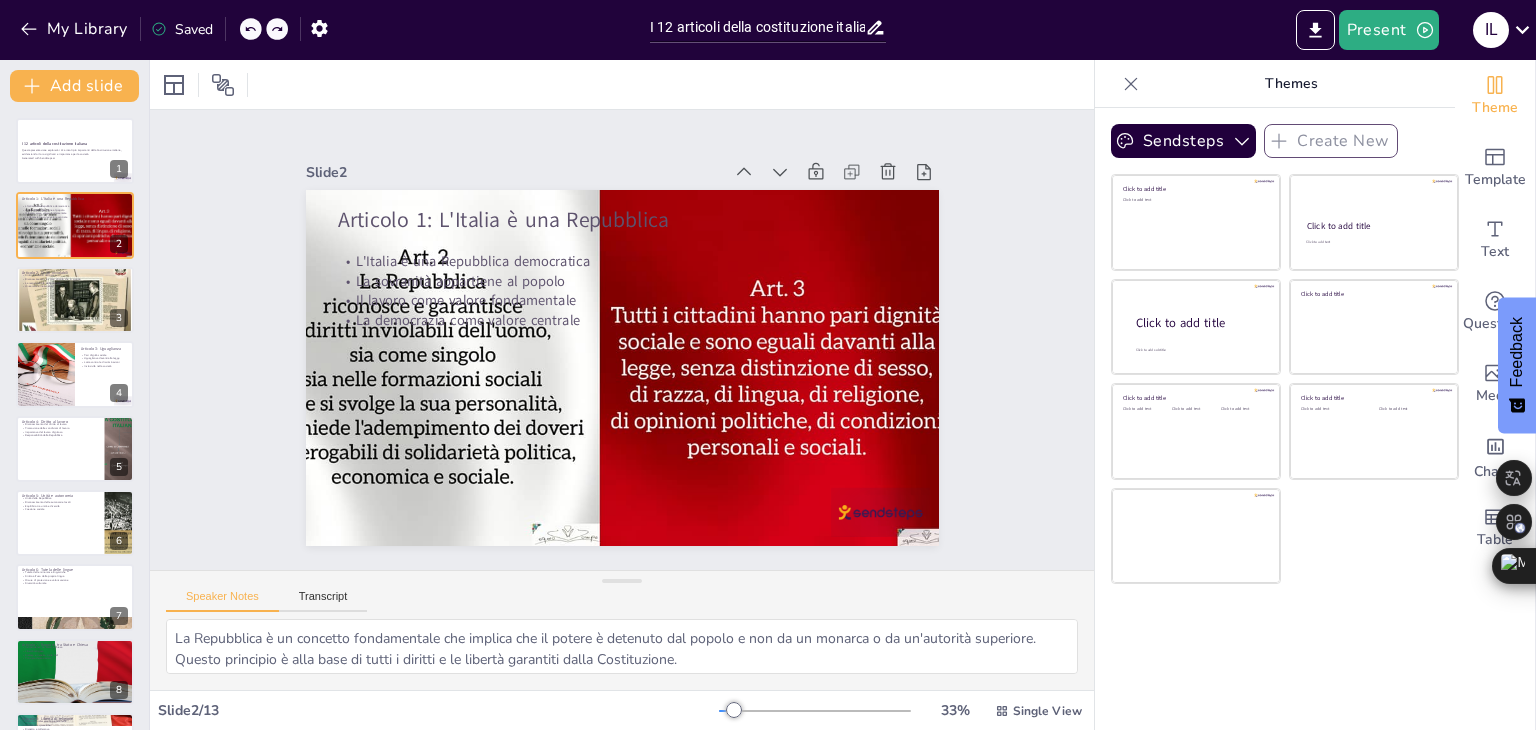 click at bounding box center (414, 325) 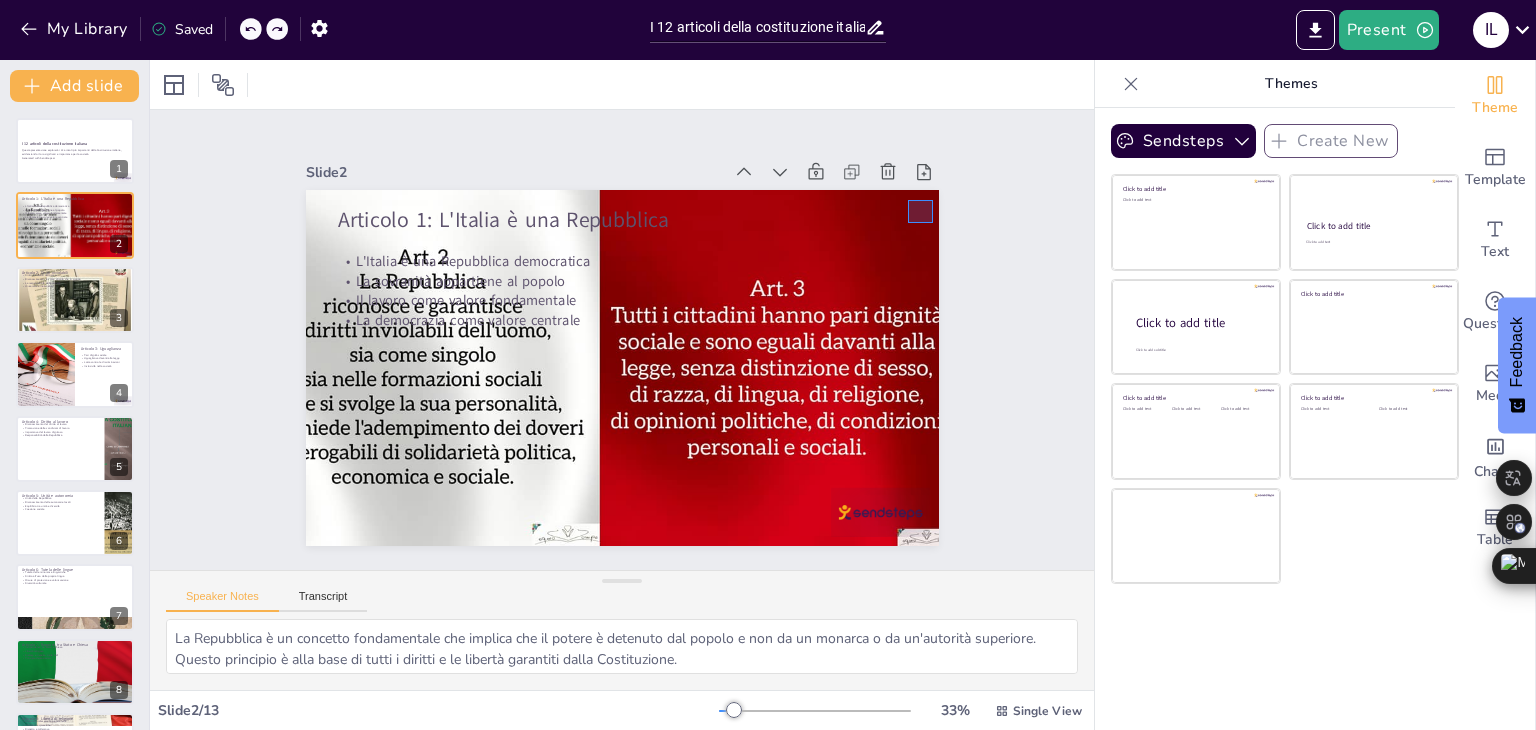drag, startPoint x: 908, startPoint y: 200, endPoint x: 933, endPoint y: 223, distance: 33.970577 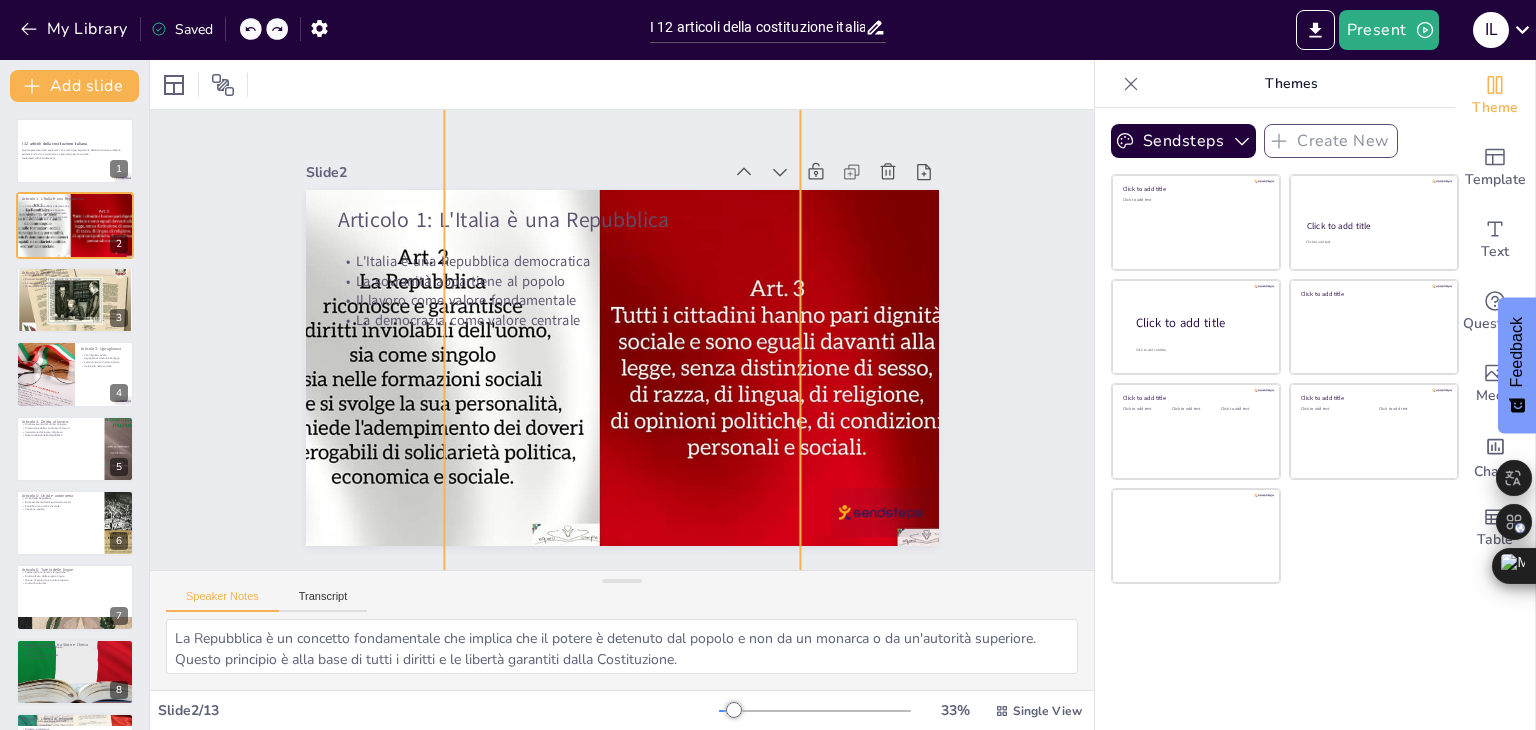 click at bounding box center [572, 138] 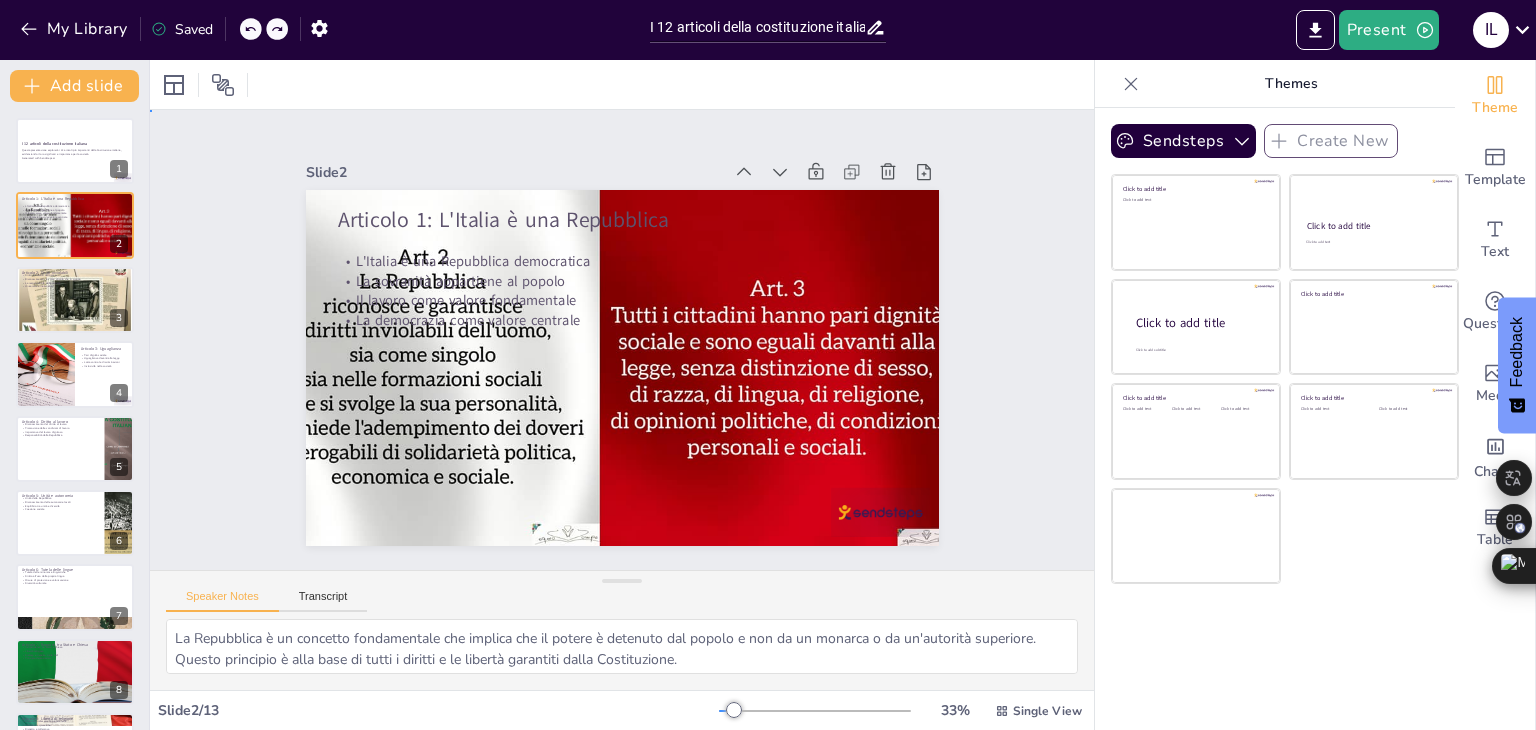 click at bounding box center (414, 346) 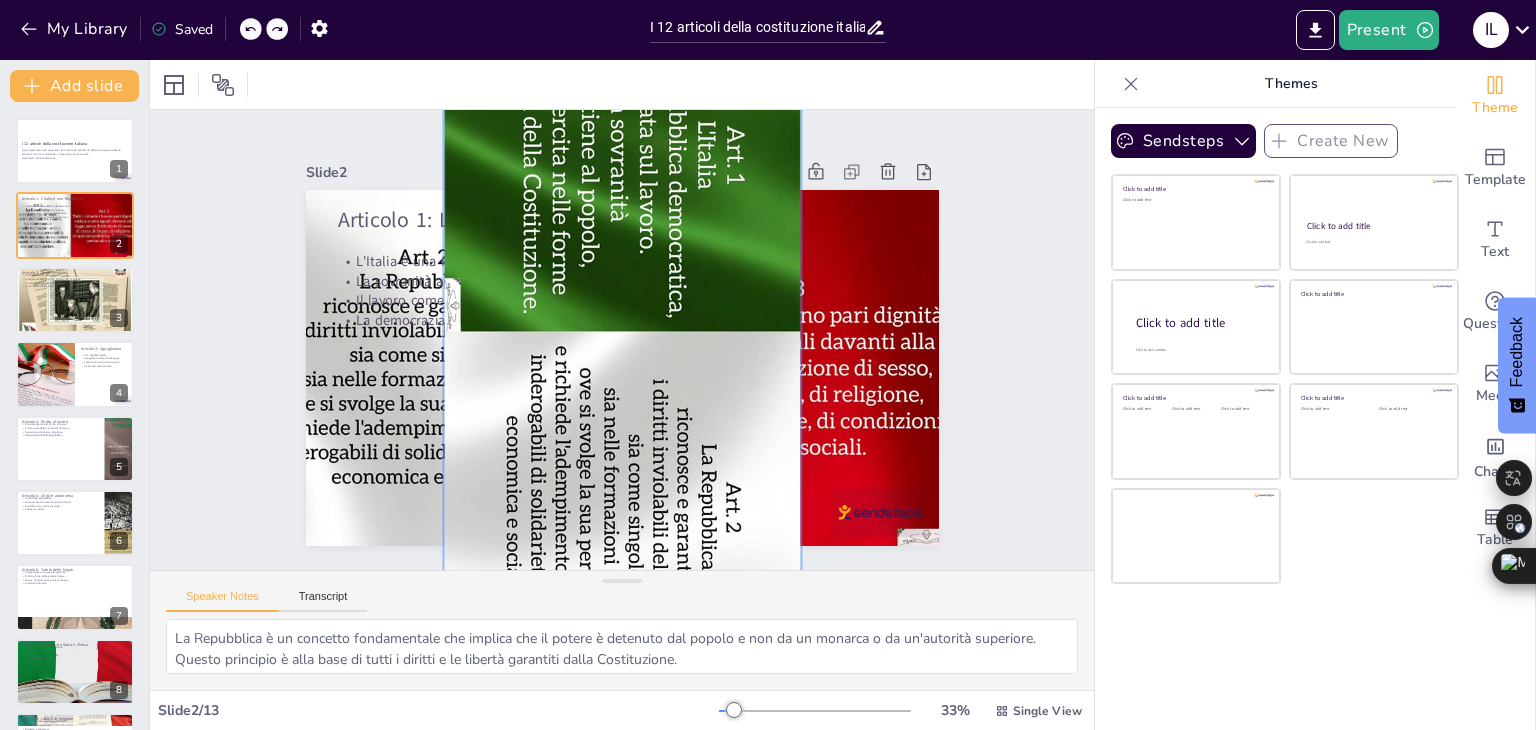 drag, startPoint x: 668, startPoint y: 293, endPoint x: 598, endPoint y: 641, distance: 354.97043 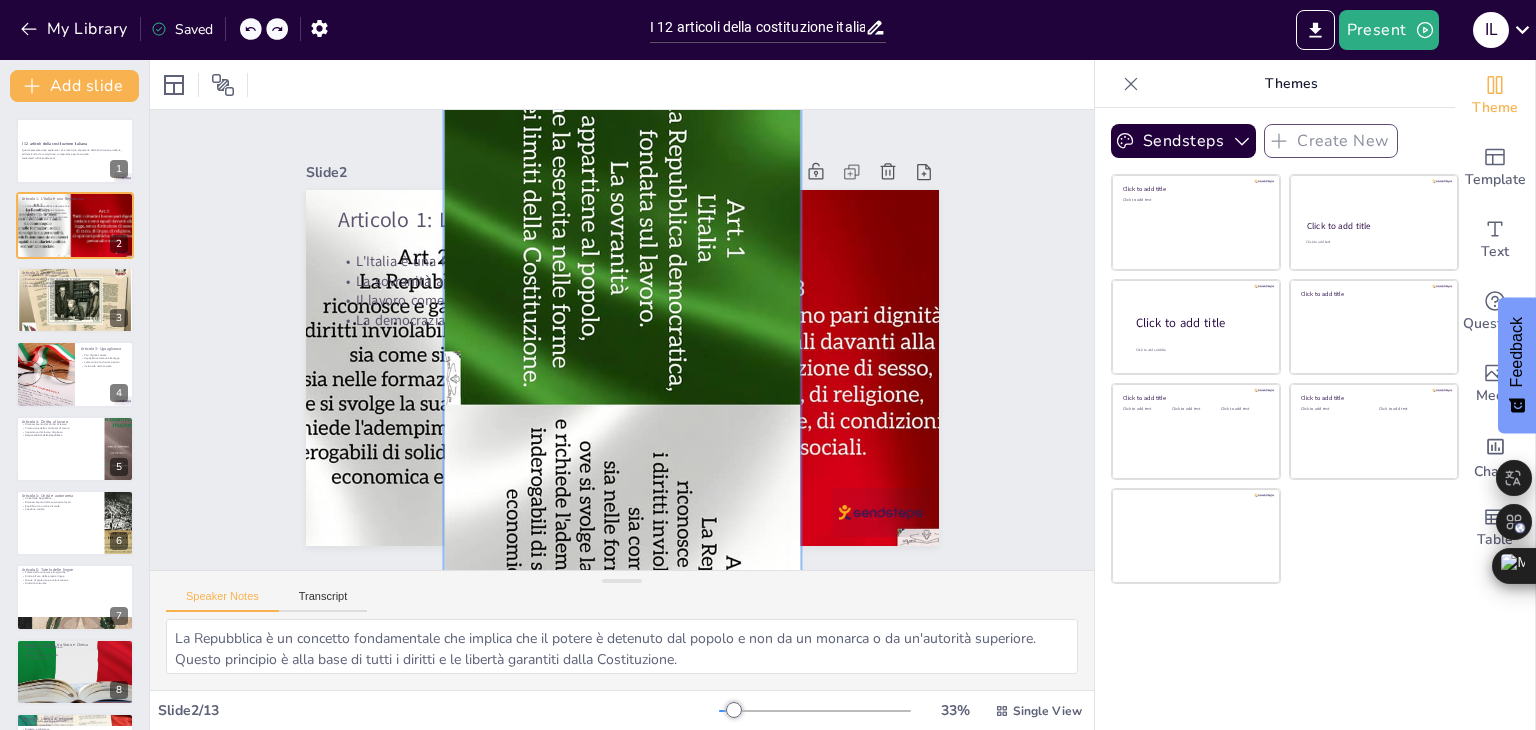 drag, startPoint x: 570, startPoint y: 560, endPoint x: 528, endPoint y: 776, distance: 220.04546 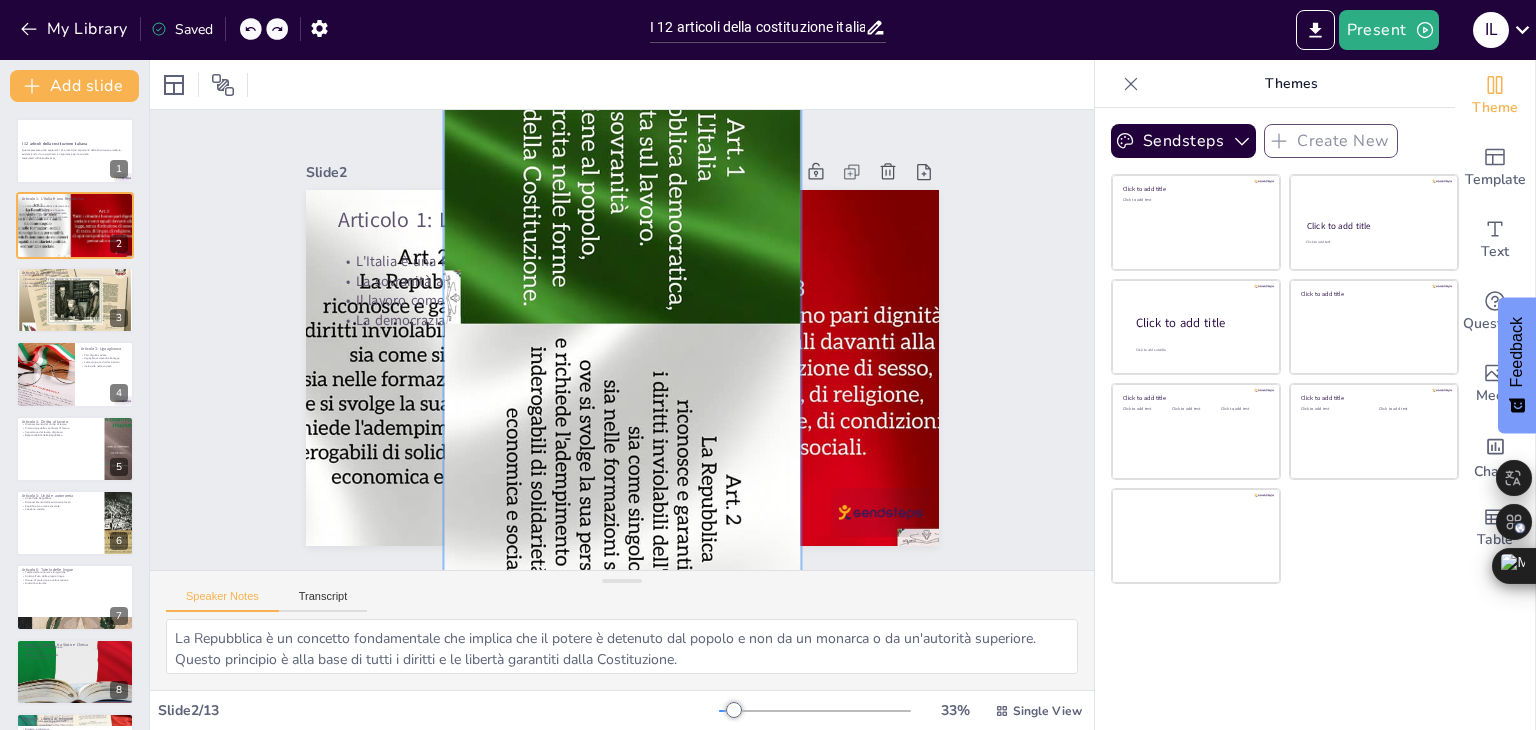 drag, startPoint x: 544, startPoint y: 413, endPoint x: 740, endPoint y: 327, distance: 214.03738 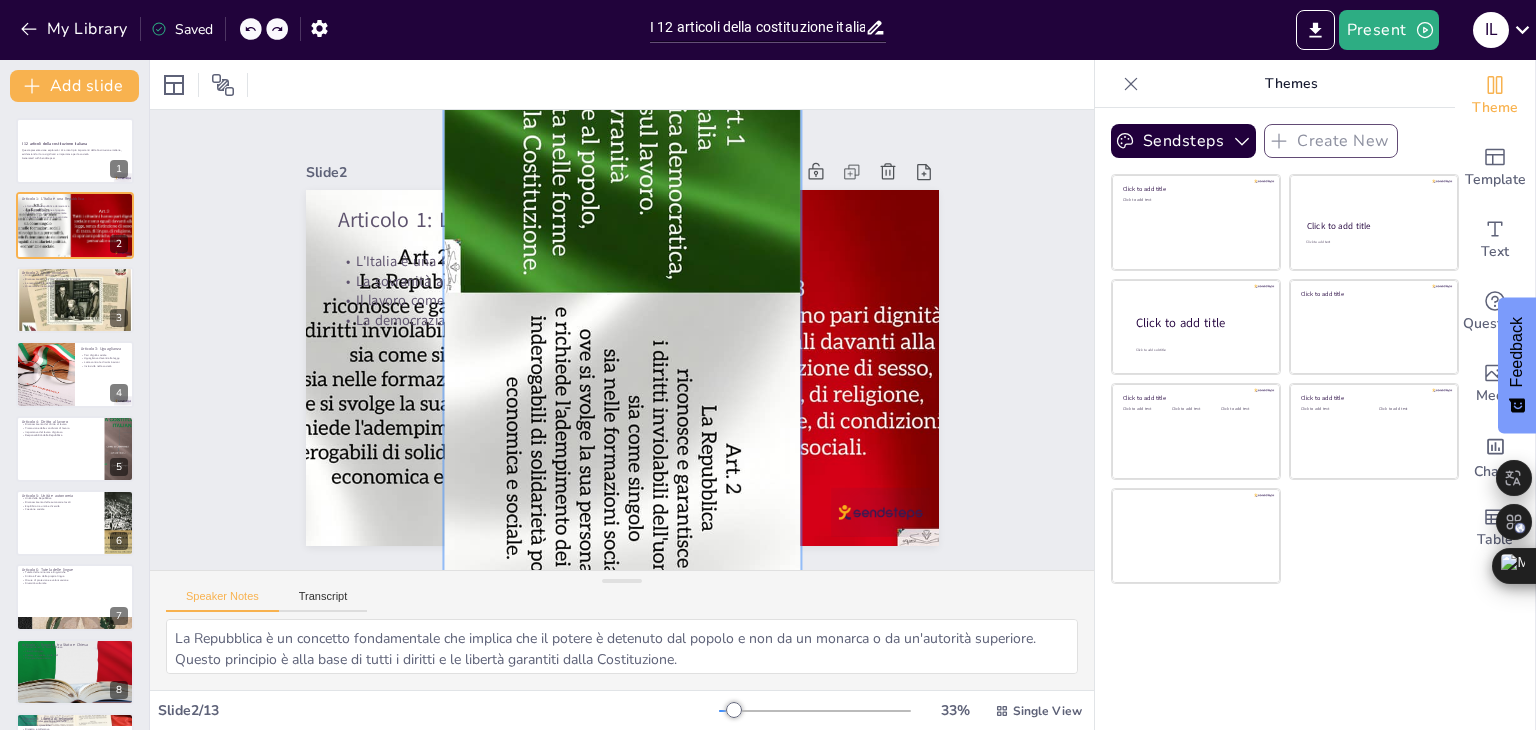 click at bounding box center (597, 459) 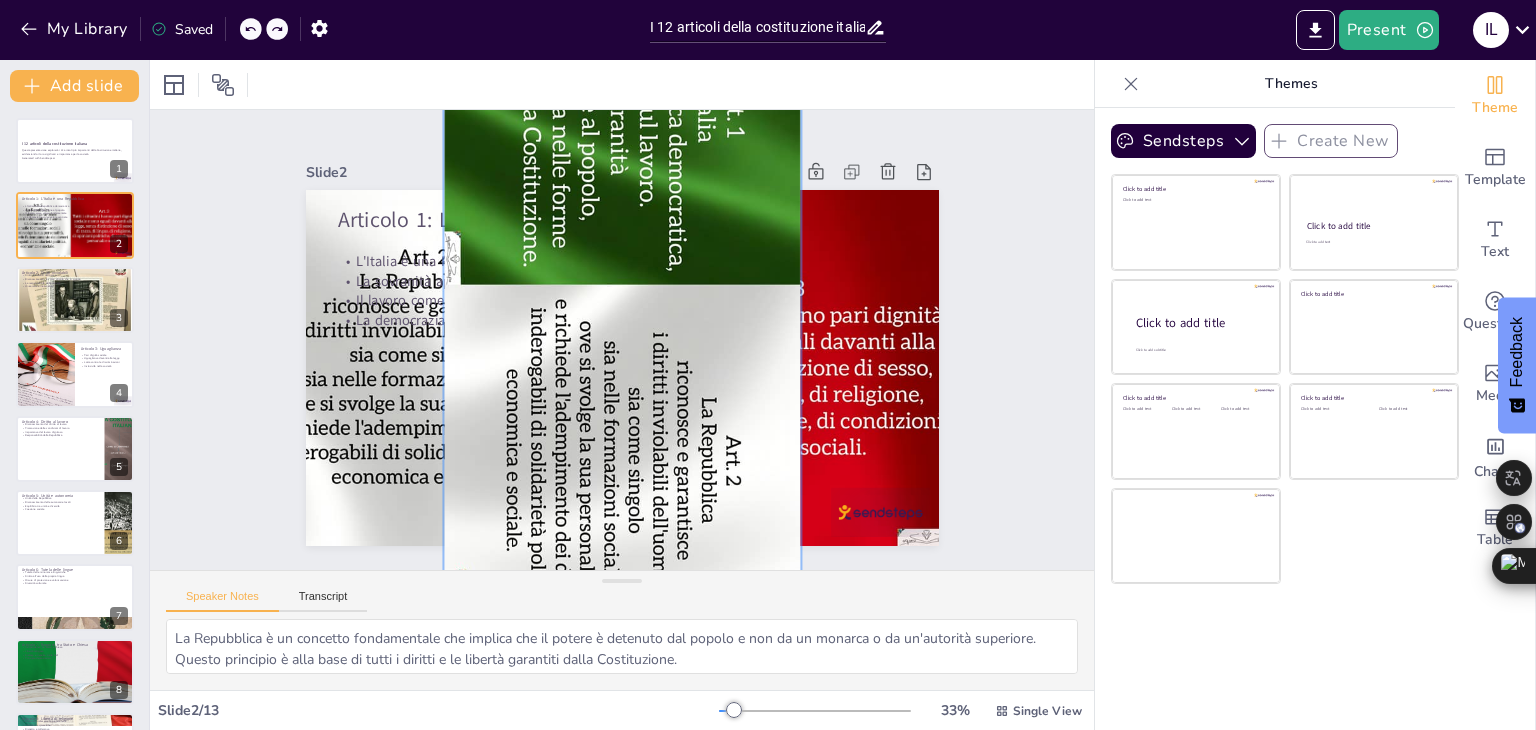 click on "Slide 1 I 12 articoli della costituzione italiana Questa presentazione esplorerà i 12 articoli più importanti della Costituzione italiana, evidenziando i loro significati e importanza per la società. Generated with Sendsteps.ai Slide 2 Articolo 1: L'Italia è una Repubblica L'Italia è una Repubblica democratica La sovranità appartiene al popolo Il lavoro come valore fondamentale La democrazia come valore centrale Slide 3 Articolo 2: Diritti inviolabili Diritti inviolabili dell'uomo Riconoscimento sia come singolo che in gruppo La responsabilità della società Universale e inalienabile Slide 4 Articolo 3: Uguaglianza Pari dignità sociale Uguaglianza davanti alla legge Lotta contro le discriminazioni Inclusività nella società Slide 5 Articolo 4: Diritto al lavoro Riconoscimento del diritto al lavoro Promozione delle condizioni di lavoro Importanza del lavoro dignitoso Responsabilità della Repubblica Slide 6 Articolo 5: Unità e autonomia Unità della Repubblica Equilibrio tra unità e diversità" at bounding box center (622, 340) 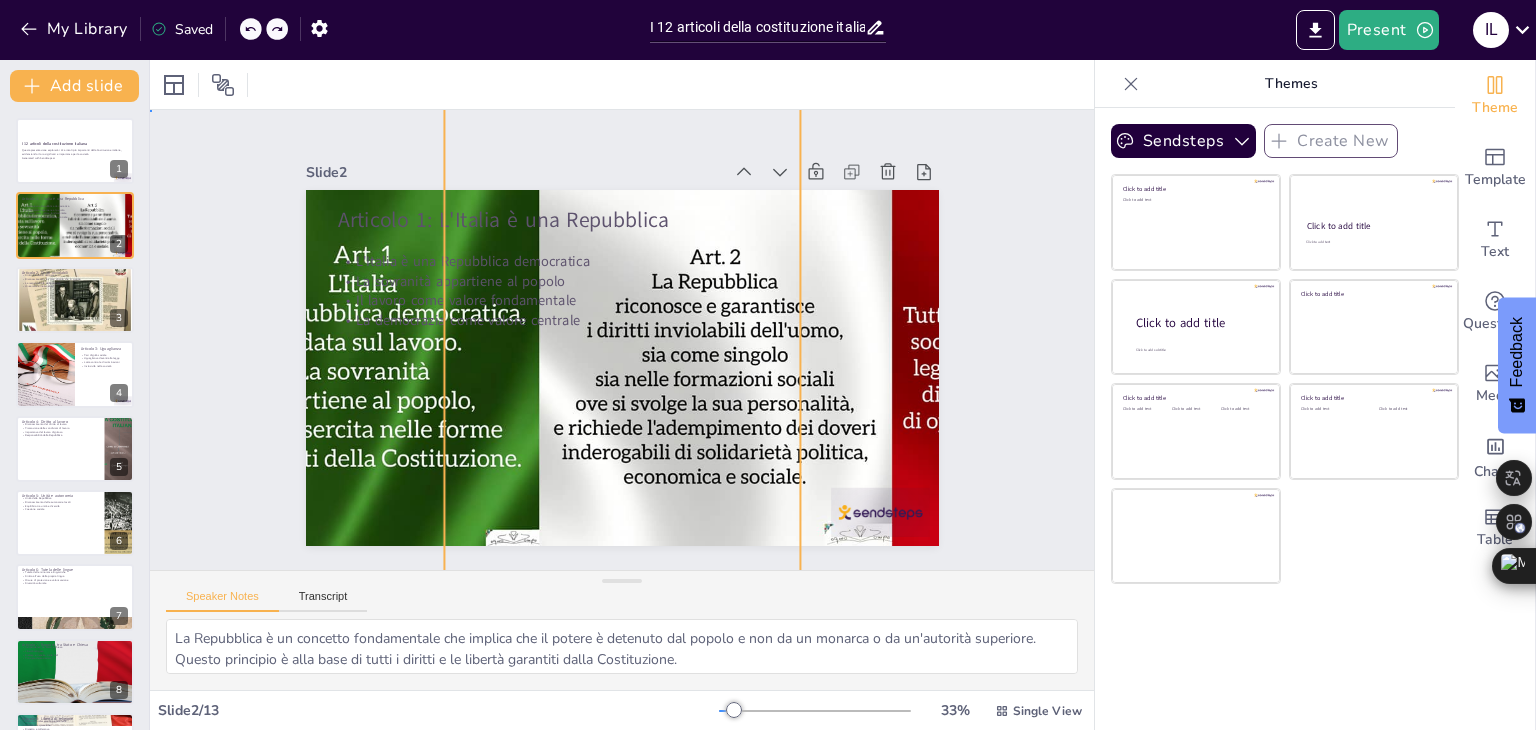 click at bounding box center [700, 385] 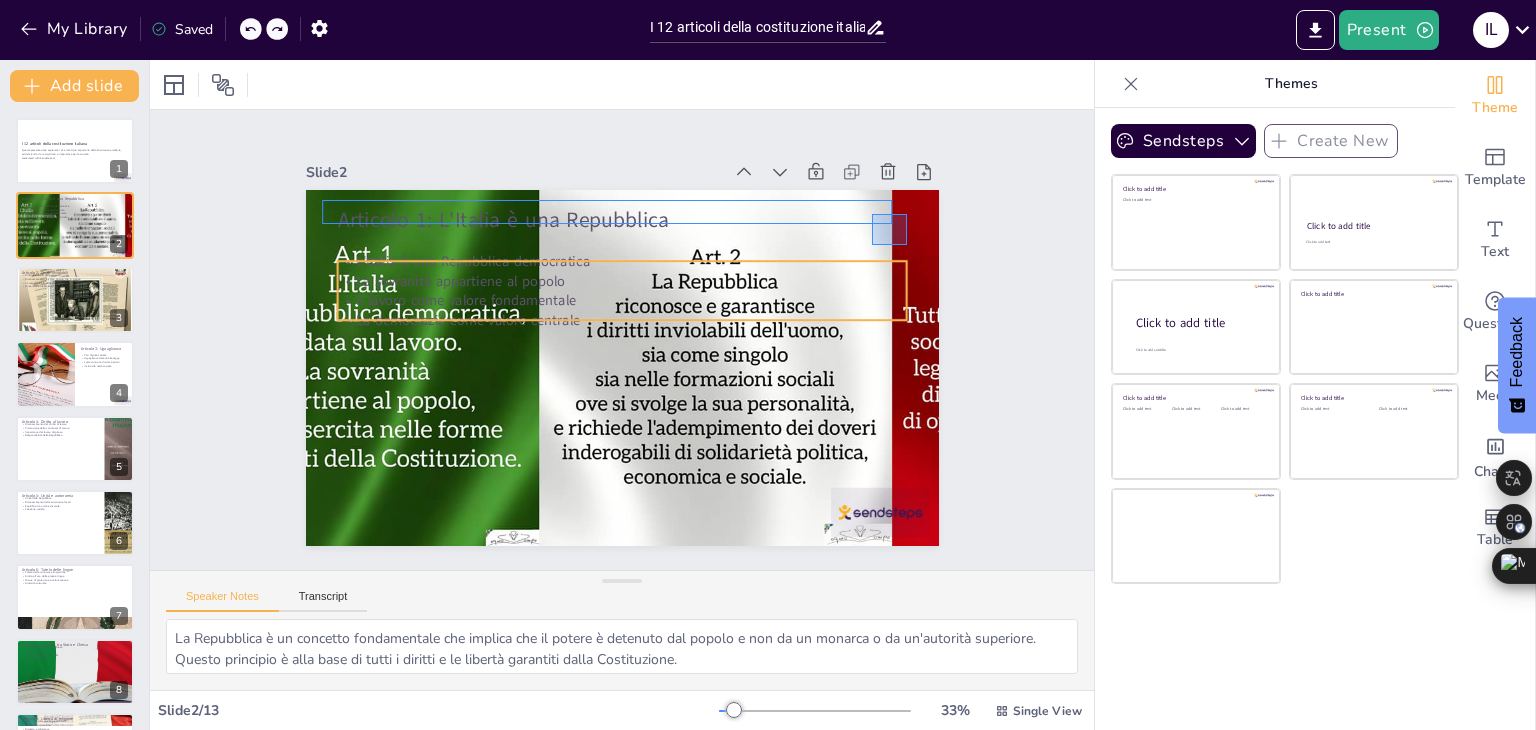 drag, startPoint x: 907, startPoint y: 214, endPoint x: 897, endPoint y: 233, distance: 21.470911 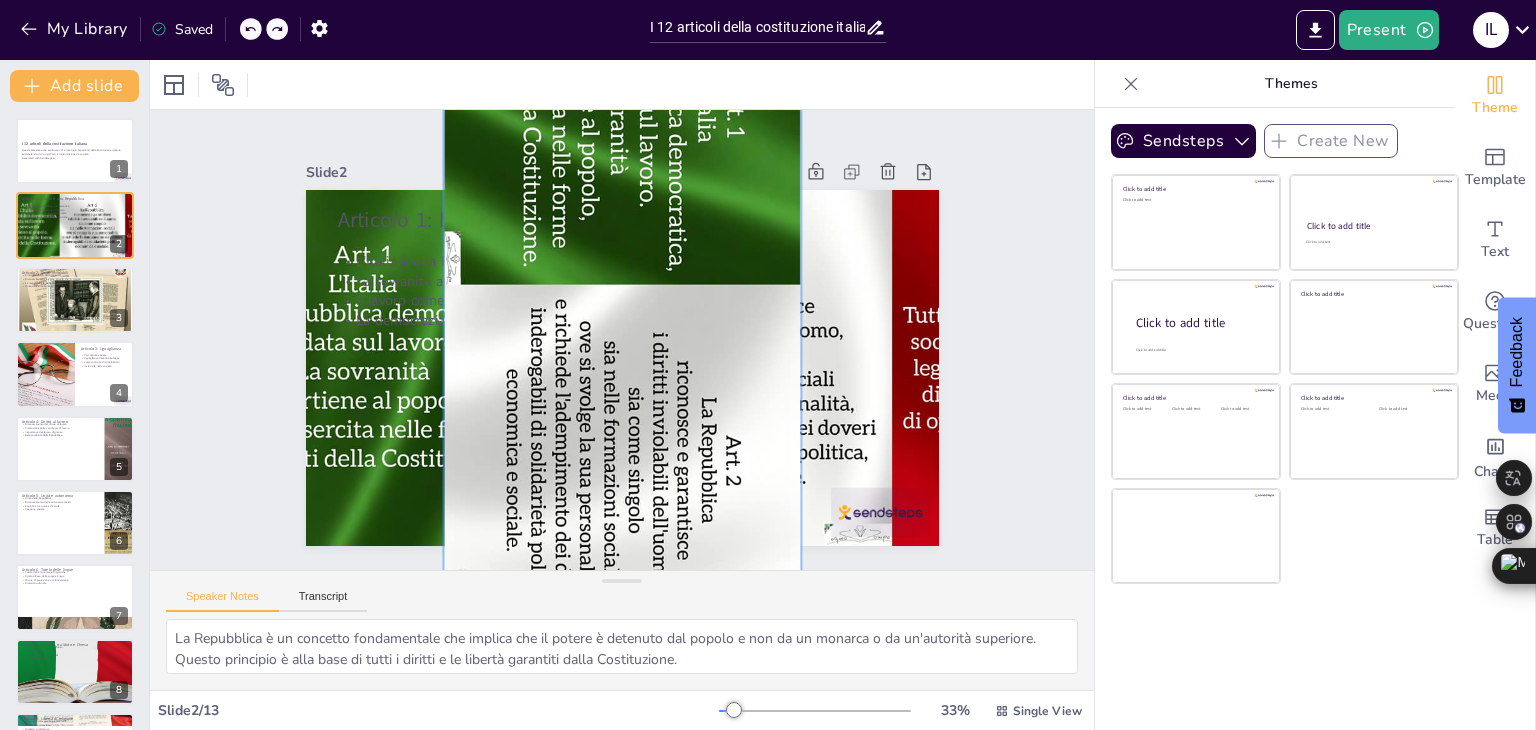 click at bounding box center (667, 419) 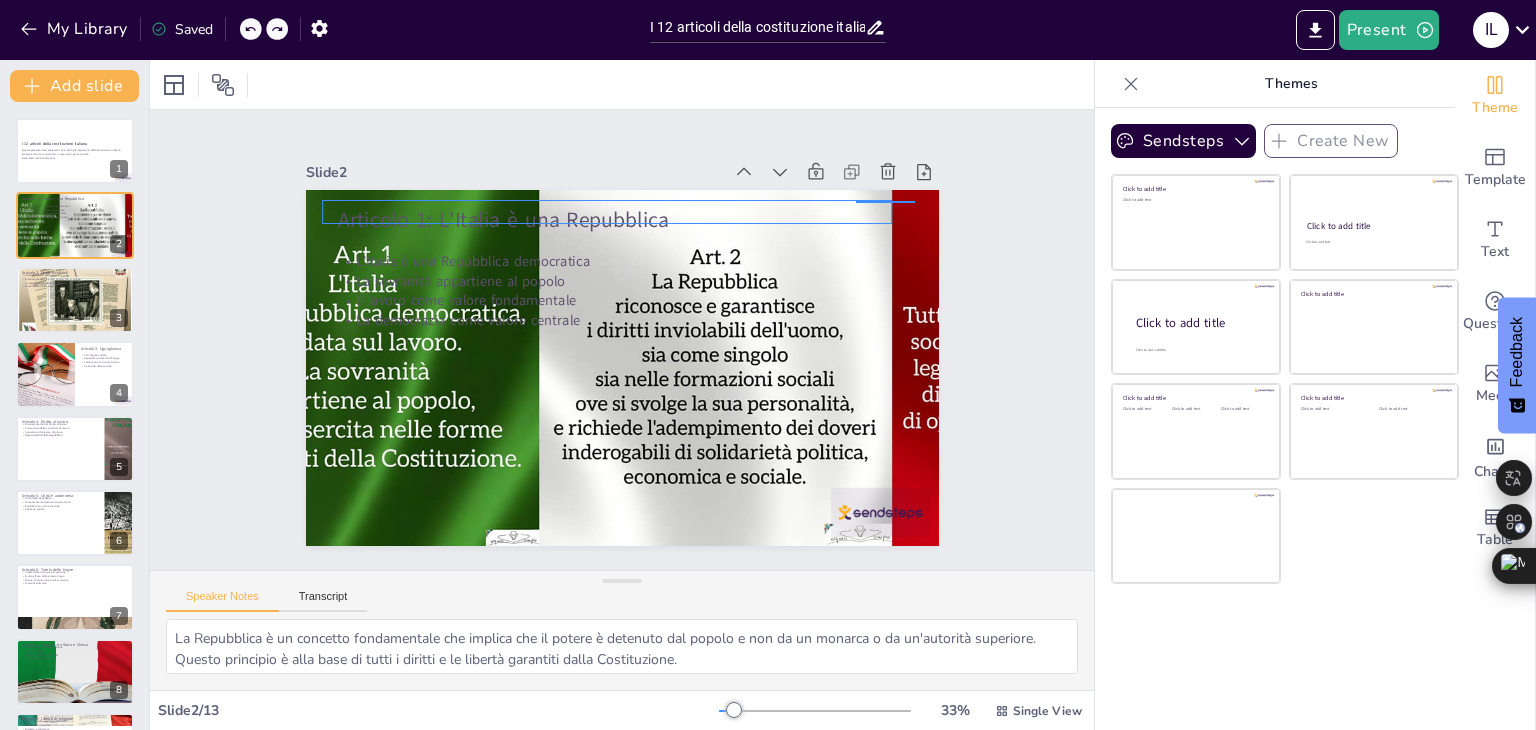 drag, startPoint x: 915, startPoint y: 201, endPoint x: 888, endPoint y: 201, distance: 27 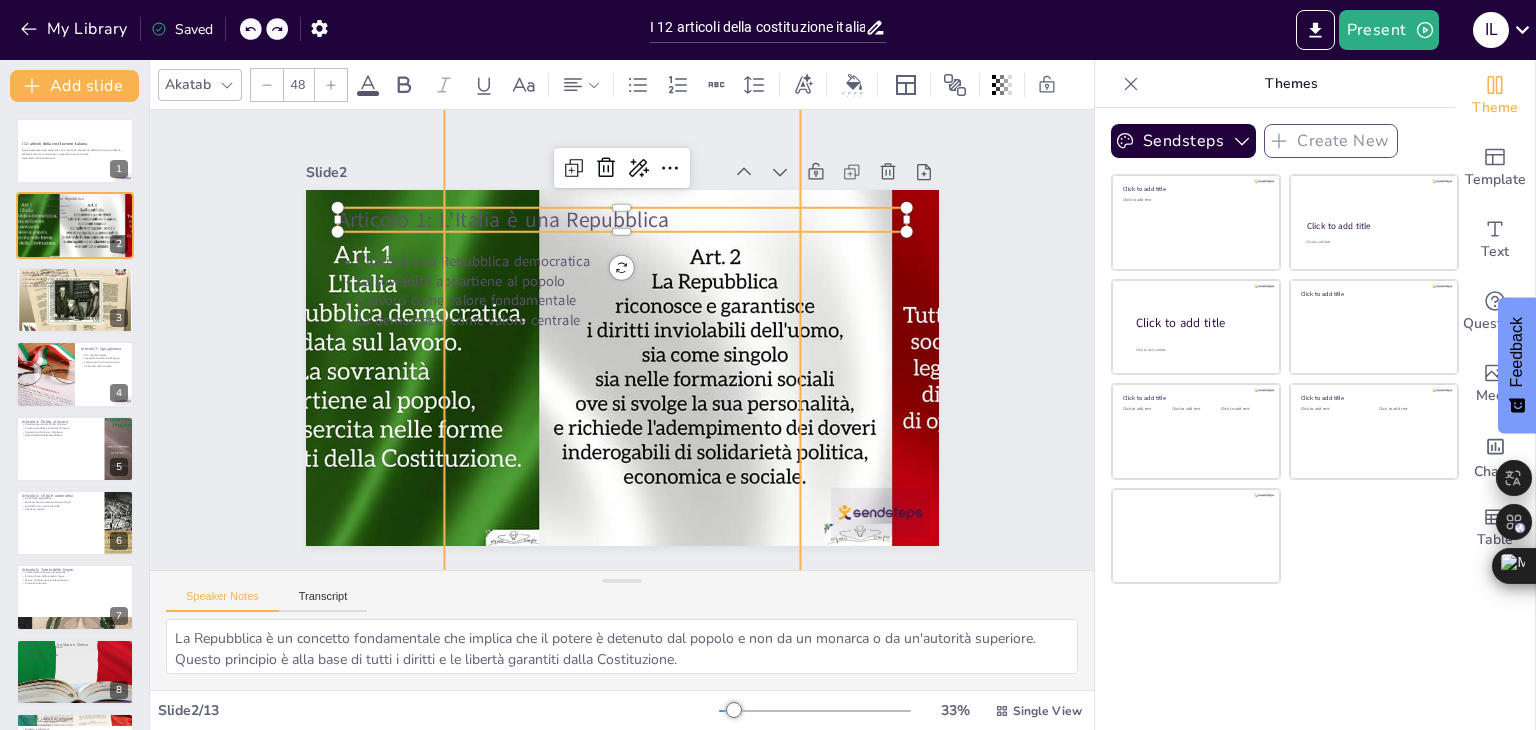 click at bounding box center (612, 430) 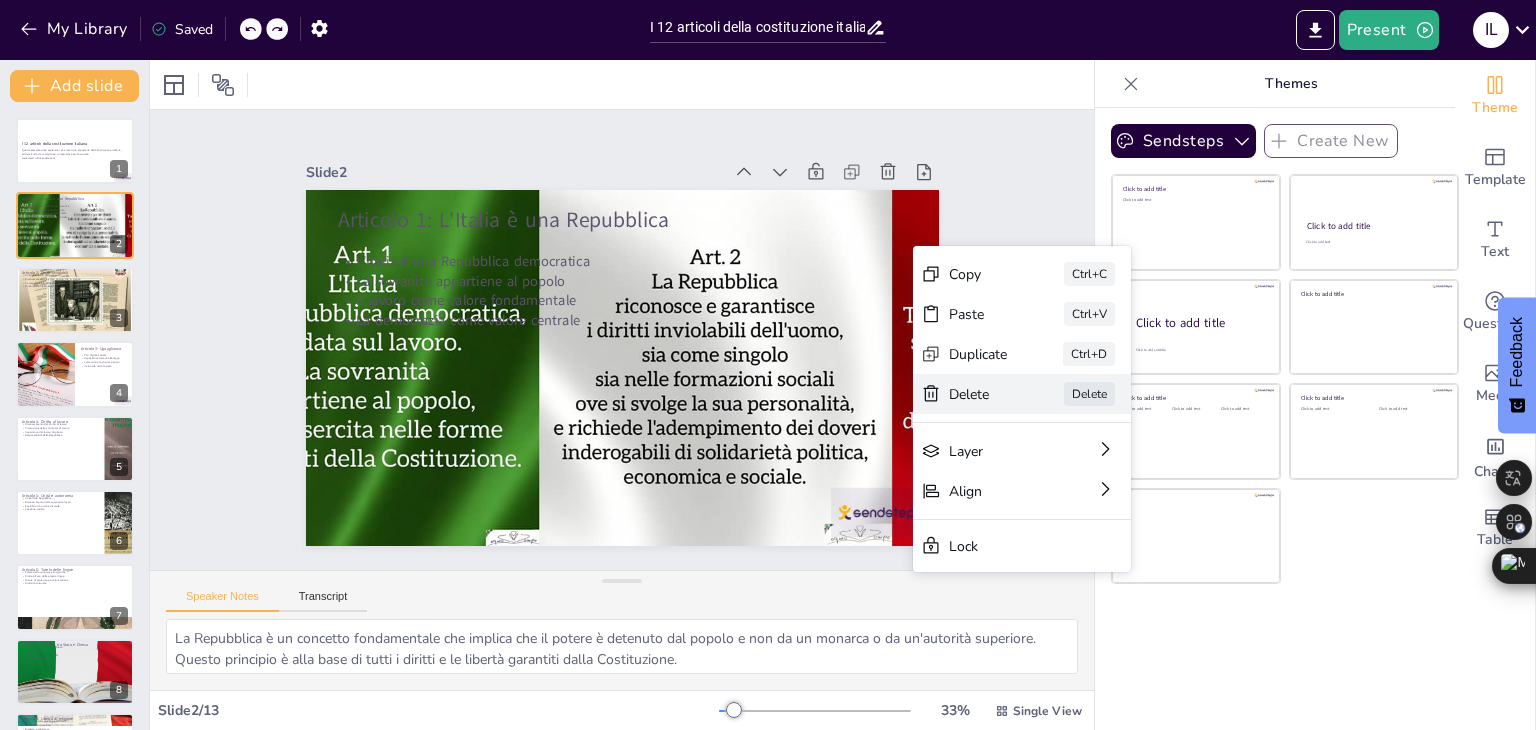 click on "Delete" at bounding box center [1018, 695] 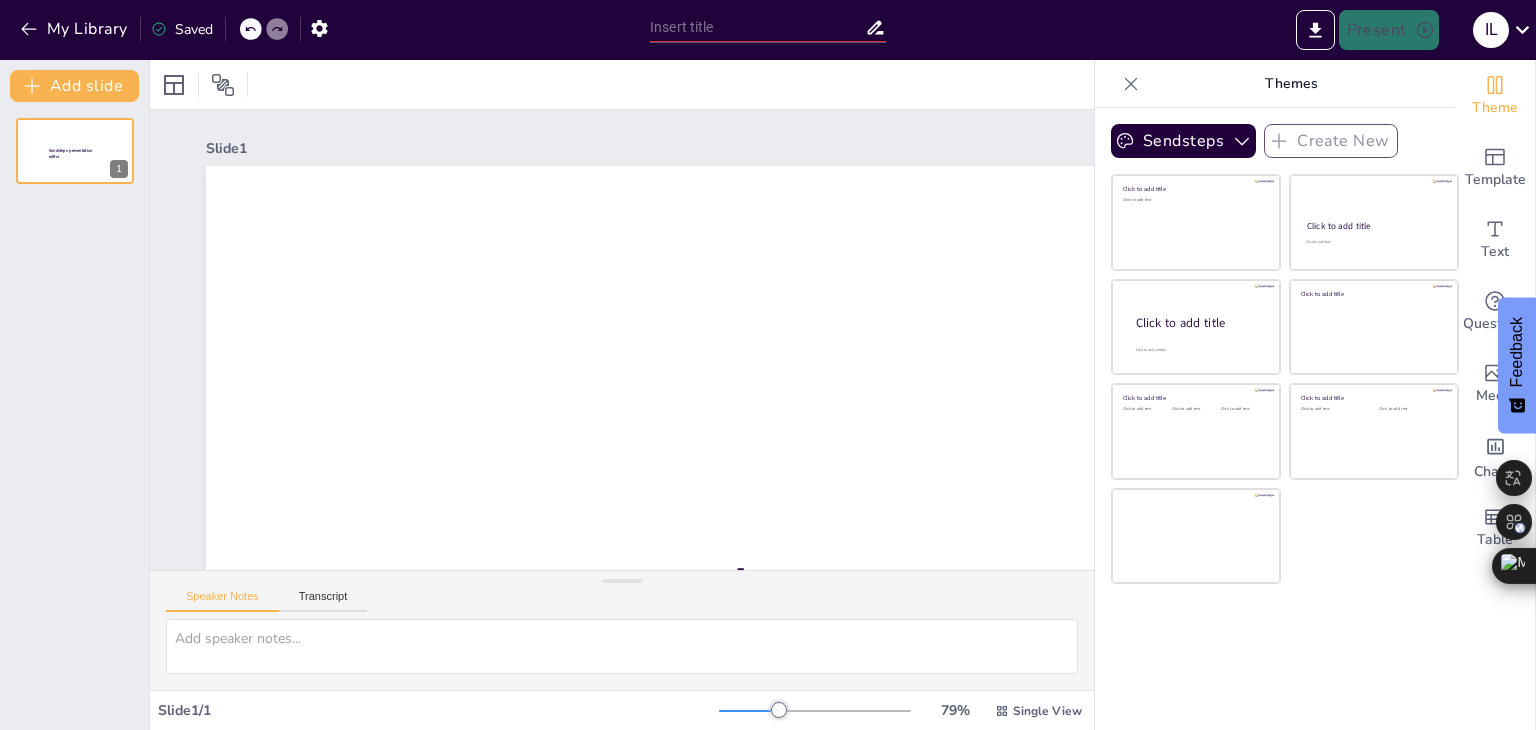 type on "I 12 articoli della costituzione italiana" 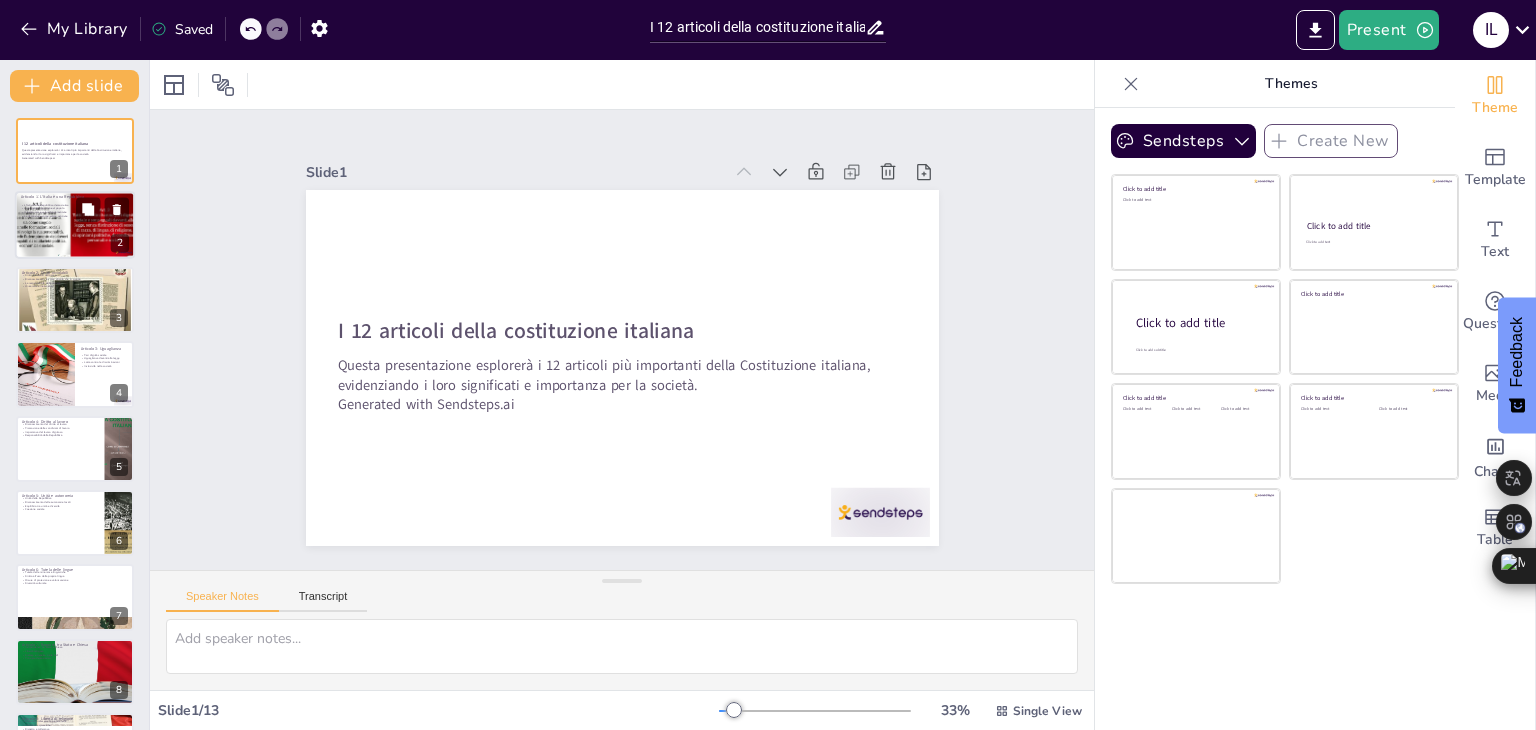 click at bounding box center [35, 226] 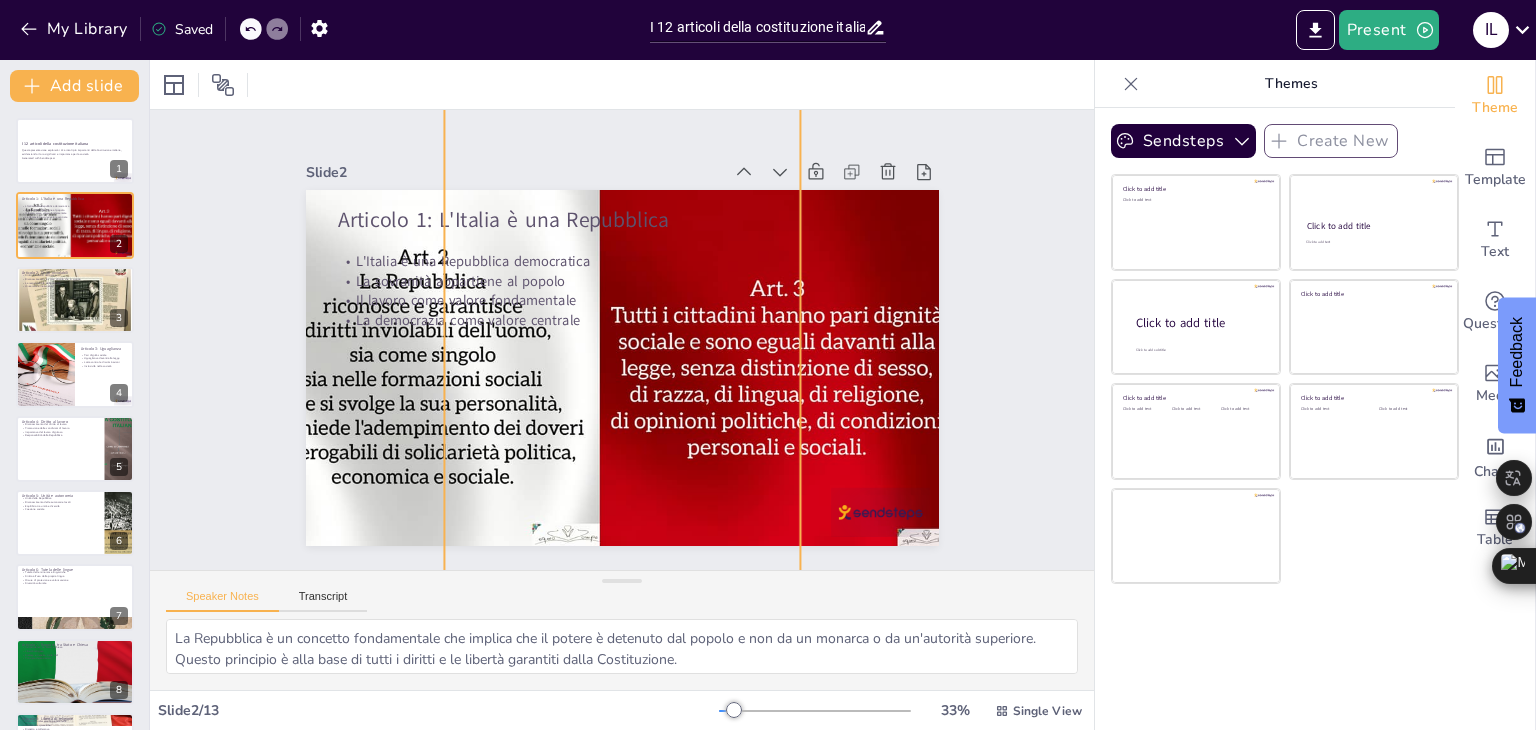 click at bounding box center (415, 368) 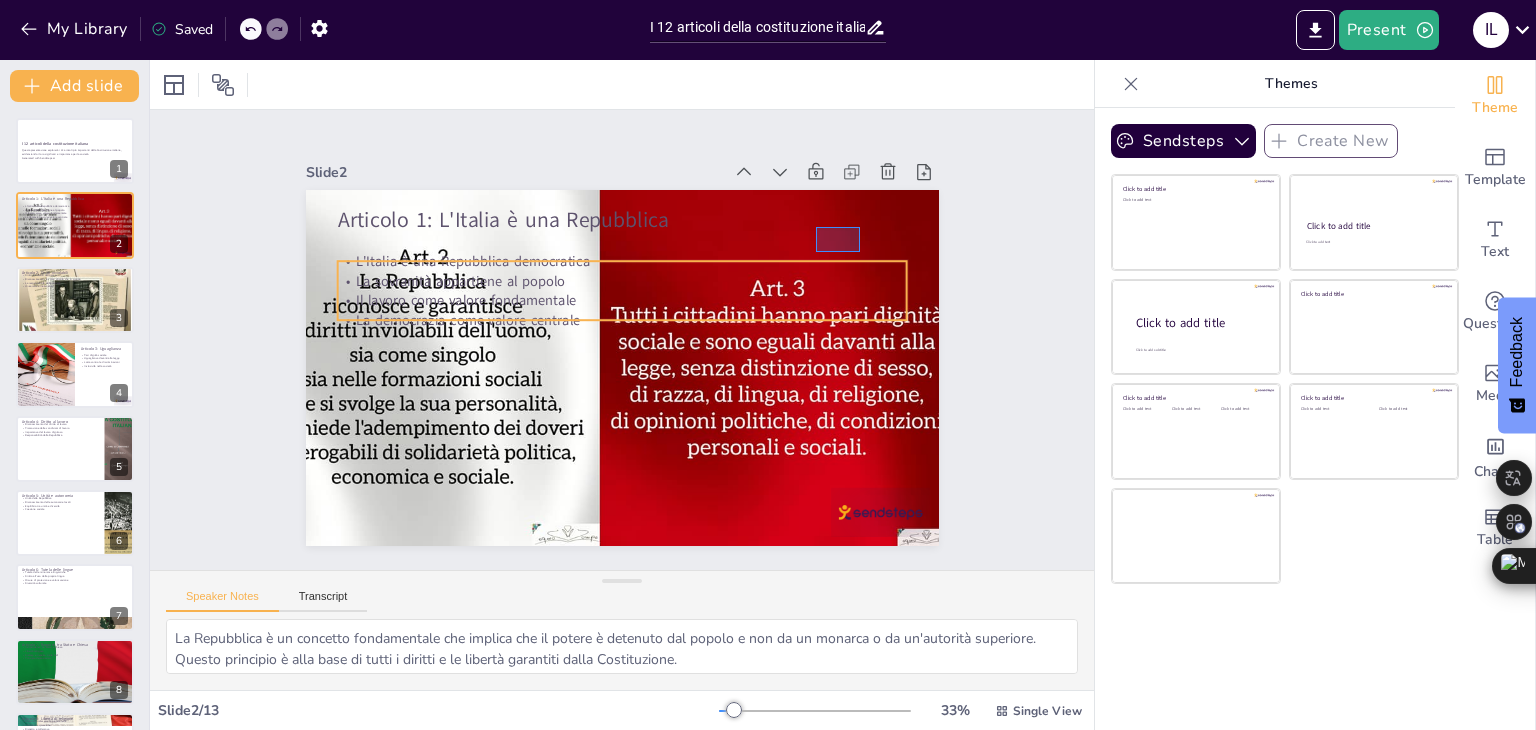 drag, startPoint x: 860, startPoint y: 227, endPoint x: 816, endPoint y: 252, distance: 50.606323 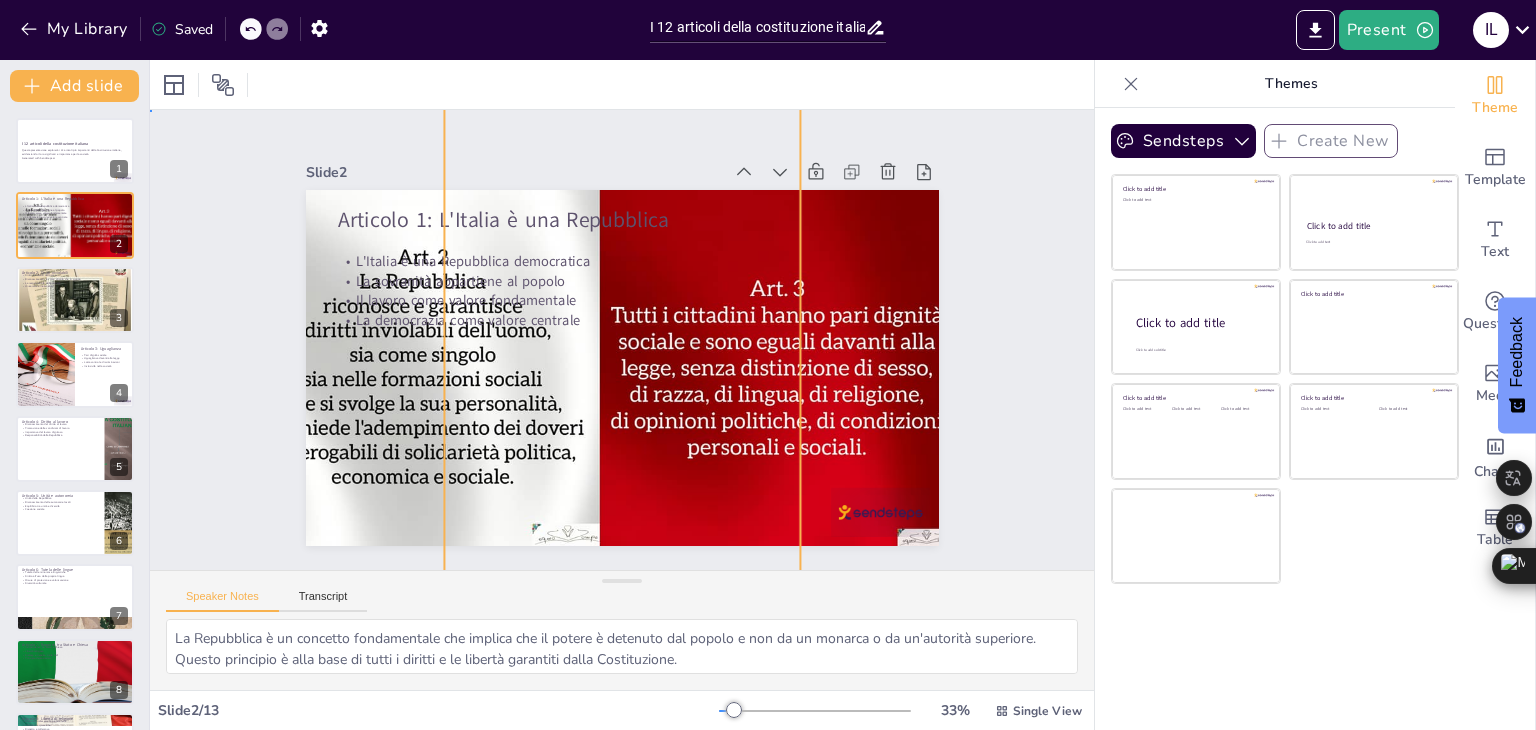 click at bounding box center (415, 368) 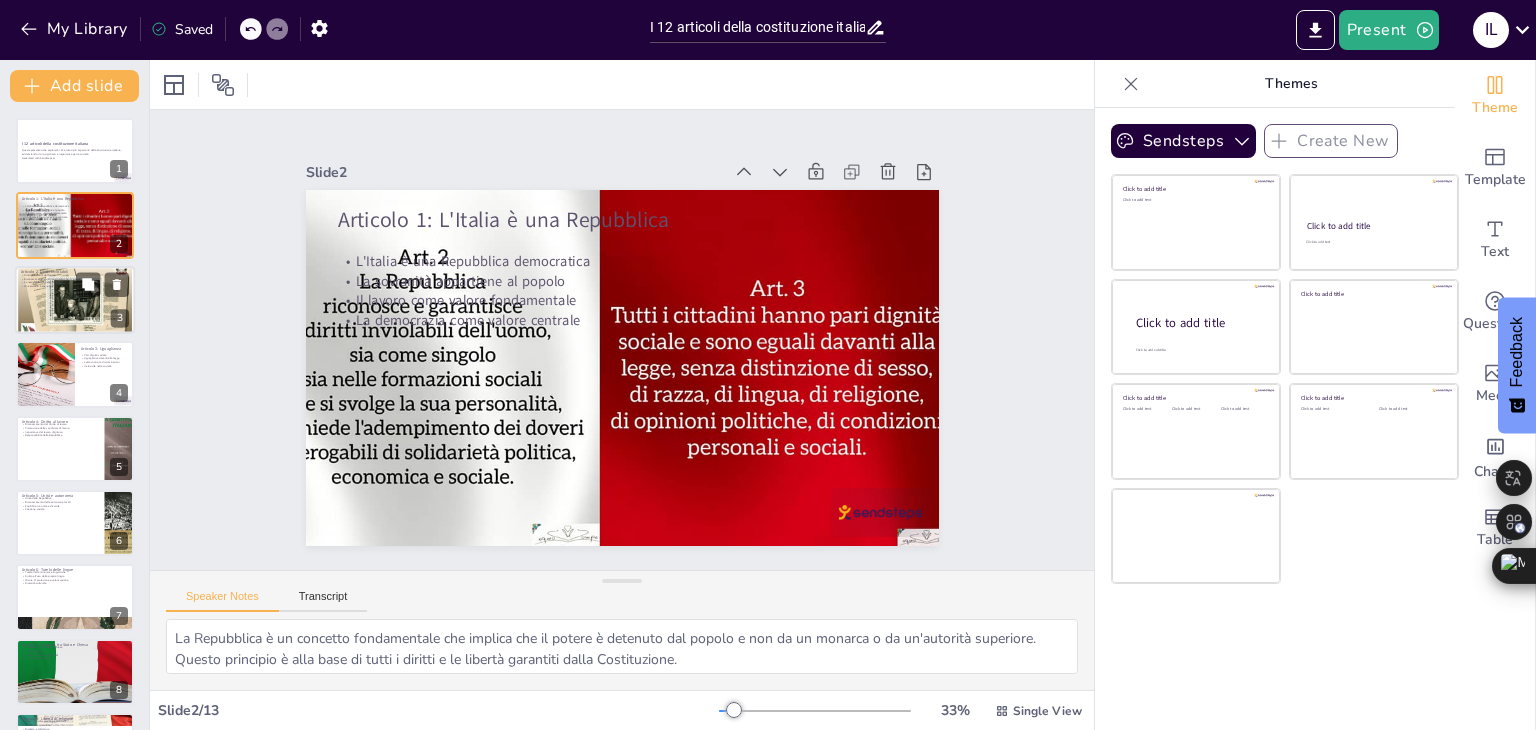 click at bounding box center [75, 299] 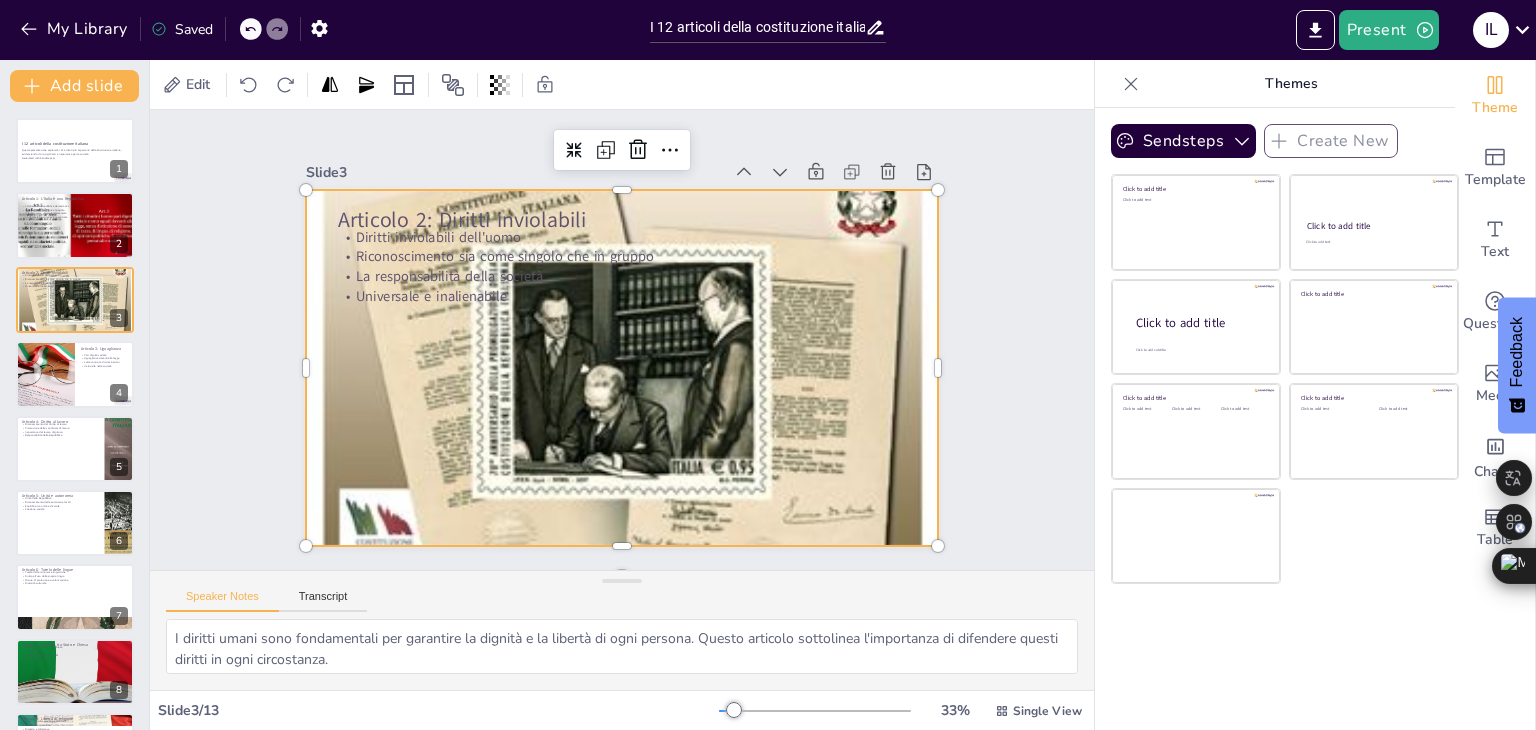 click at bounding box center [622, 368] 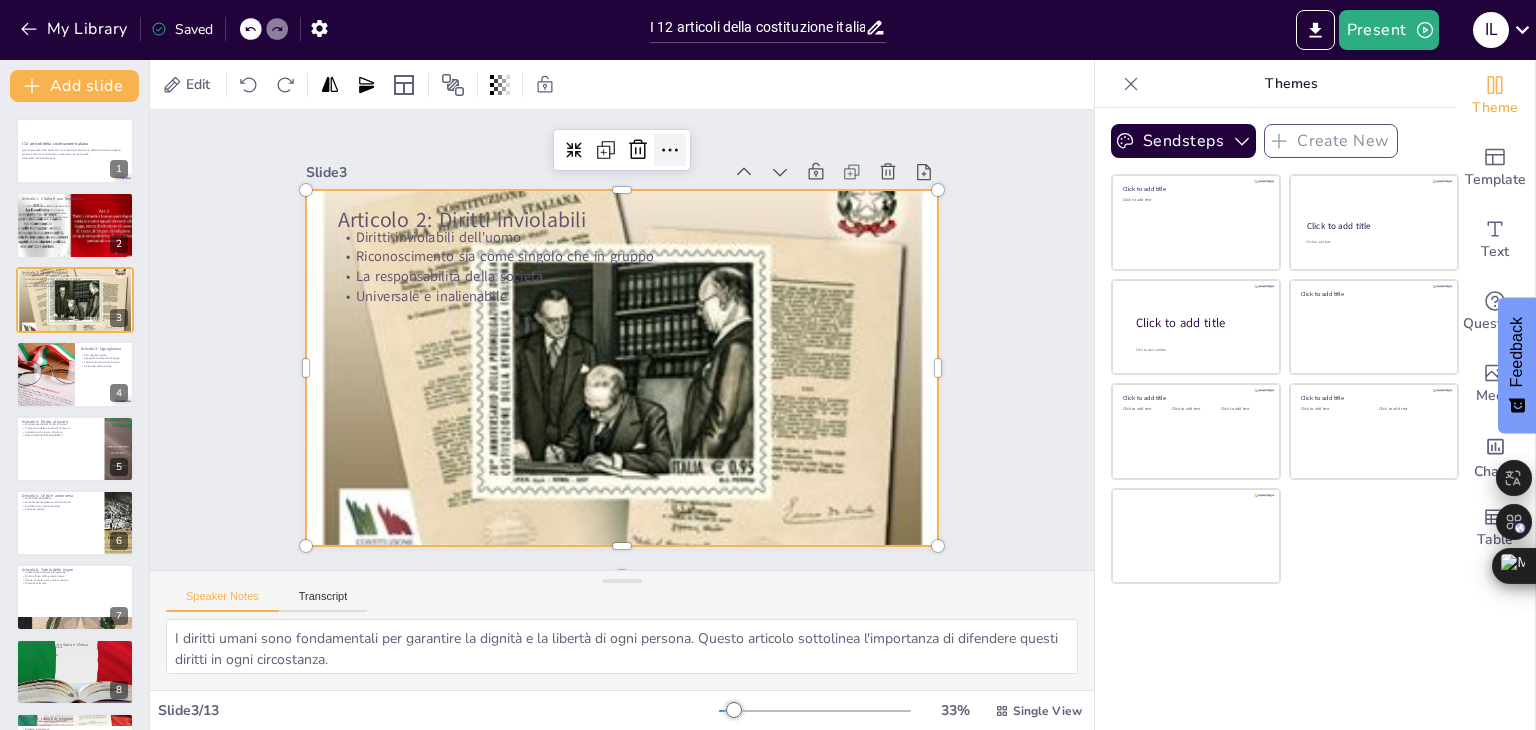 click 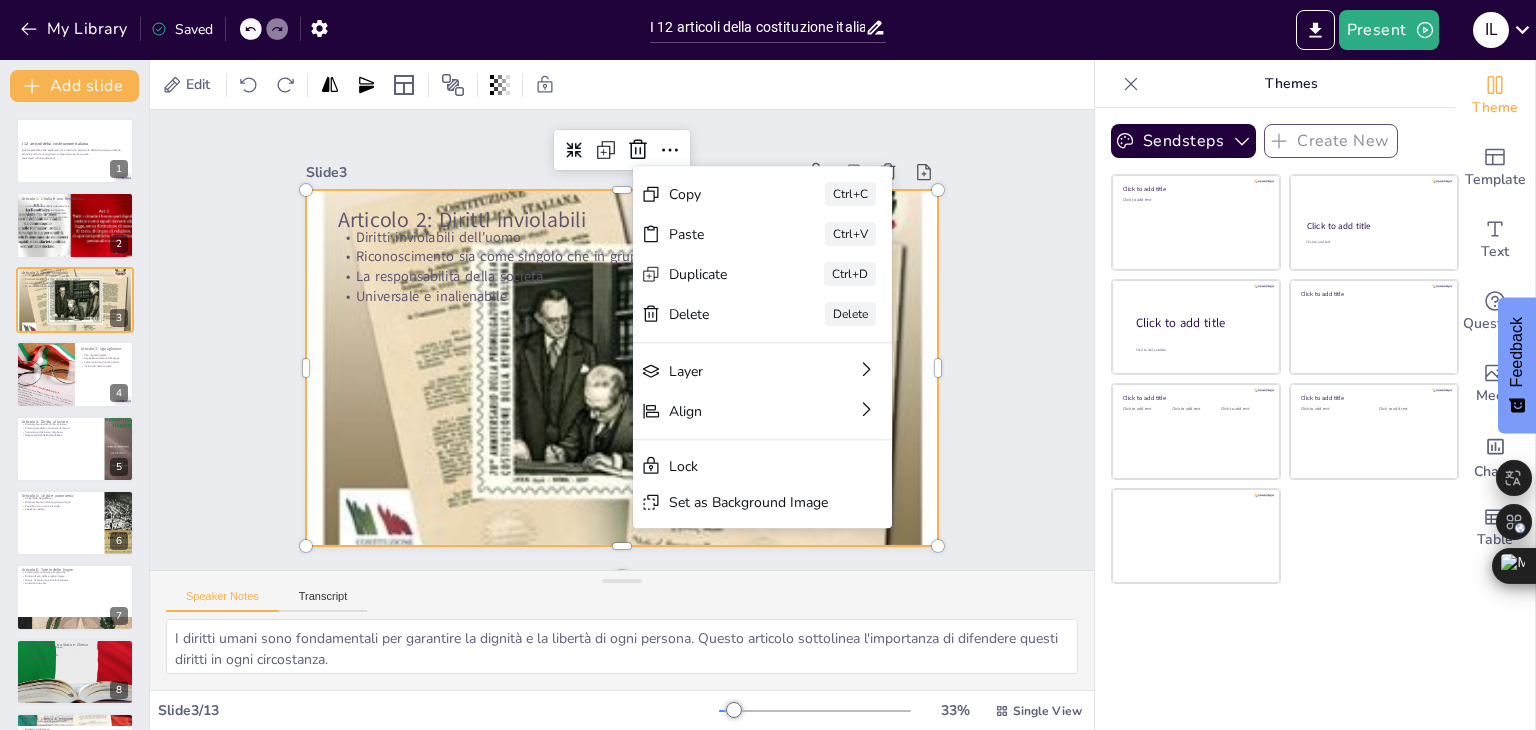 click at bounding box center (622, 368) 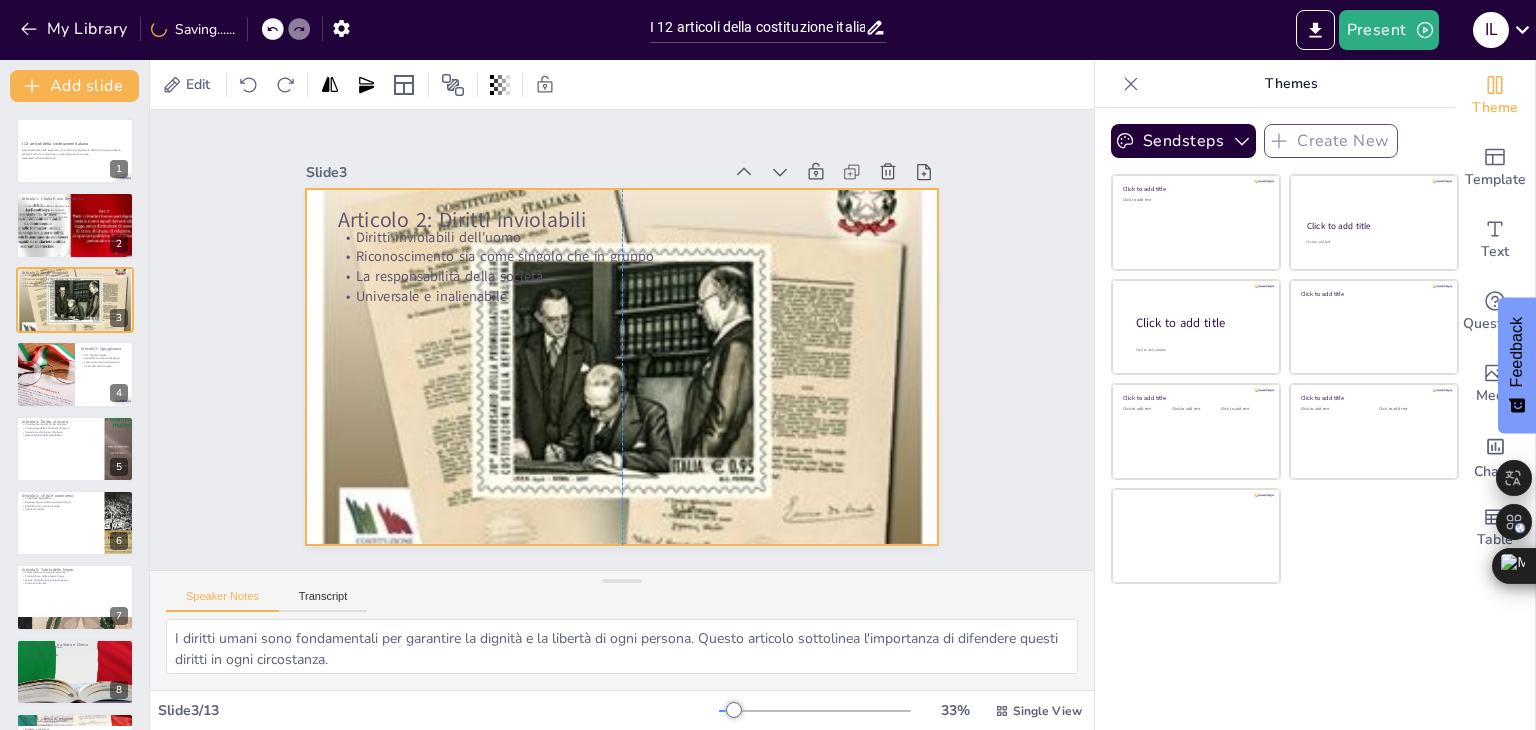 click at bounding box center (622, 367) 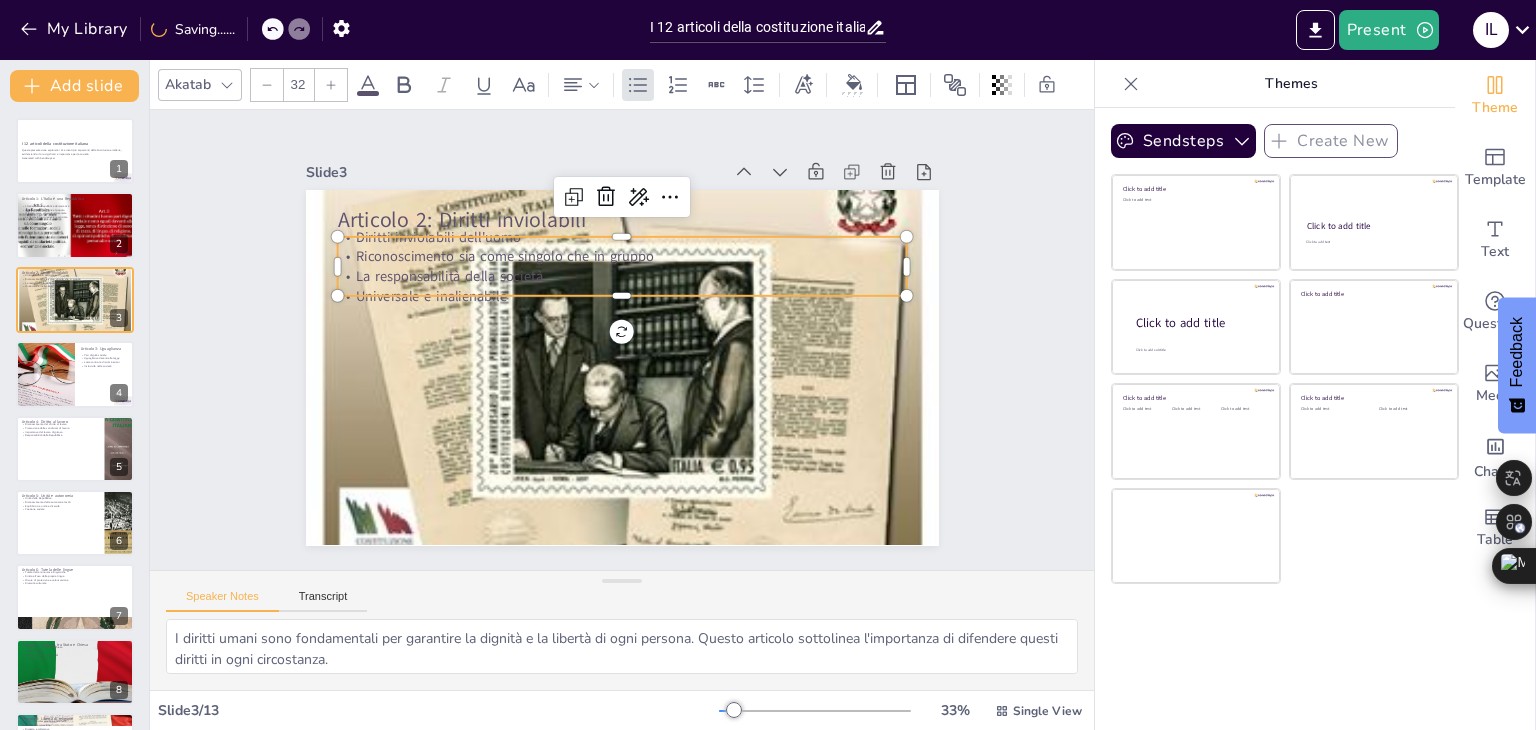 click on "Universale e inalienabile" at bounding box center [622, 296] 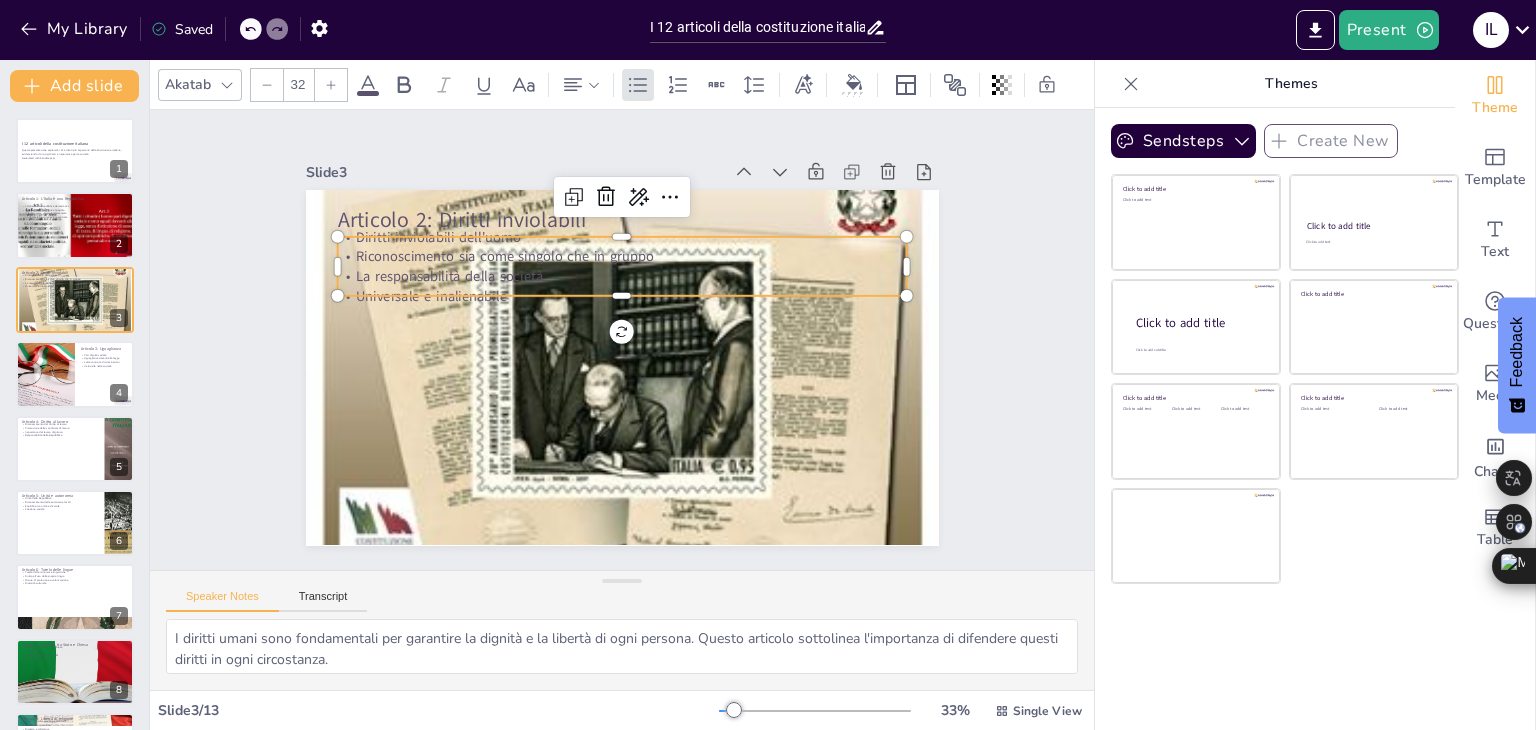 click on "La responsabilità della società" at bounding box center [622, 276] 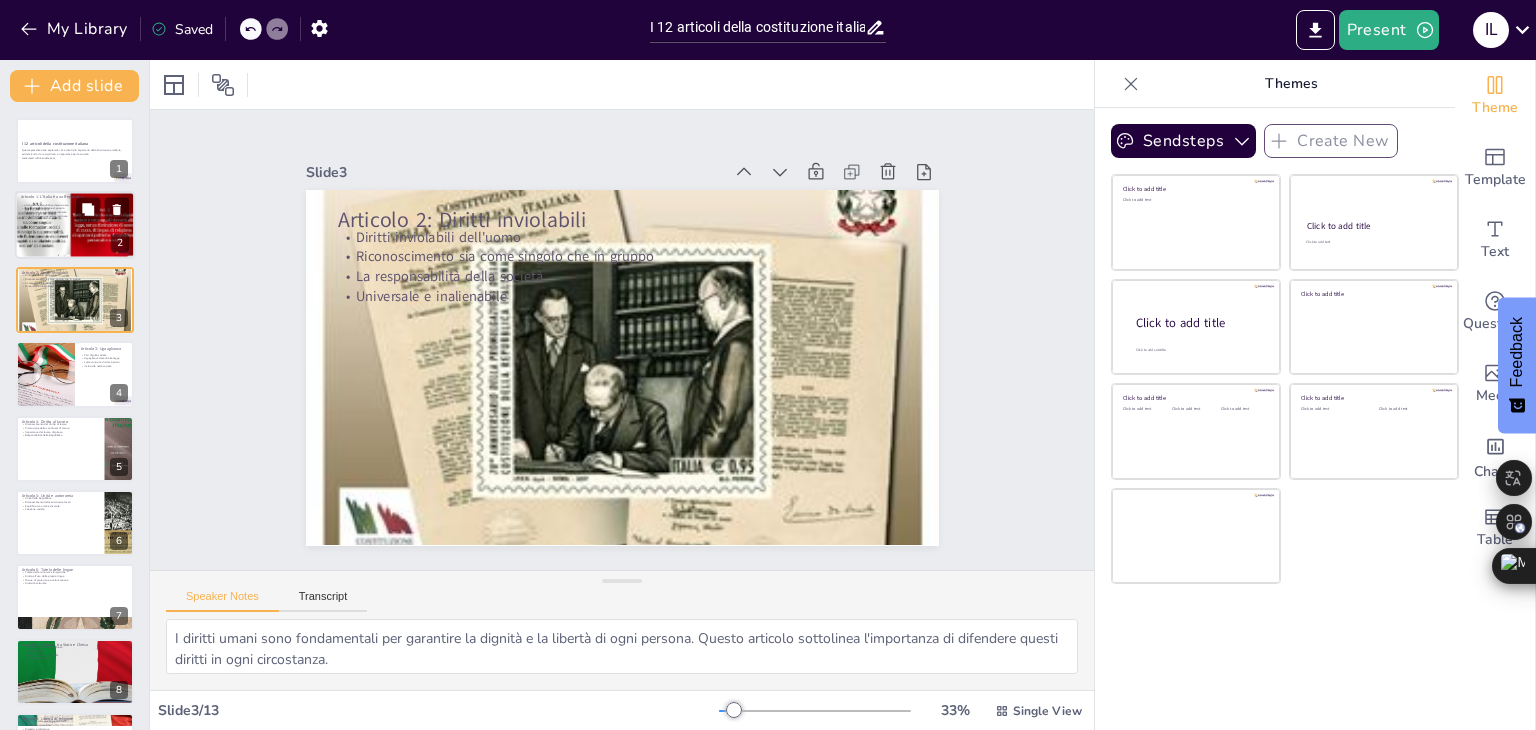click at bounding box center [35, 226] 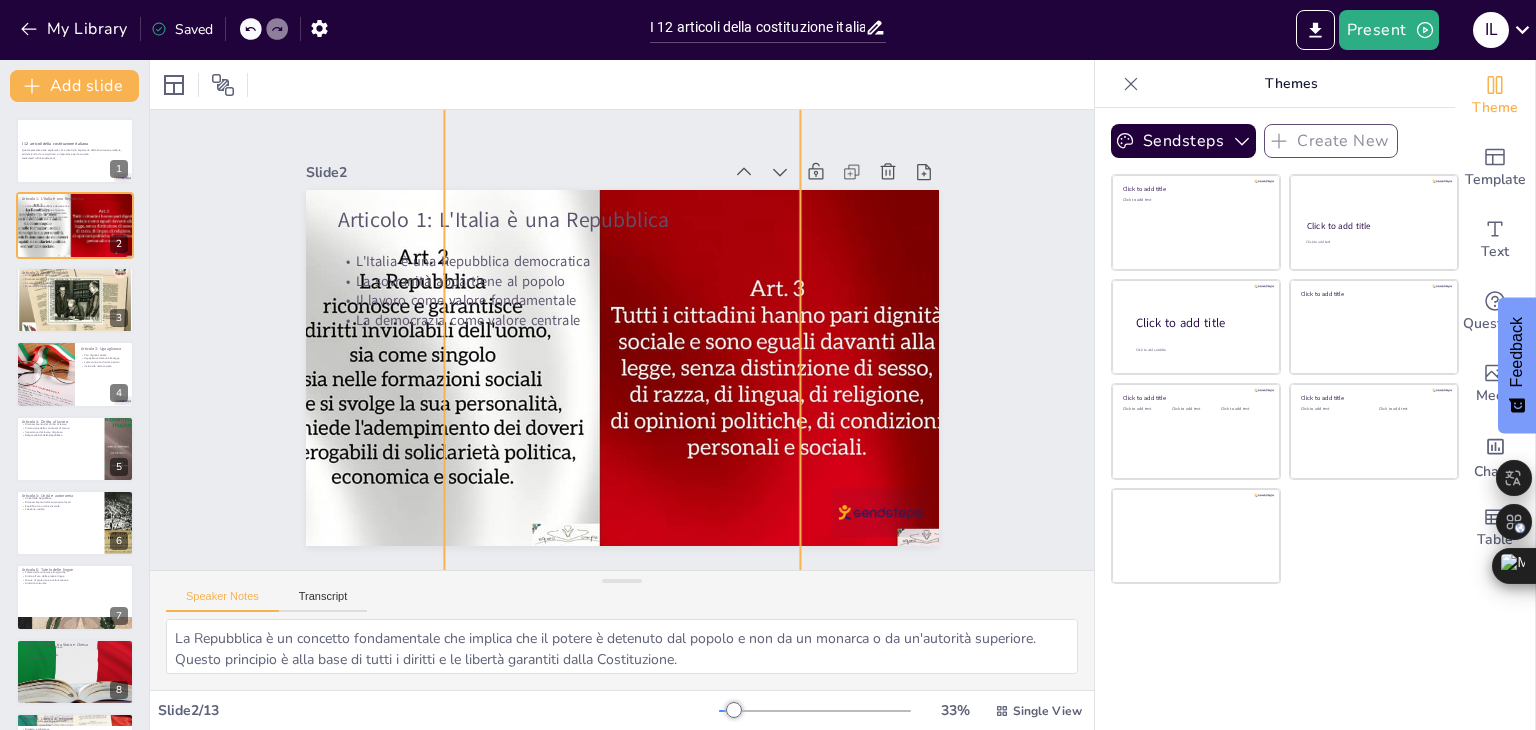 click at bounding box center (415, 368) 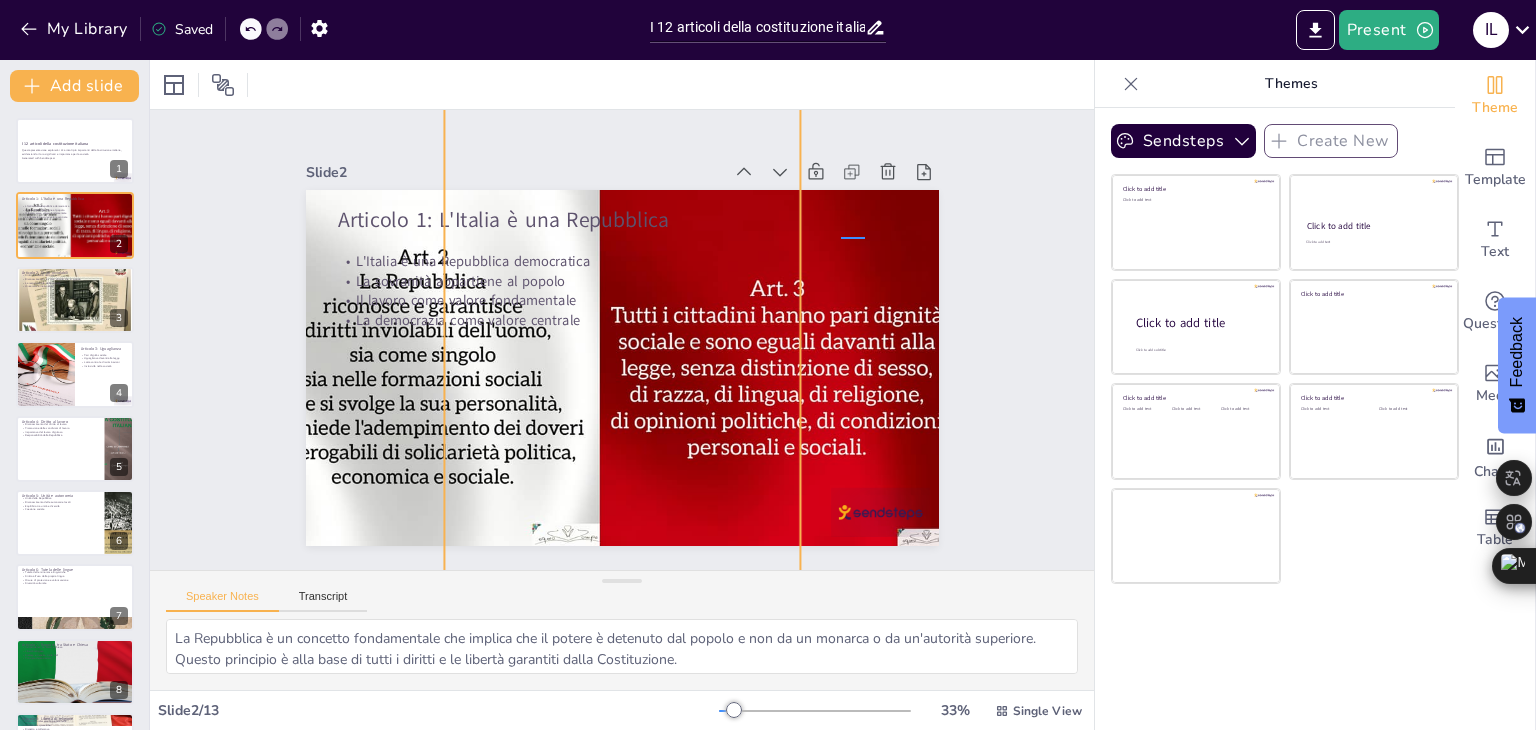 drag, startPoint x: 841, startPoint y: 237, endPoint x: 865, endPoint y: 237, distance: 24 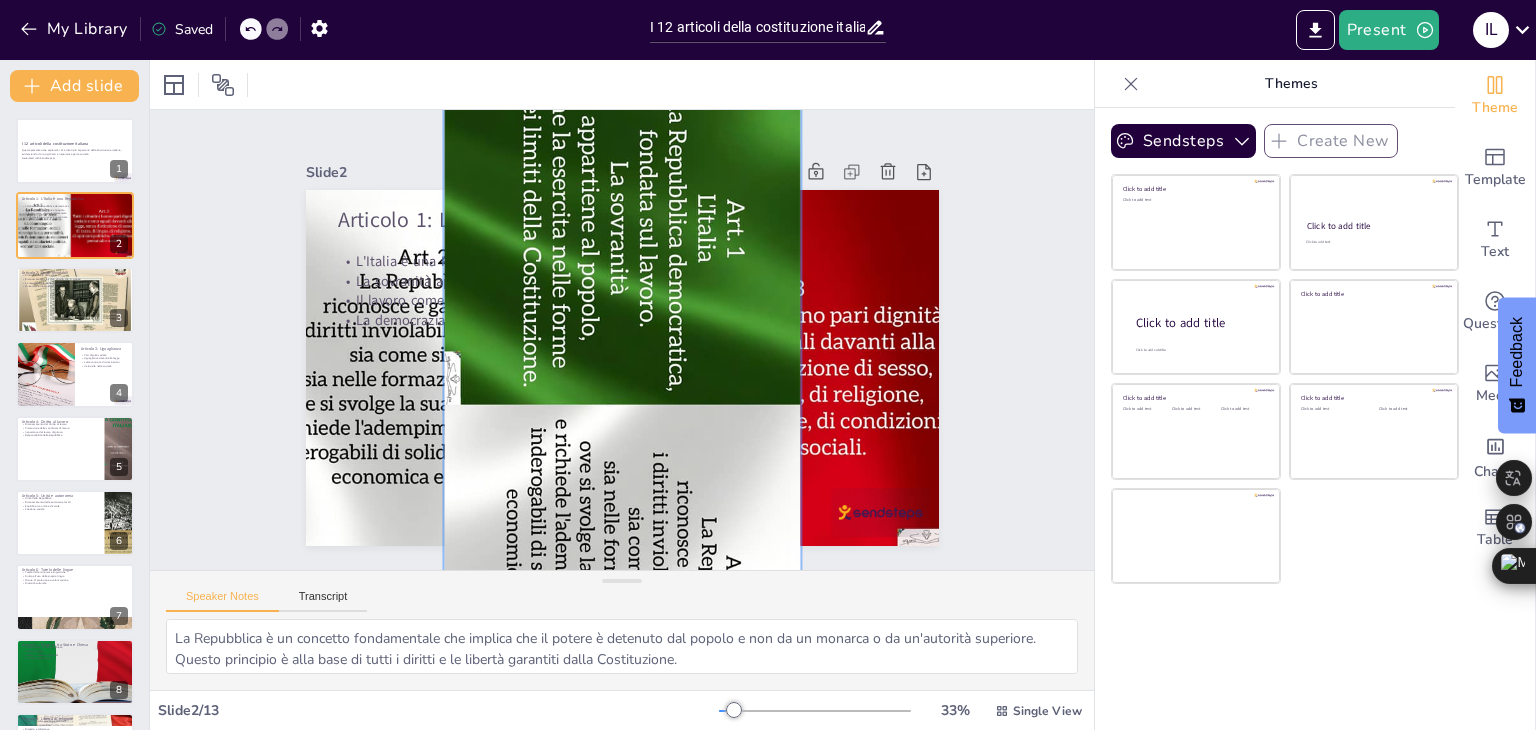 drag, startPoint x: 675, startPoint y: 237, endPoint x: 457, endPoint y: 776, distance: 581.4164 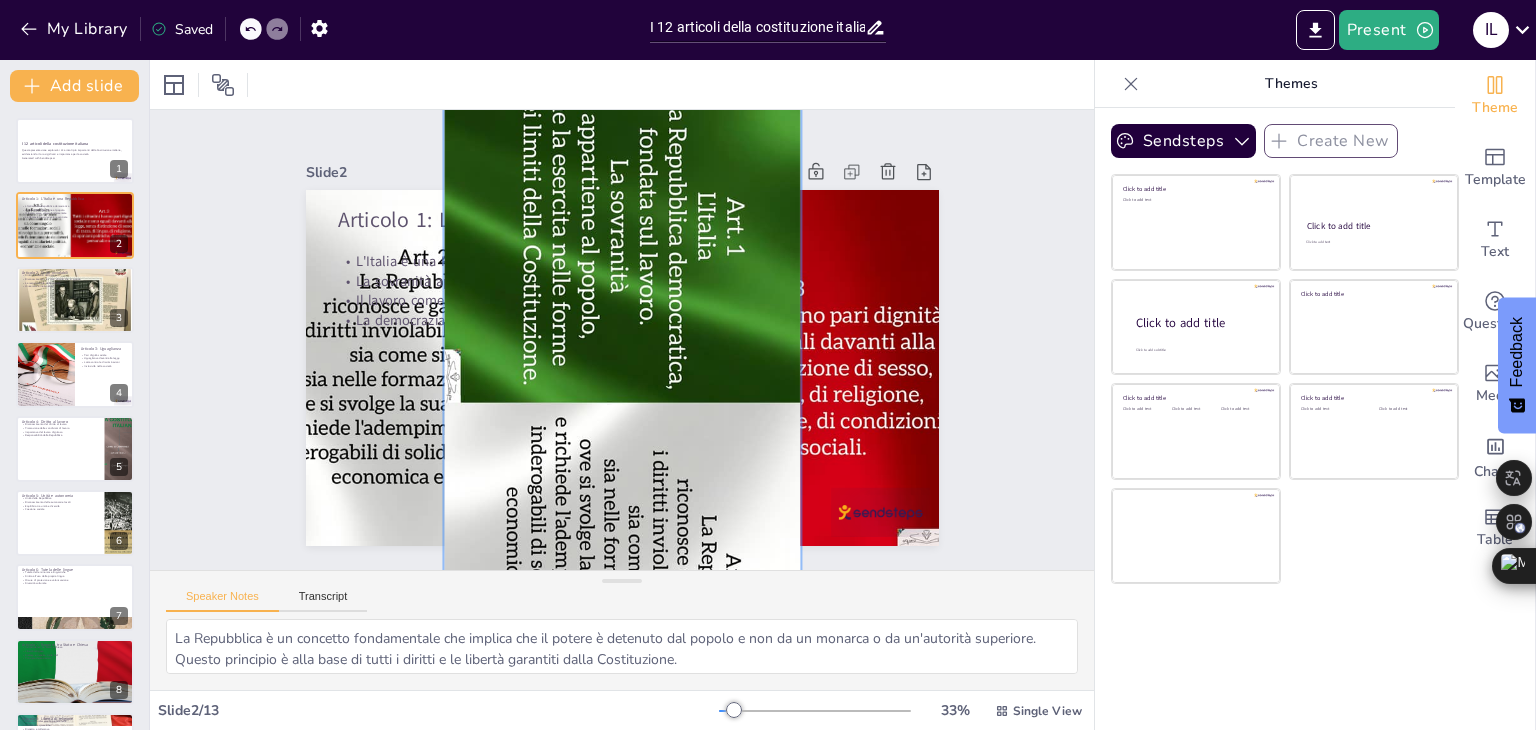 drag, startPoint x: 532, startPoint y: 361, endPoint x: 457, endPoint y: 399, distance: 84.07735 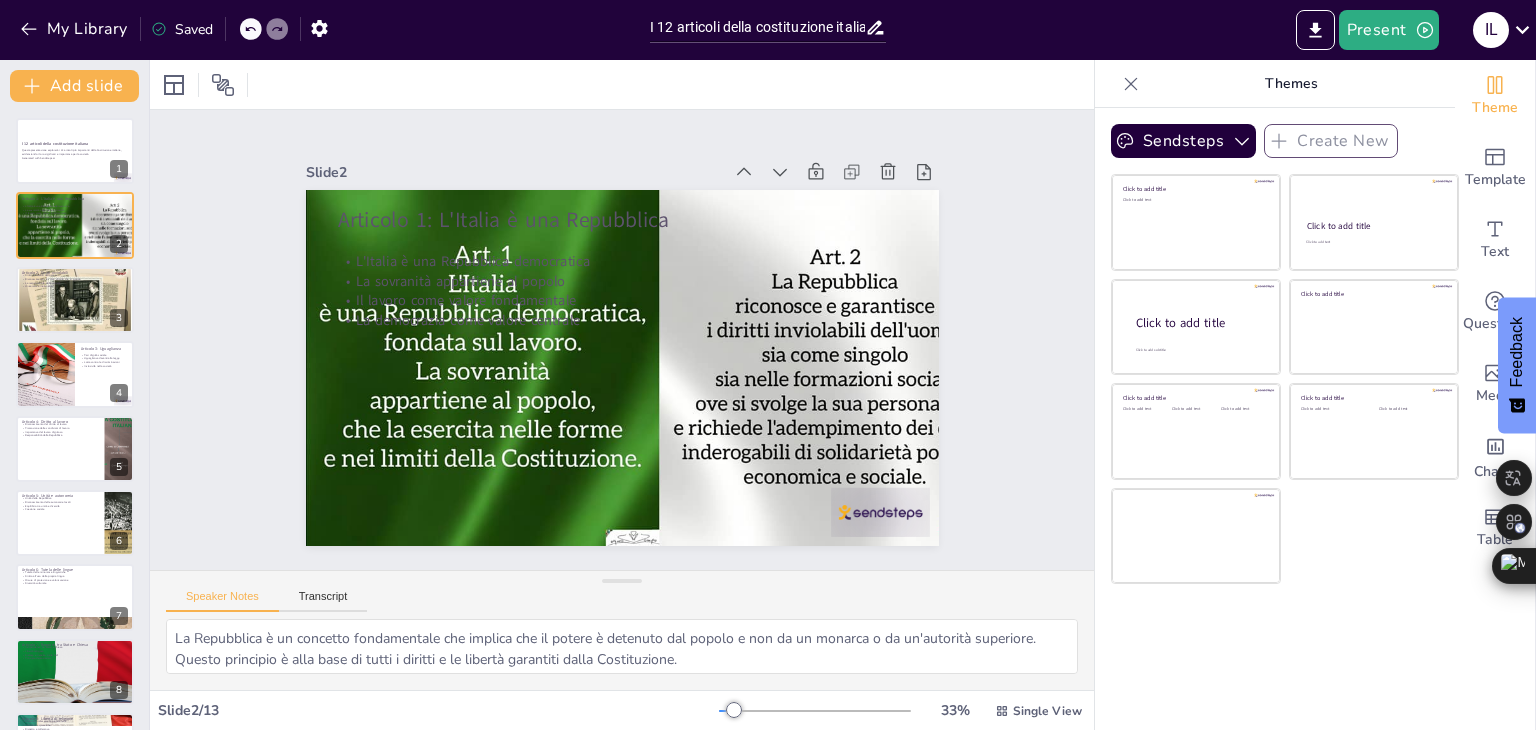 click 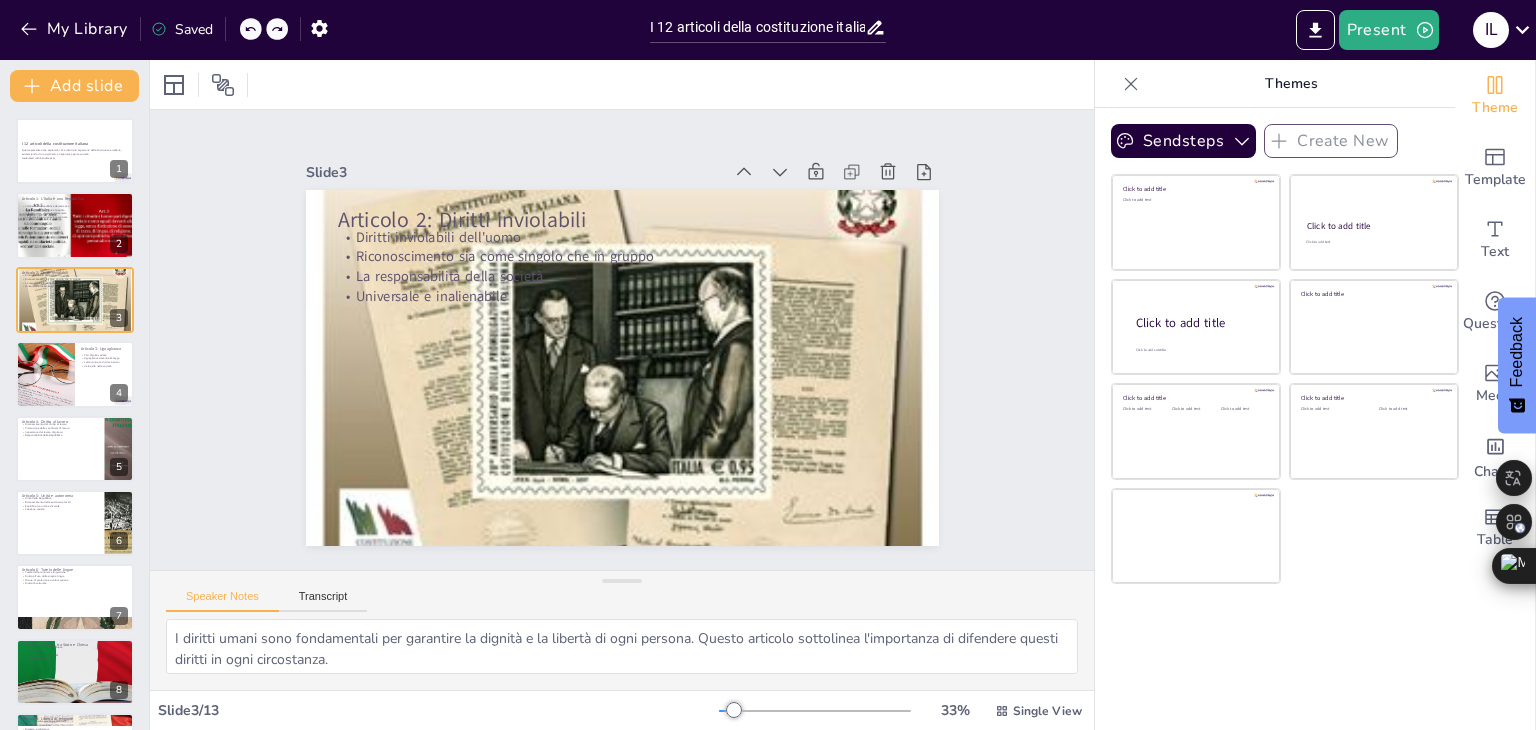 click 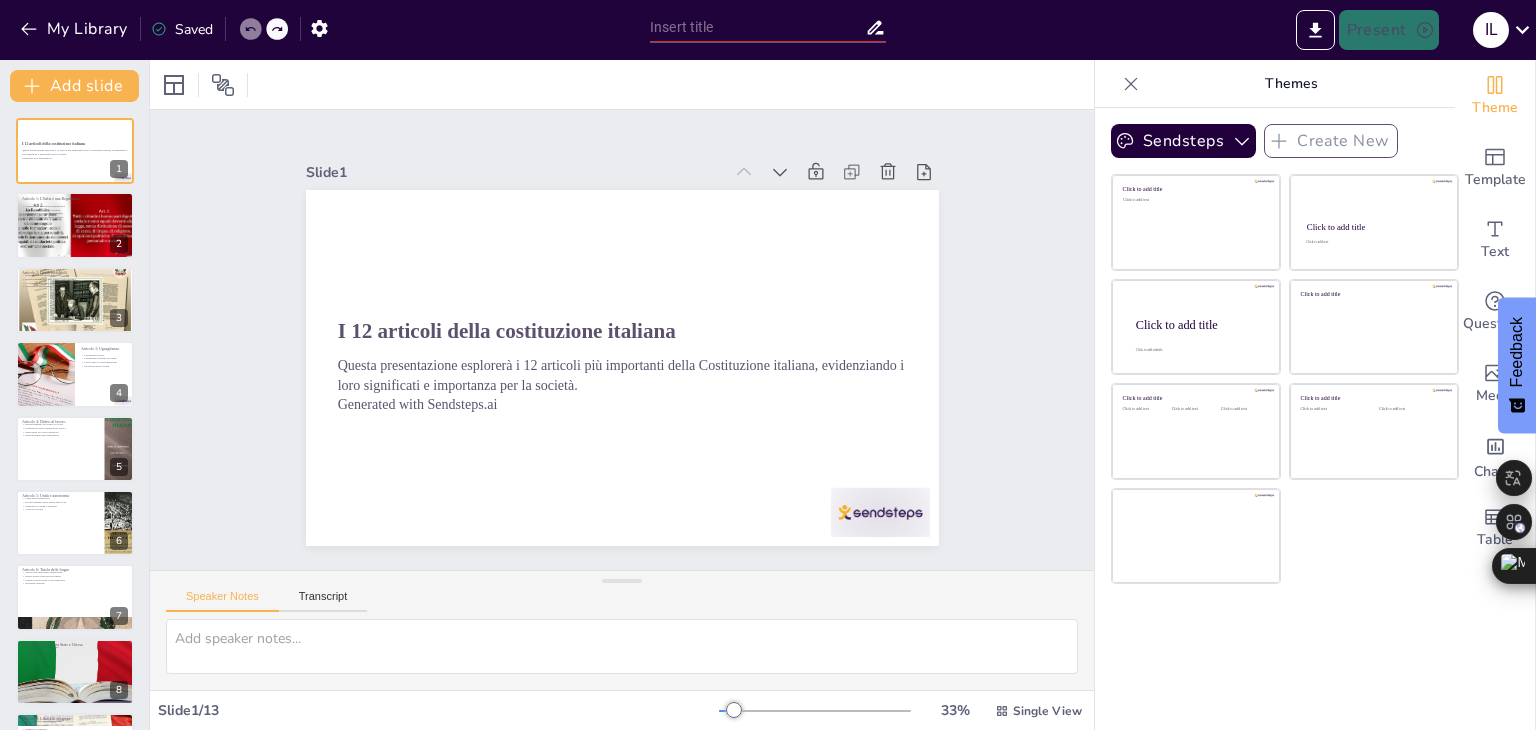 click on "My Library Saved" at bounding box center [169, 28] 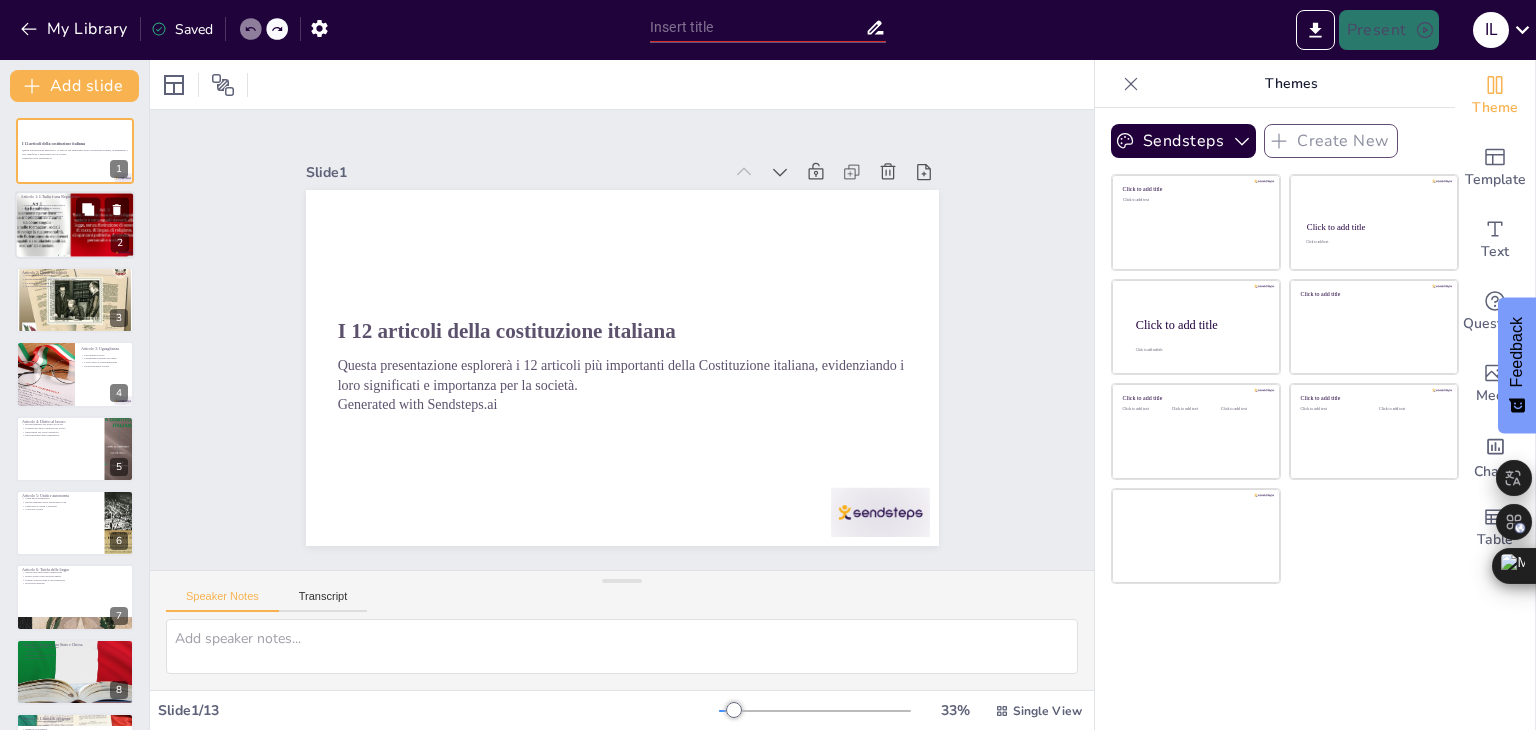 click at bounding box center (35, 226) 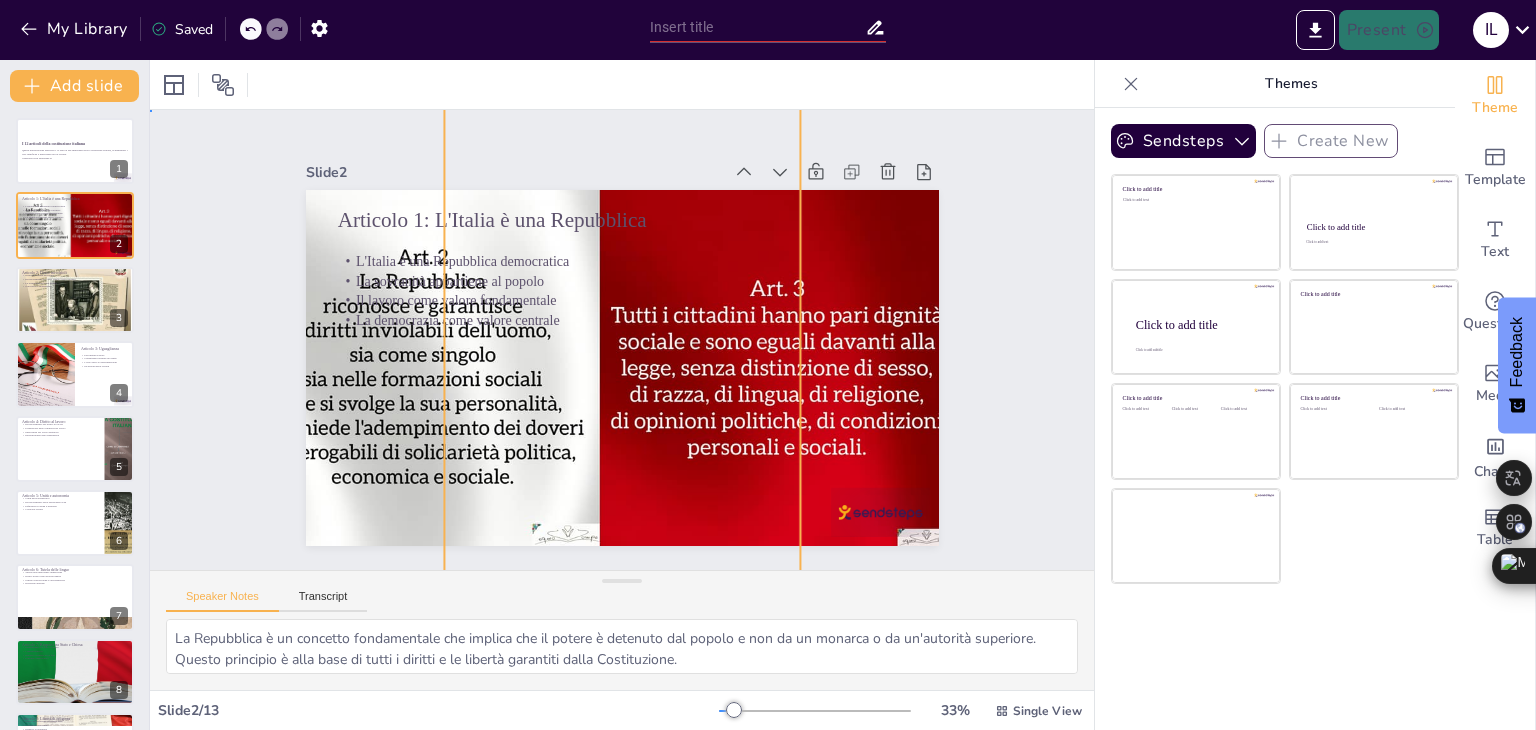 click at bounding box center (415, 368) 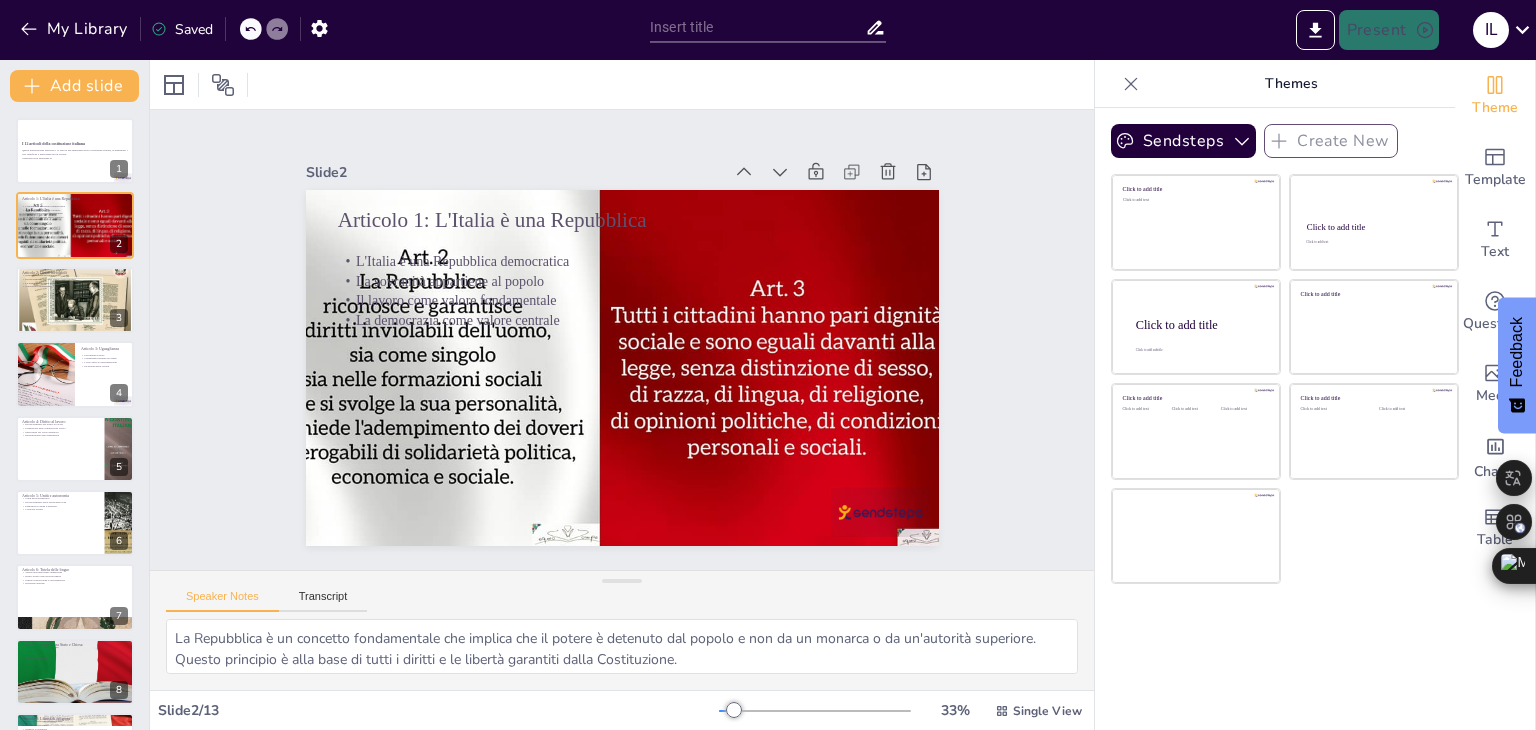 click at bounding box center (415, 368) 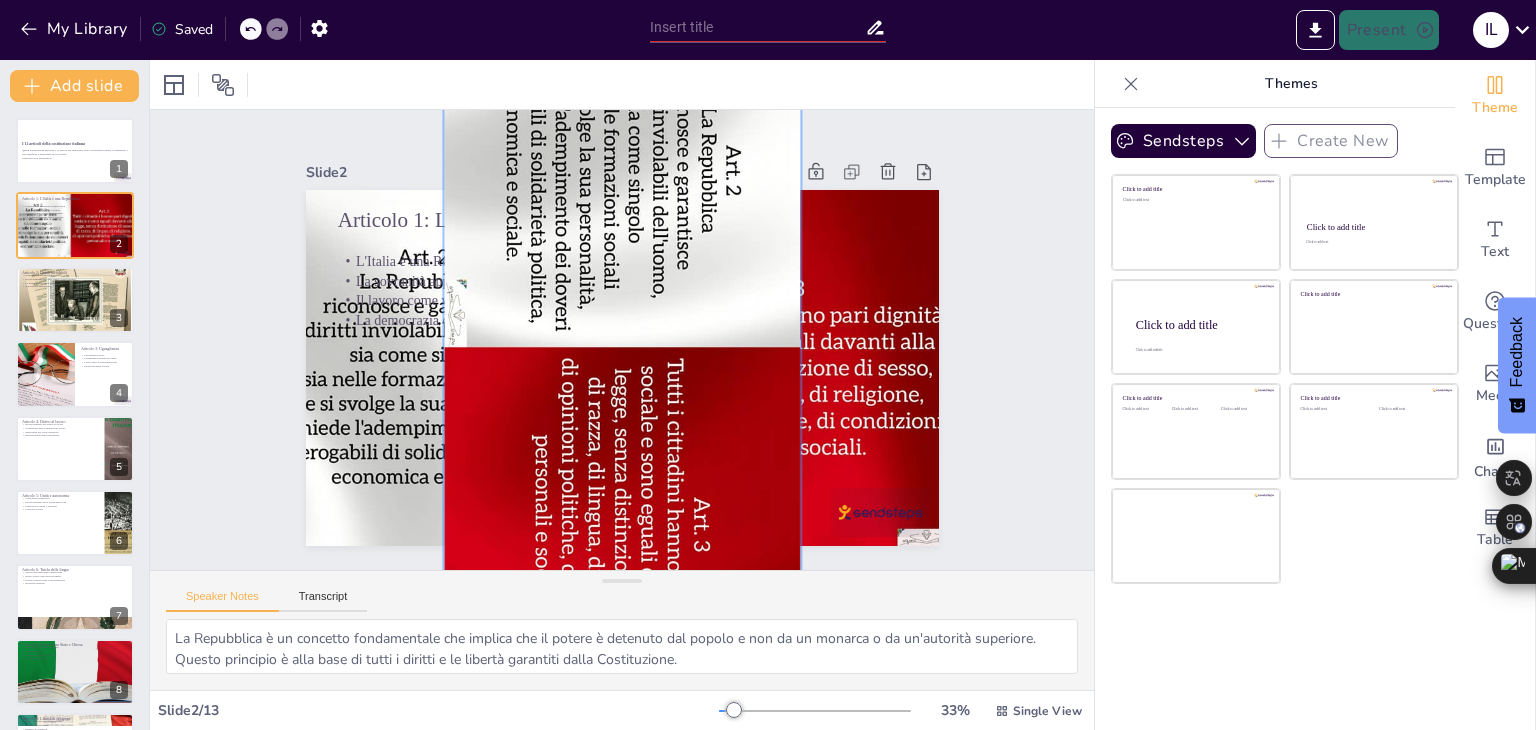 drag, startPoint x: 678, startPoint y: 291, endPoint x: 593, endPoint y: 311, distance: 87.32124 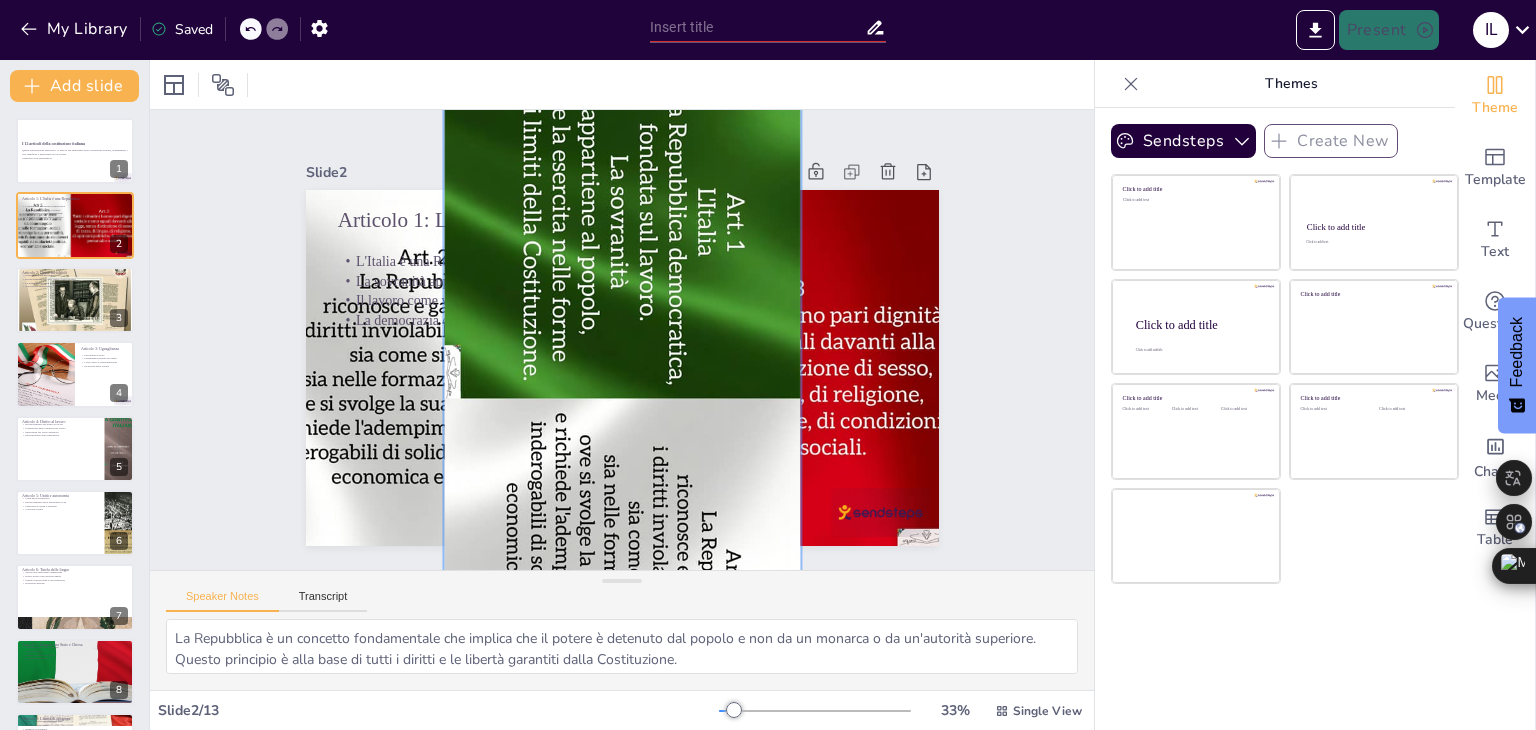 drag, startPoint x: 593, startPoint y: 311, endPoint x: 554, endPoint y: 715, distance: 405.87805 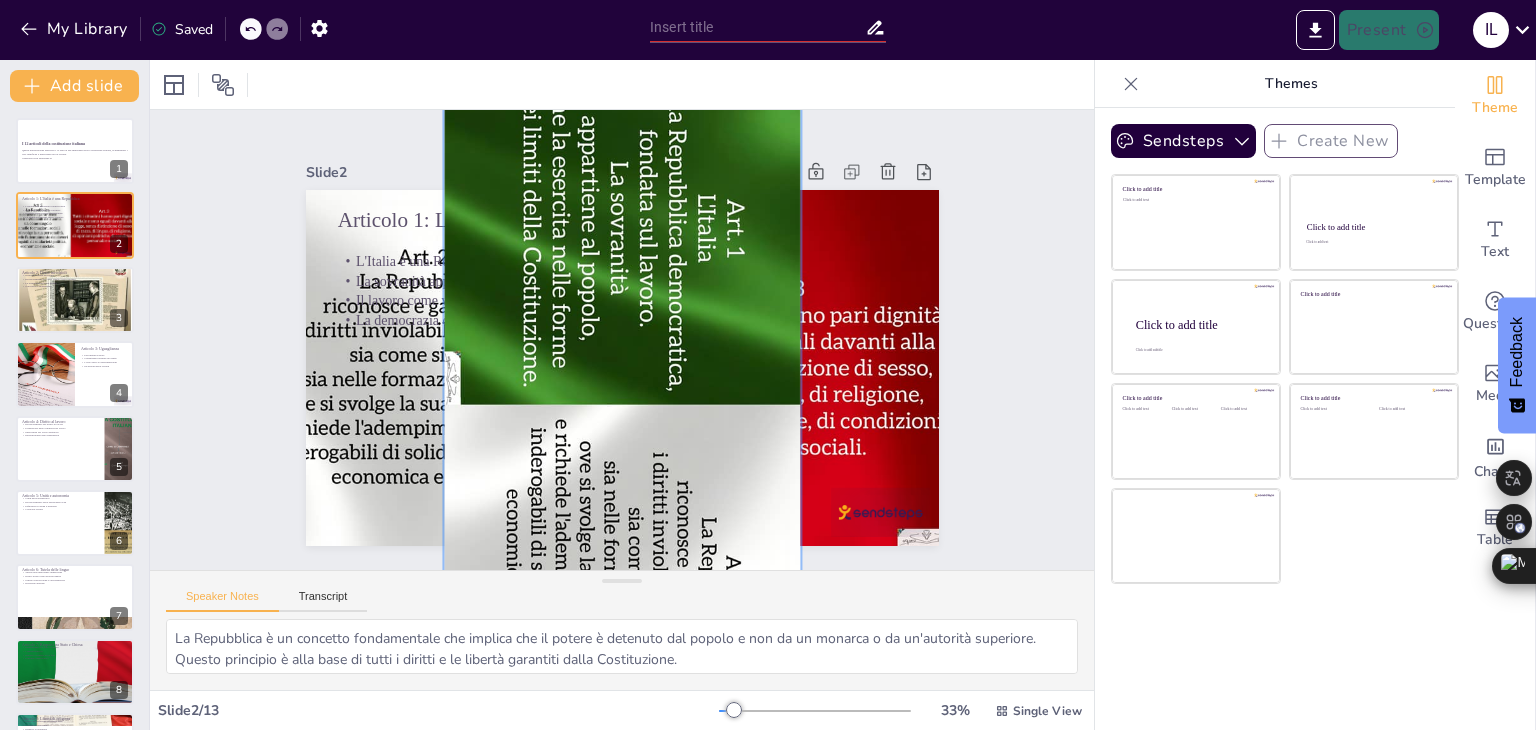drag, startPoint x: 564, startPoint y: 370, endPoint x: 558, endPoint y: 594, distance: 224.08034 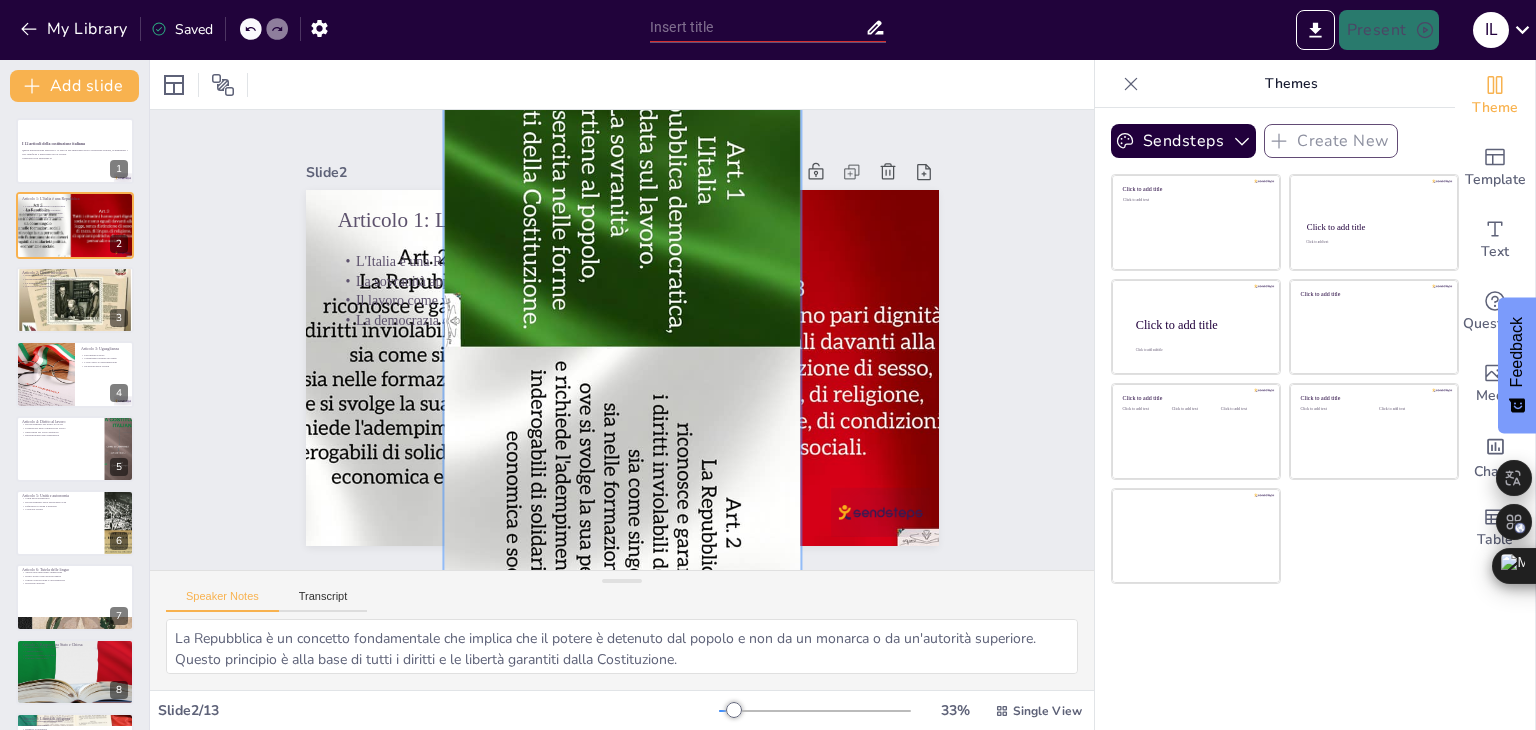 drag, startPoint x: 567, startPoint y: 382, endPoint x: 568, endPoint y: 182, distance: 200.0025 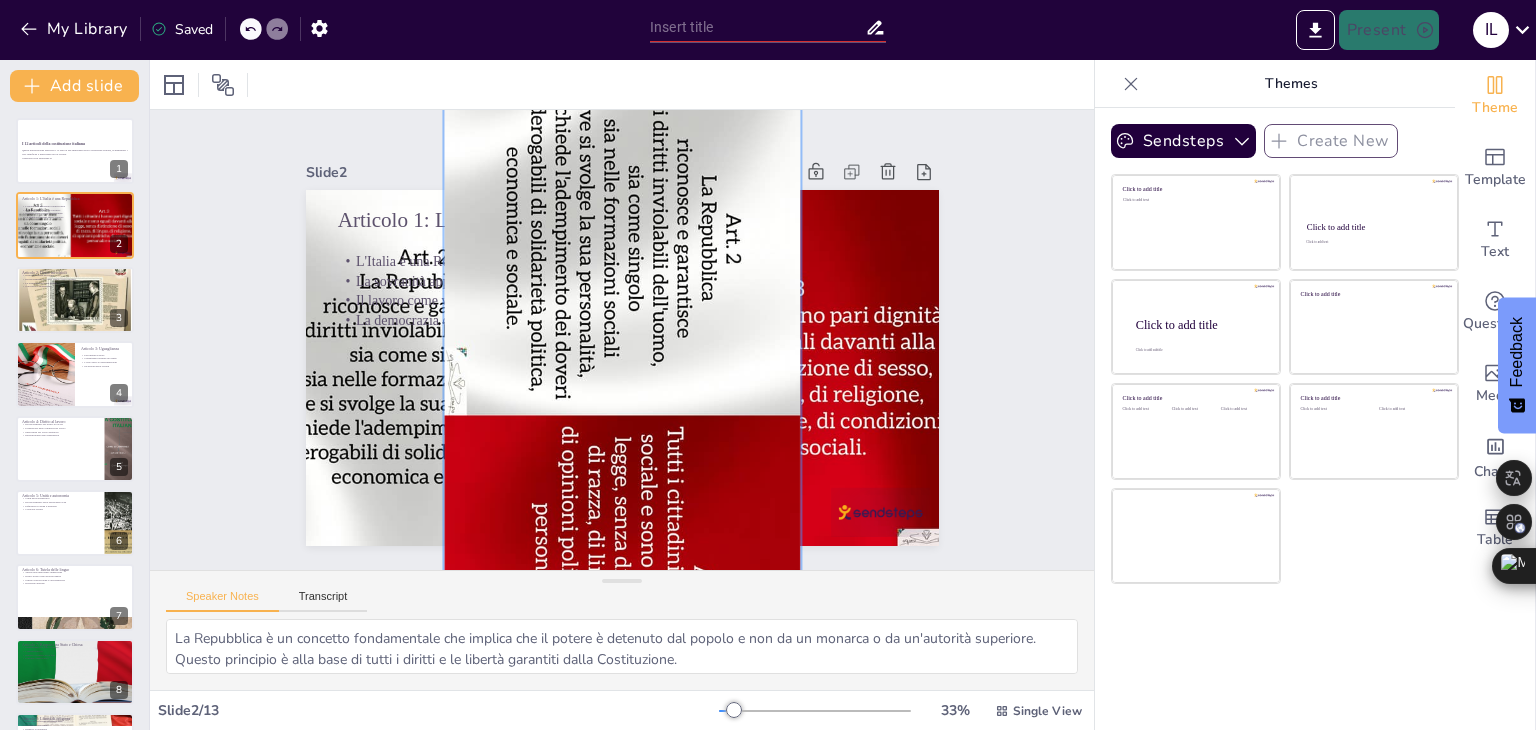 drag, startPoint x: 568, startPoint y: 339, endPoint x: 884, endPoint y: 193, distance: 348.0977 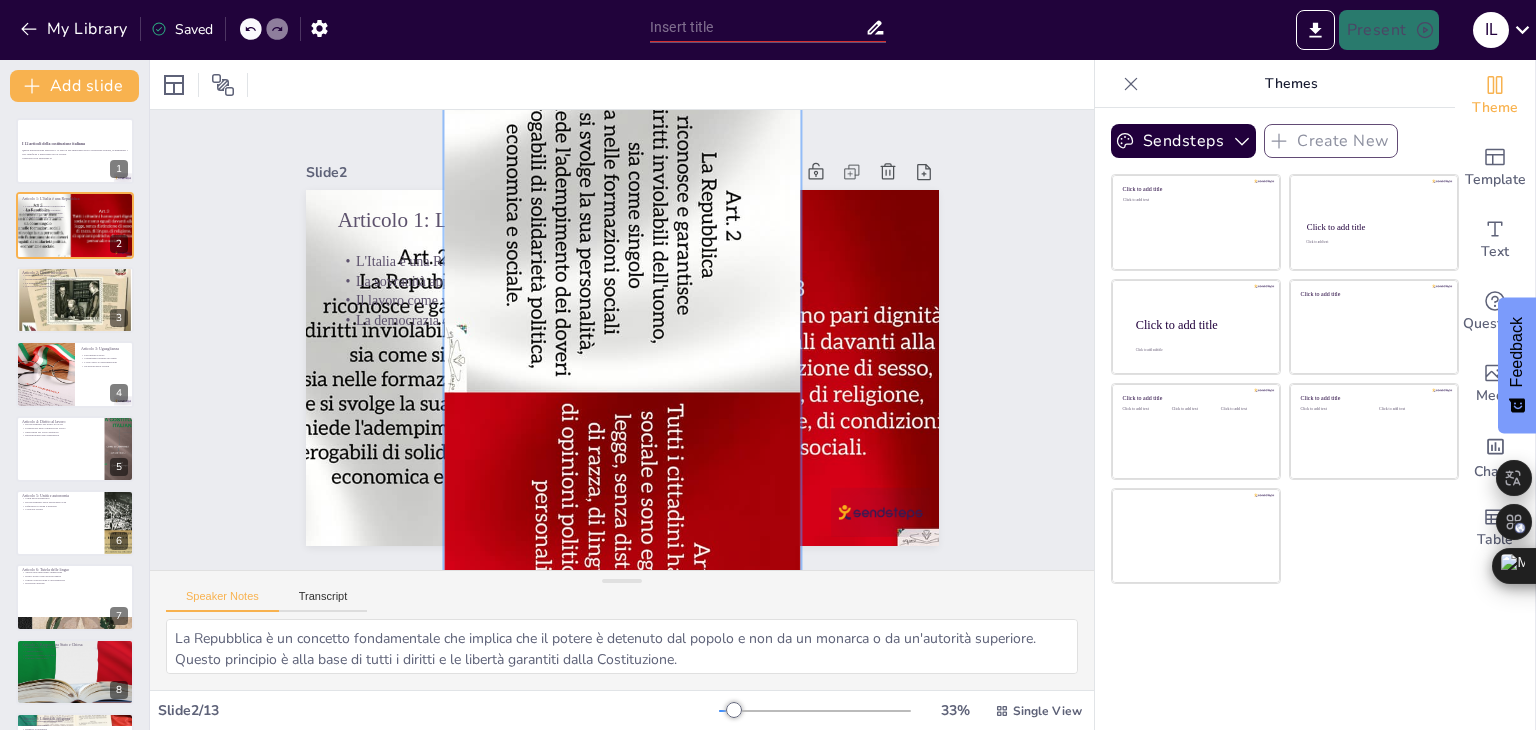drag, startPoint x: 629, startPoint y: 394, endPoint x: 750, endPoint y: 174, distance: 251.07967 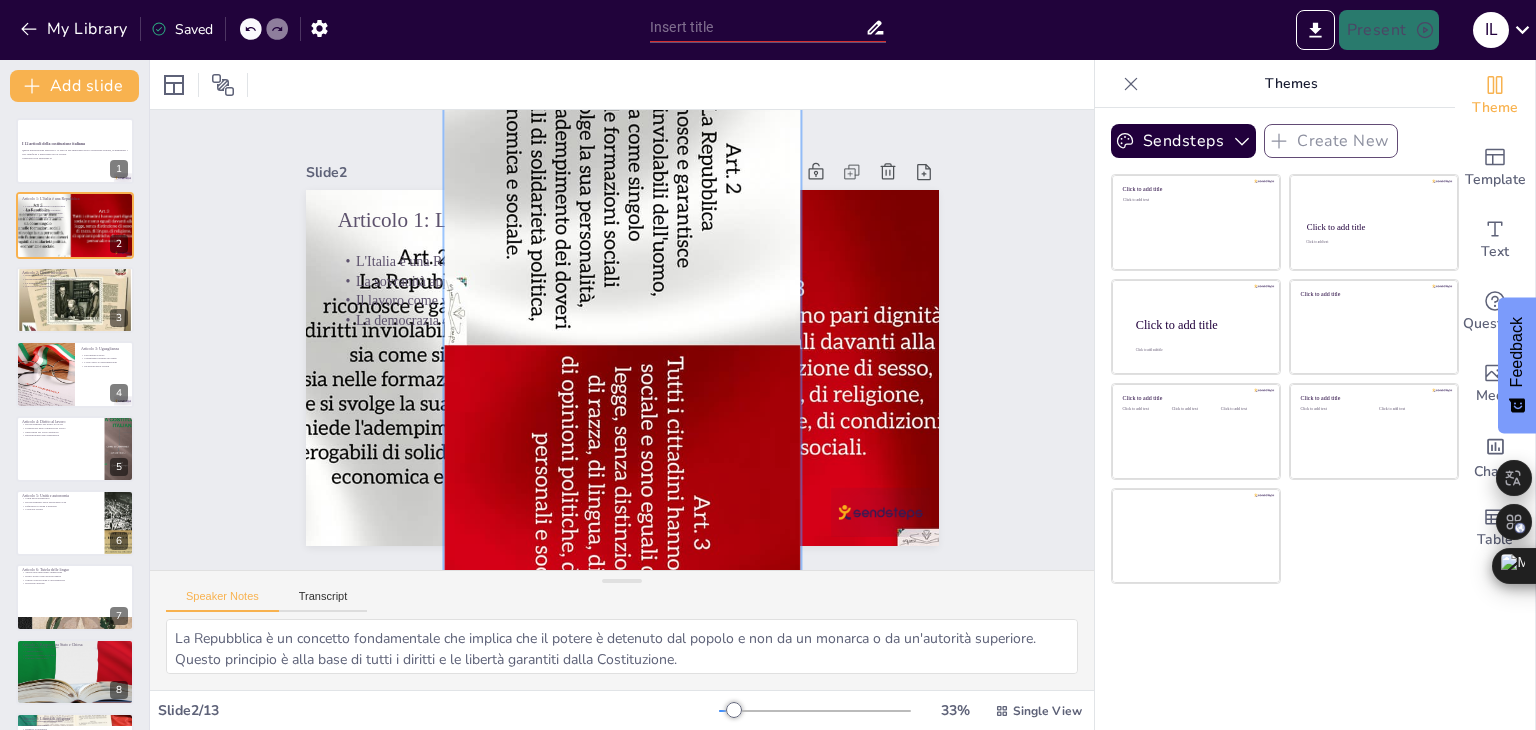 drag, startPoint x: 575, startPoint y: 355, endPoint x: 600, endPoint y: 261, distance: 97.26767 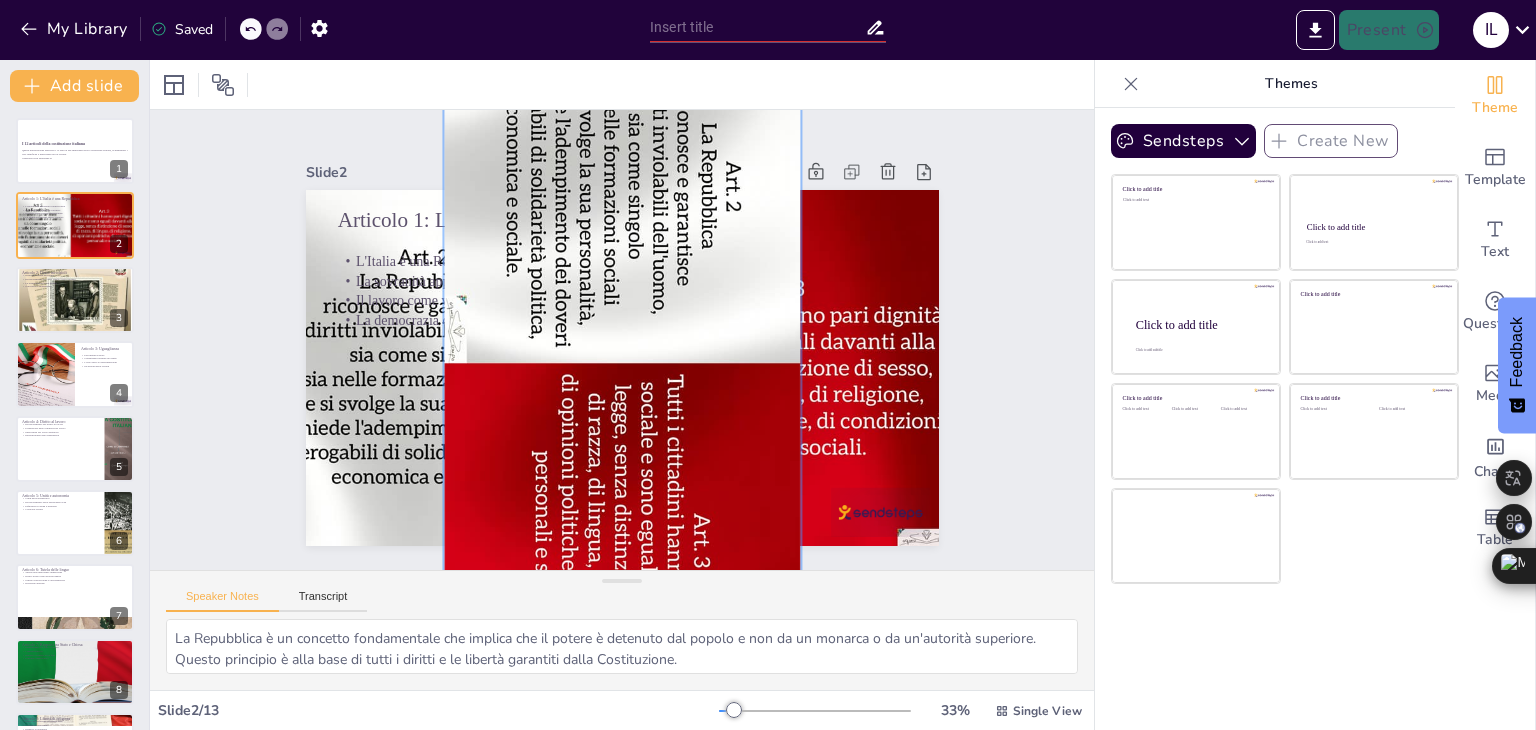 drag, startPoint x: 524, startPoint y: 531, endPoint x: 516, endPoint y: 703, distance: 172.18594 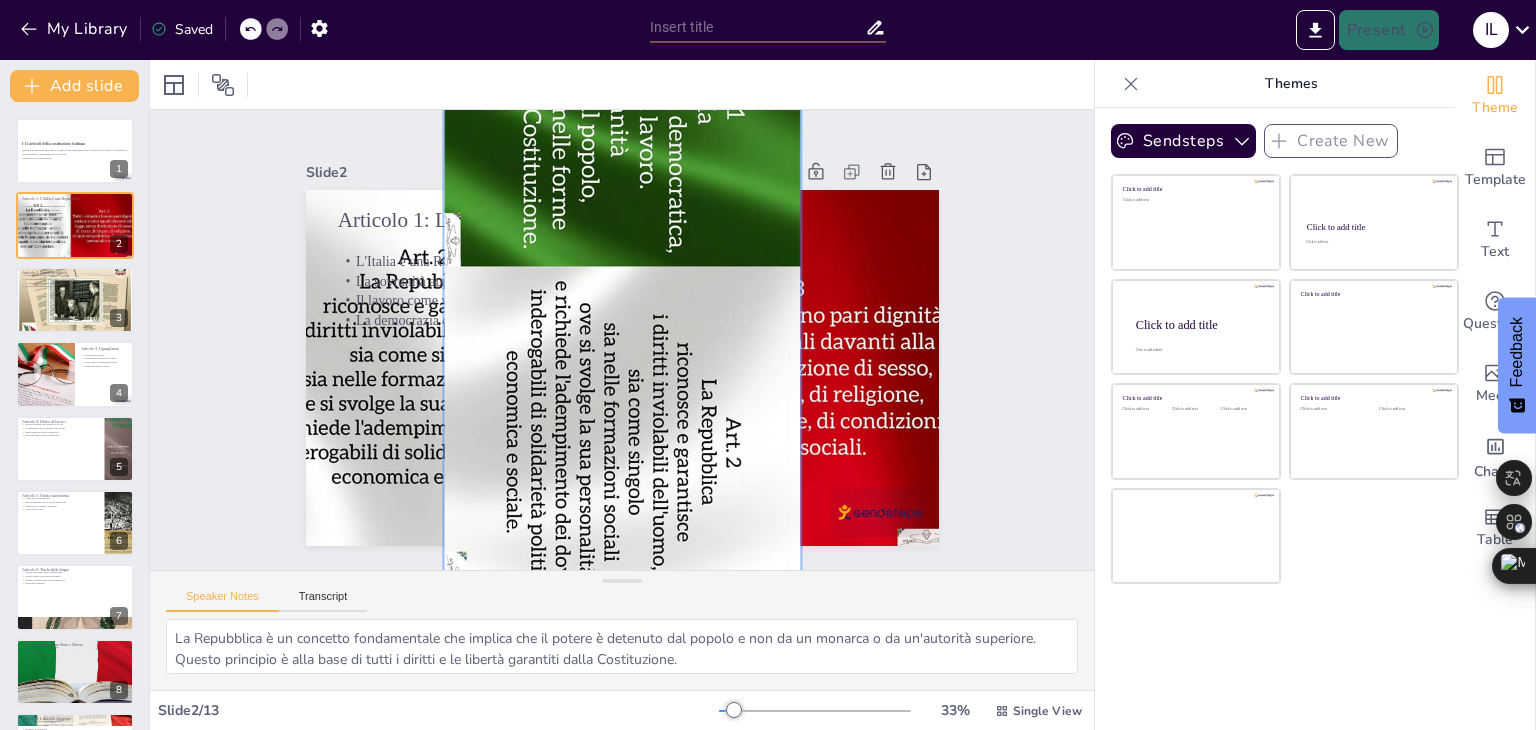 drag, startPoint x: 507, startPoint y: 477, endPoint x: 496, endPoint y: 586, distance: 109.55364 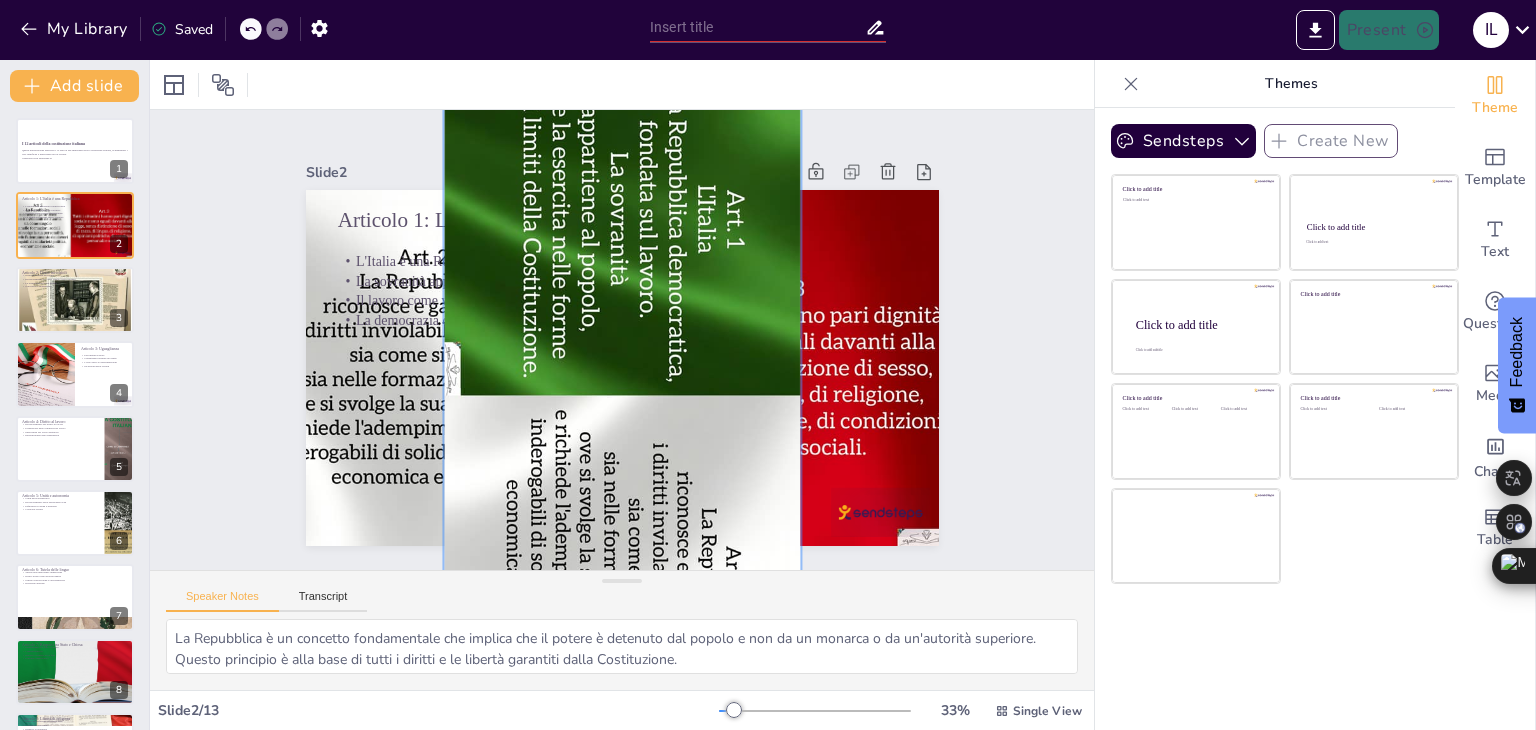 drag, startPoint x: 508, startPoint y: 377, endPoint x: 506, endPoint y: 591, distance: 214.00934 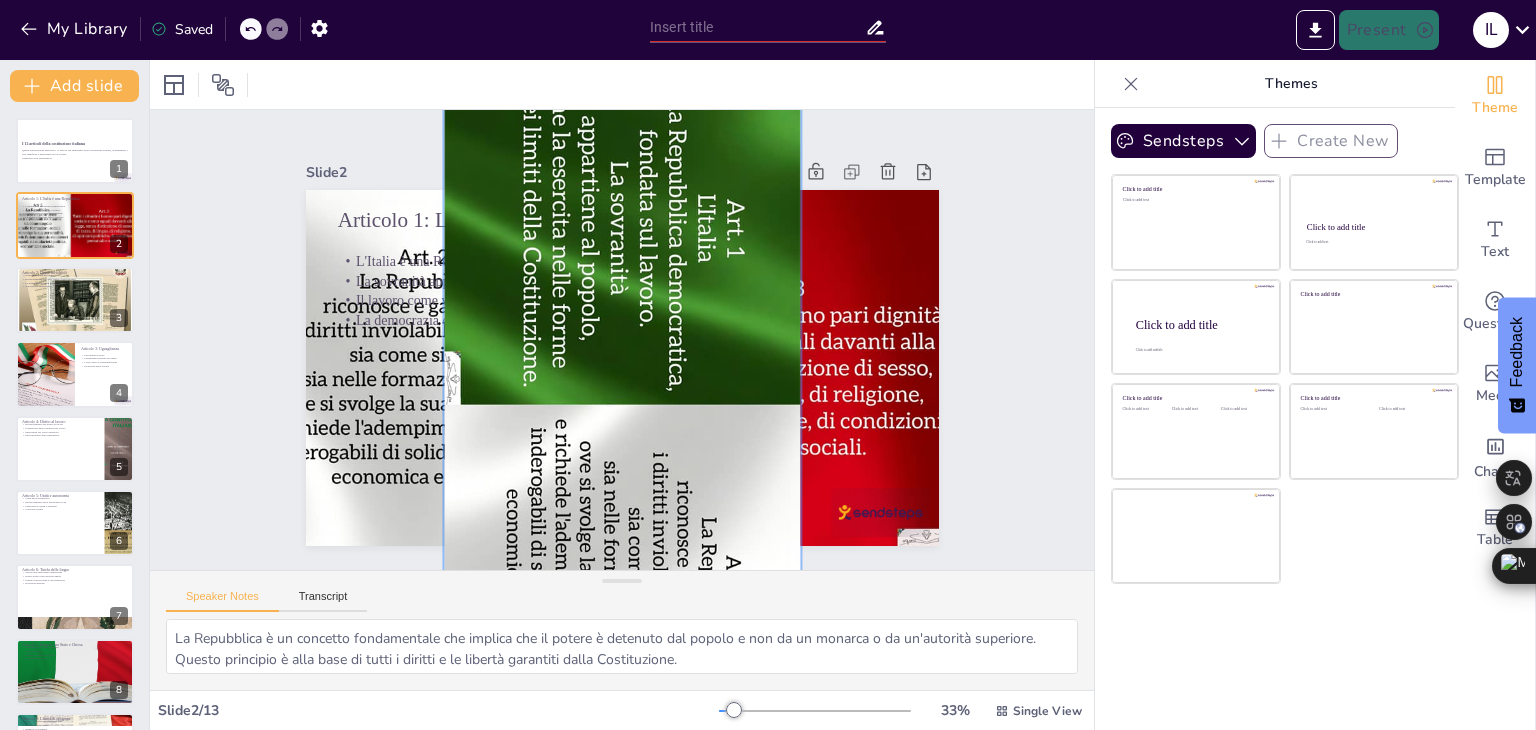 drag, startPoint x: 528, startPoint y: 425, endPoint x: 517, endPoint y: 515, distance: 90.66973 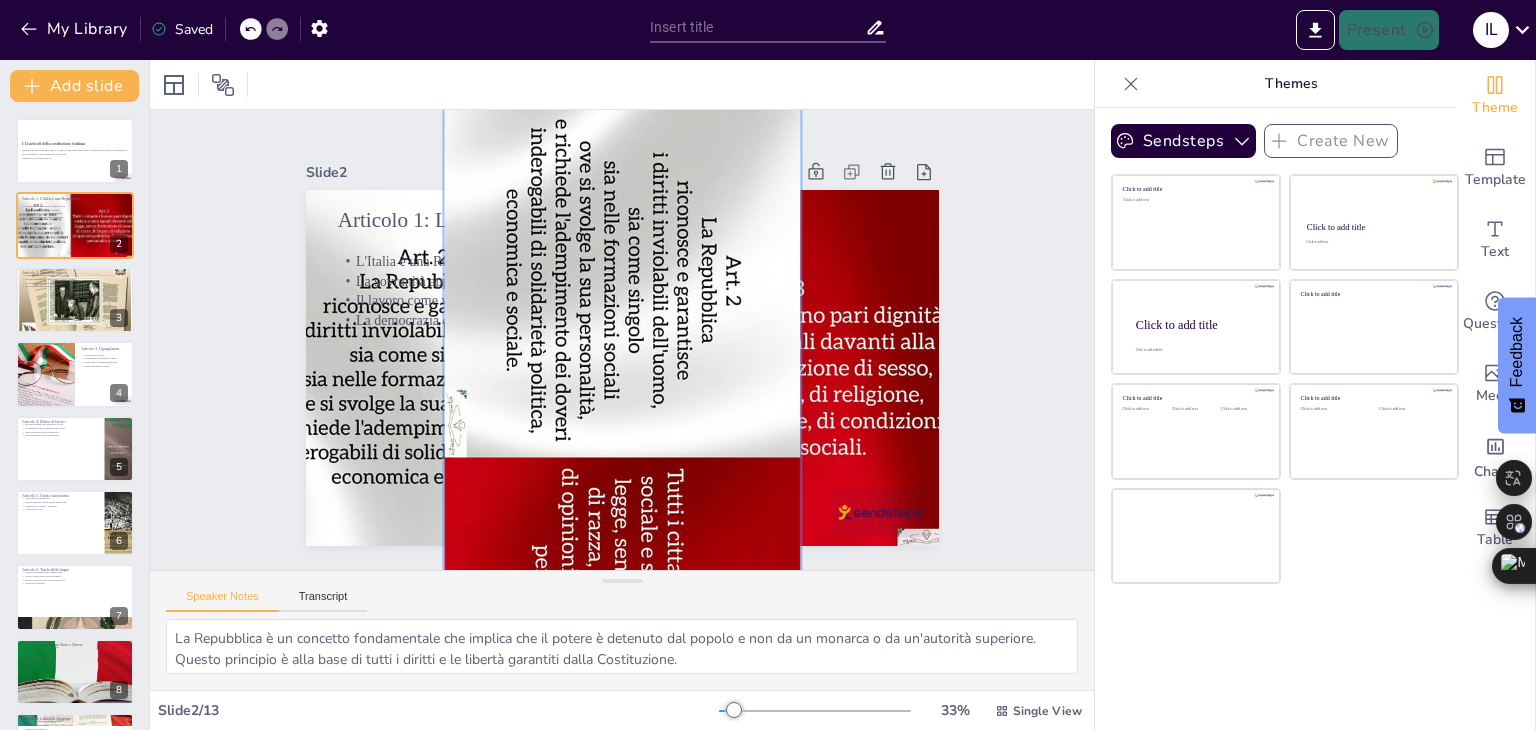 drag, startPoint x: 446, startPoint y: 306, endPoint x: 471, endPoint y: 208, distance: 101.13852 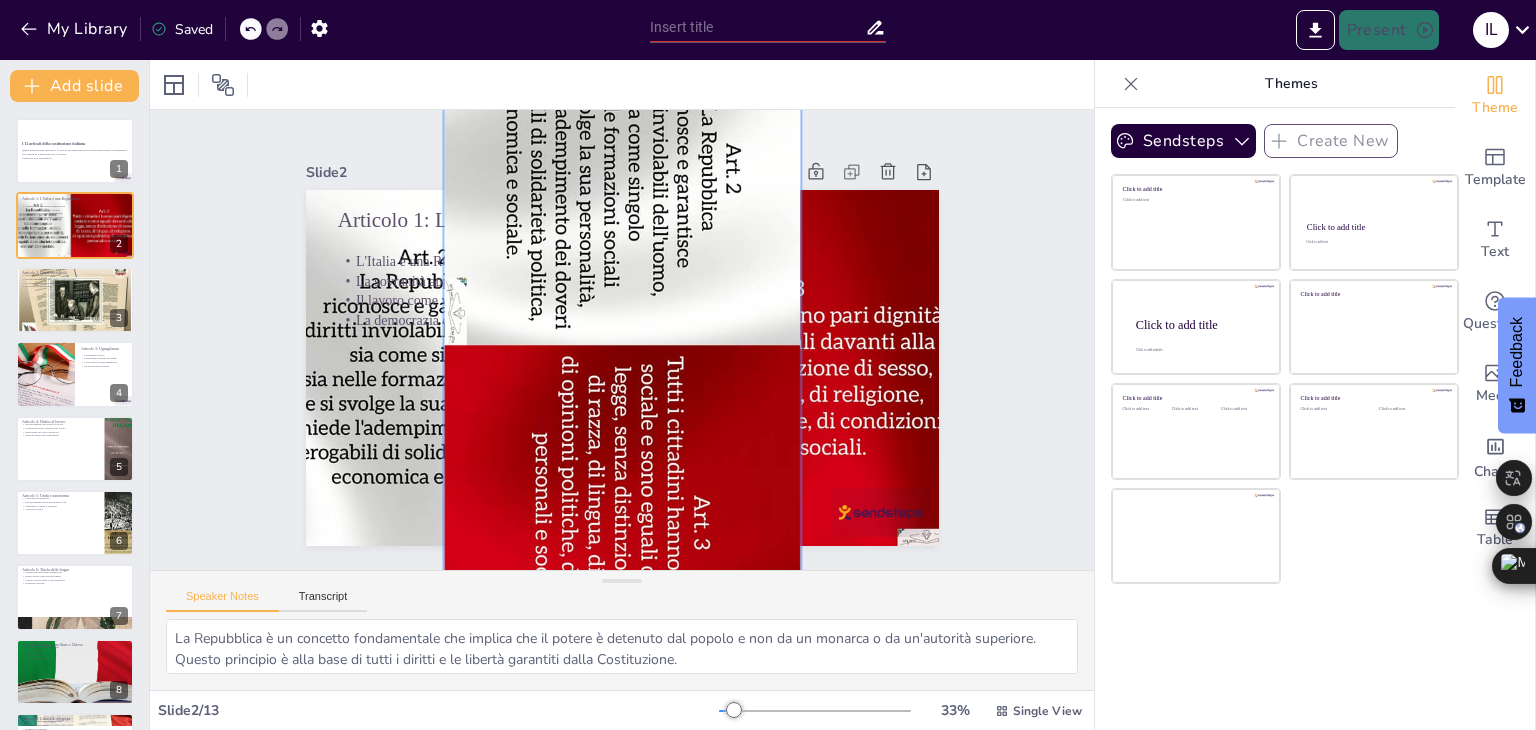 drag, startPoint x: 544, startPoint y: 466, endPoint x: 550, endPoint y: 325, distance: 141.12761 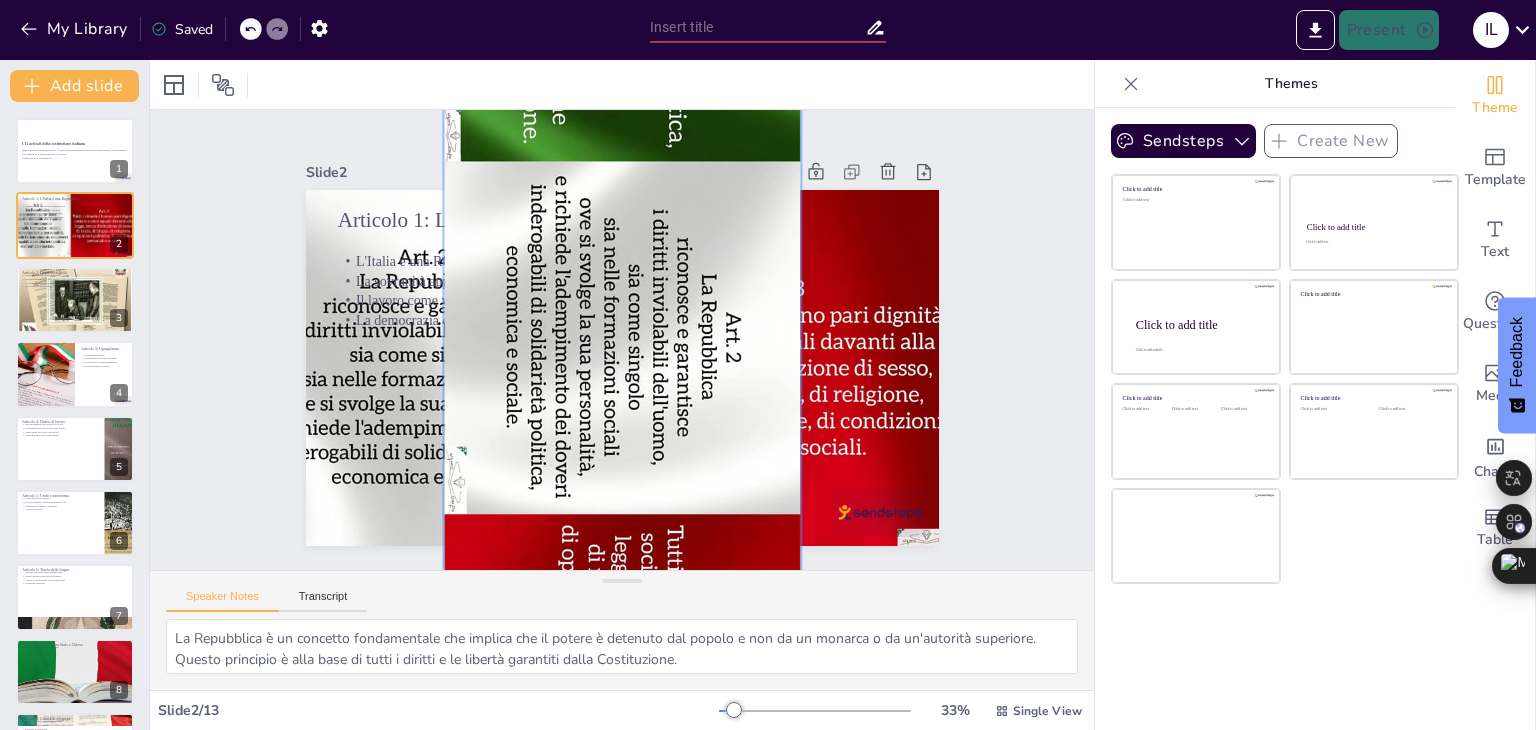 drag, startPoint x: 537, startPoint y: 329, endPoint x: 642, endPoint y: 498, distance: 198.96231 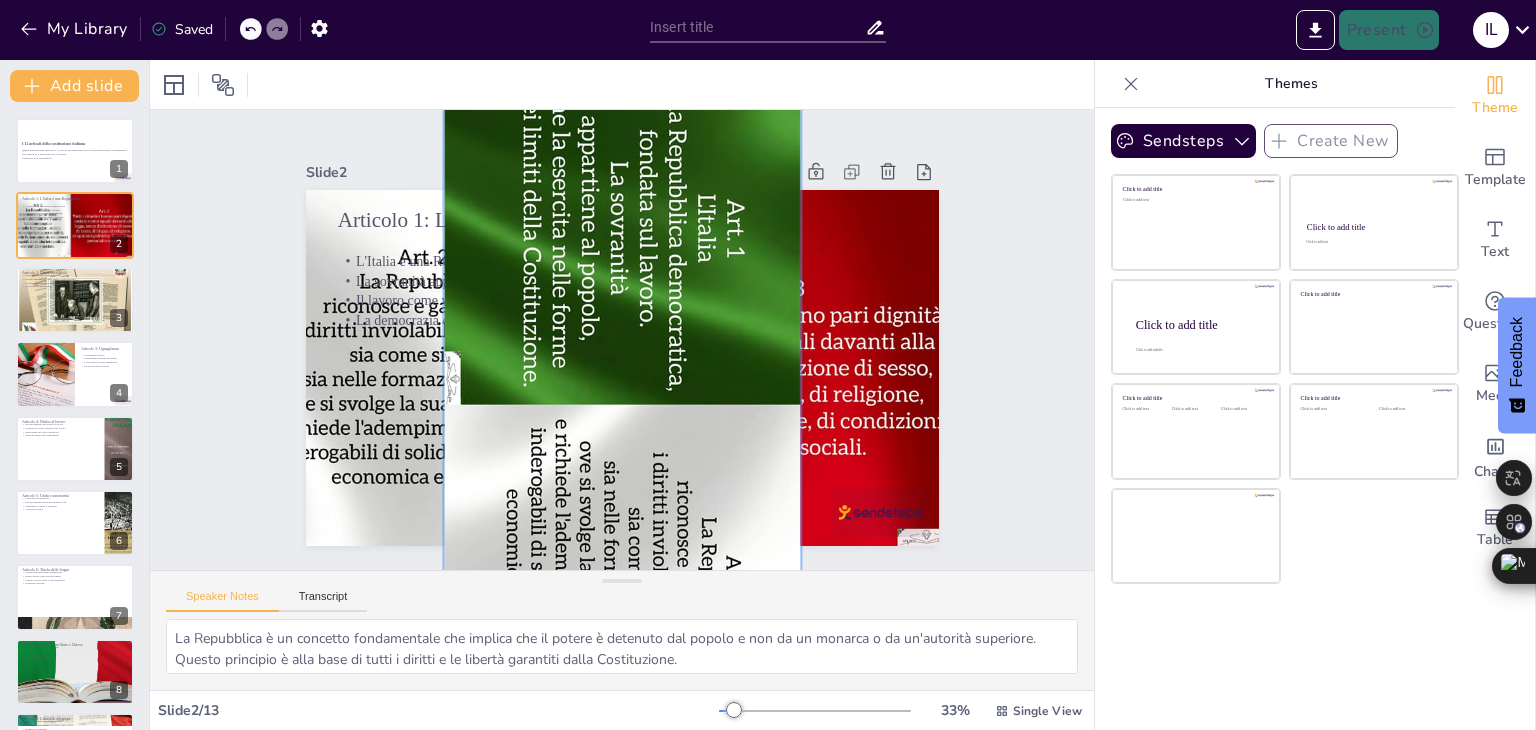 drag, startPoint x: 523, startPoint y: 357, endPoint x: 515, endPoint y: 302, distance: 55.578773 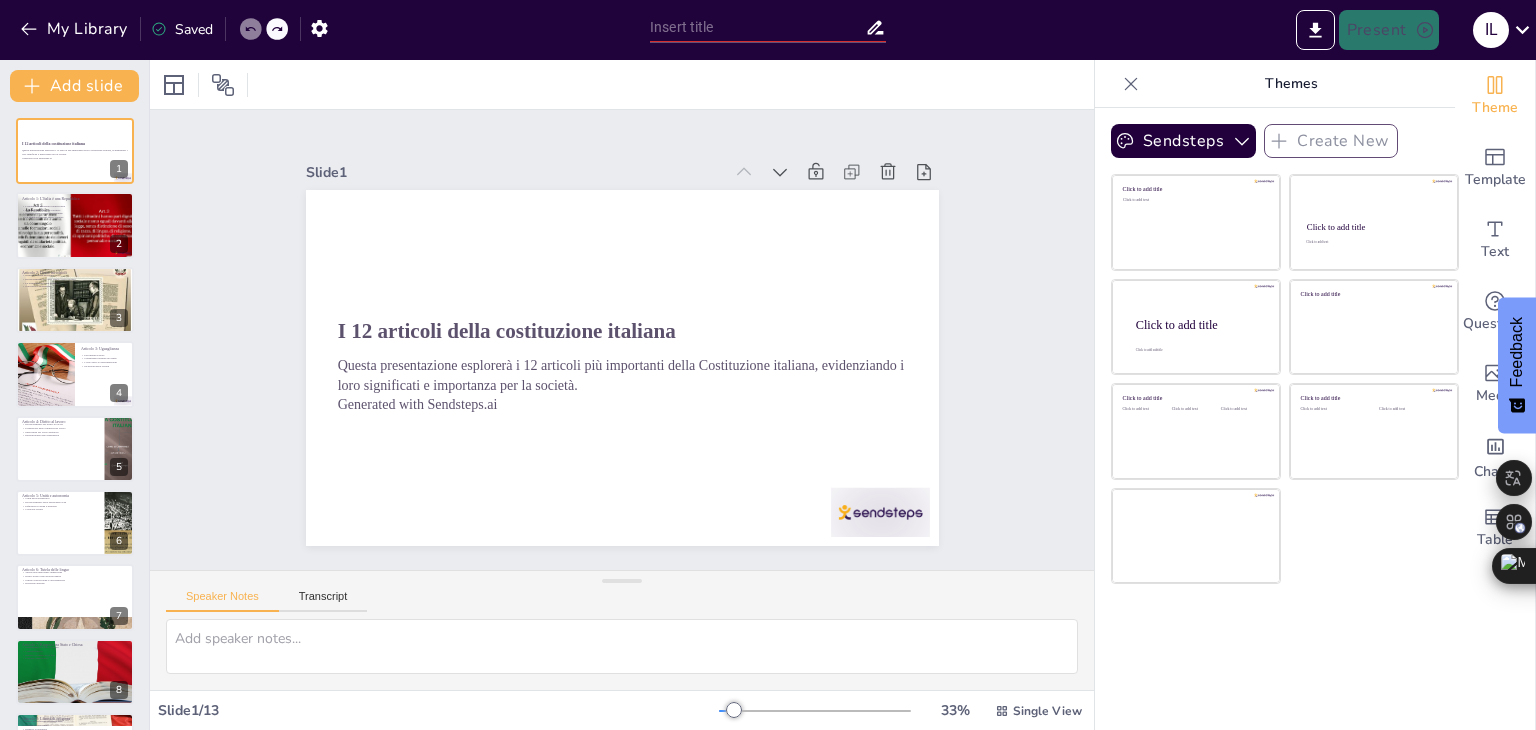 click 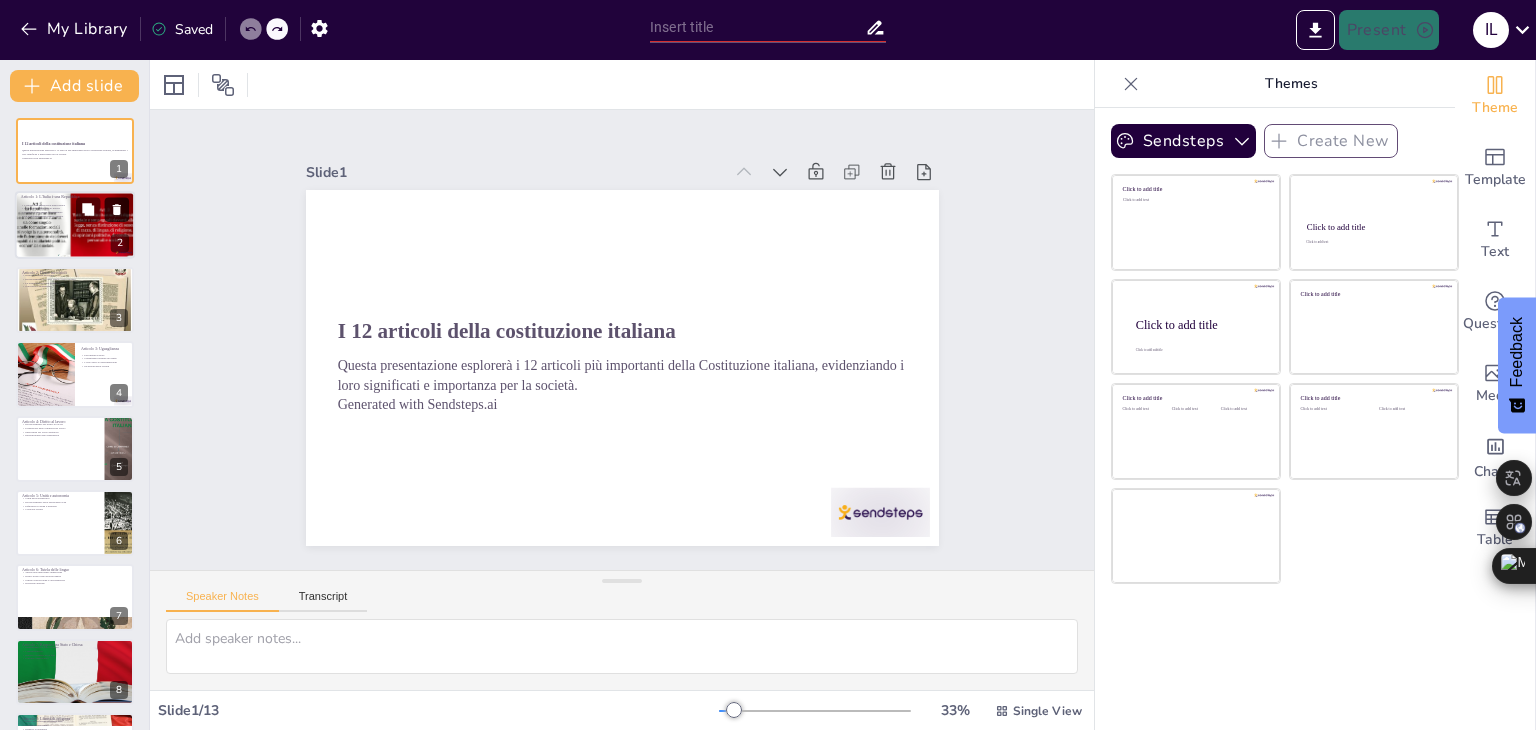 click at bounding box center (88, 210) 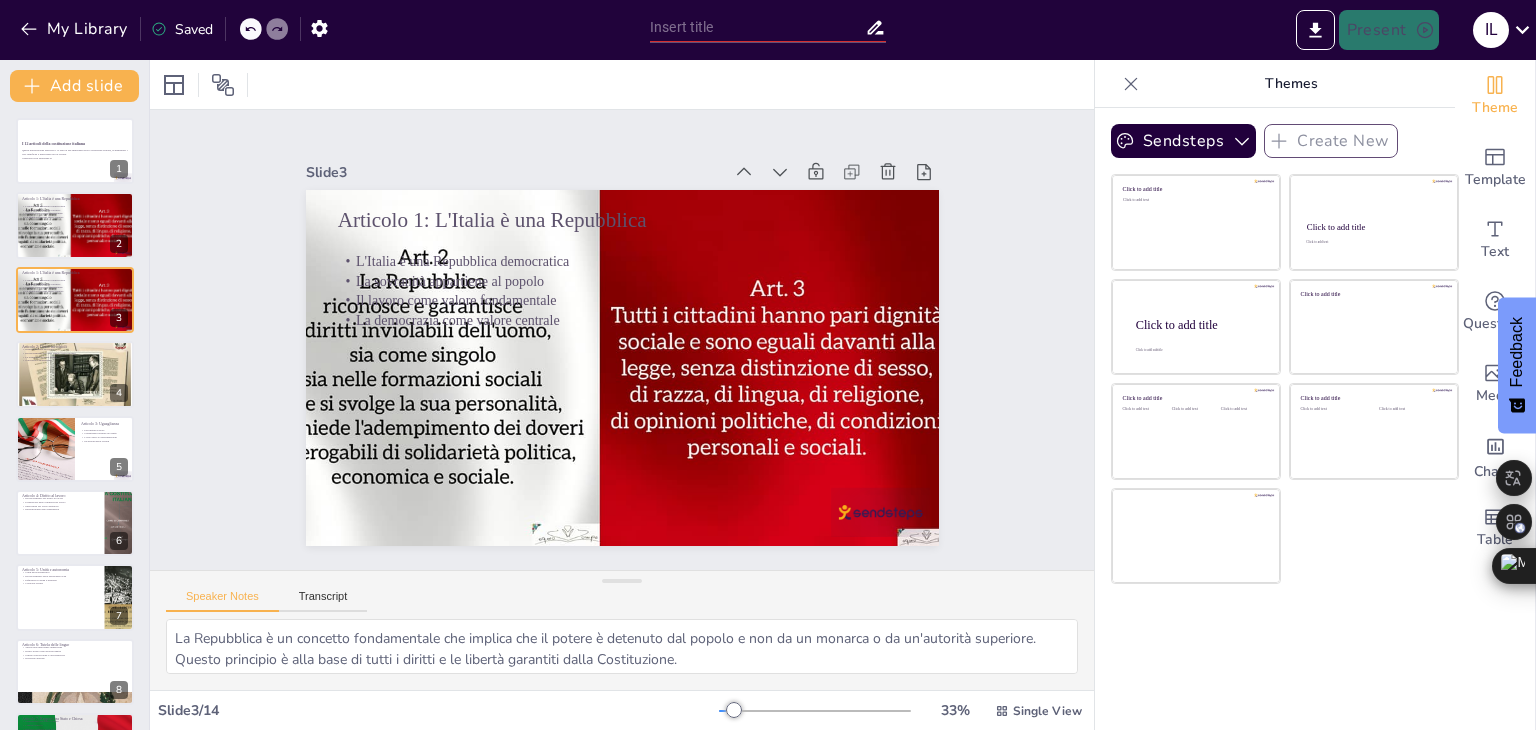 click at bounding box center [251, 29] 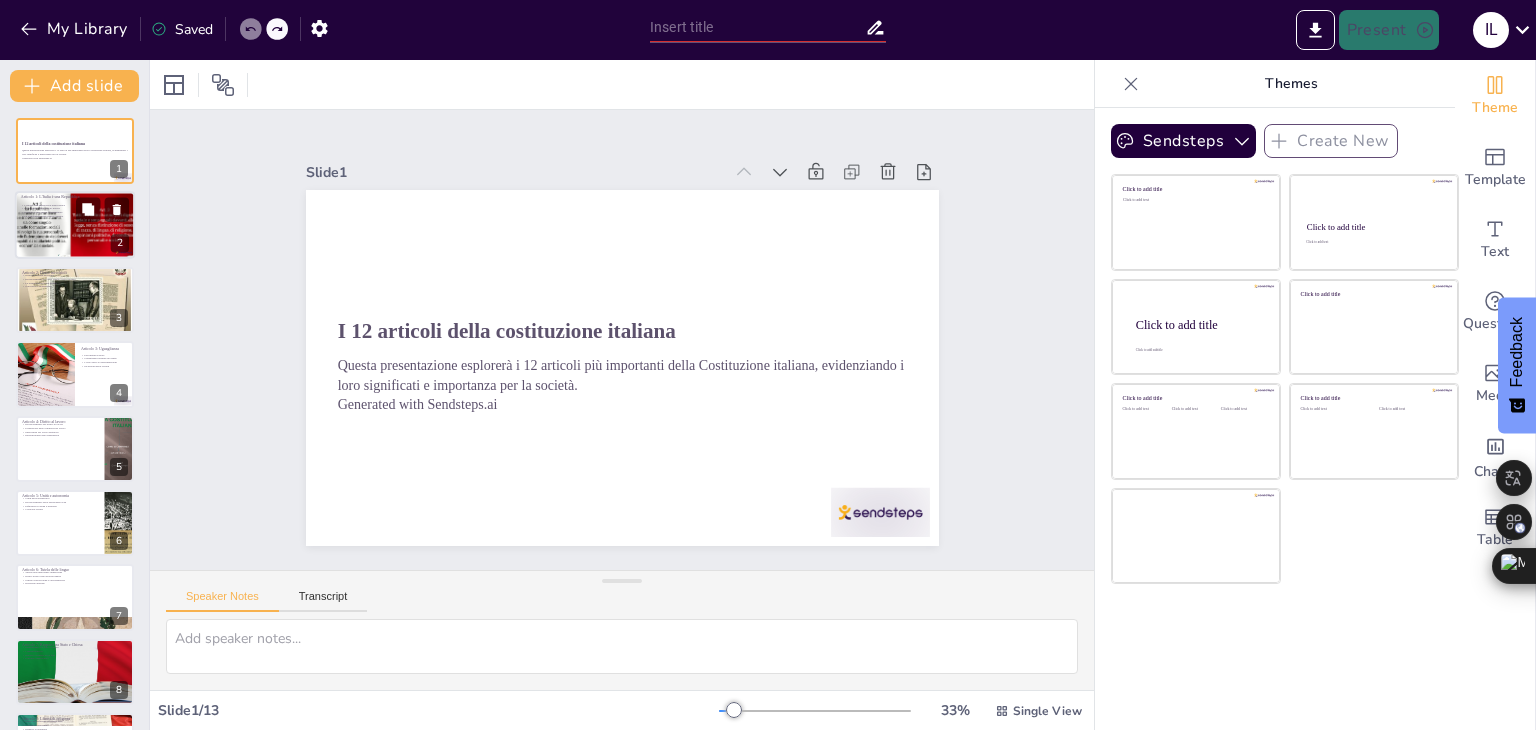 click at bounding box center [35, 226] 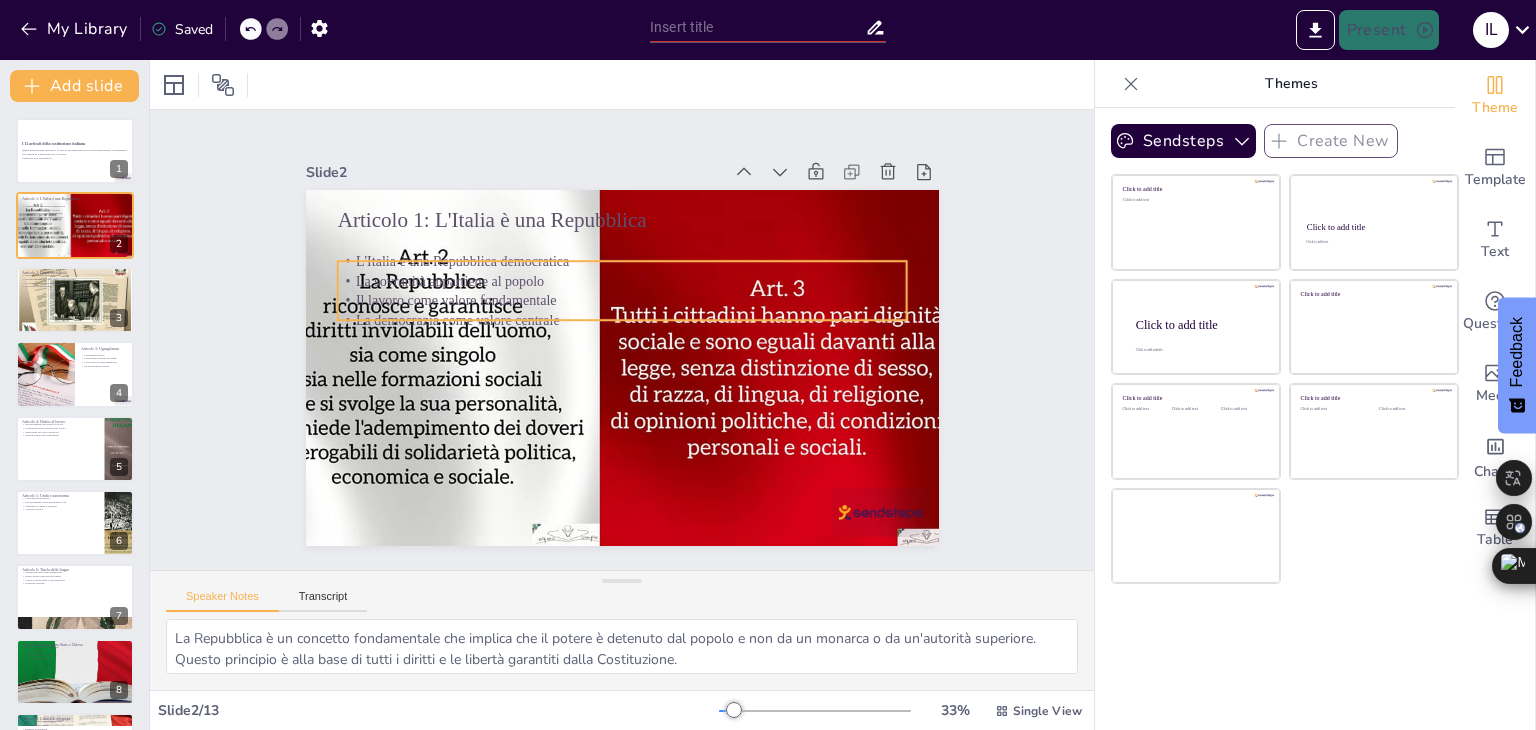 click on "Il lavoro come valore fondamentale" at bounding box center [622, 301] 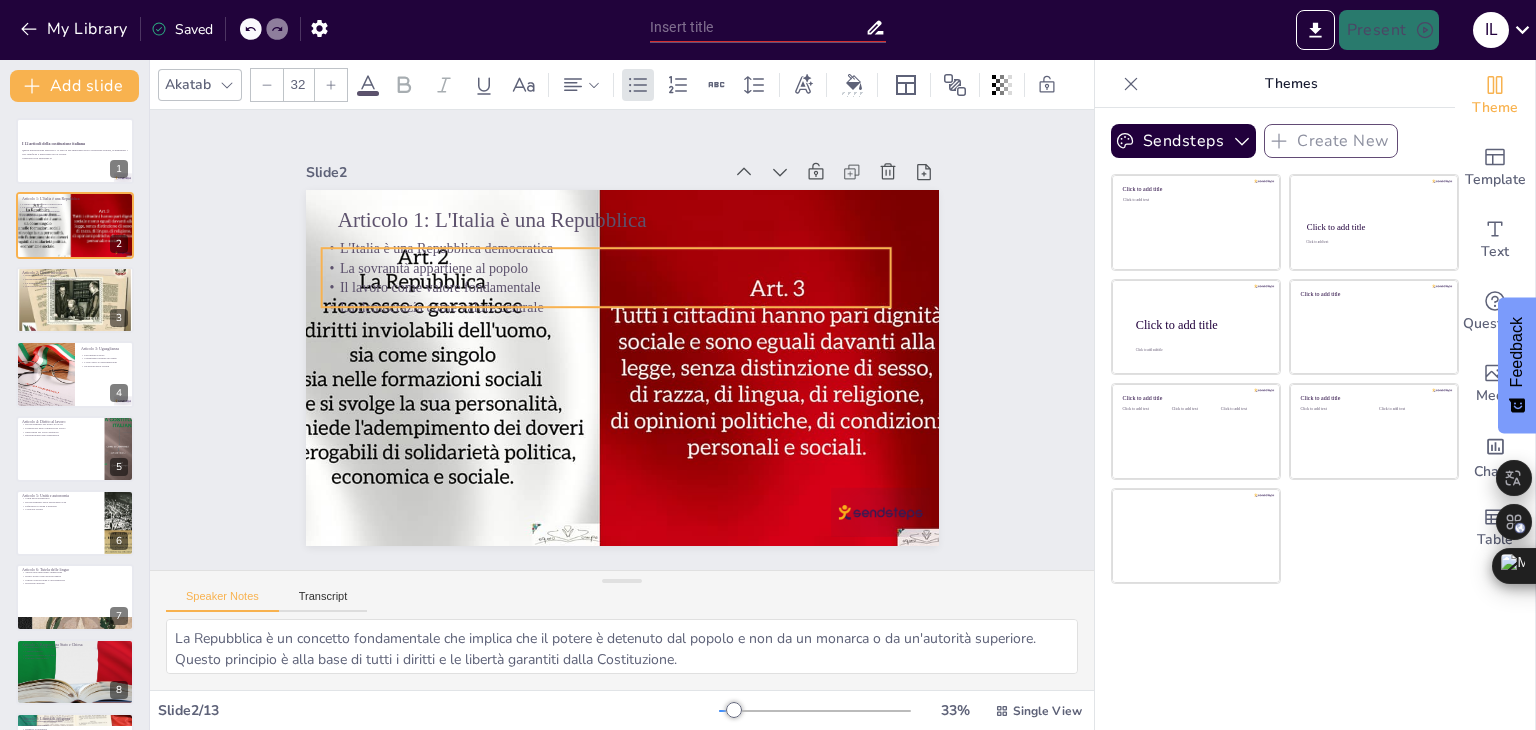 drag, startPoint x: 570, startPoint y: 313, endPoint x: 523, endPoint y: 284, distance: 55.226807 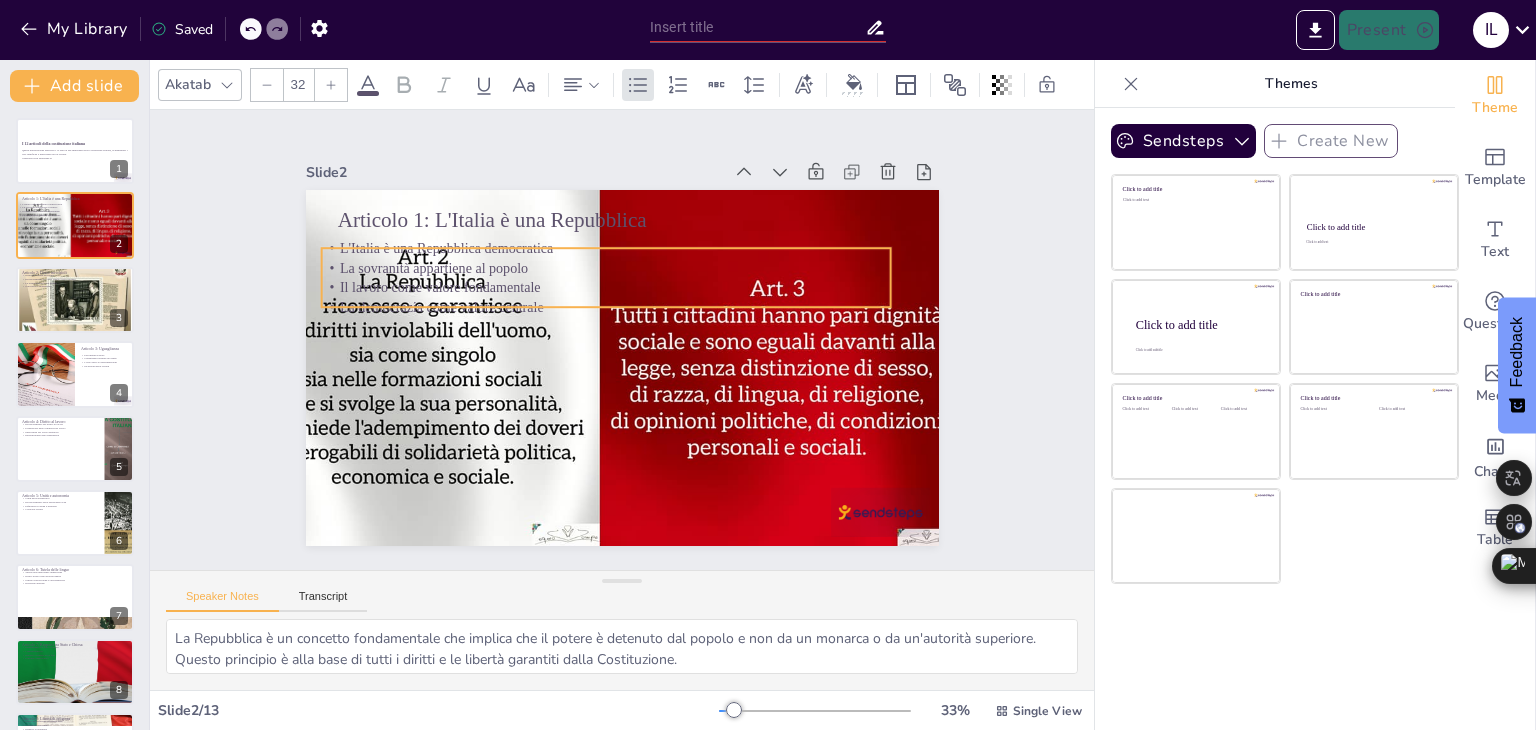 click on "Il lavoro come valore fondamentale" at bounding box center [606, 288] 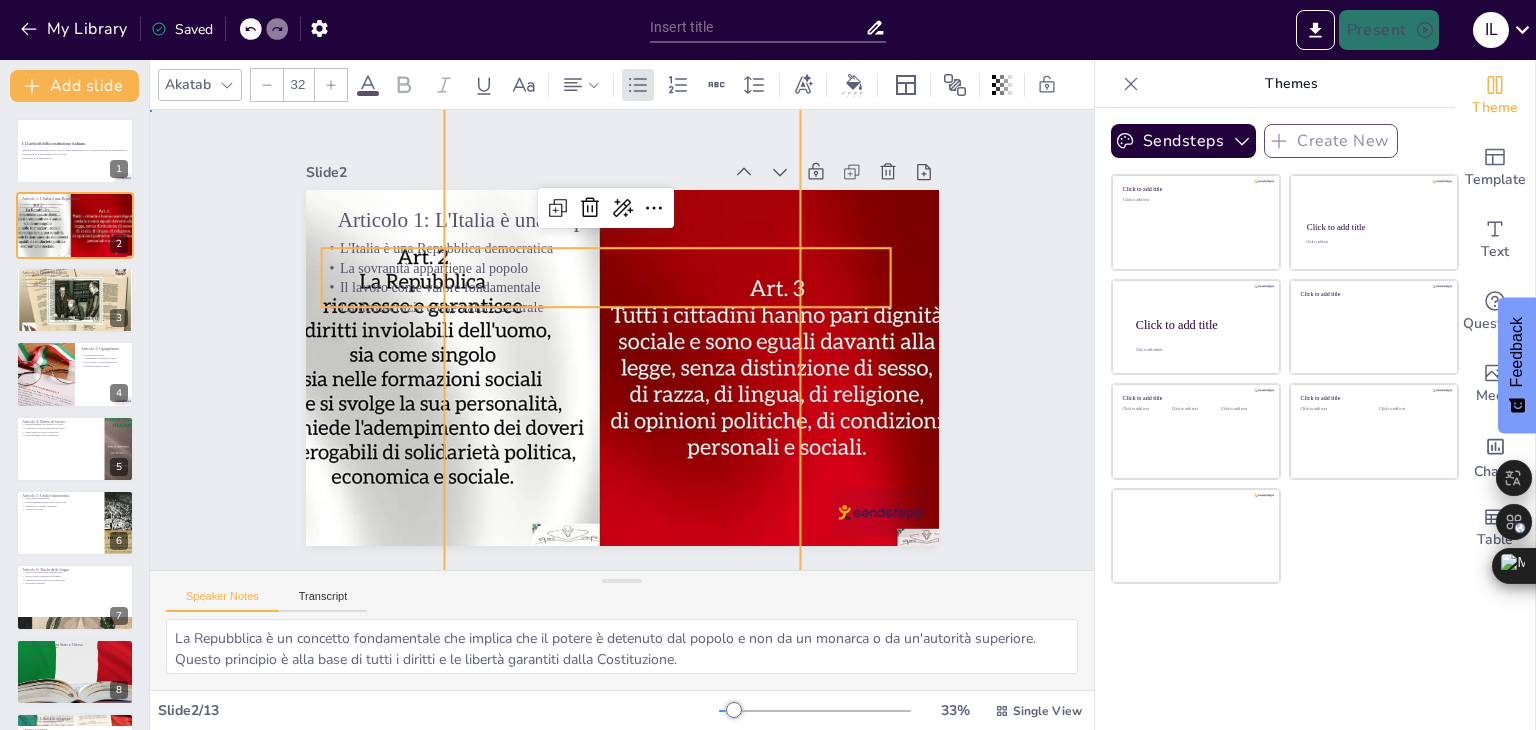 click at bounding box center (415, 368) 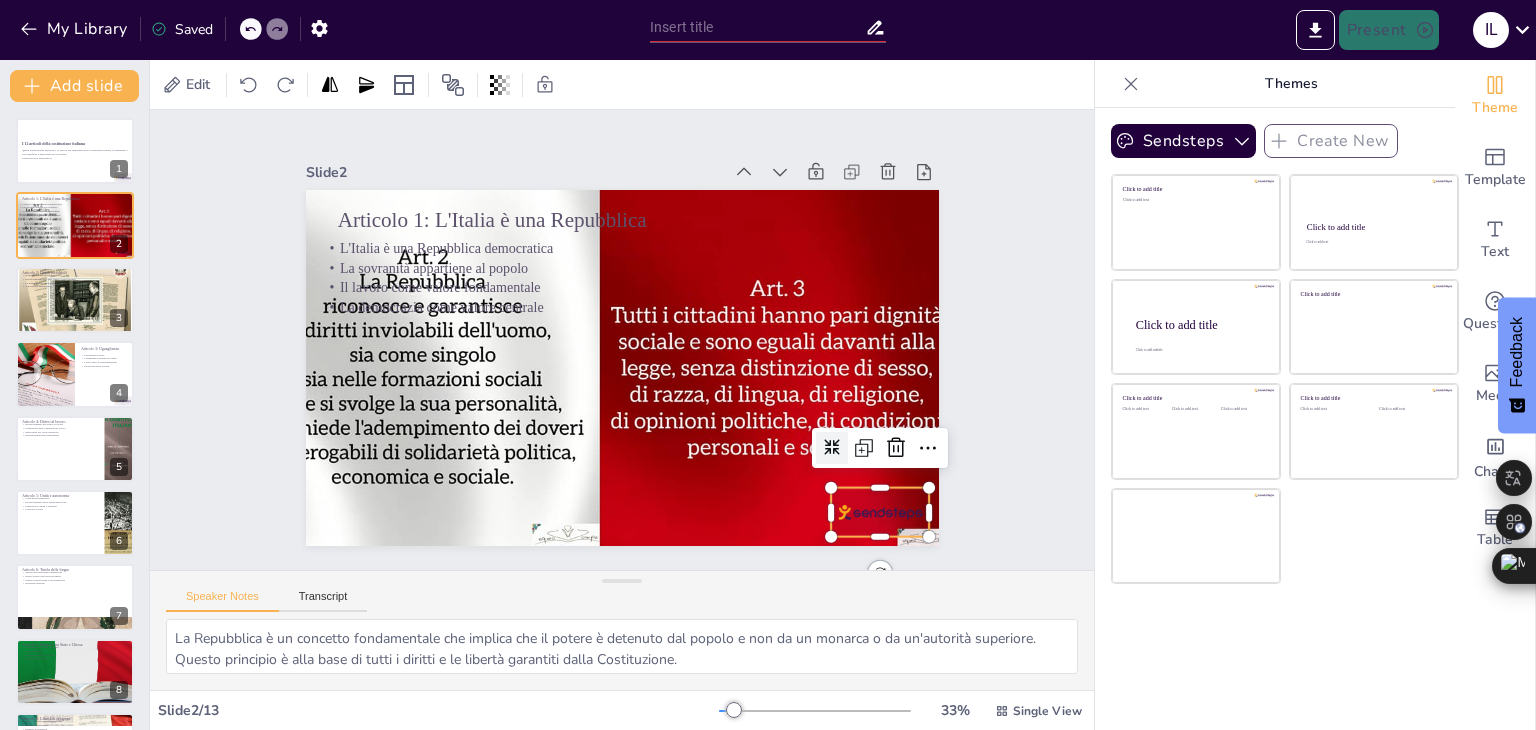click at bounding box center [880, 512] 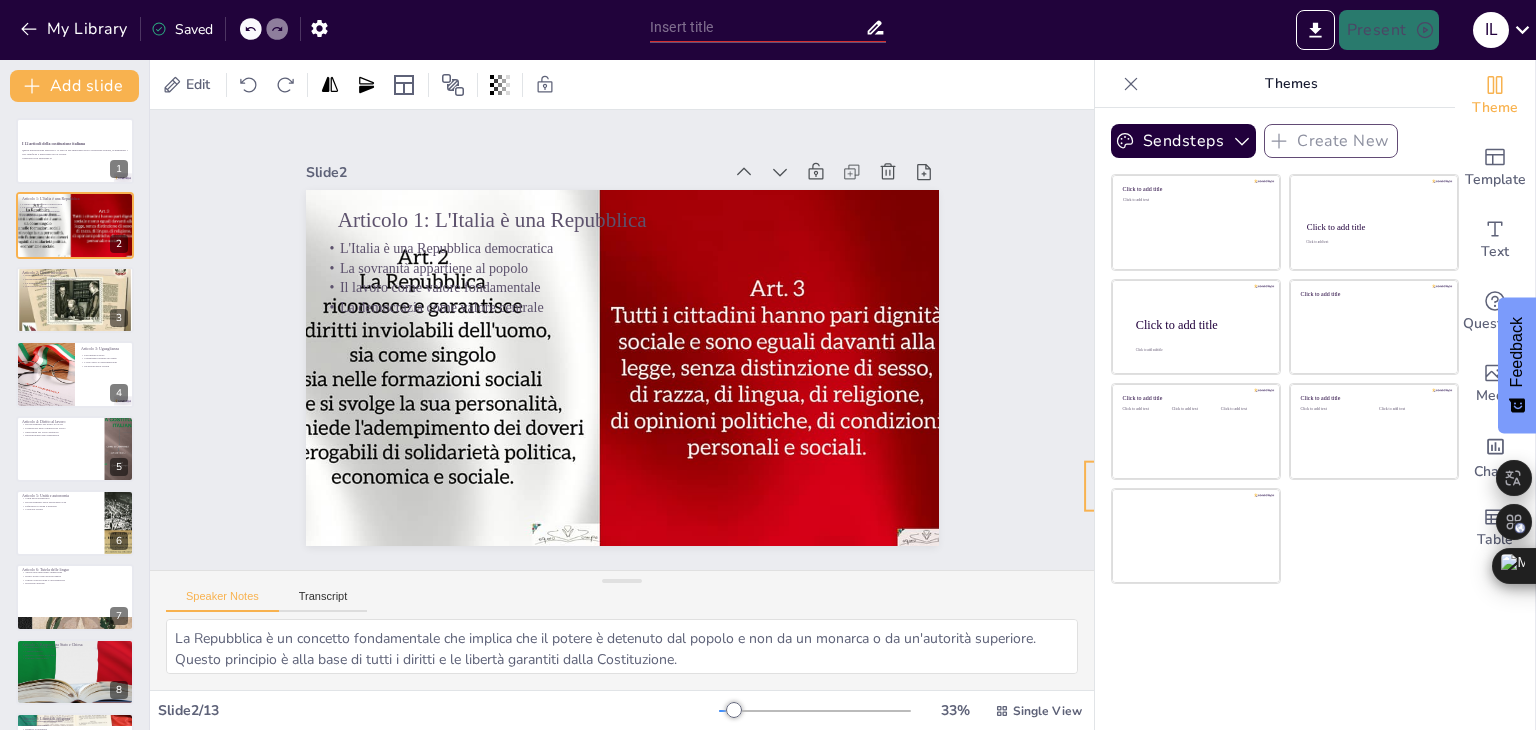 drag, startPoint x: 862, startPoint y: 509, endPoint x: 1125, endPoint y: 483, distance: 264.28204 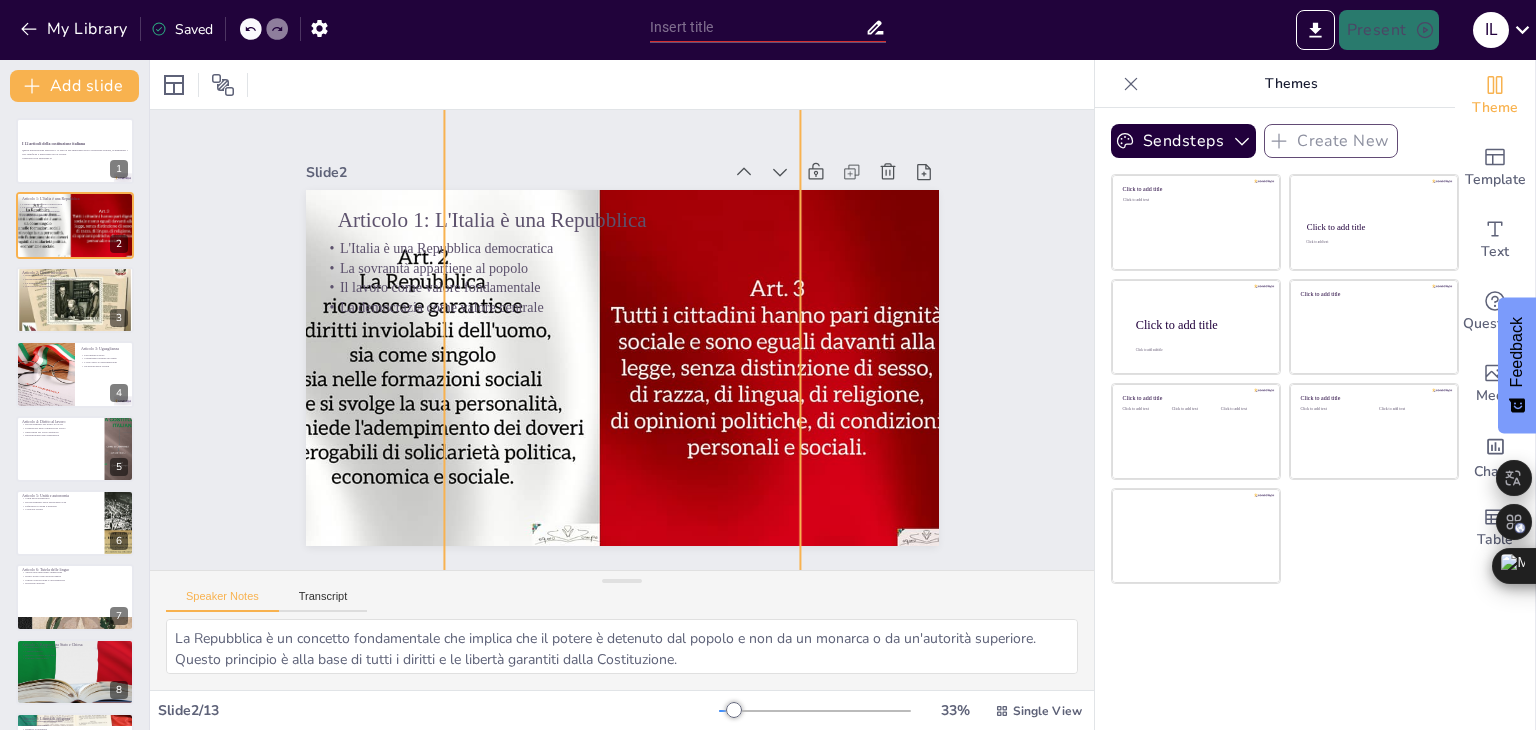 click at bounding box center [415, 368] 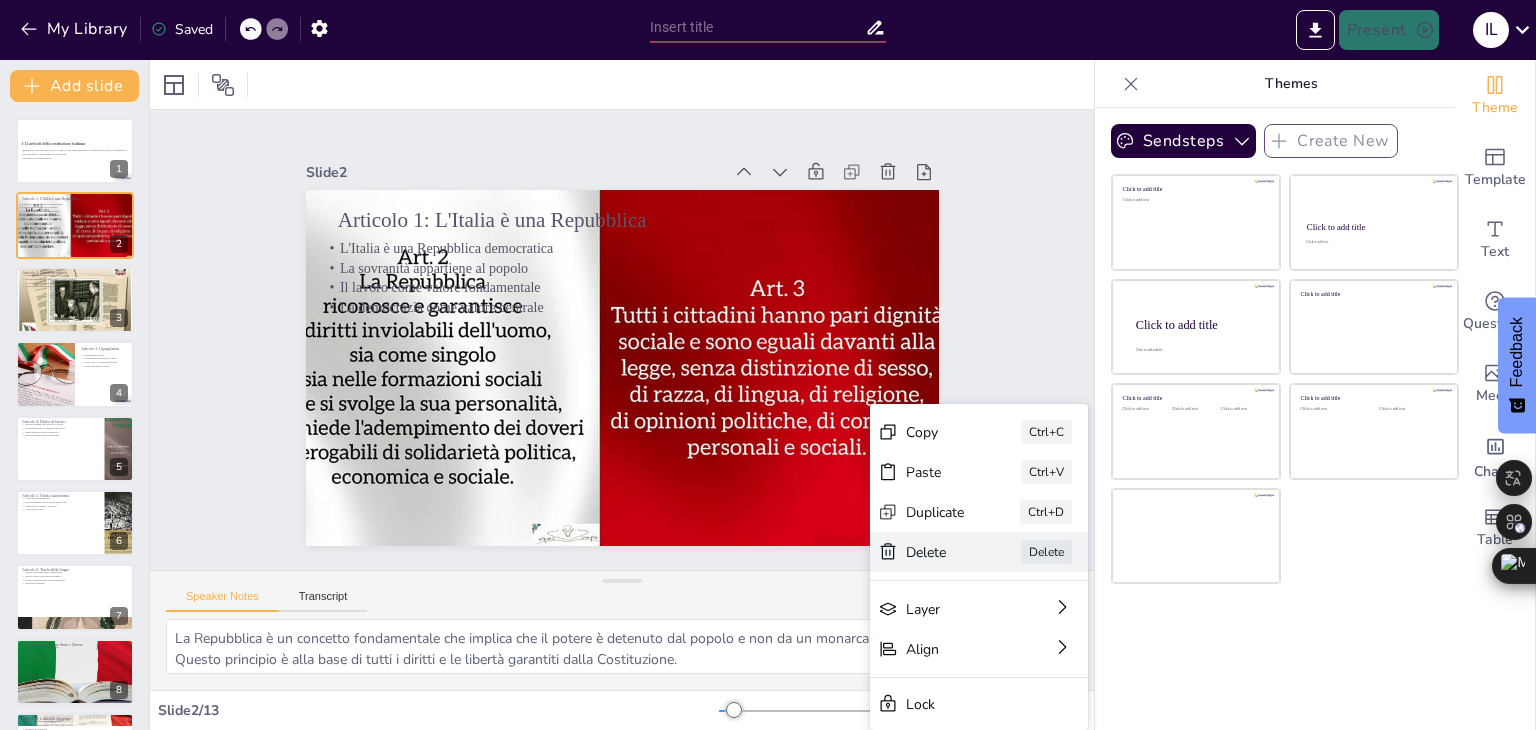 click on "Delete" at bounding box center (935, 552) 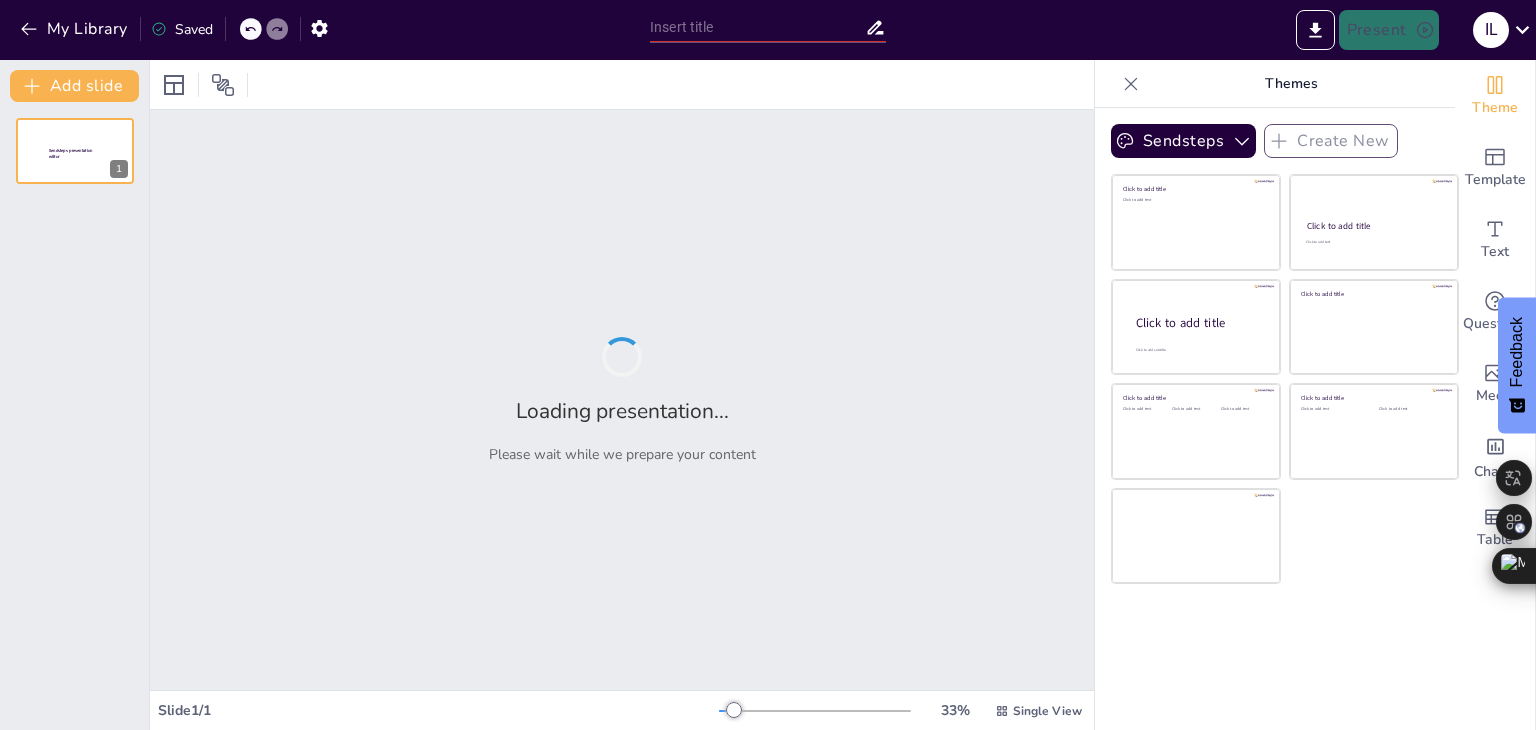 type on "I 12 articoli della costituzione italiana" 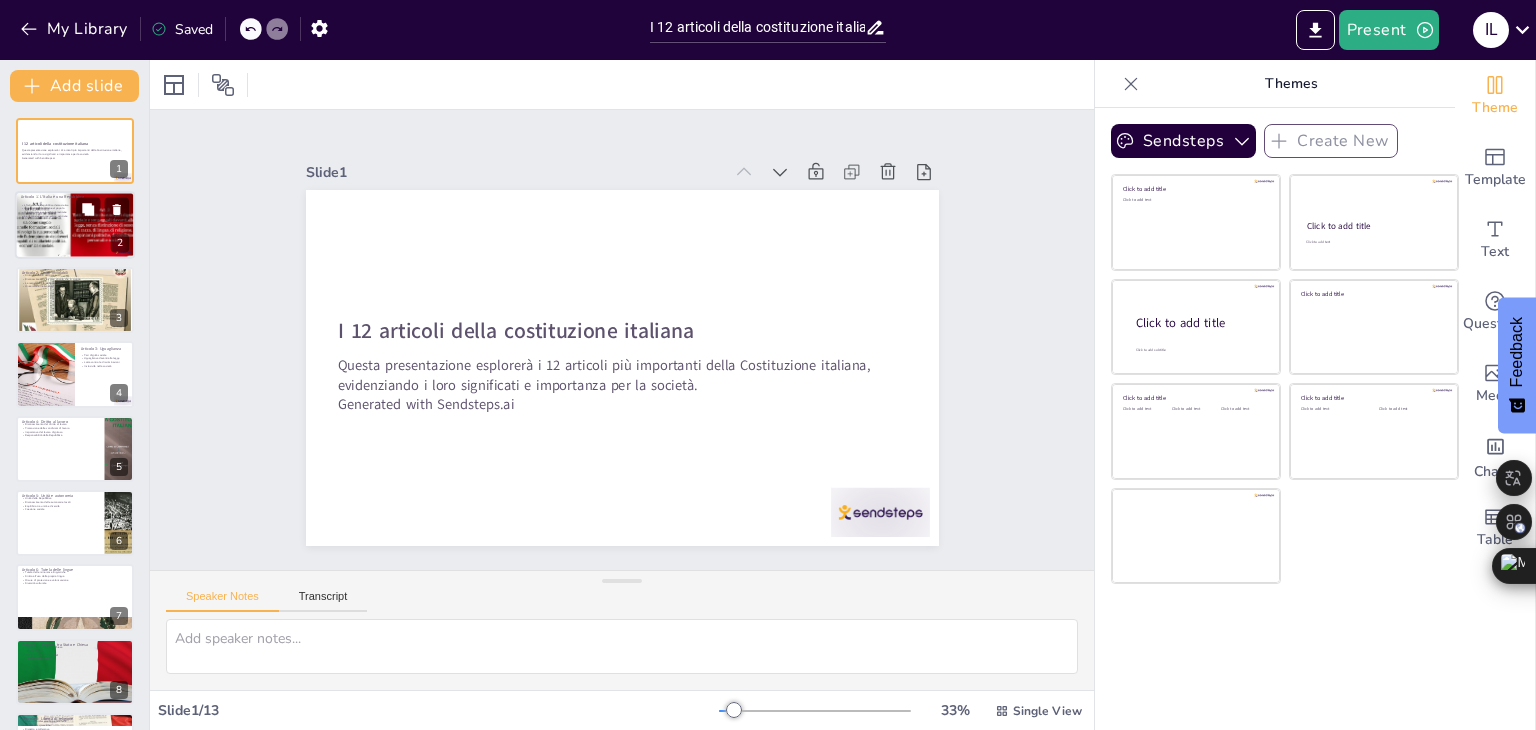 click at bounding box center (35, 226) 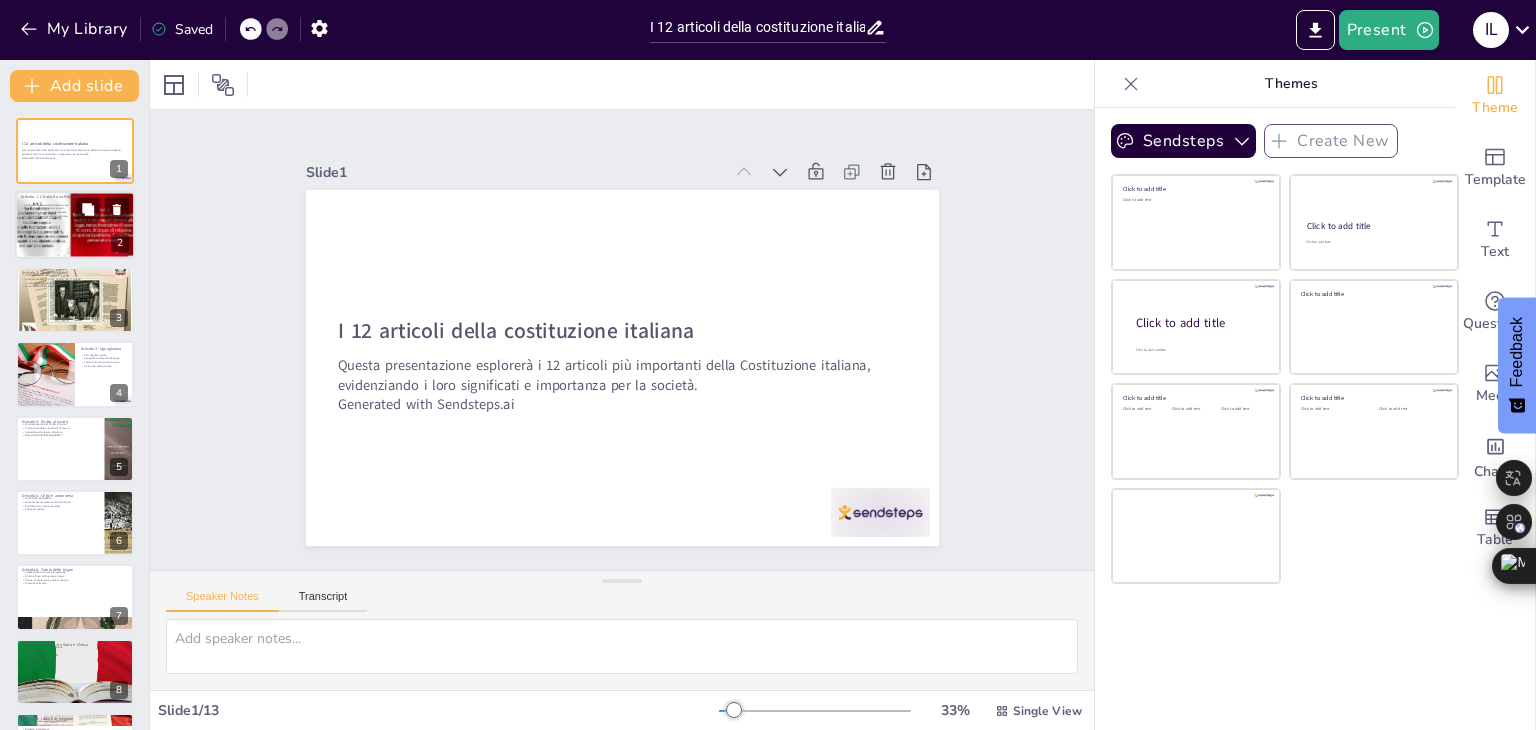 type on "La Repubblica è un concetto fondamentale che implica che il potere è detenuto dal popolo e non da un monarca o da un'autorità superiore. Questo principio è alla base di tutti i diritti e le libertà garantiti dalla Costituzione.
La sovranità popolare significa che i cittadini hanno il diritto di partecipare attivamente alla vita politica e di esprimere le proprie opinioni. Questo diritto è essenziale per il funzionamento di una democrazia sana.
Il lavoro è considerato non solo un diritto, ma anche un dovere. Questo articolo sottolinea l'importanza del lavoro nella costruzione della società e nel miglioramento della vita dei cittadini.
La democrazia è il sistema attraverso il quale i cittadini possono esercitare il loro potere. Questo articolo evidenzia l'importanza della partecipazione attiva nella governance del paese." 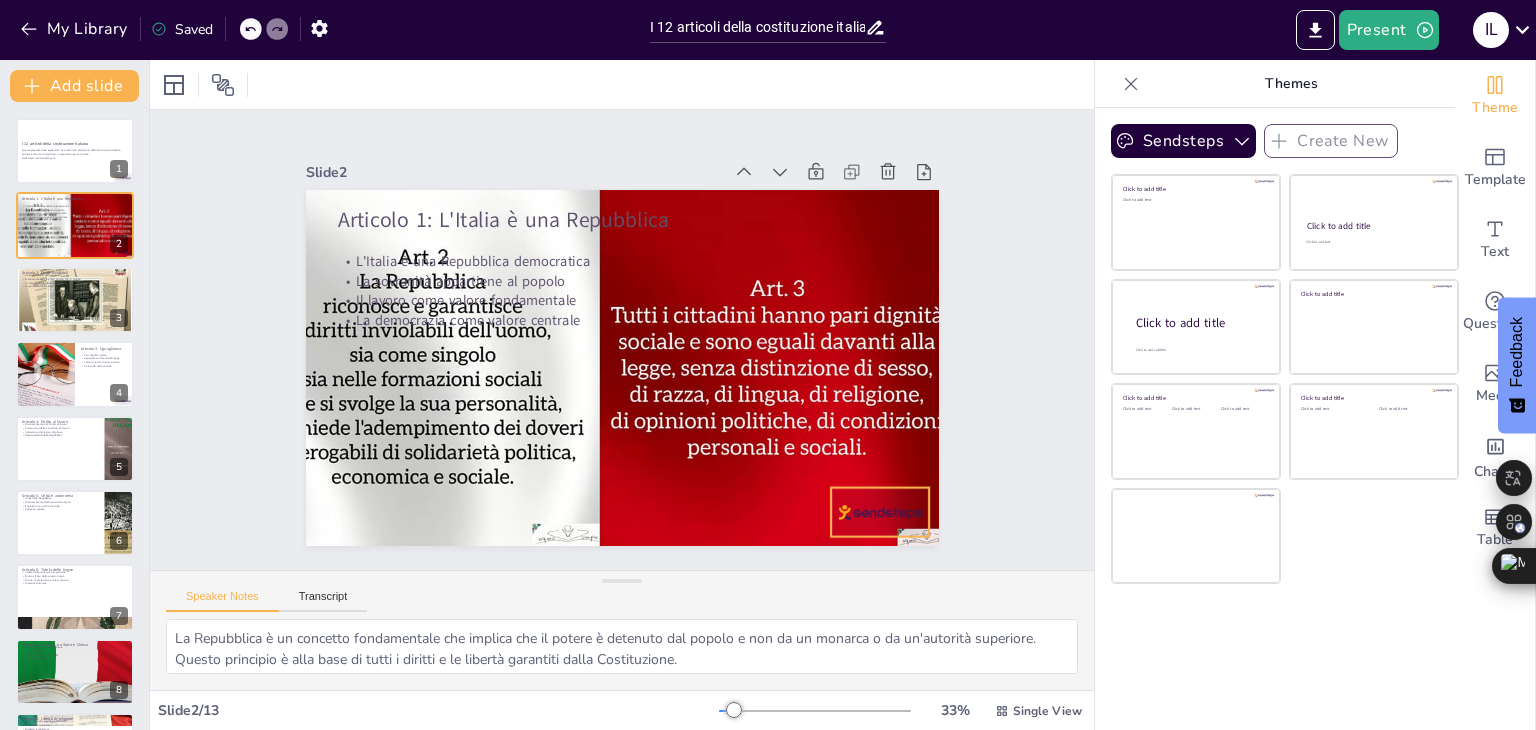 click at bounding box center (880, 512) 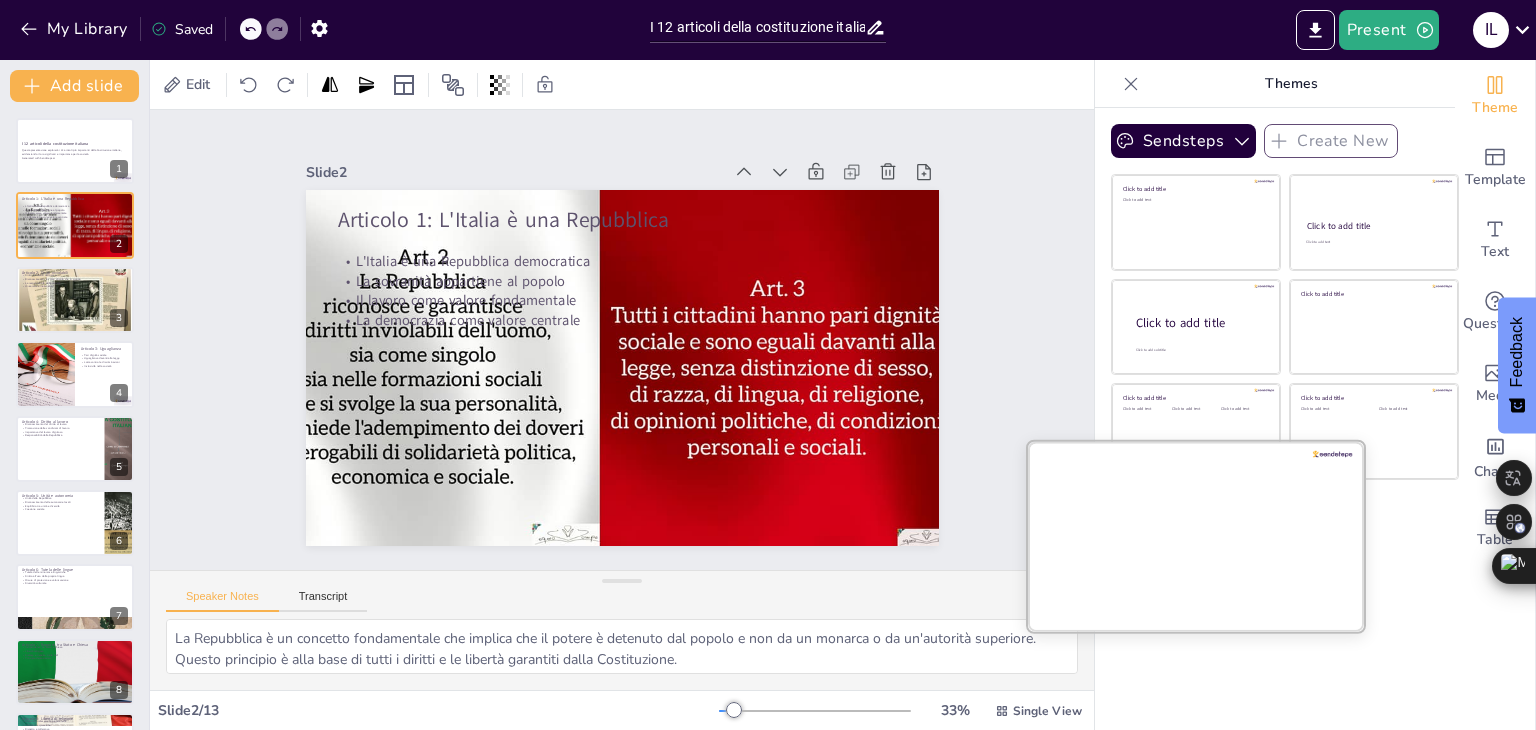 drag, startPoint x: 871, startPoint y: 505, endPoint x: 1214, endPoint y: 495, distance: 343.14575 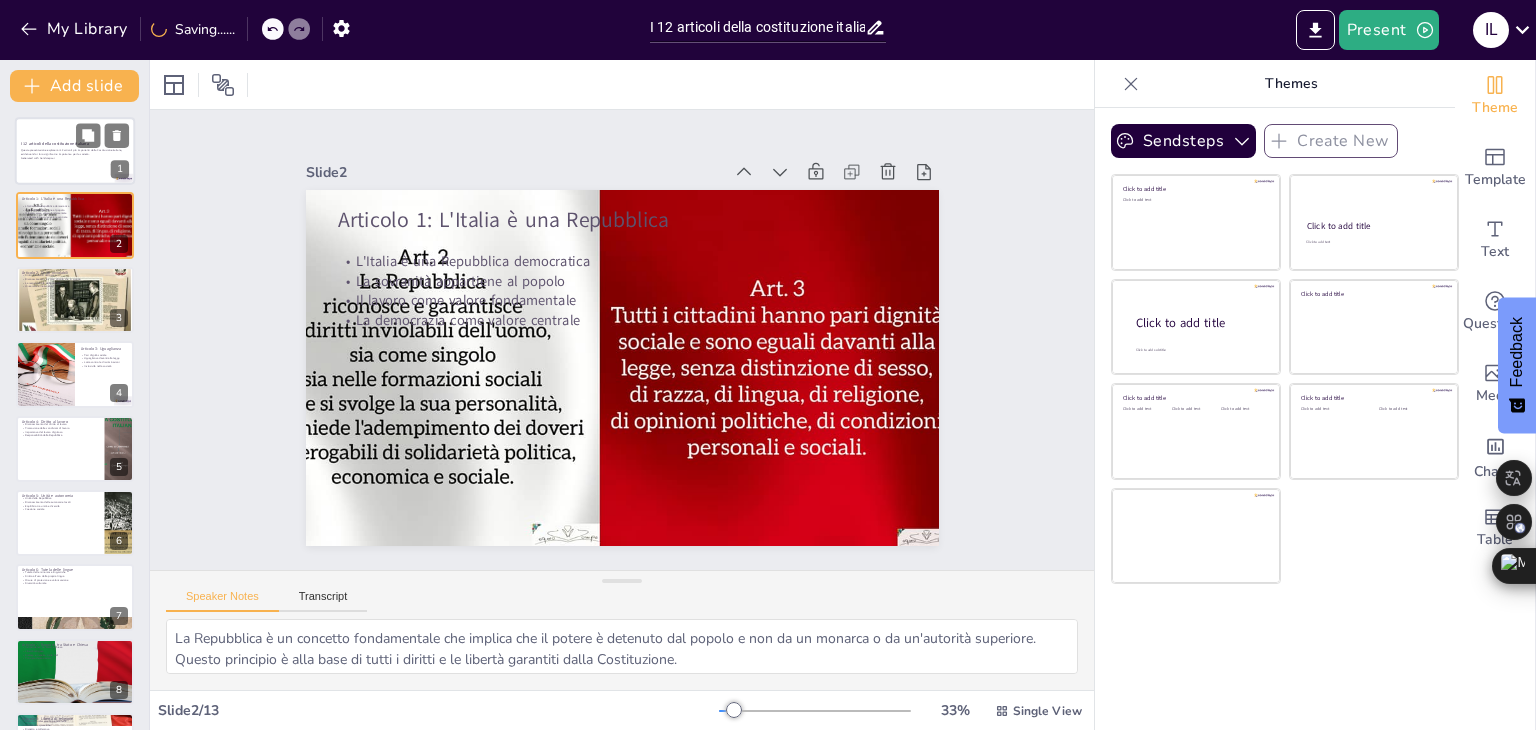 click at bounding box center (75, 151) 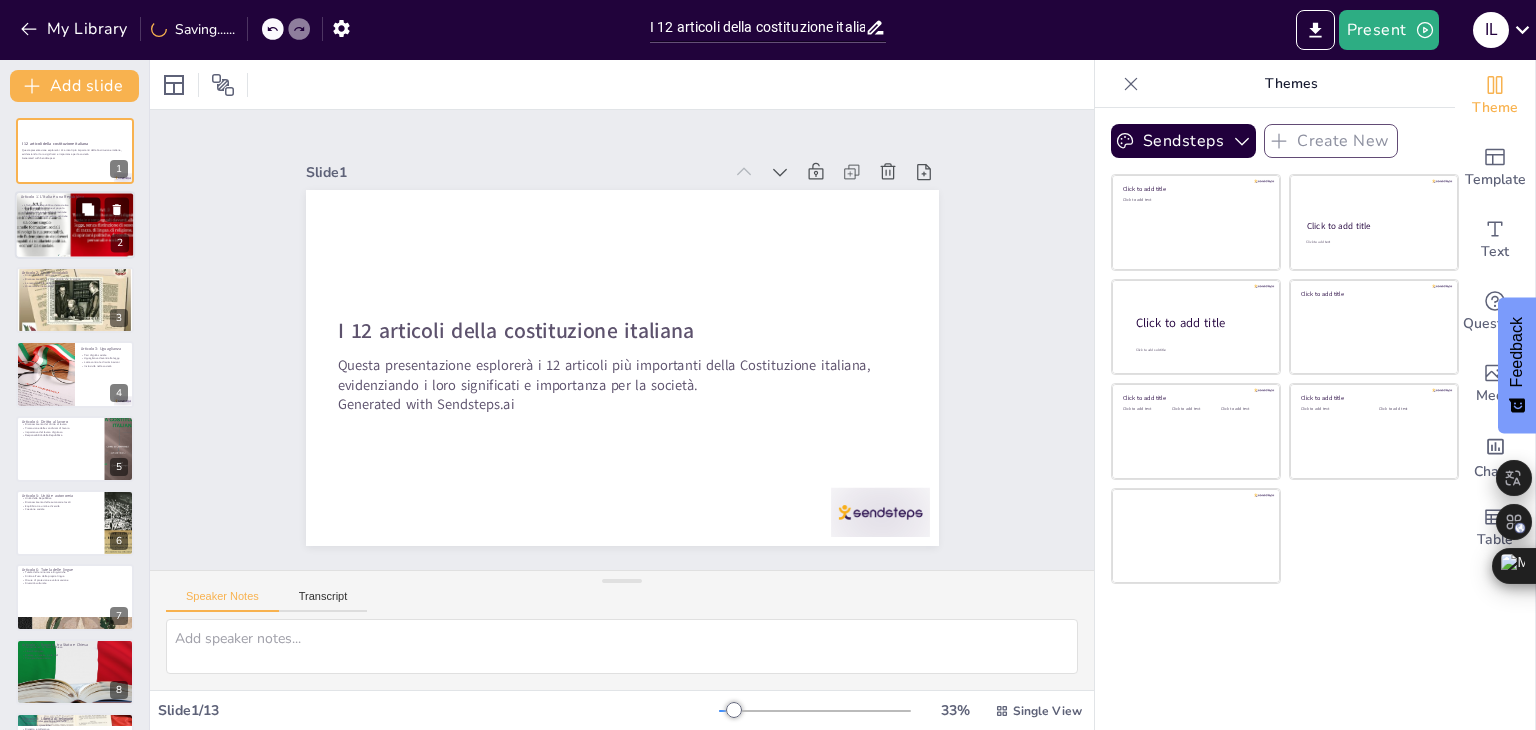 click at bounding box center [88, 210] 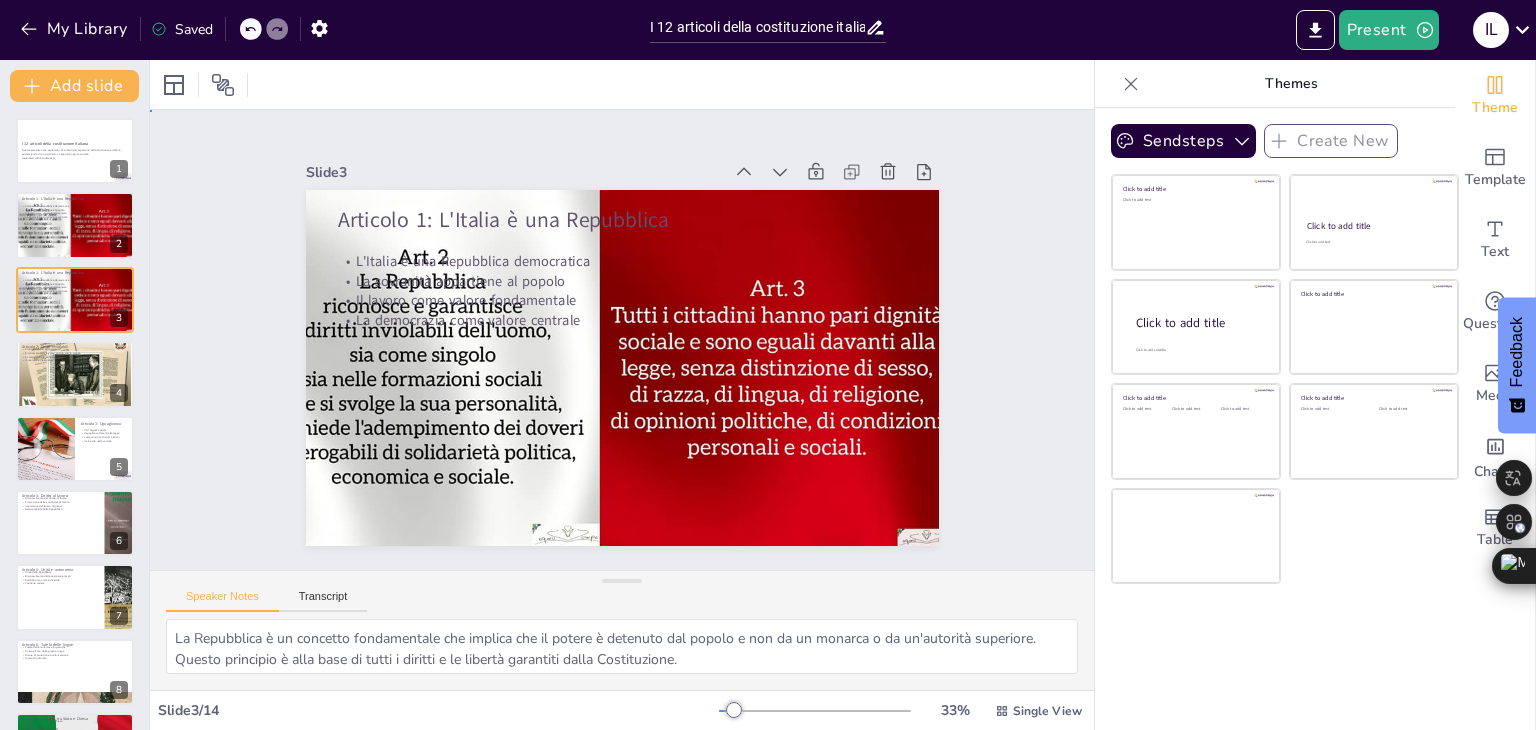 click on "Slide 1 I 12 articoli della costituzione italiana Questa presentazione esplorerà i 12 articoli più importanti della Costituzione italiana, evidenziando i loro significati e importanza per la società. Generated with Sendsteps.ai Slide 2 Articolo 1: L'Italia è una Repubblica L'Italia è una Repubblica democratica La sovranità appartiene al popolo Il lavoro come valore fondamentale La democrazia come valore centrale Slide 3 Articolo 1: L'Italia è una Repubblica L'Italia è una Repubblica democratica La sovranità appartiene al popolo Il lavoro come valore fondamentale La democrazia come valore centrale Slide 4 Articolo 2: Diritti inviolabili Diritti inviolabili dell'uomo Riconoscimento sia come singolo che in gruppo La responsabilità della società Universale e inalienabile Slide 5 Articolo 3: Uguaglianza Pari dignità sociale Uguaglianza davanti alla legge Lotta contro le discriminazioni Inclusività nella società Slide 6 Articolo 4: Diritto al lavoro Riconoscimento del diritto al lavoro Slide 7" at bounding box center [622, 339] 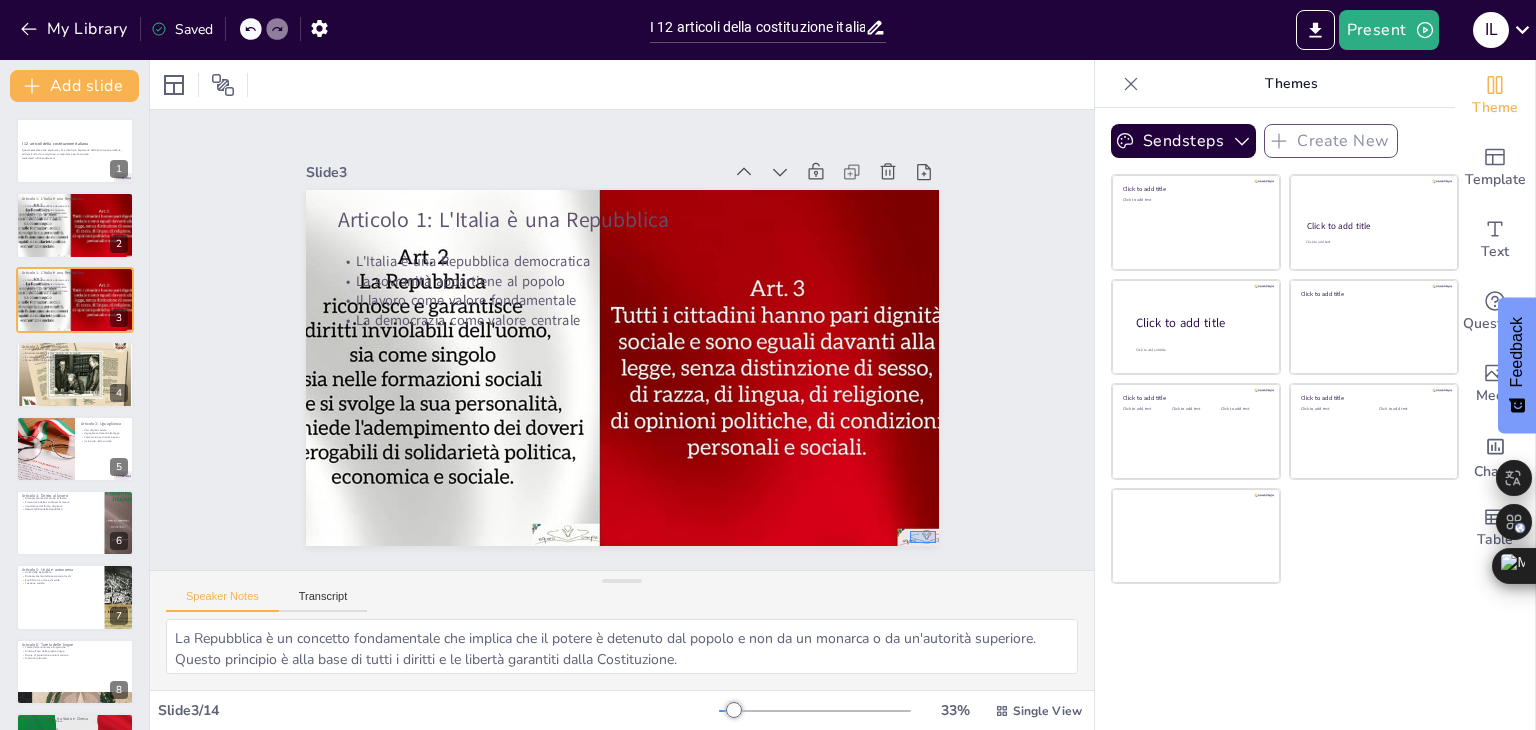 drag, startPoint x: 911, startPoint y: 531, endPoint x: 960, endPoint y: 554, distance: 54.129475 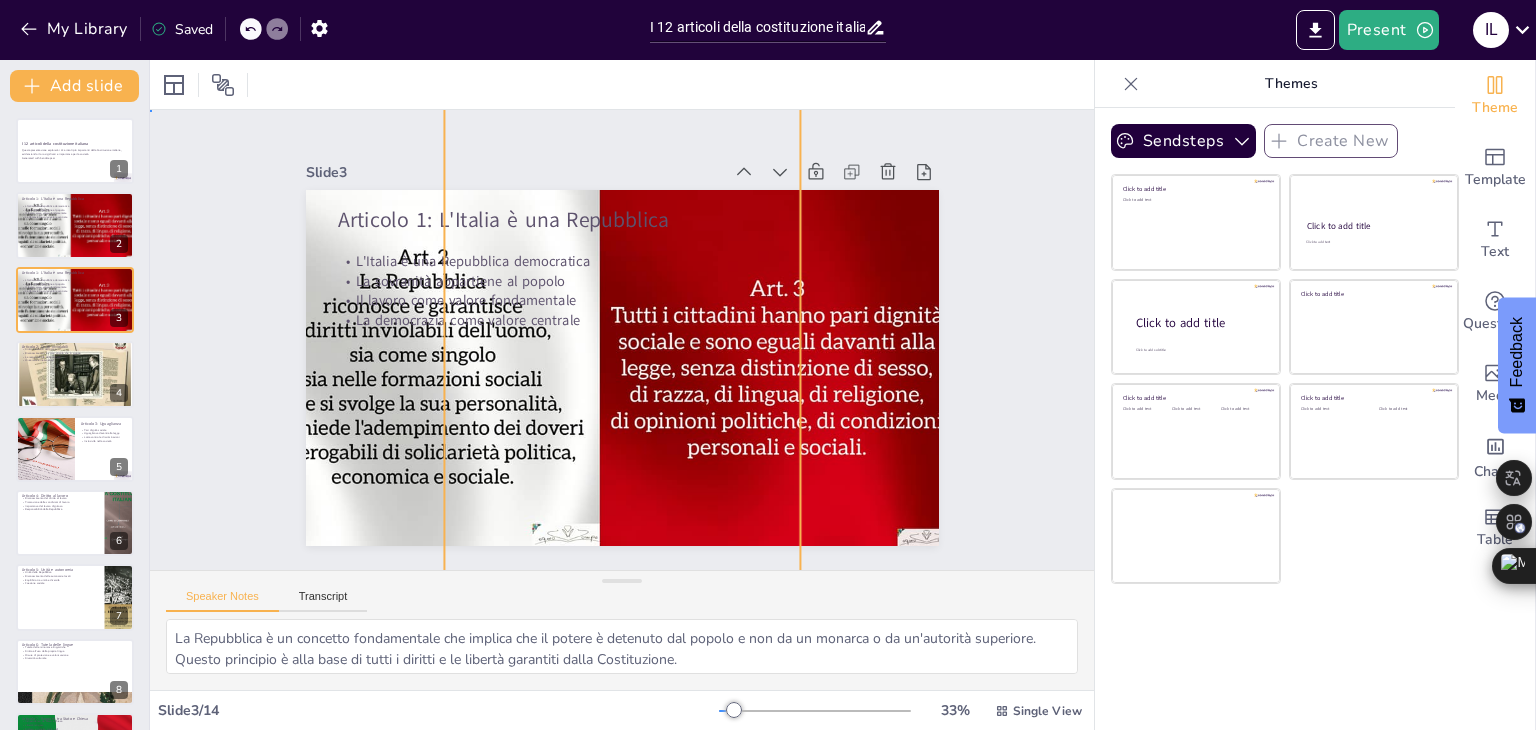 click at bounding box center (414, 324) 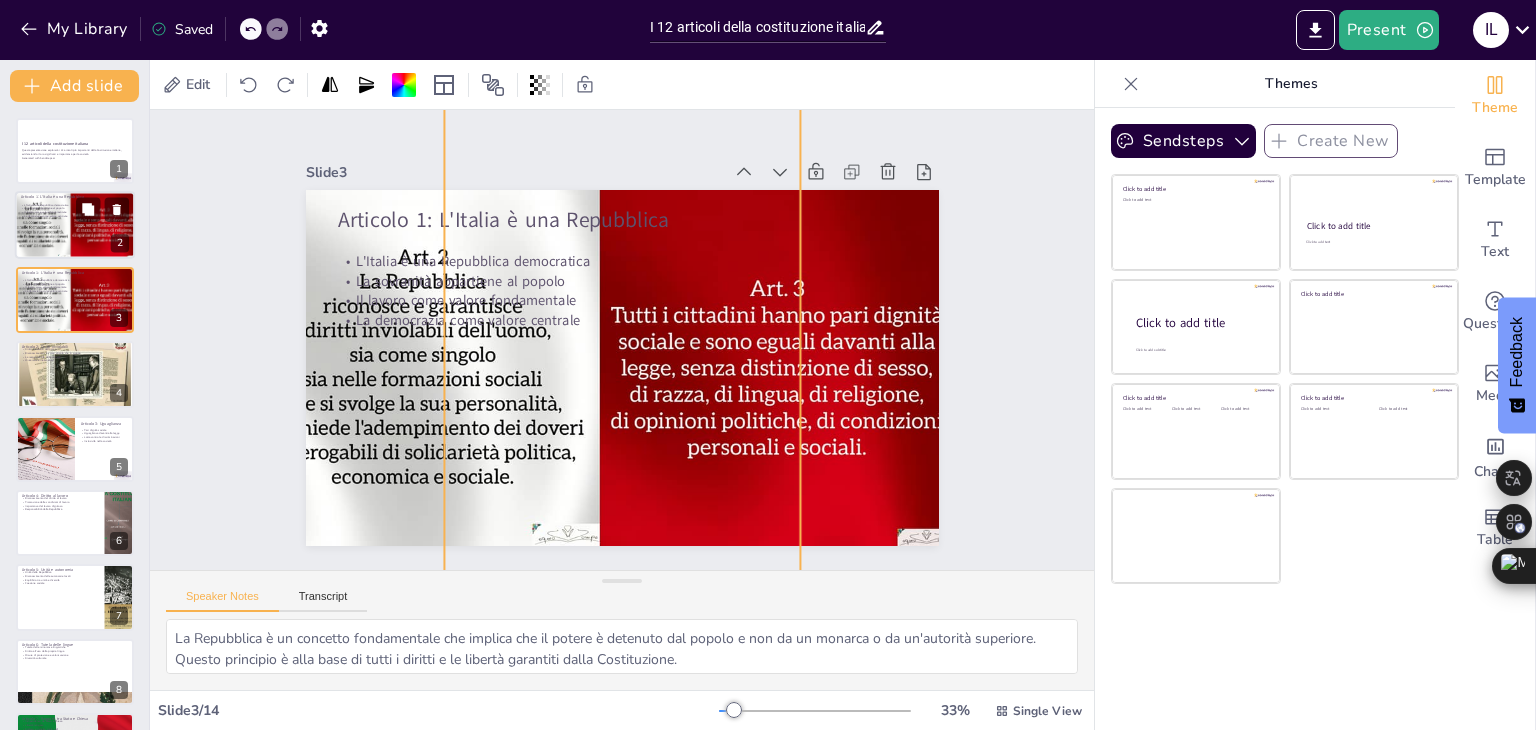 click on "La democrazia come valore centrale" at bounding box center [75, 217] 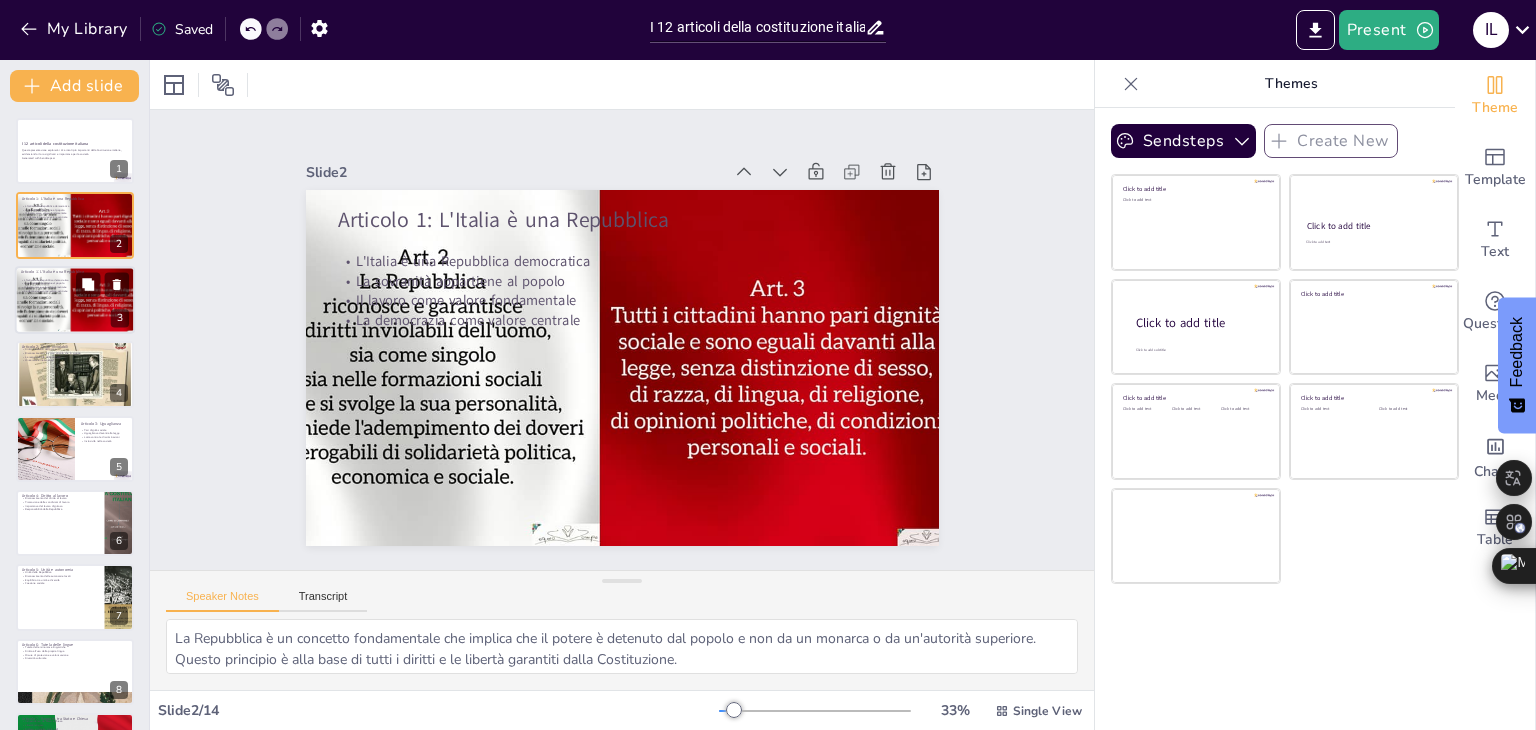 click at bounding box center (35, 300) 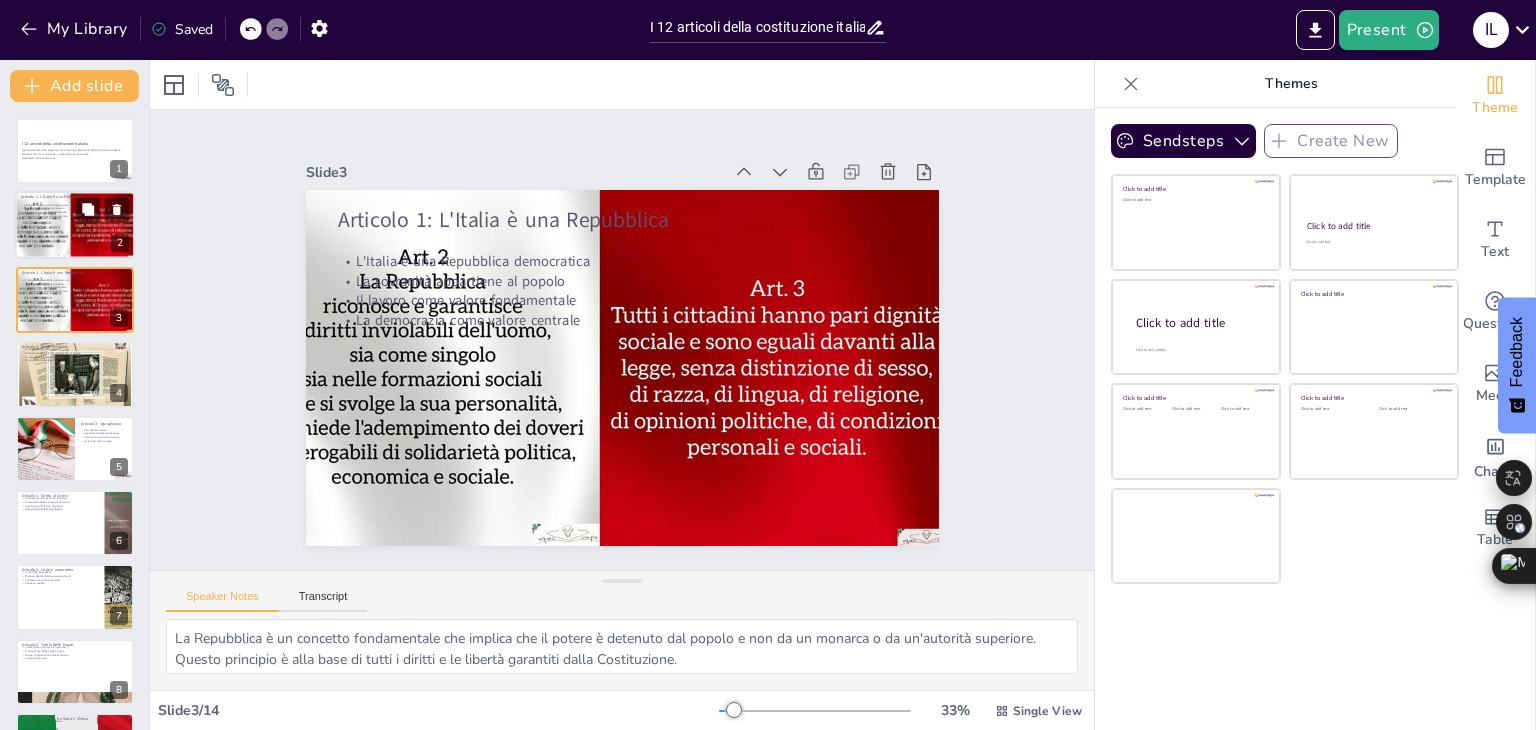 click at bounding box center [35, 226] 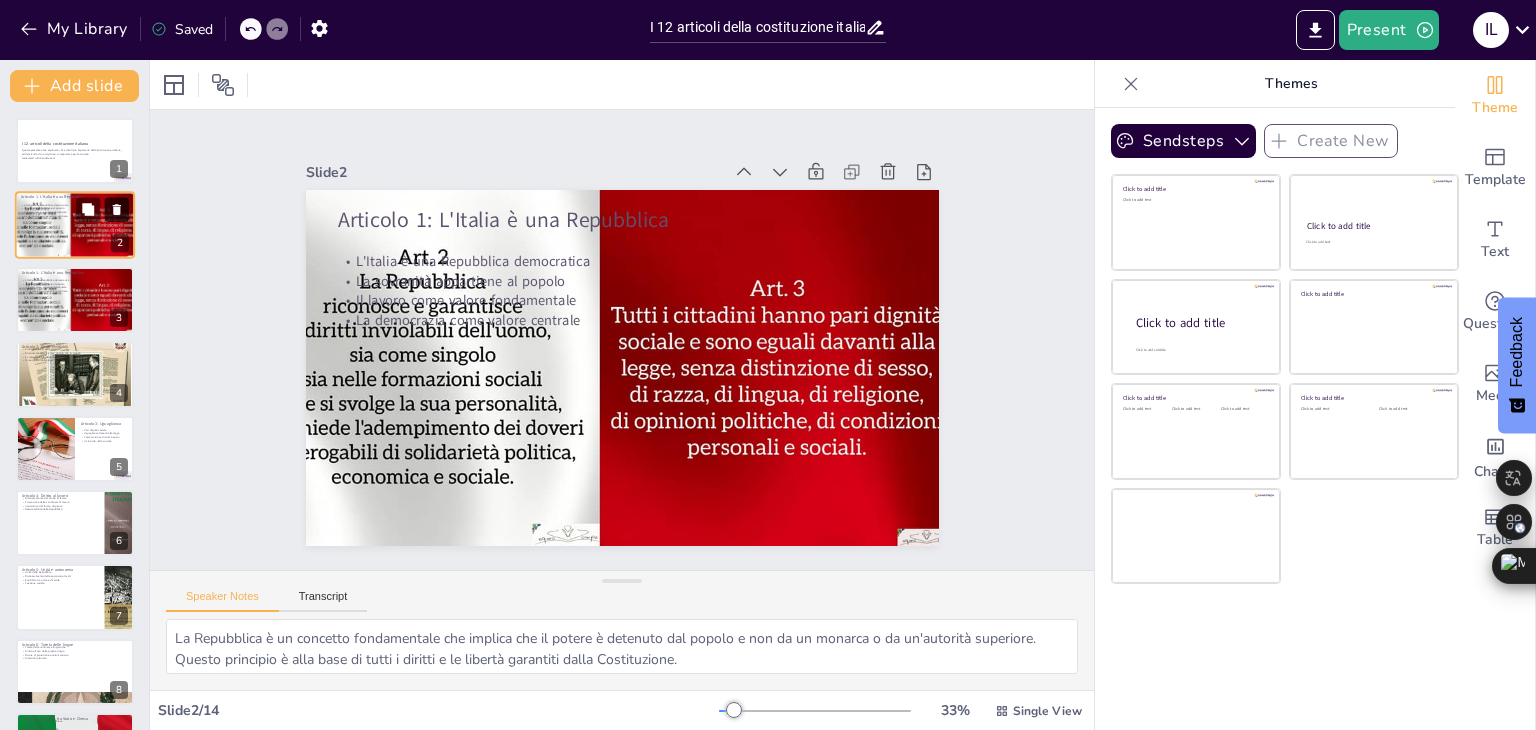 click 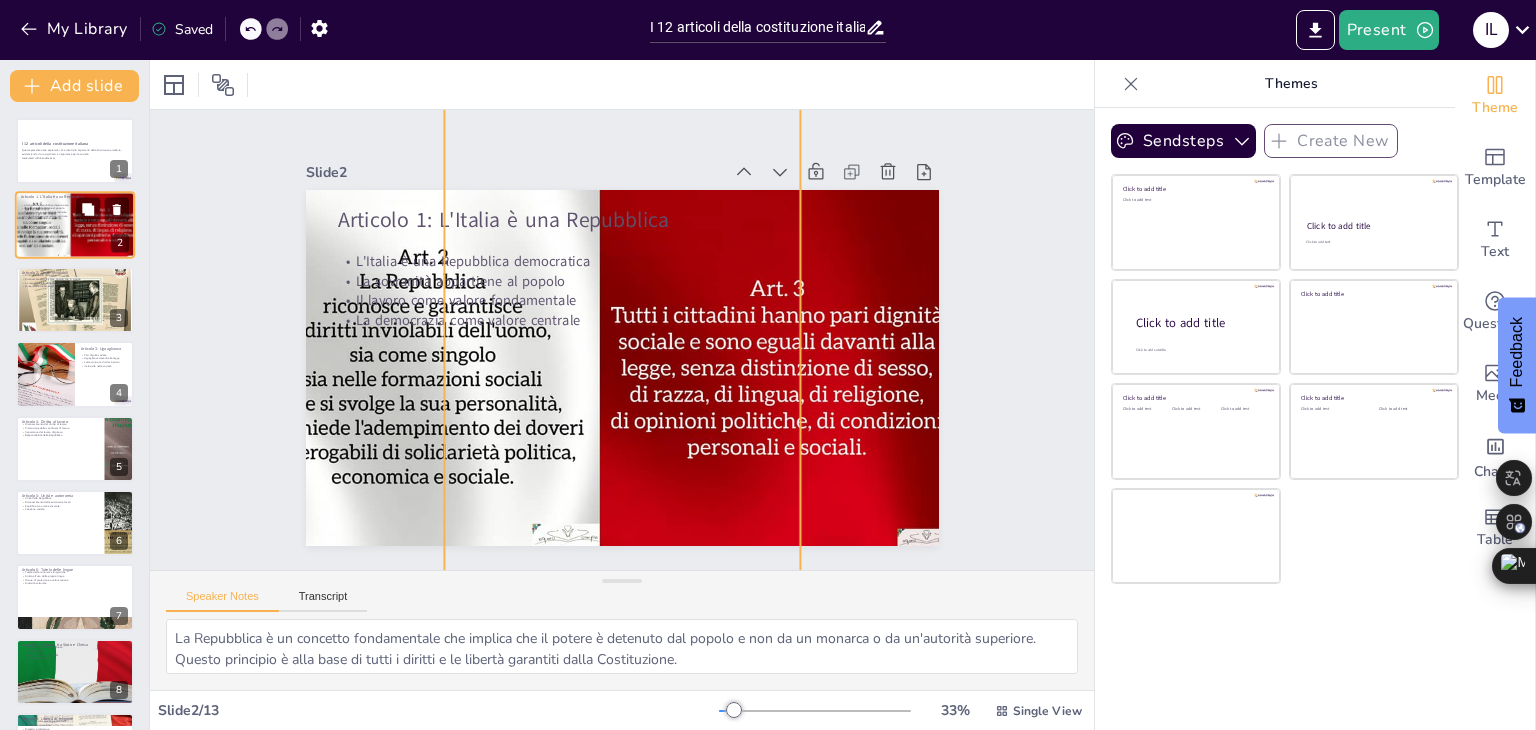 click at bounding box center (35, 226) 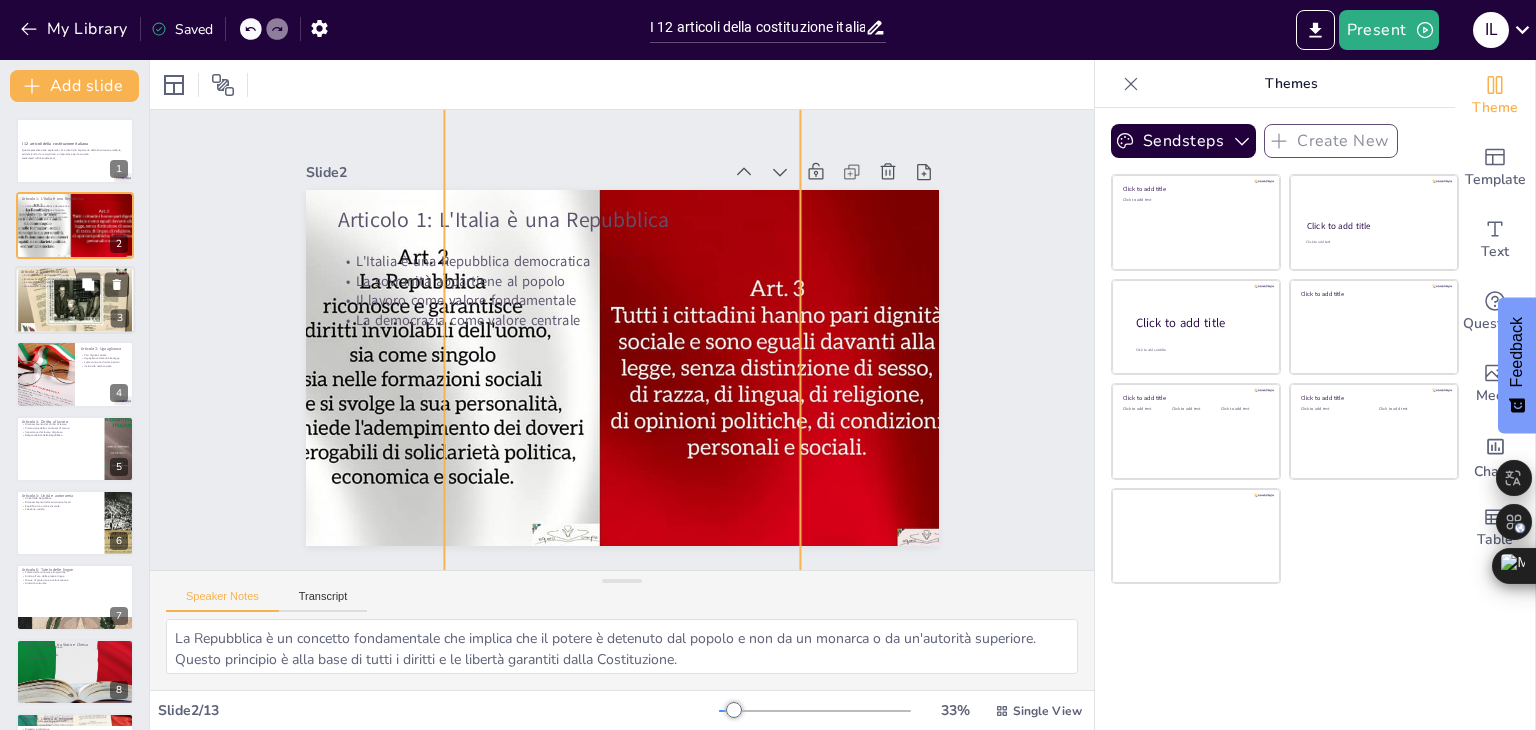 scroll, scrollTop: 0, scrollLeft: 0, axis: both 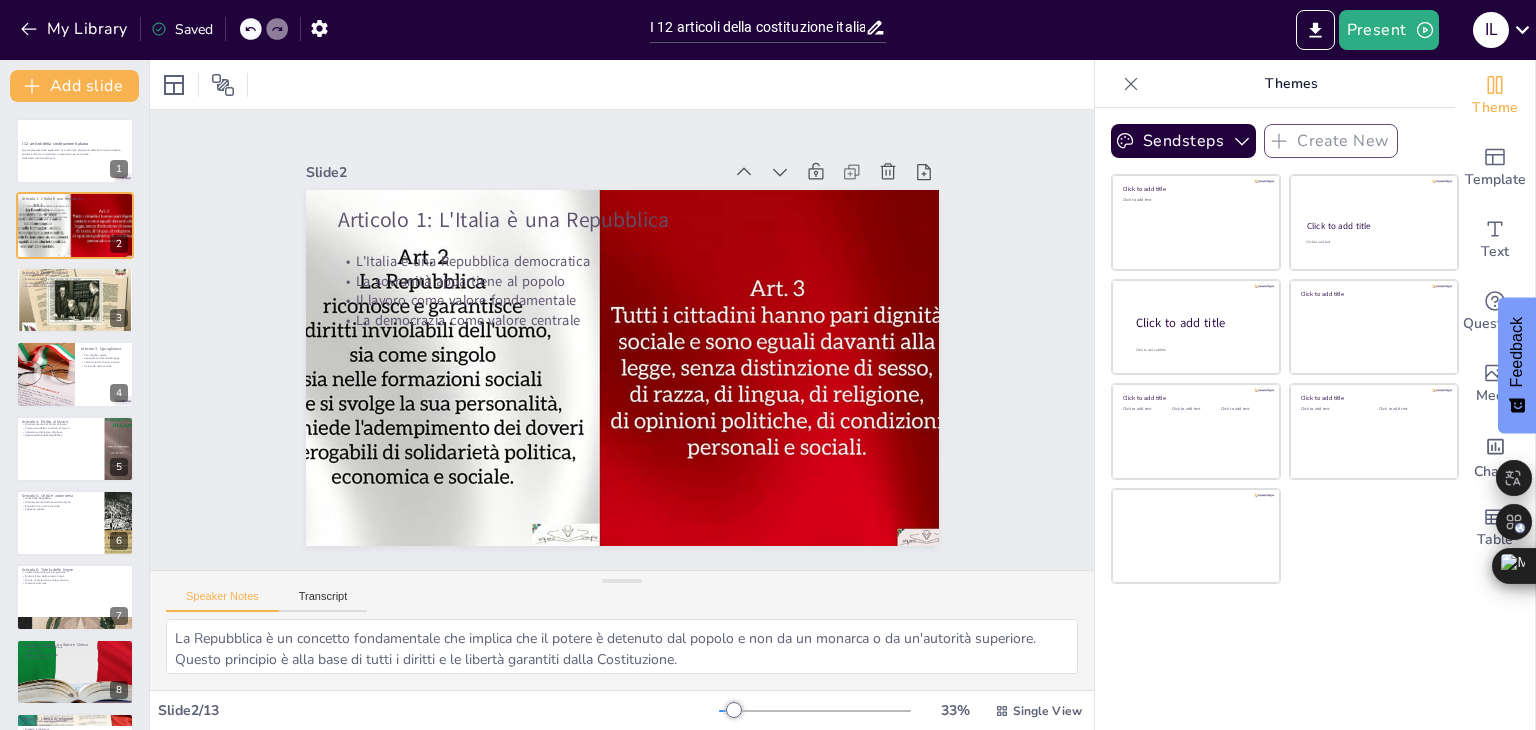click at bounding box center [251, 29] 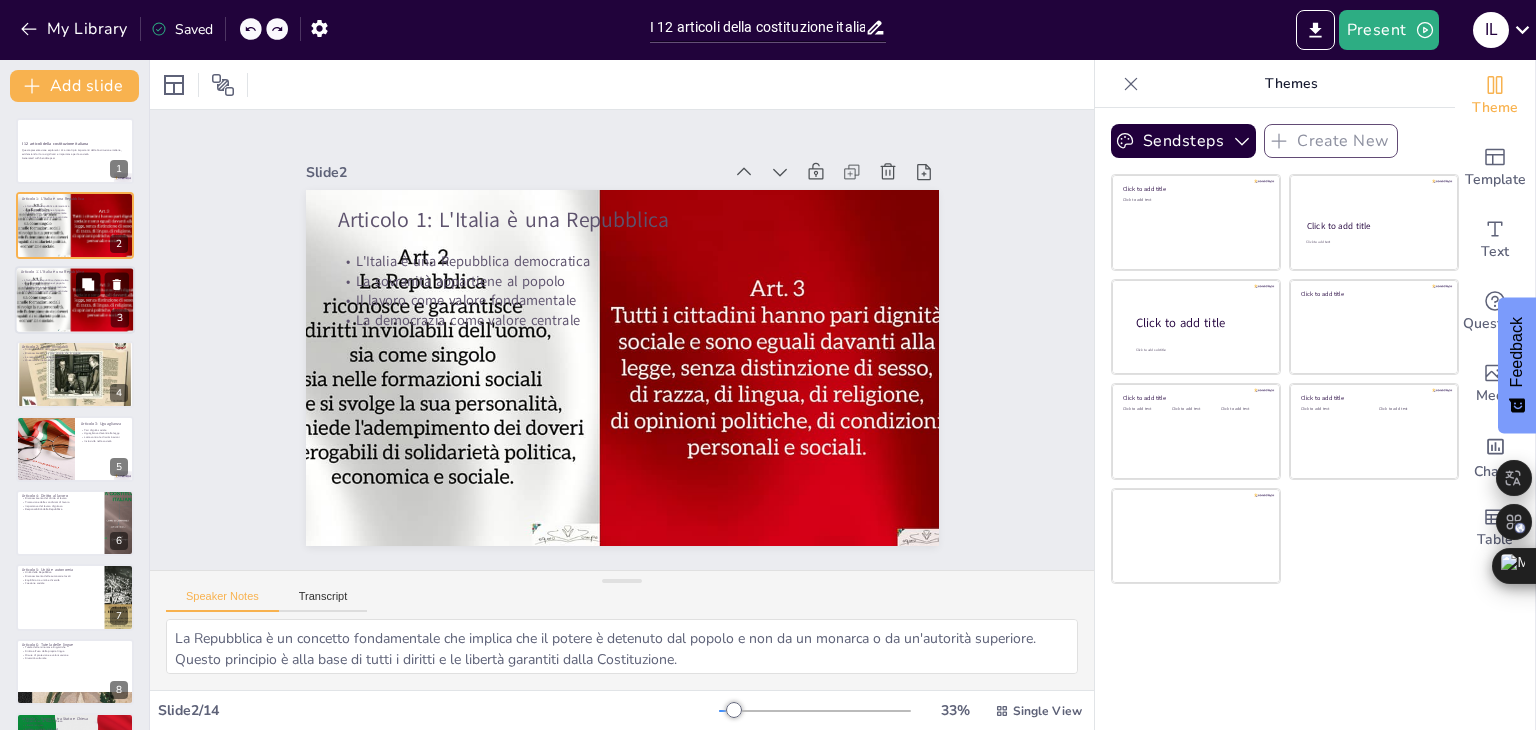 click 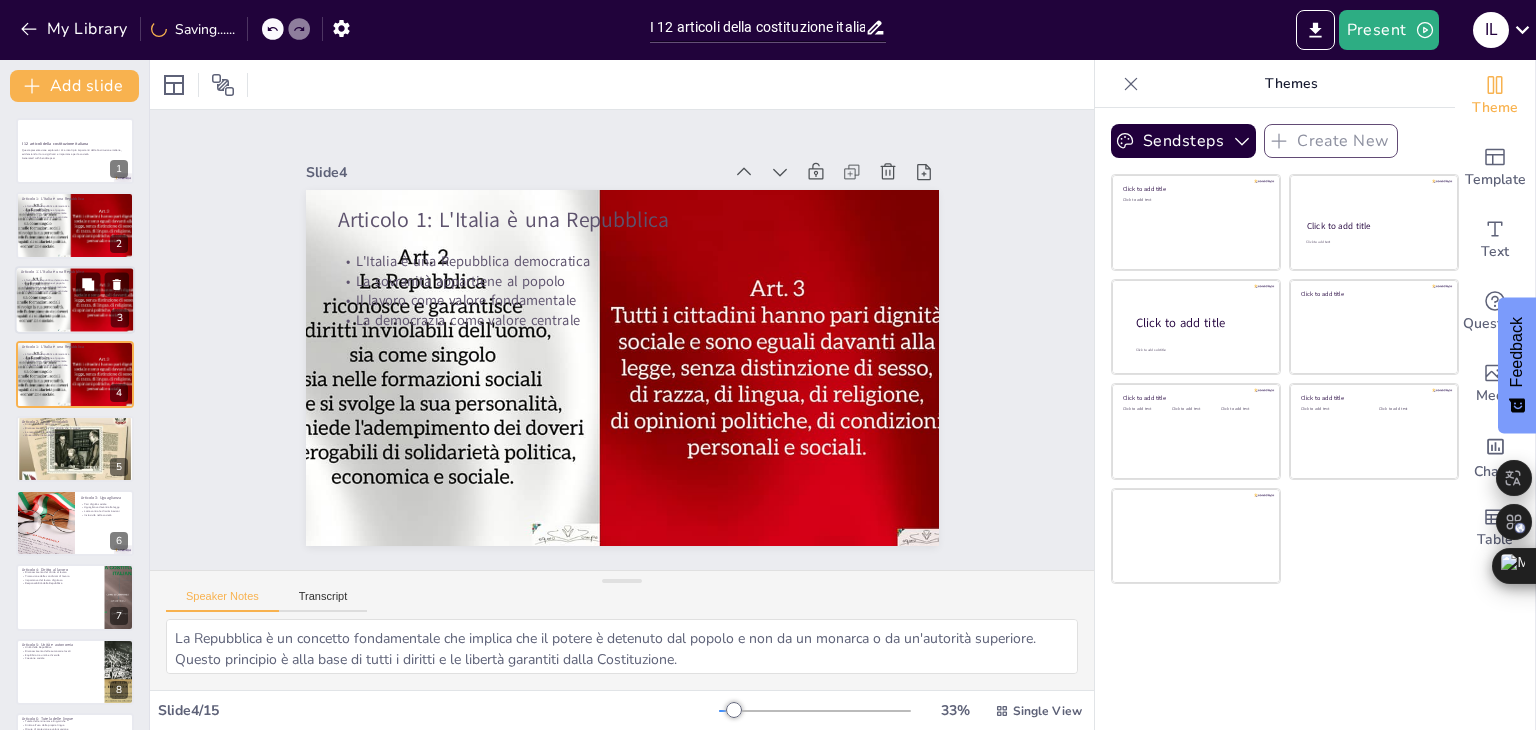 click at bounding box center (35, 300) 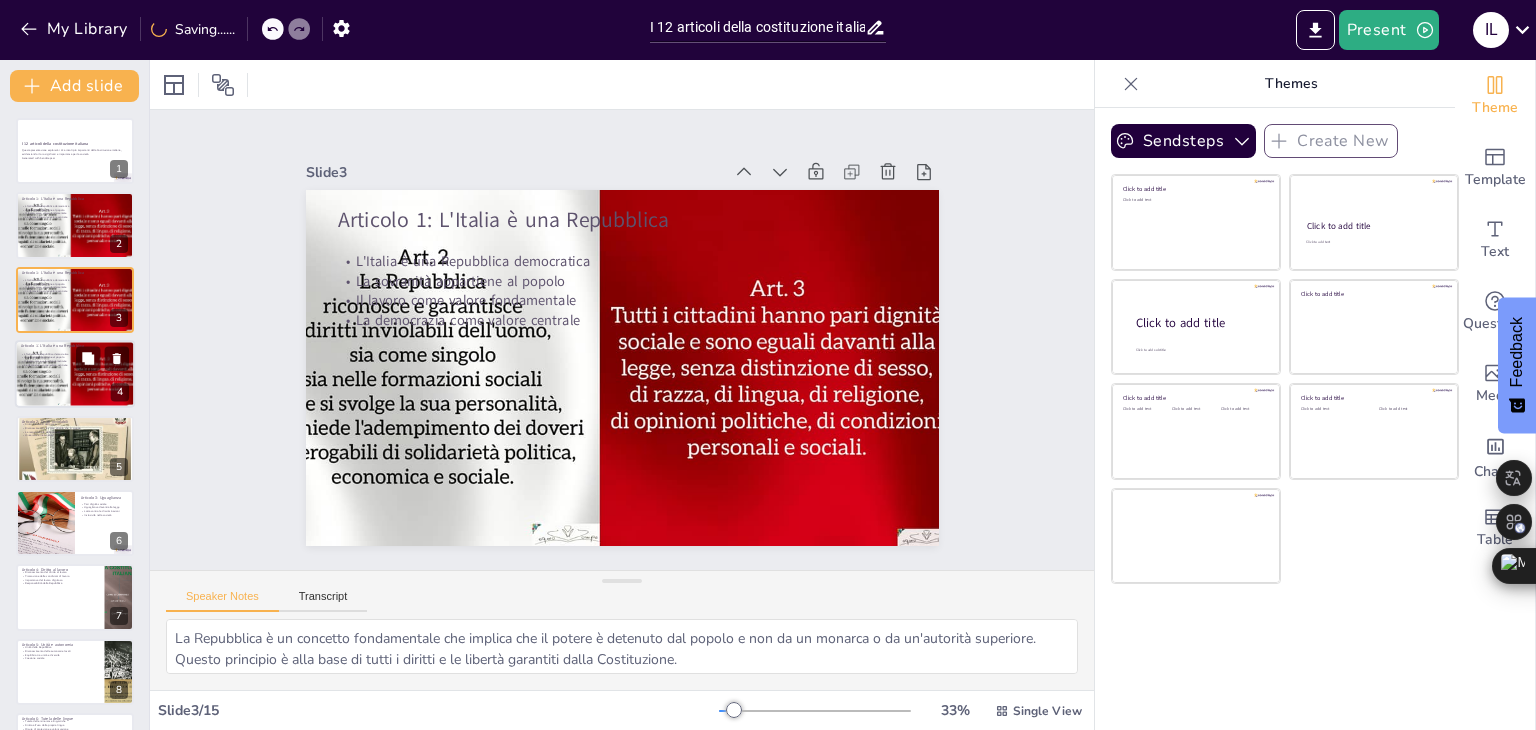 click at bounding box center (35, 374) 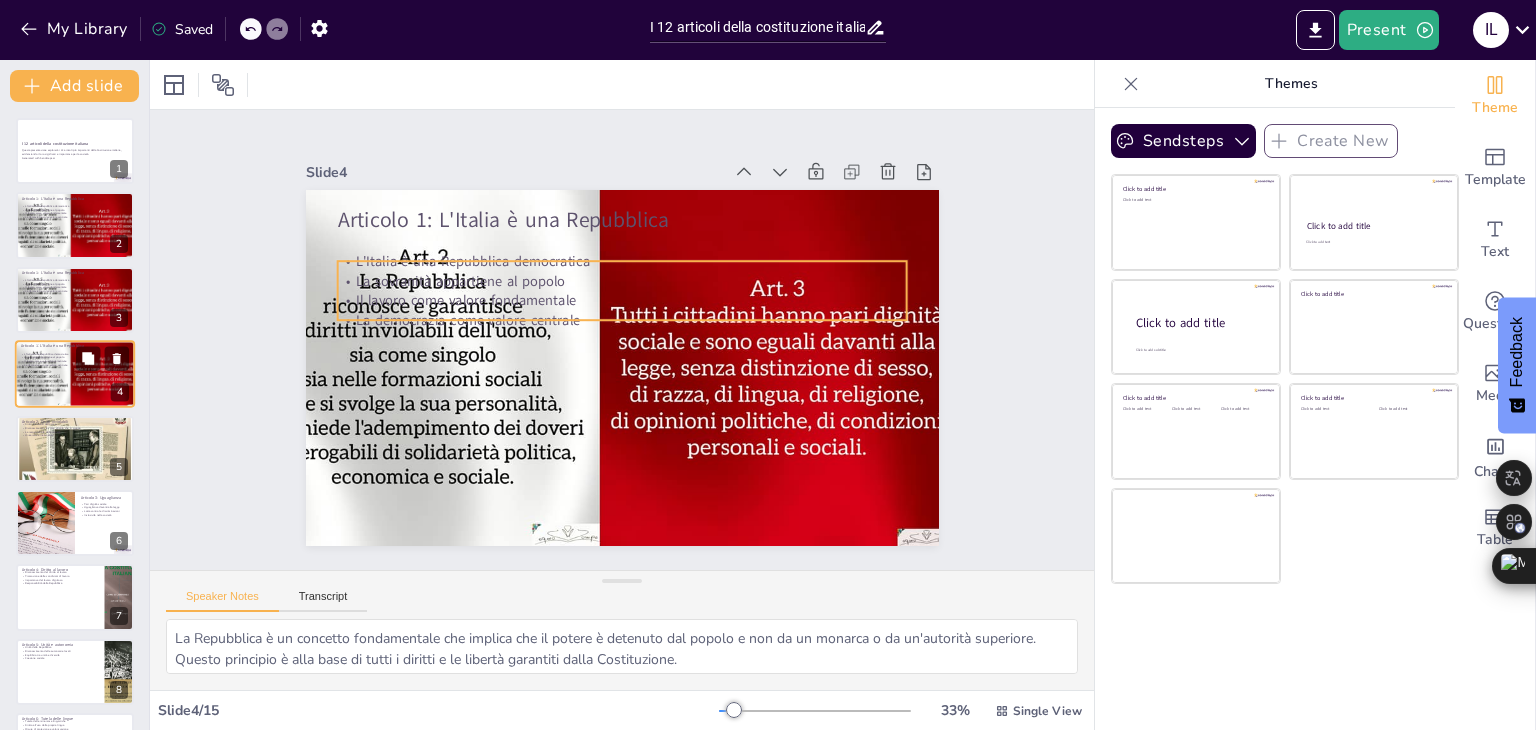 click on "La sovranità appartiene al popolo" at bounding box center (75, 358) 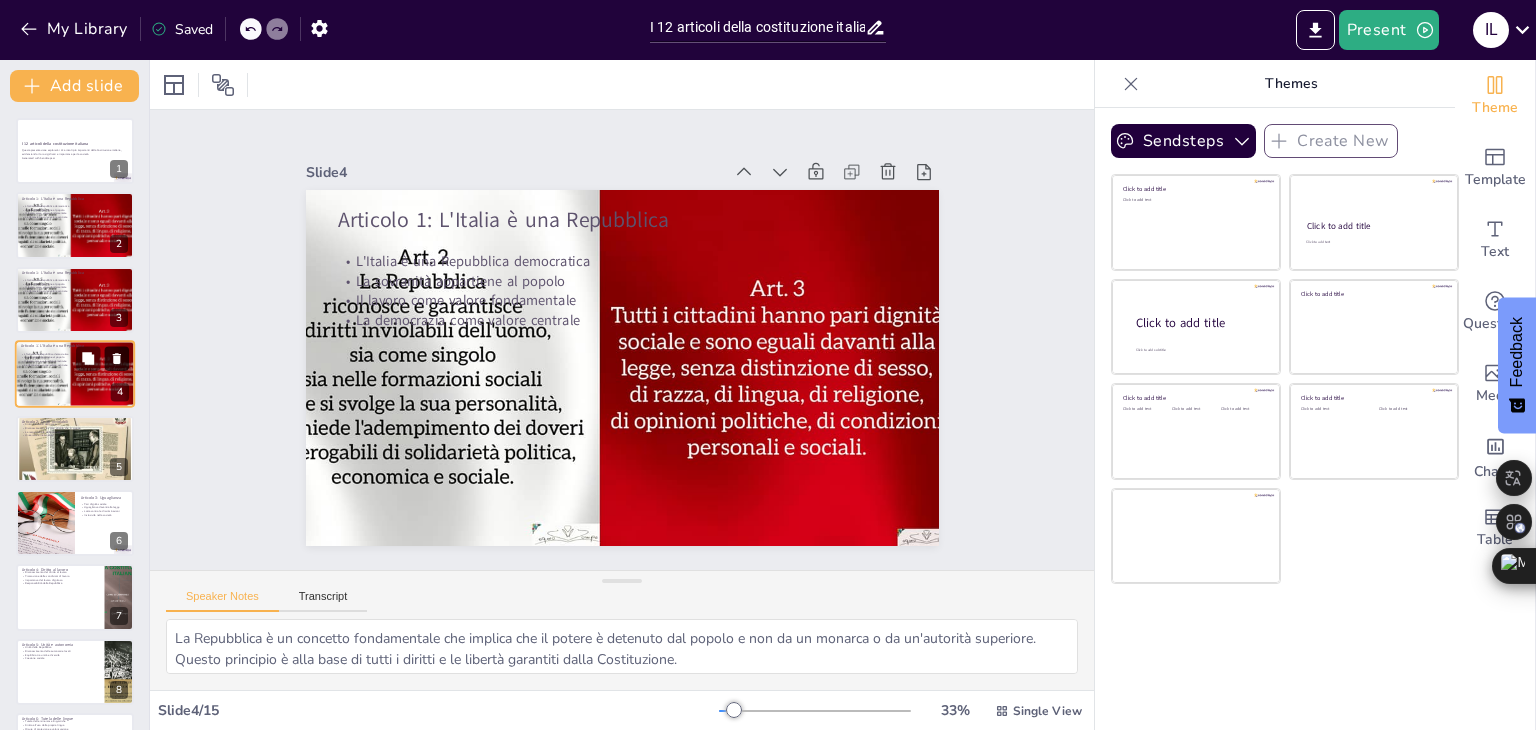 click 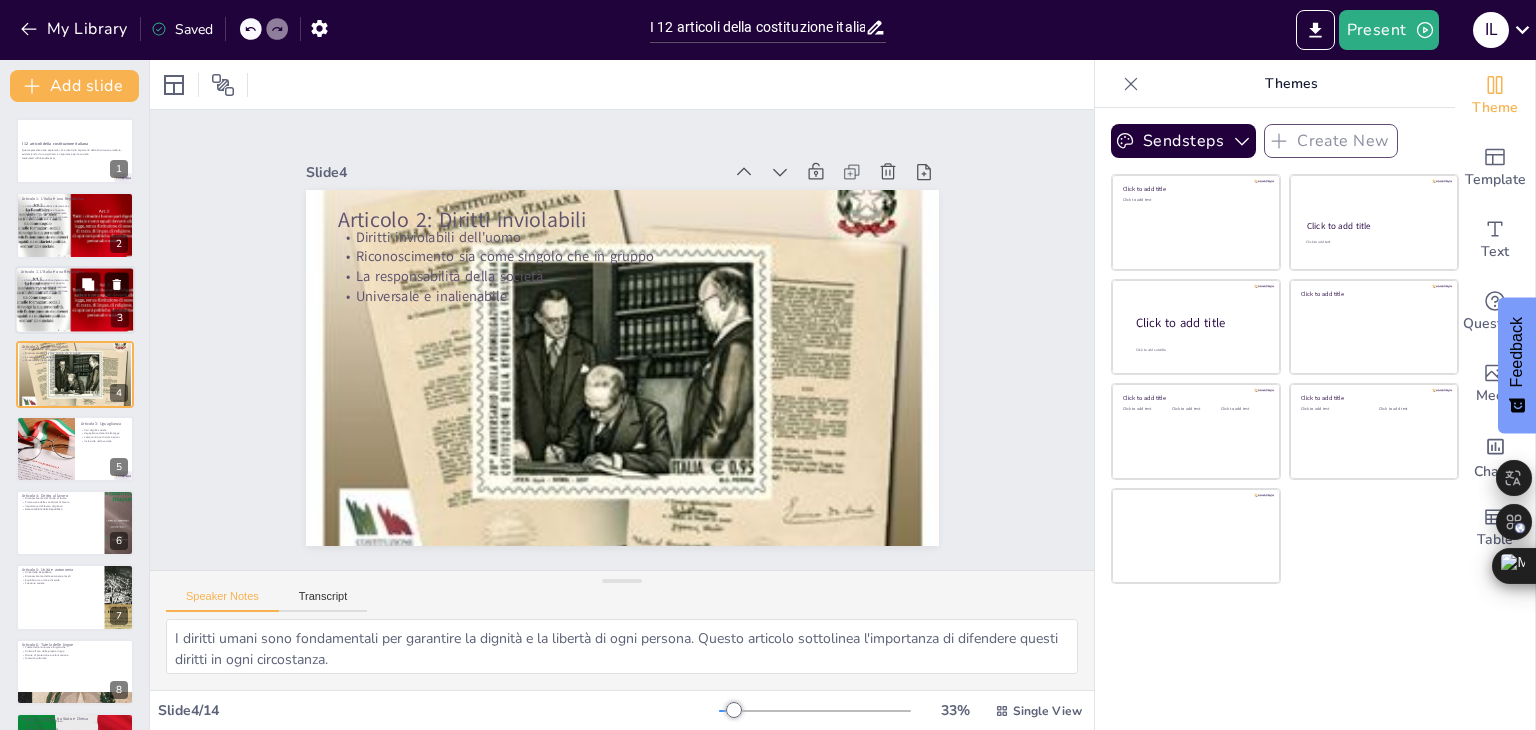 click 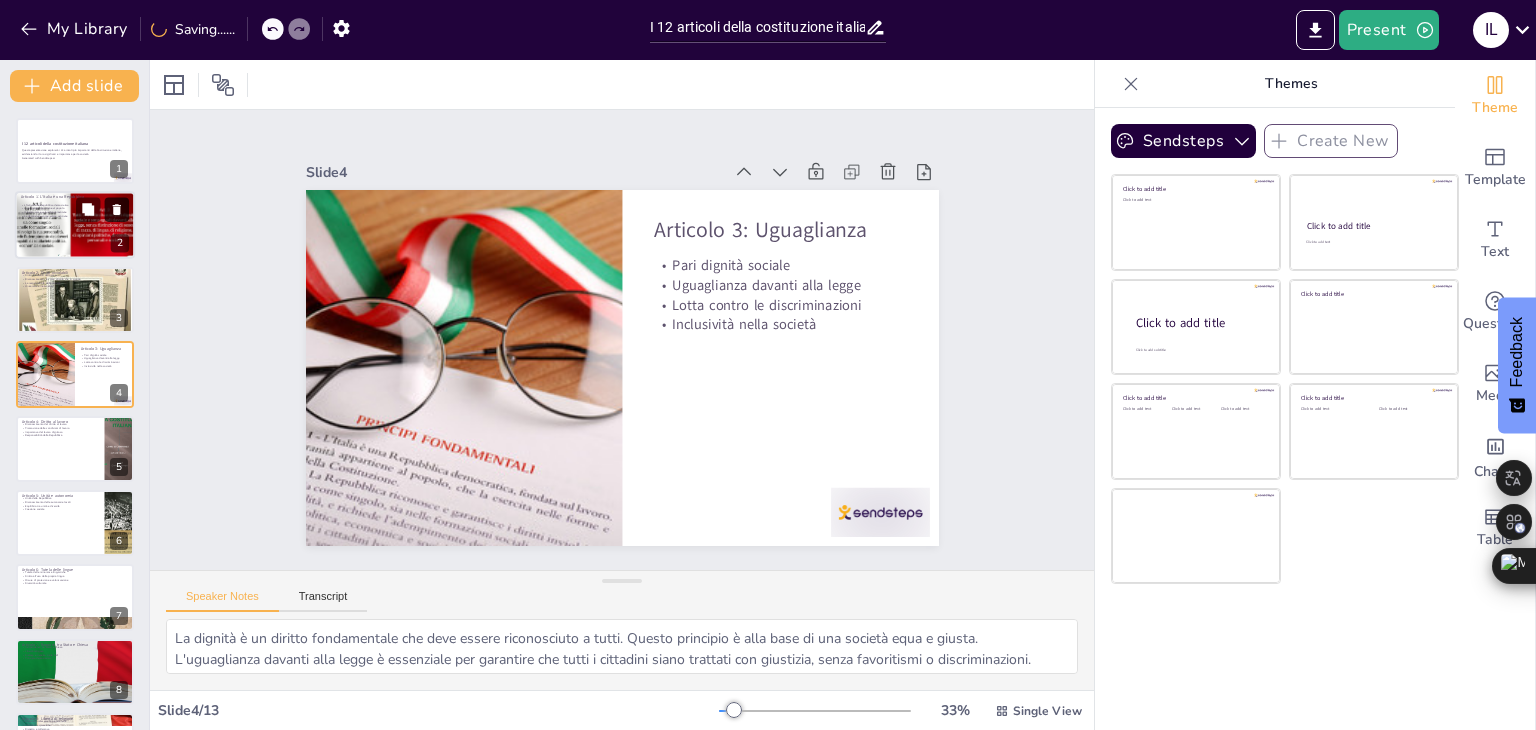 click 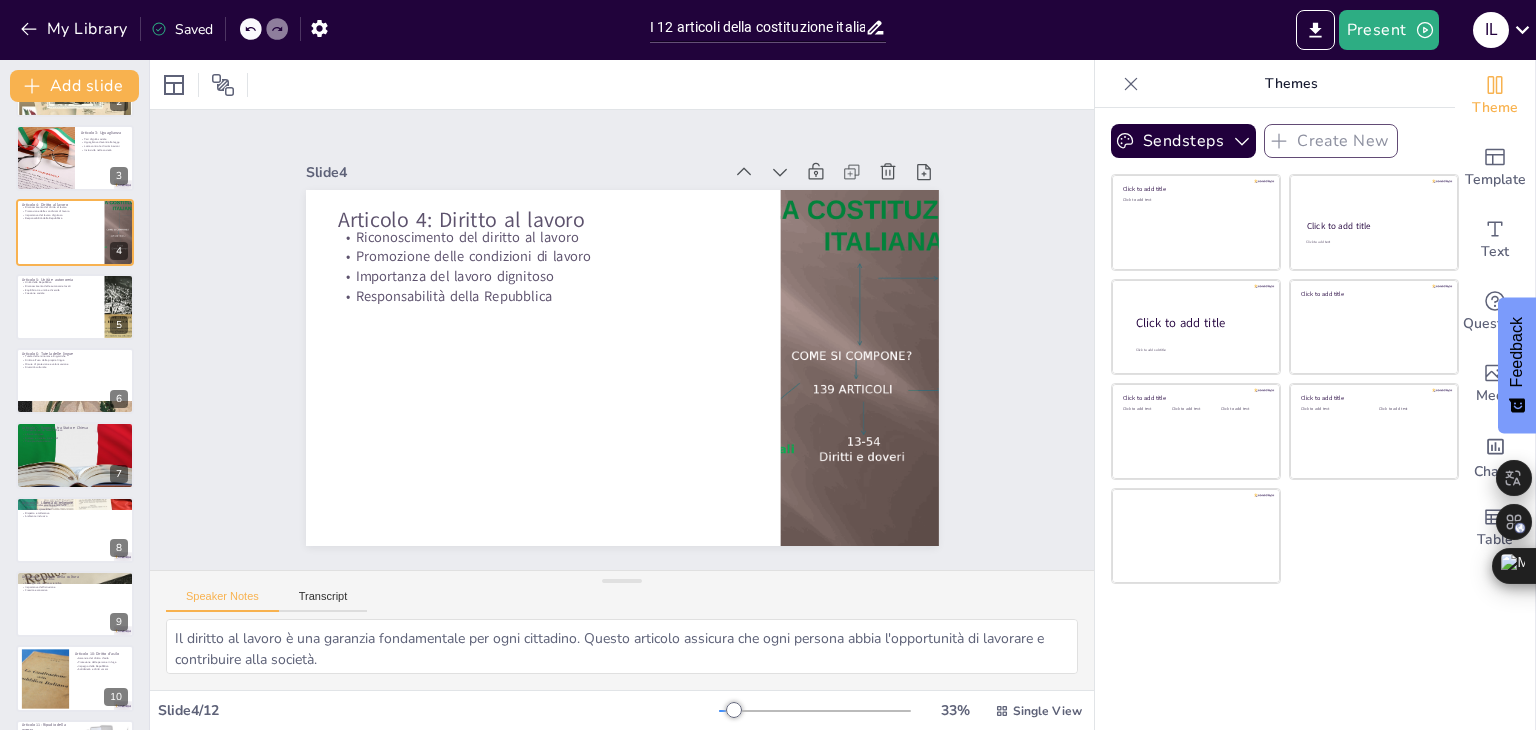 scroll, scrollTop: 0, scrollLeft: 0, axis: both 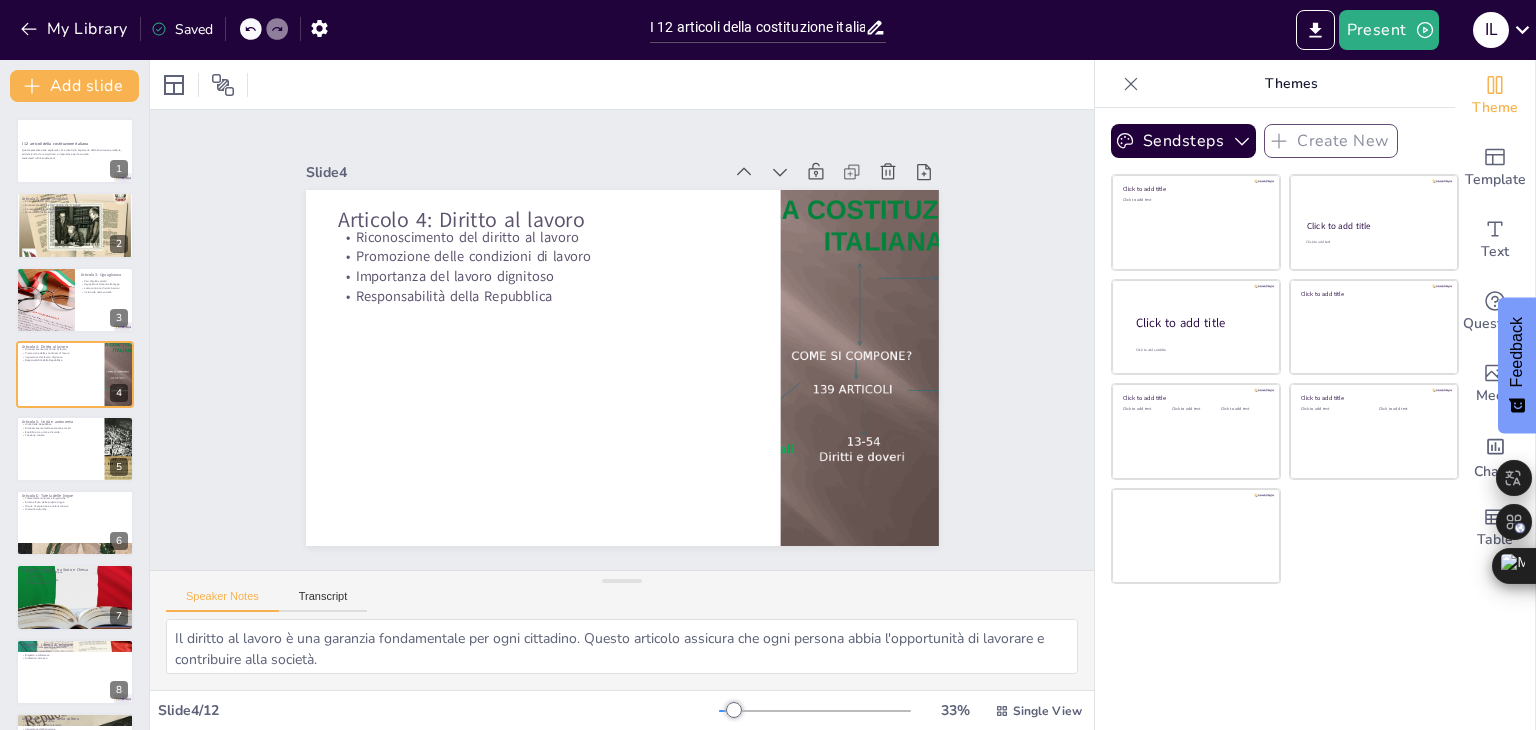 click 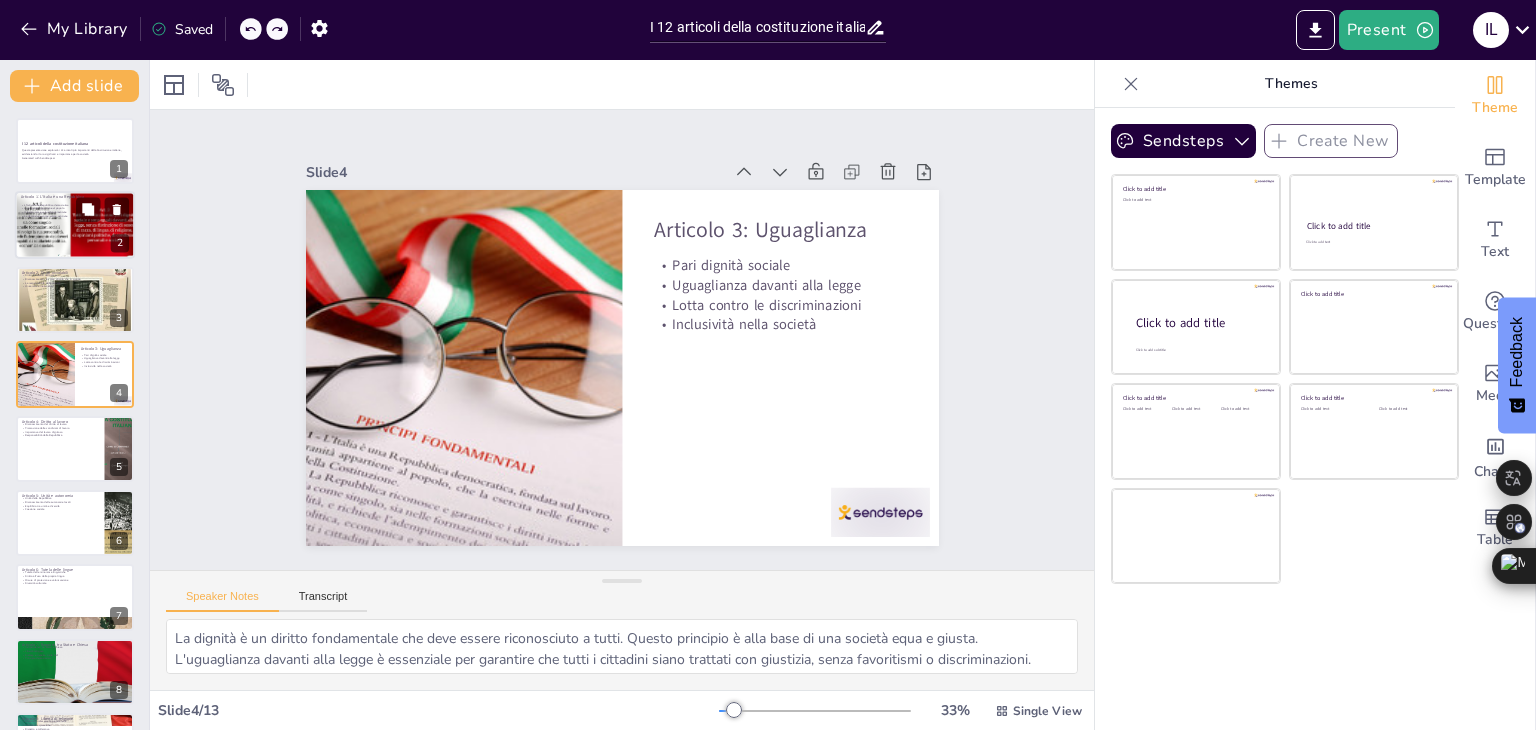 click on "Il lavoro come valore fondamentale" at bounding box center (75, 213) 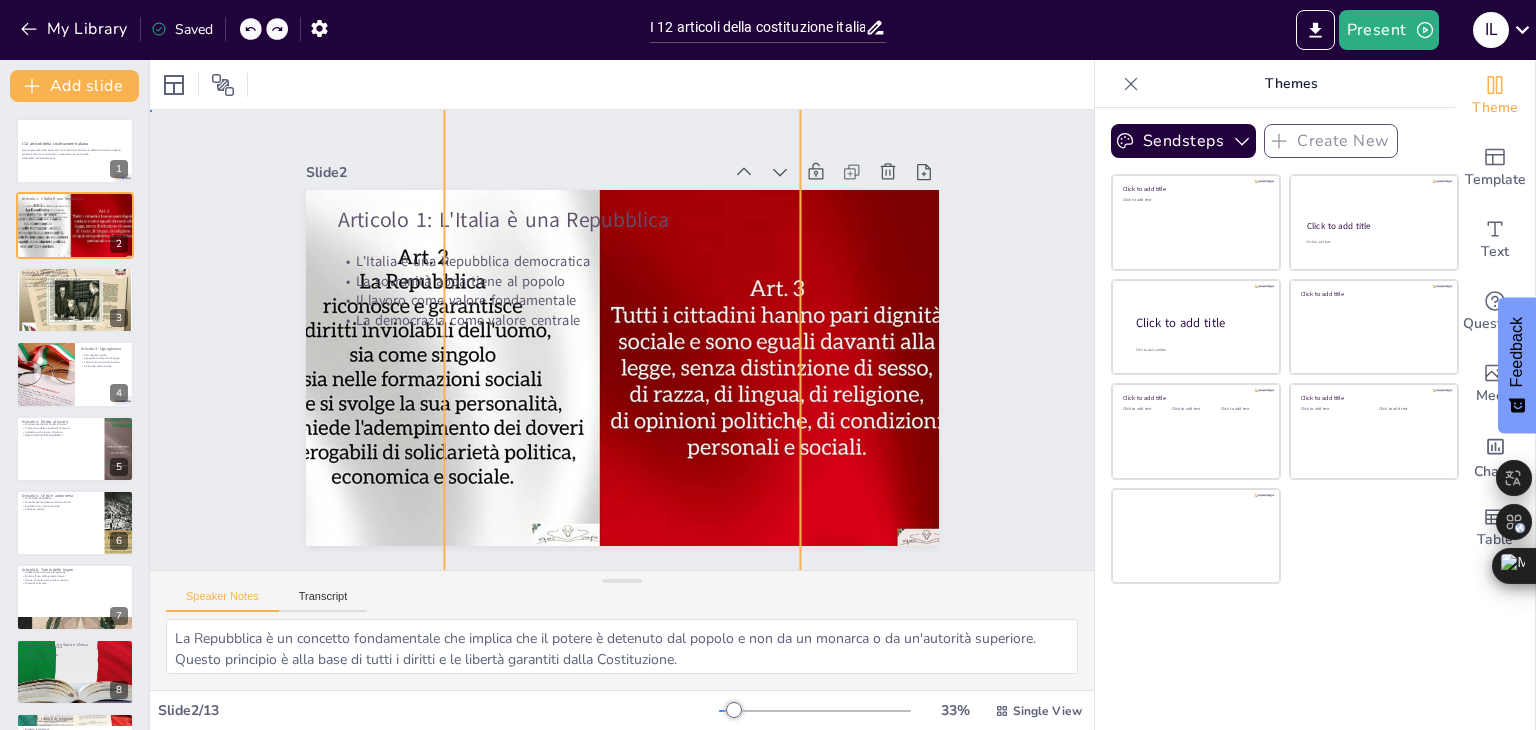 click at bounding box center [438, 241] 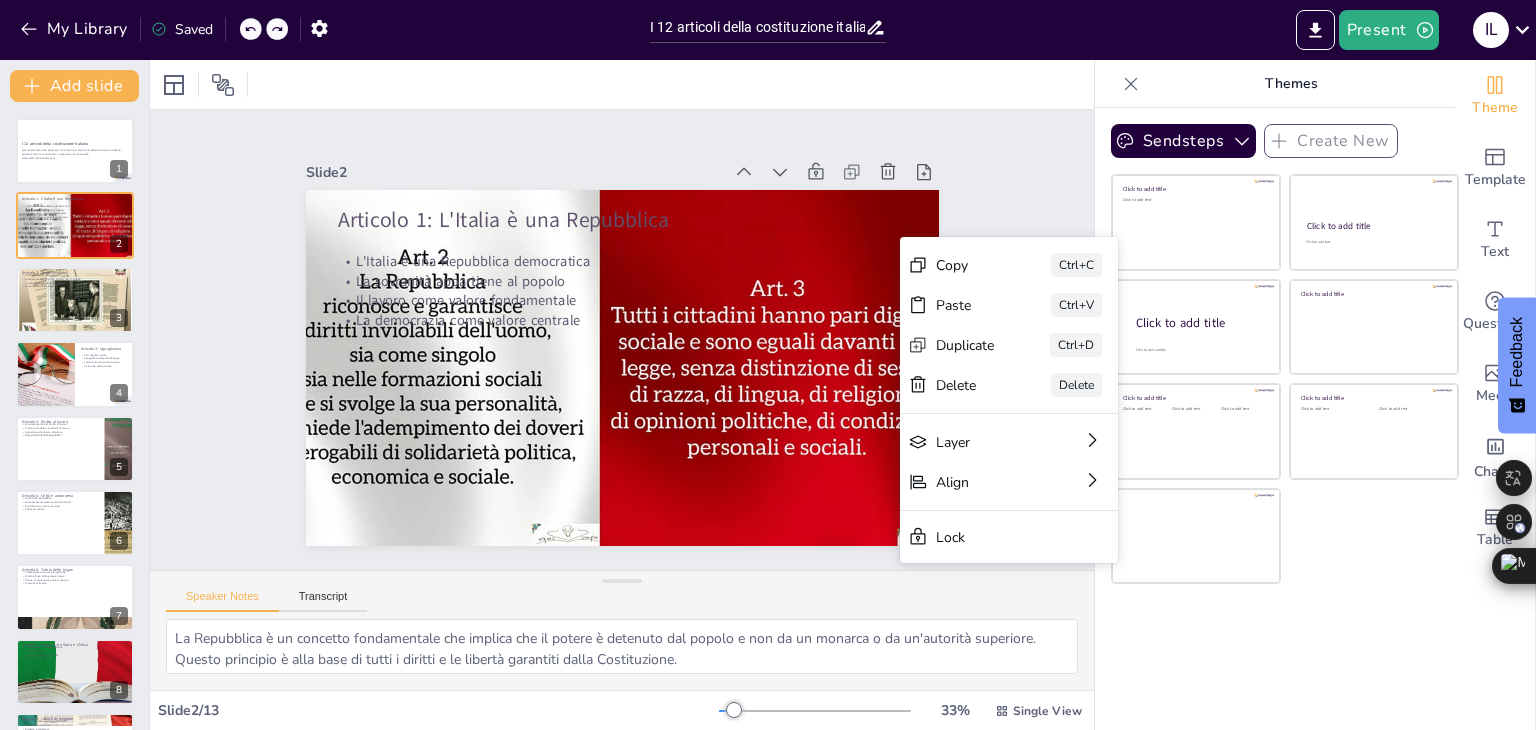 drag, startPoint x: 908, startPoint y: 240, endPoint x: 924, endPoint y: 241, distance: 16.03122 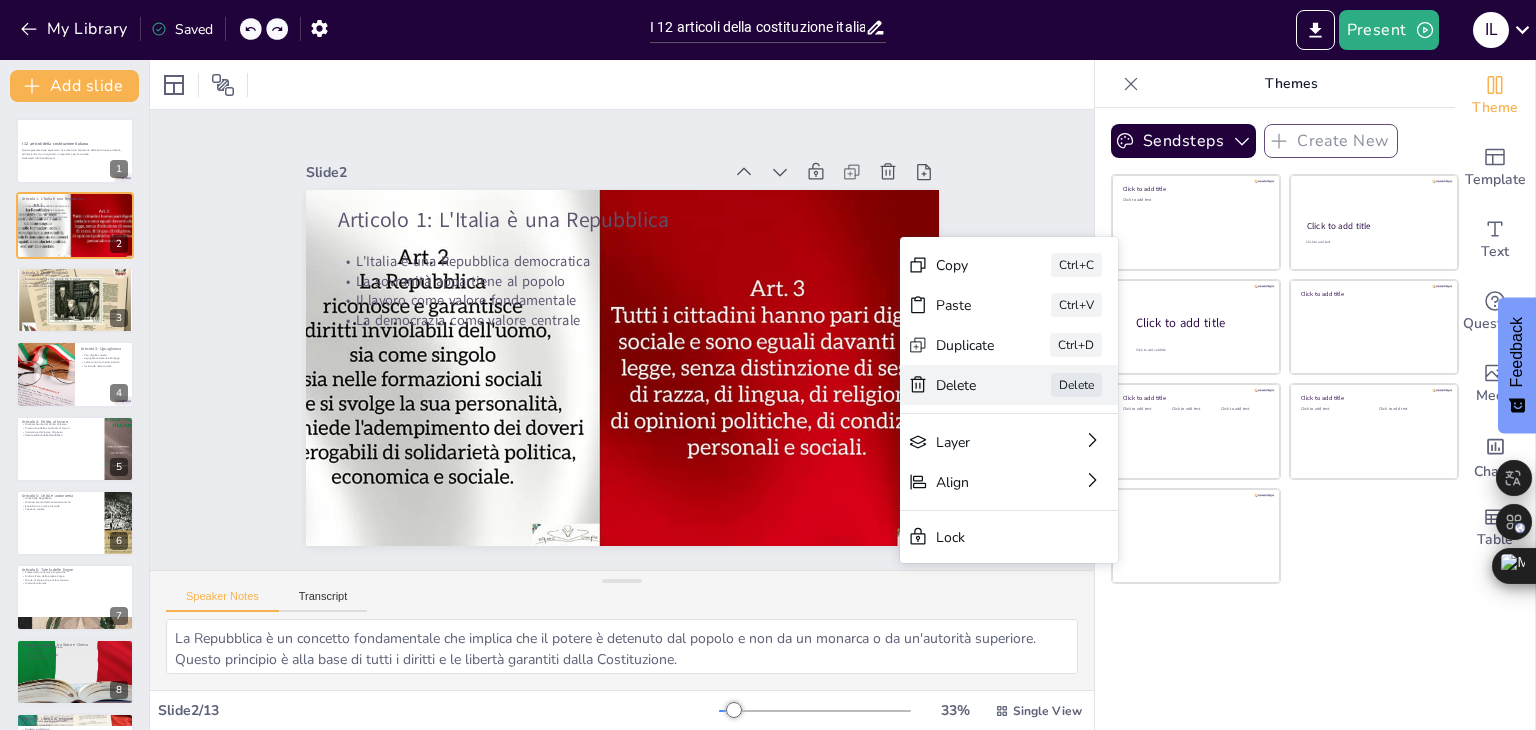 click on "Delete" at bounding box center [1096, 545] 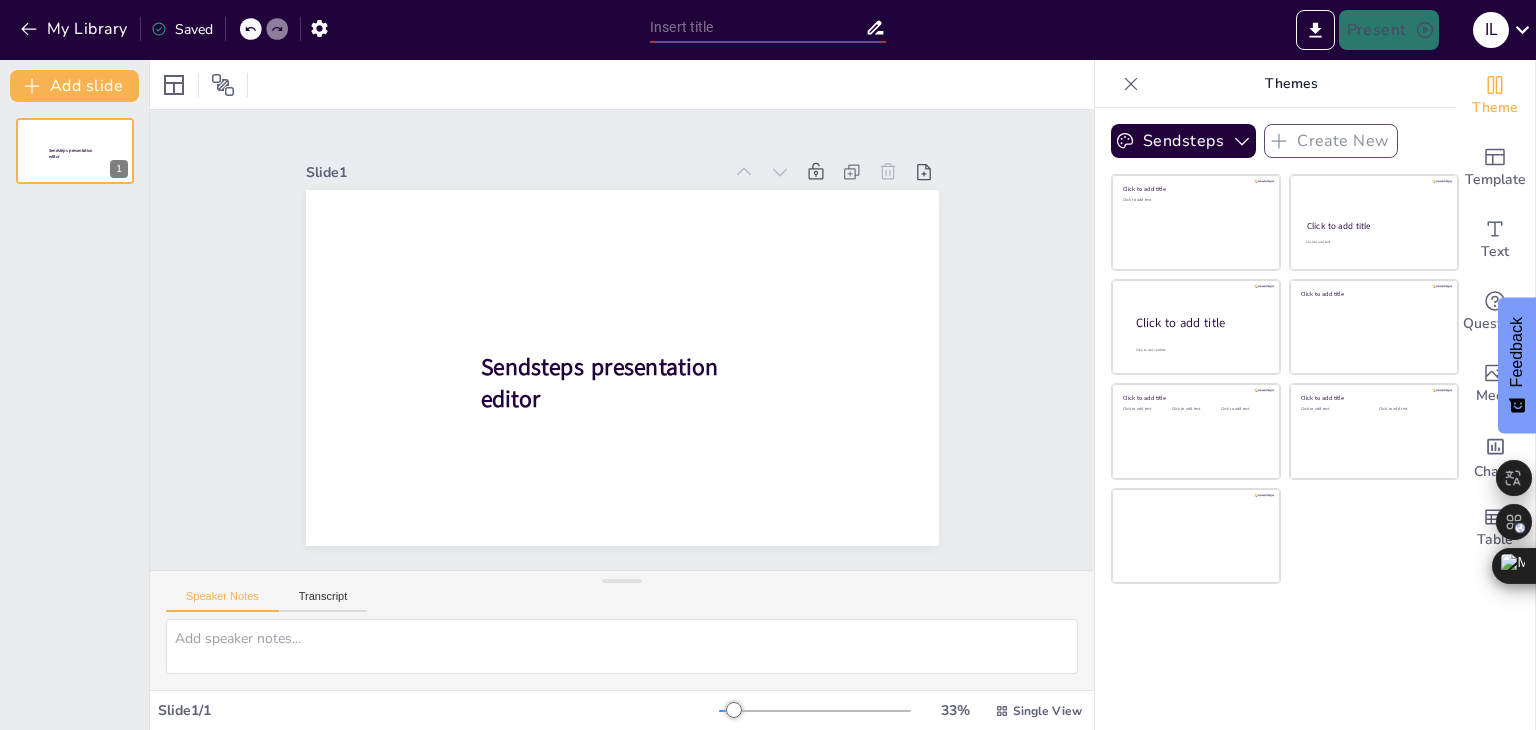 type on "I 12 articoli della costituzione italiana" 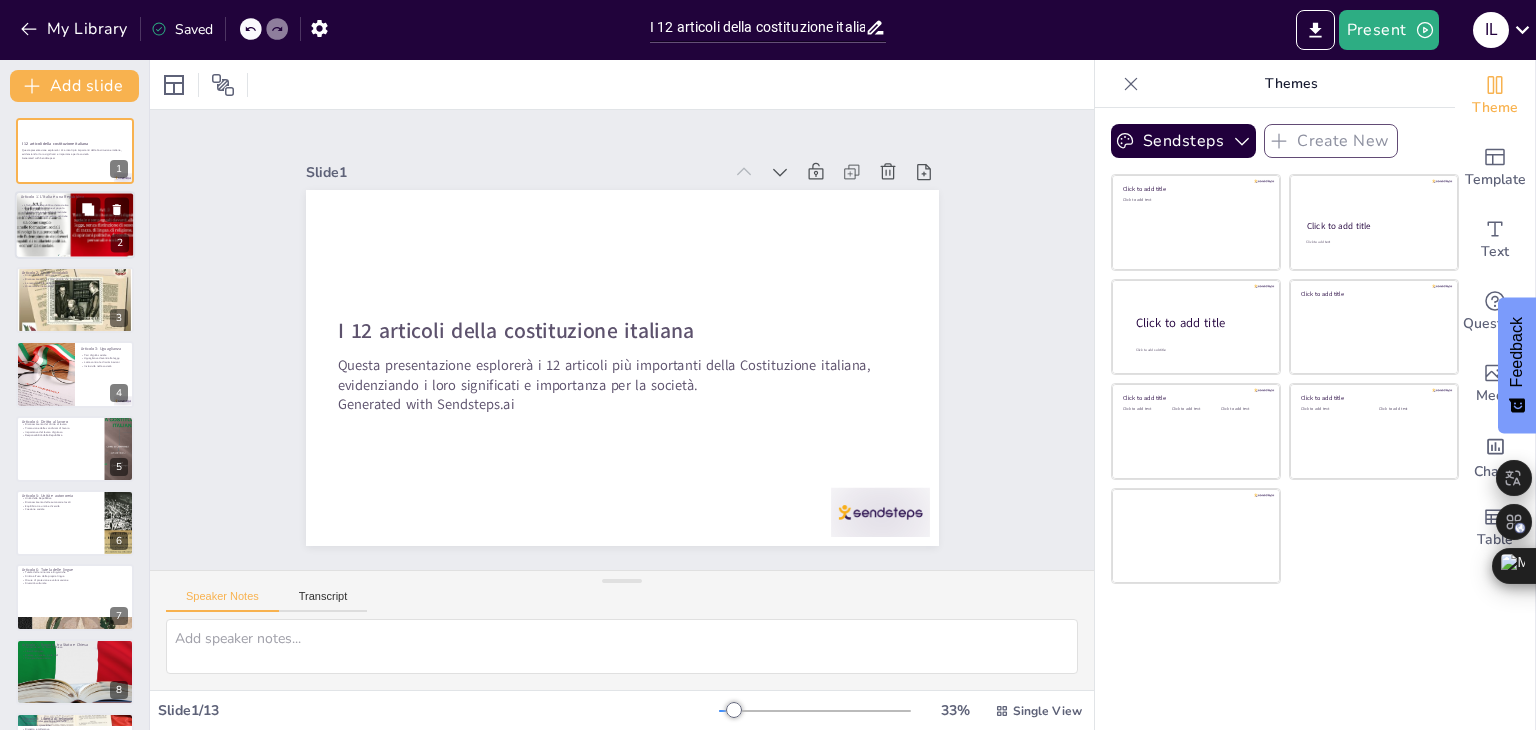click at bounding box center (35, 226) 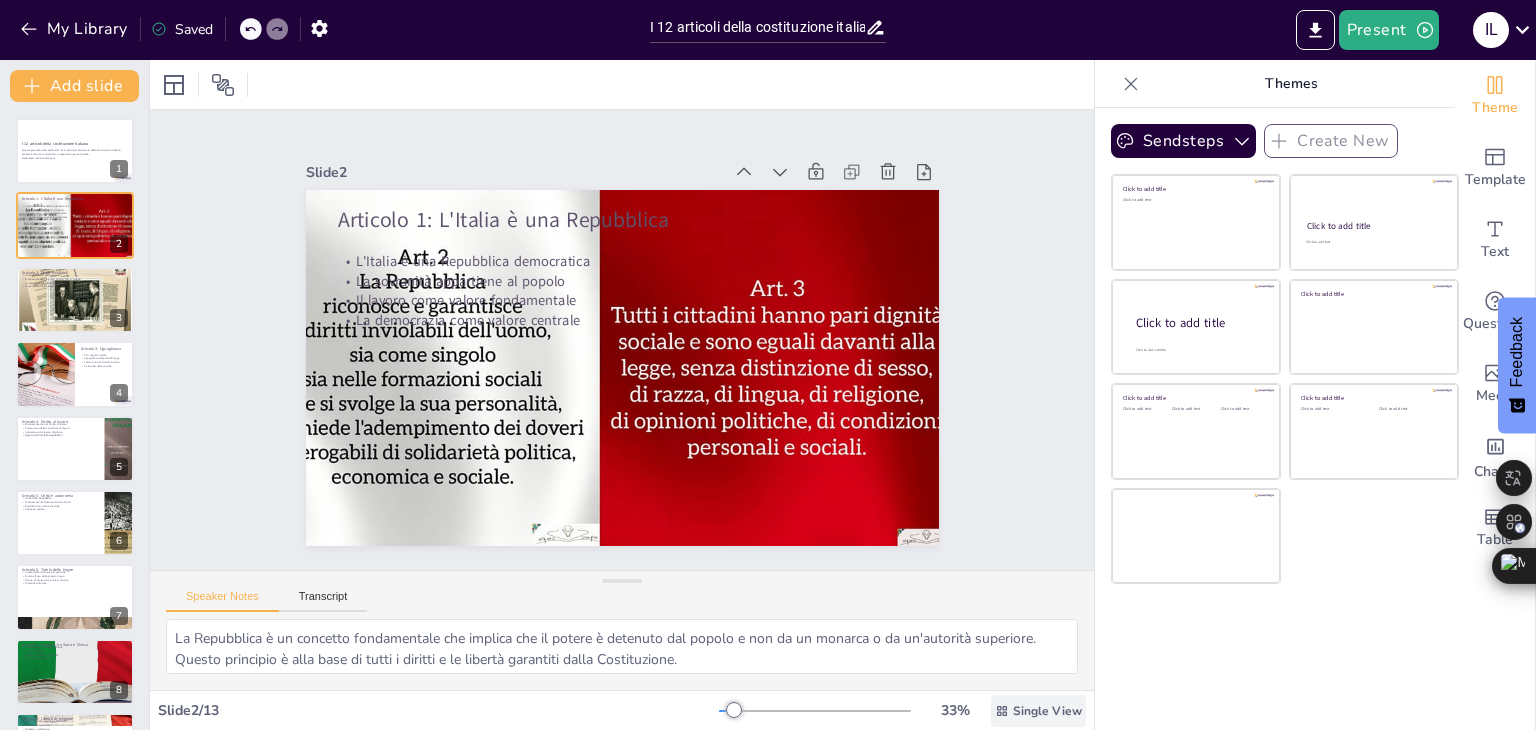 click on "Single View" at bounding box center (1047, 711) 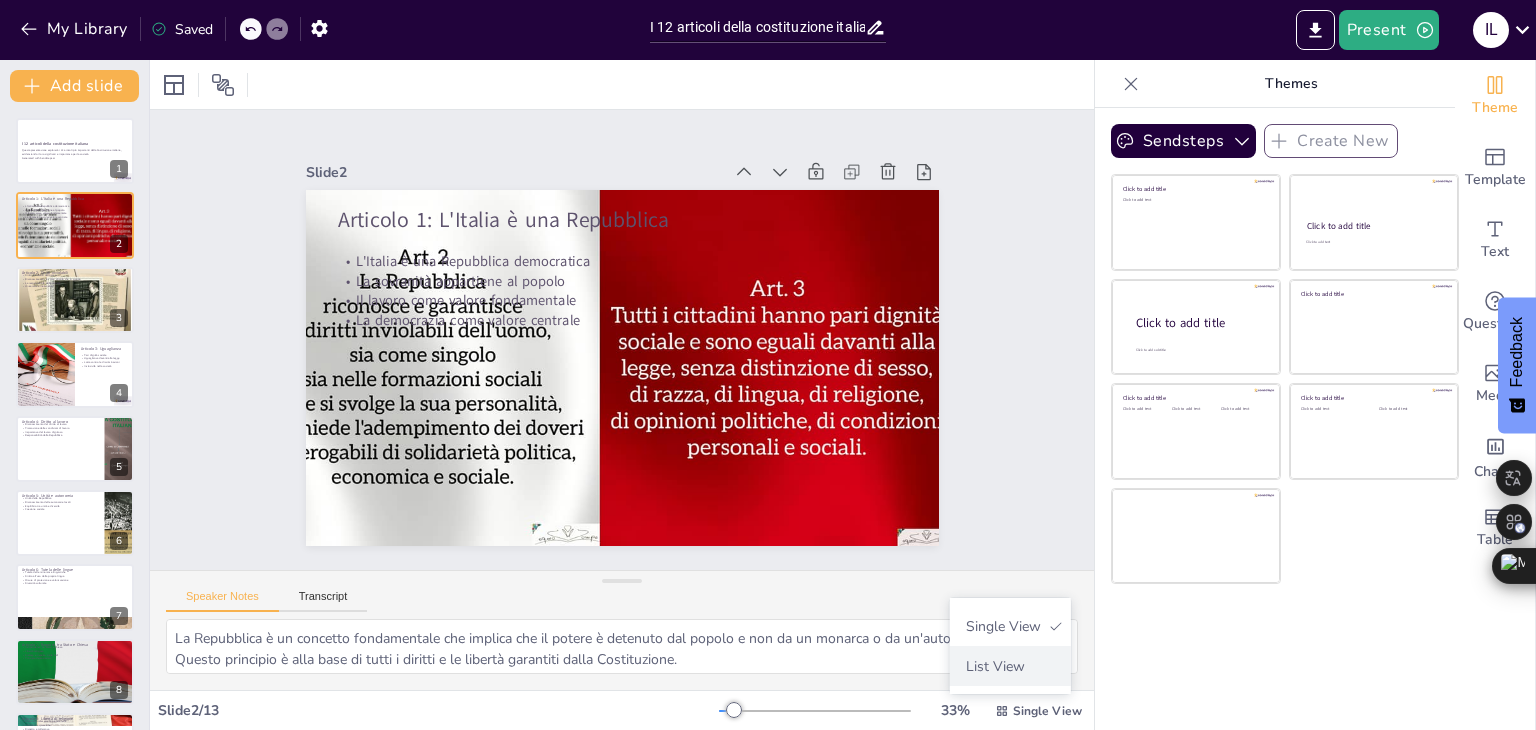 click on "List View" at bounding box center (1010, 666) 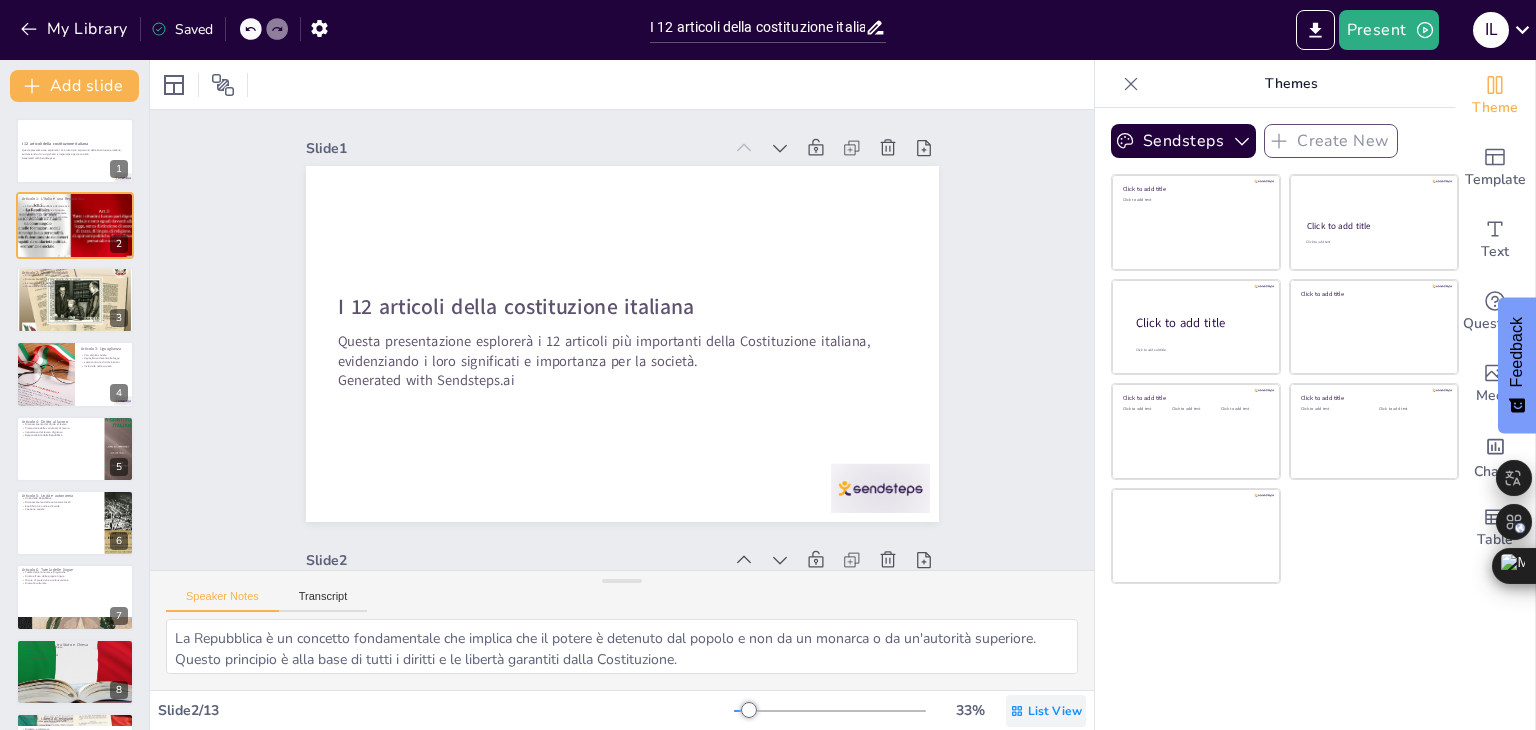click on "List View" at bounding box center (1055, 711) 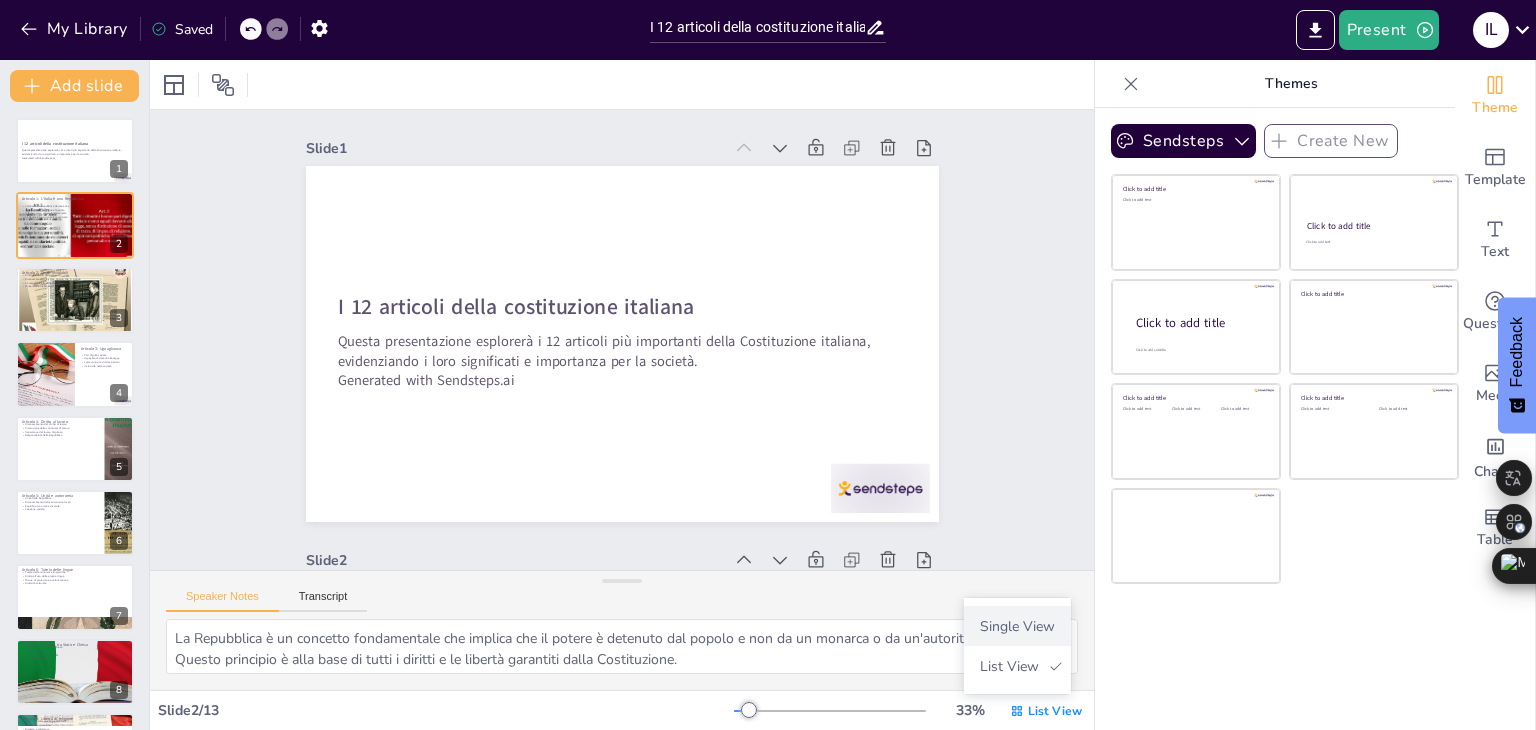 click on "Single View" at bounding box center (1017, 626) 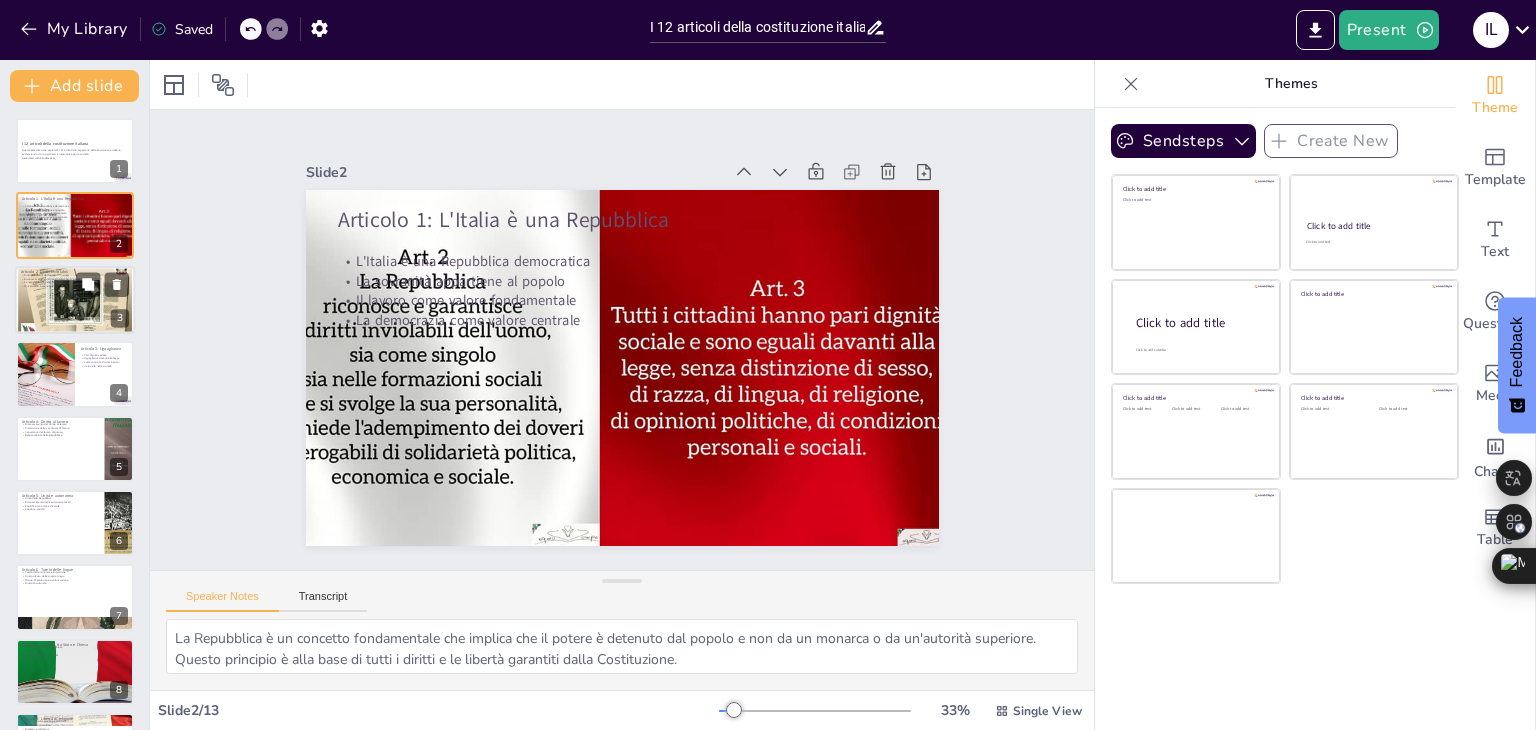 click at bounding box center [75, 299] 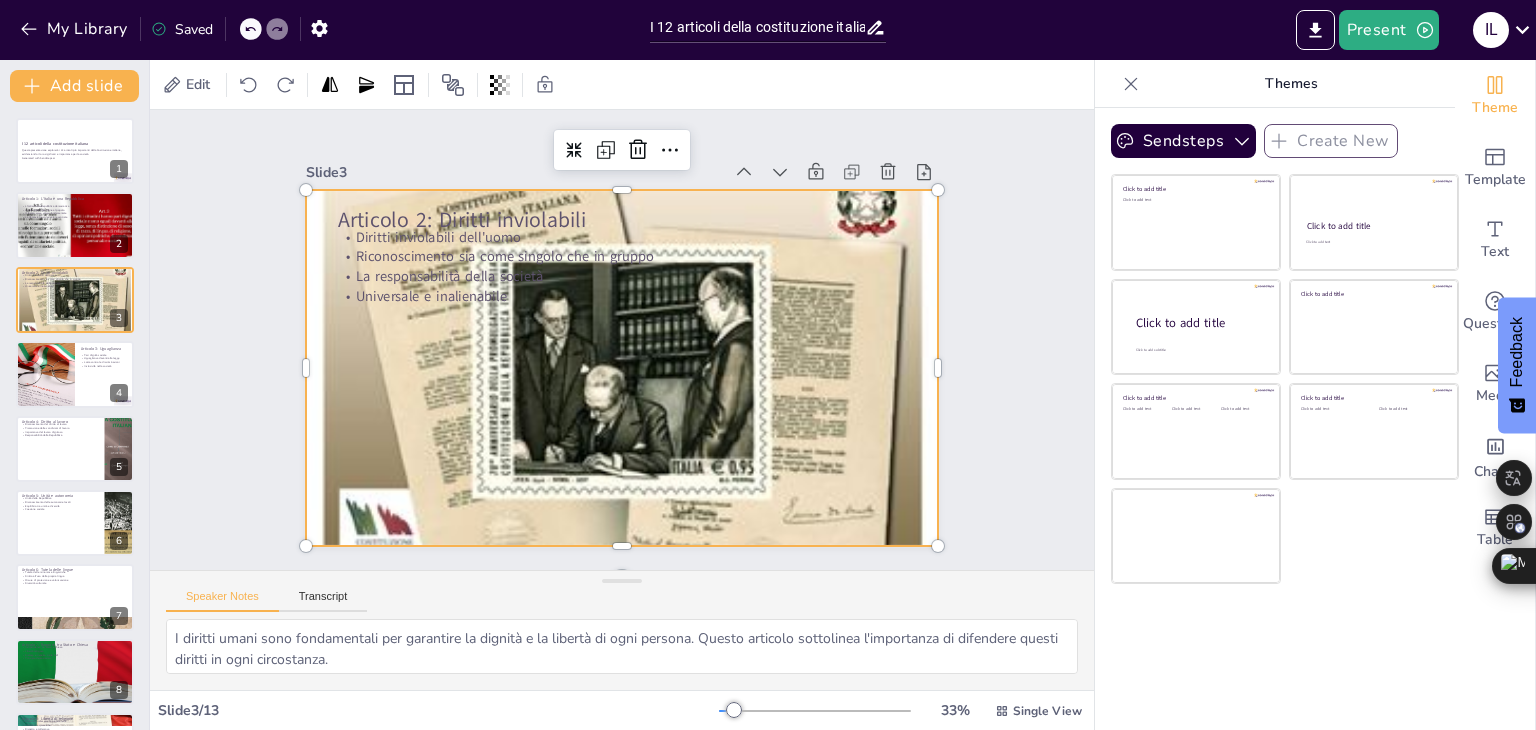 click at bounding box center (622, 368) 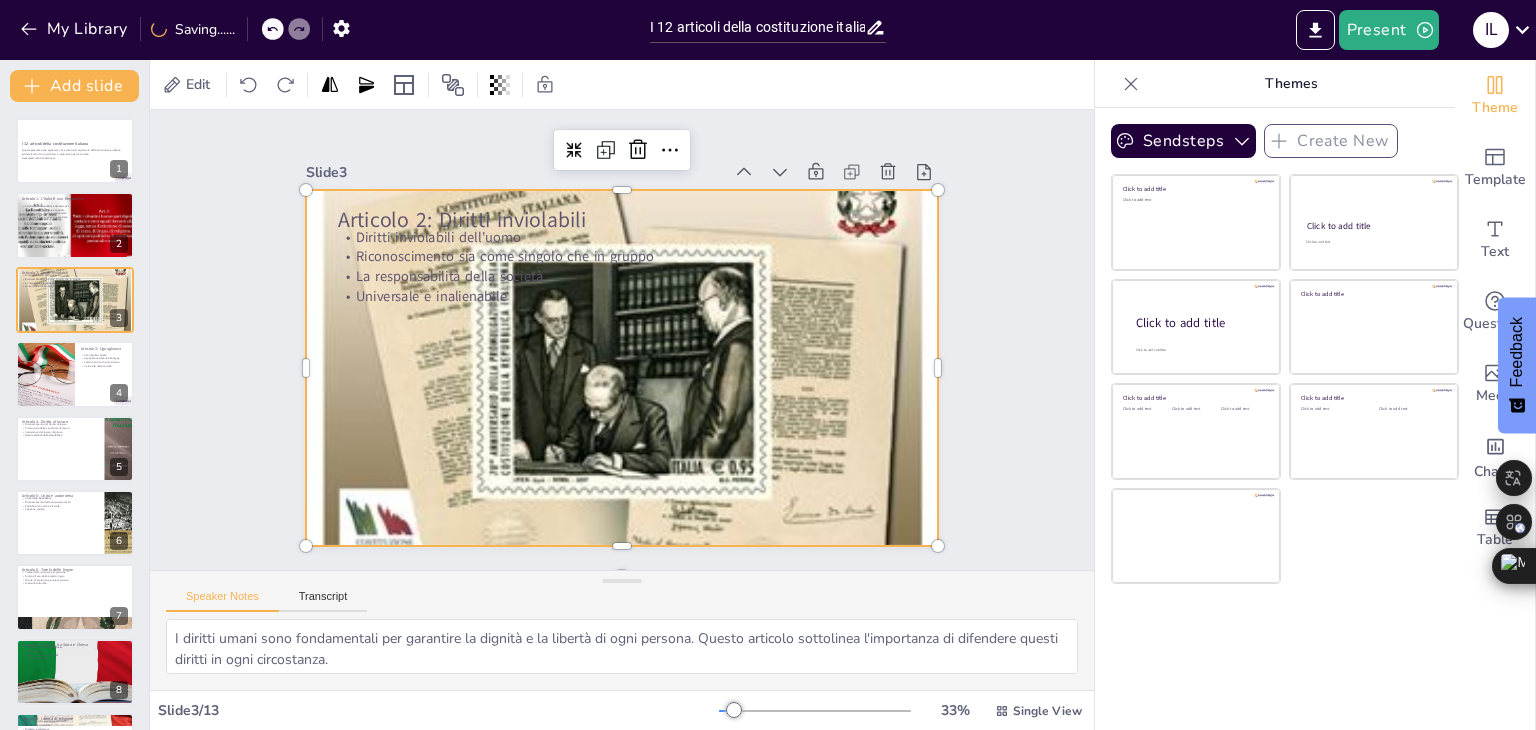 click at bounding box center [622, 368] 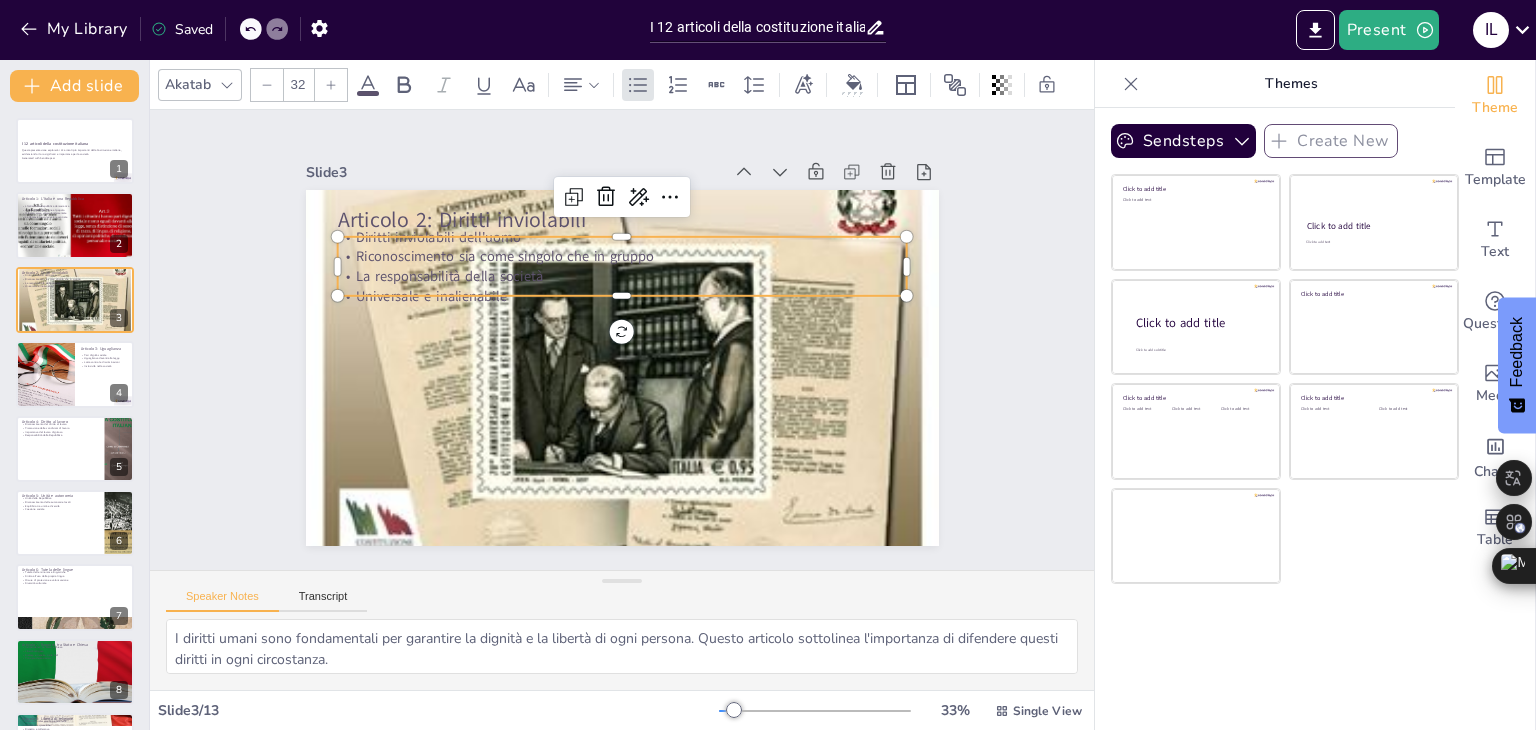 click on "La responsabilità della società" at bounding box center (622, 276) 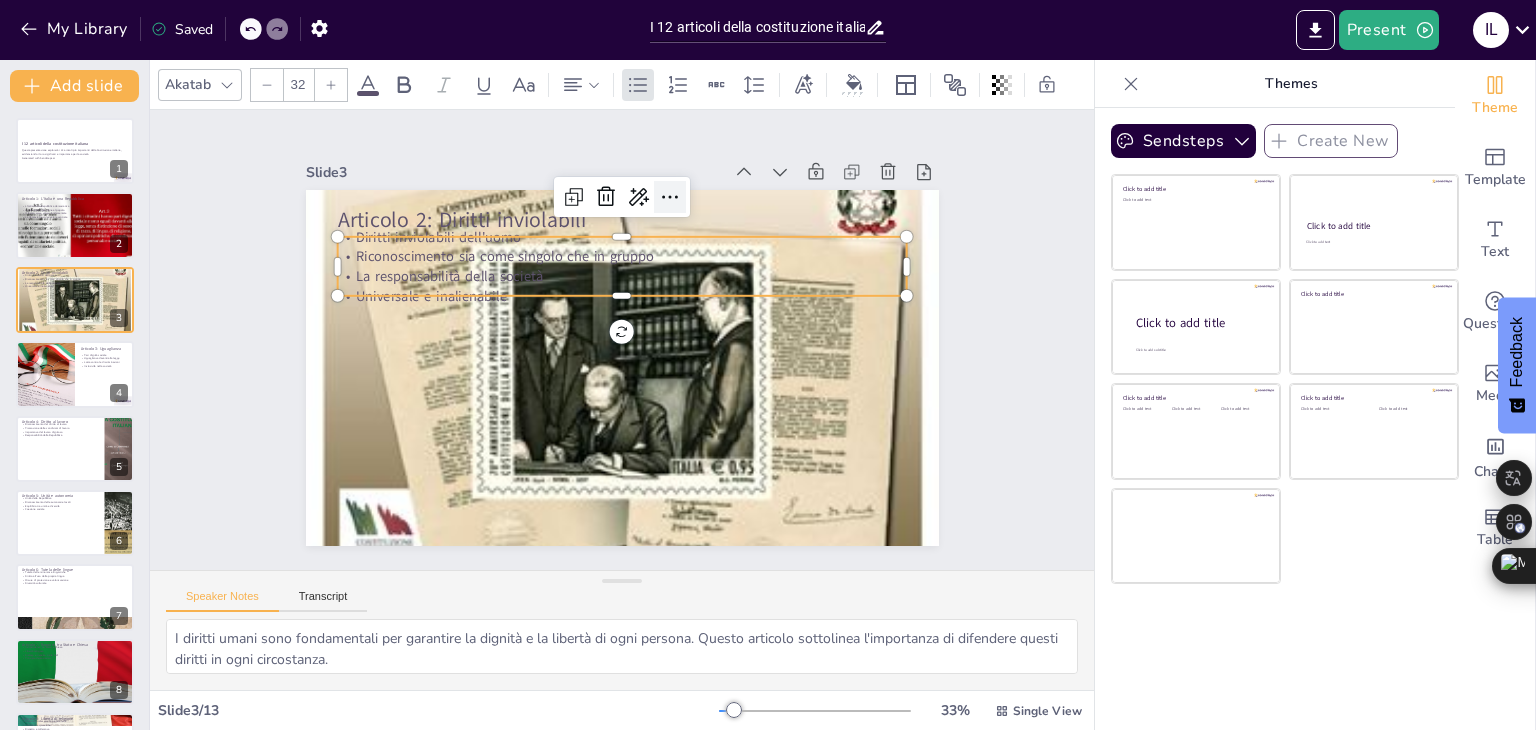 click 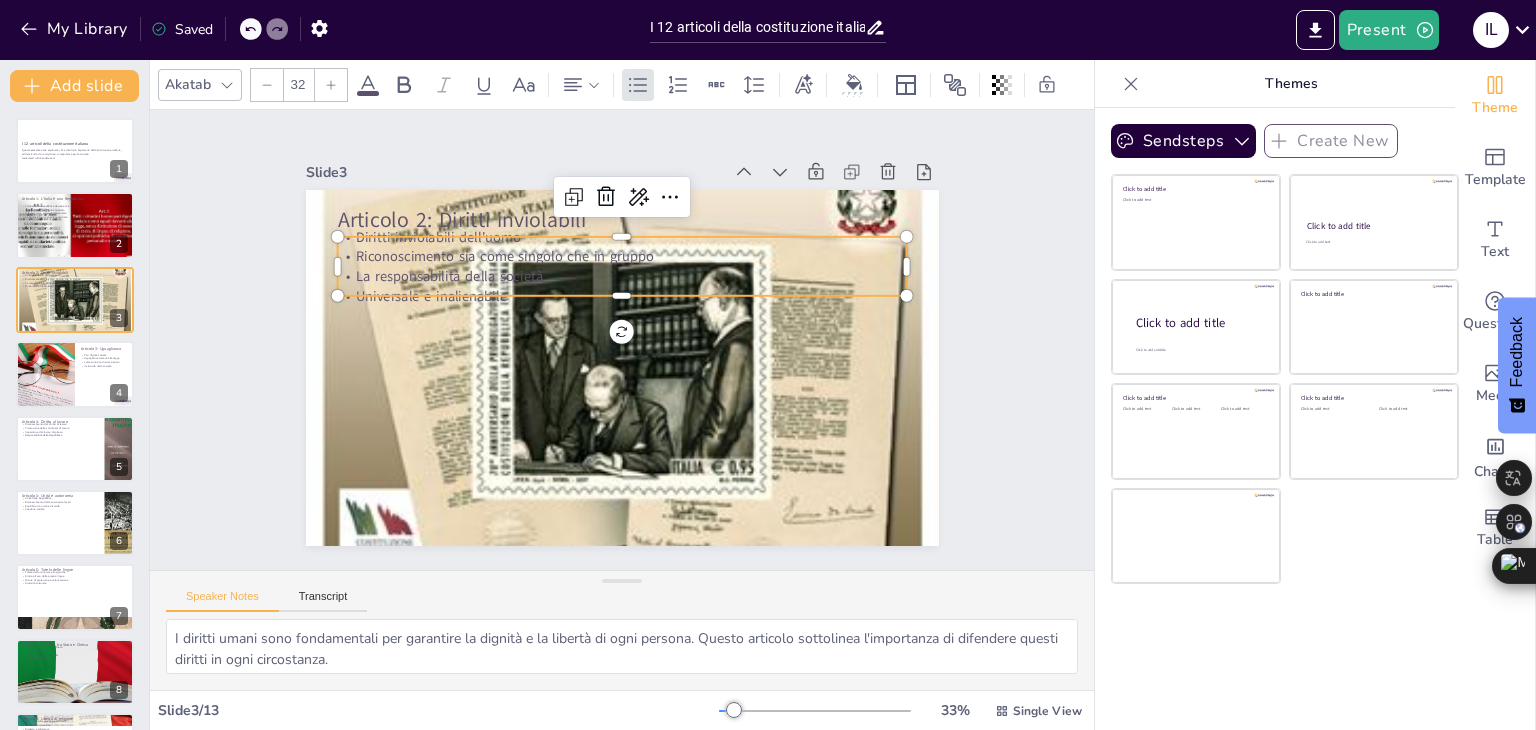 click on "Diritti inviolabili dell'uomo" at bounding box center [622, 237] 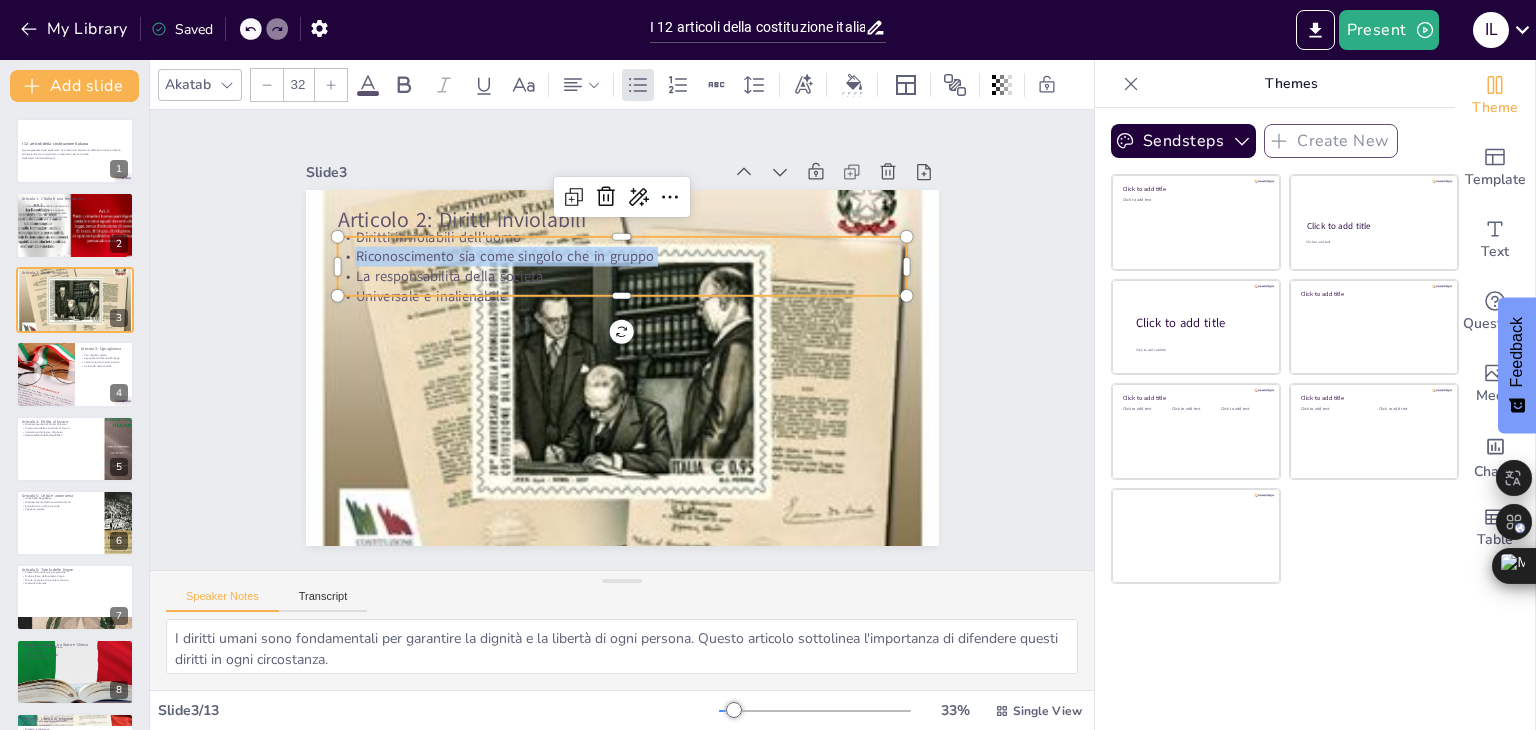 click on "Riconoscimento sia come singolo che in gruppo" at bounding box center [622, 257] 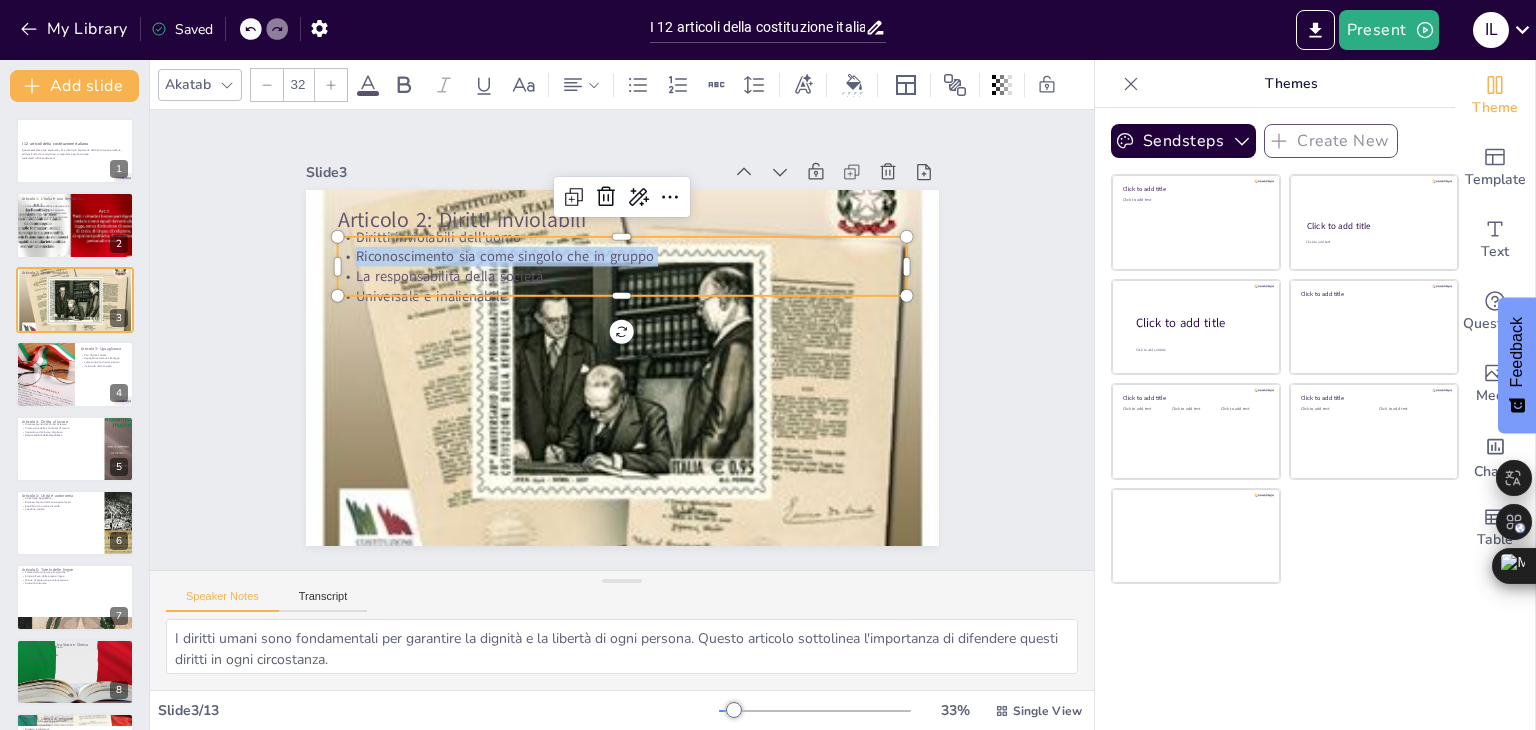 click on "Riconoscimento sia come singolo che in gruppo" at bounding box center [622, 257] 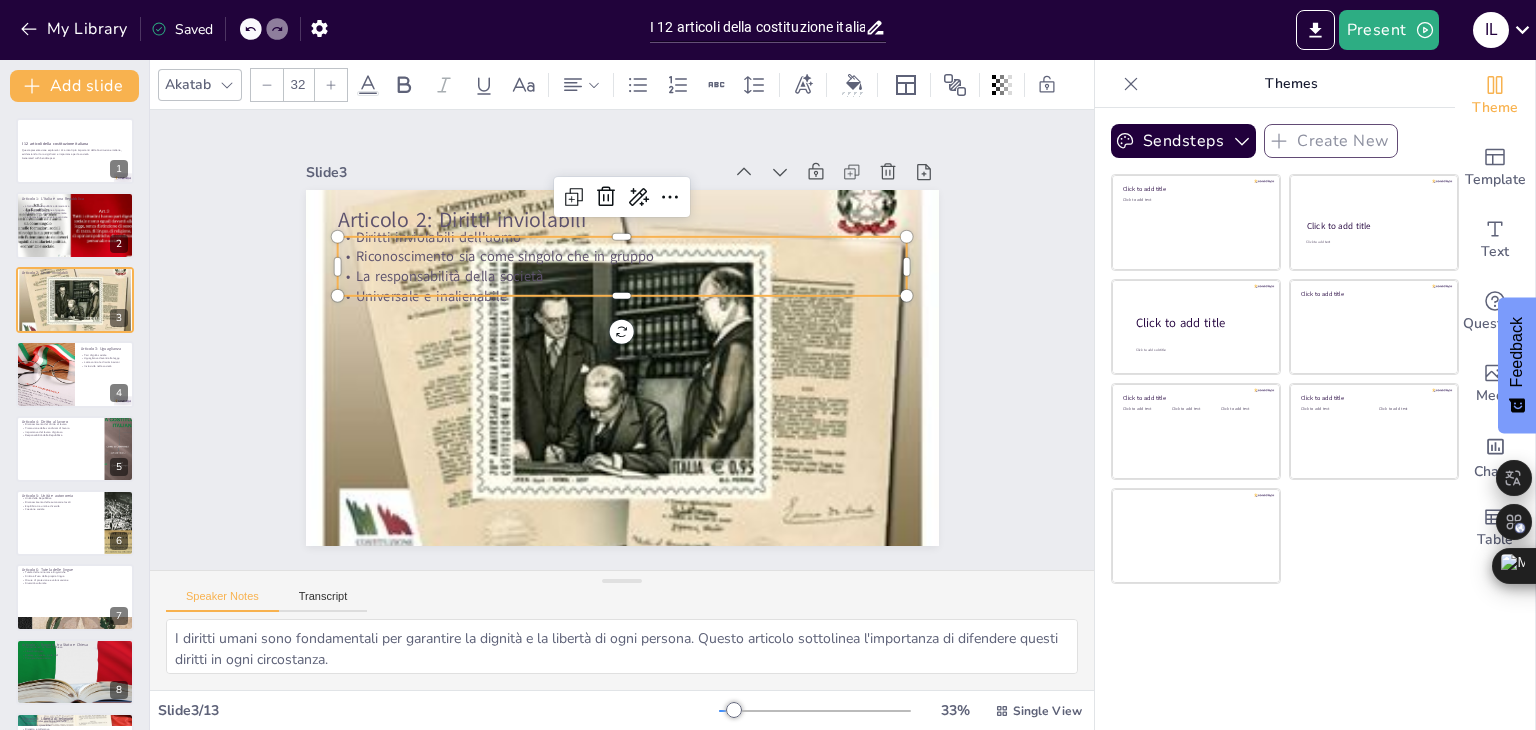 click 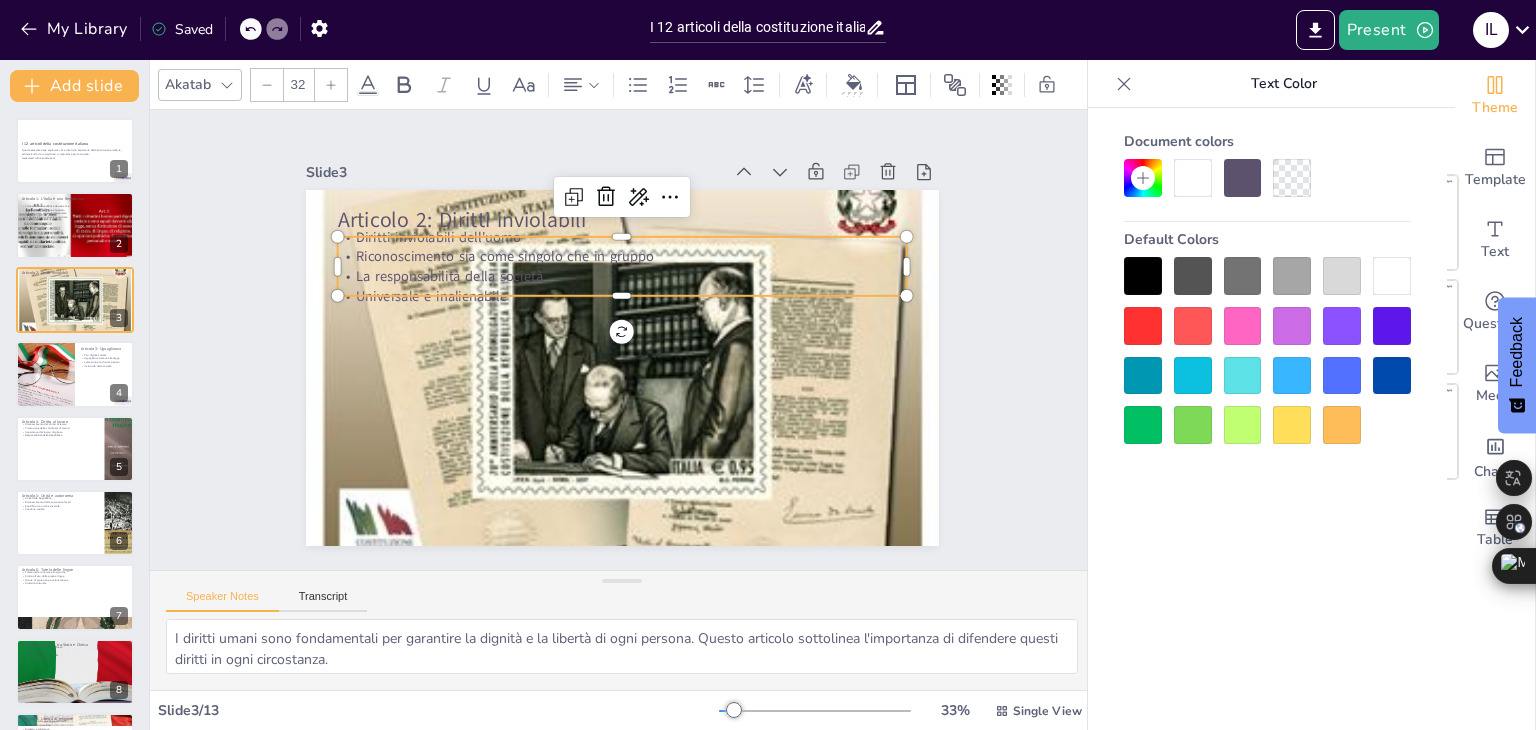 click at bounding box center (1143, 276) 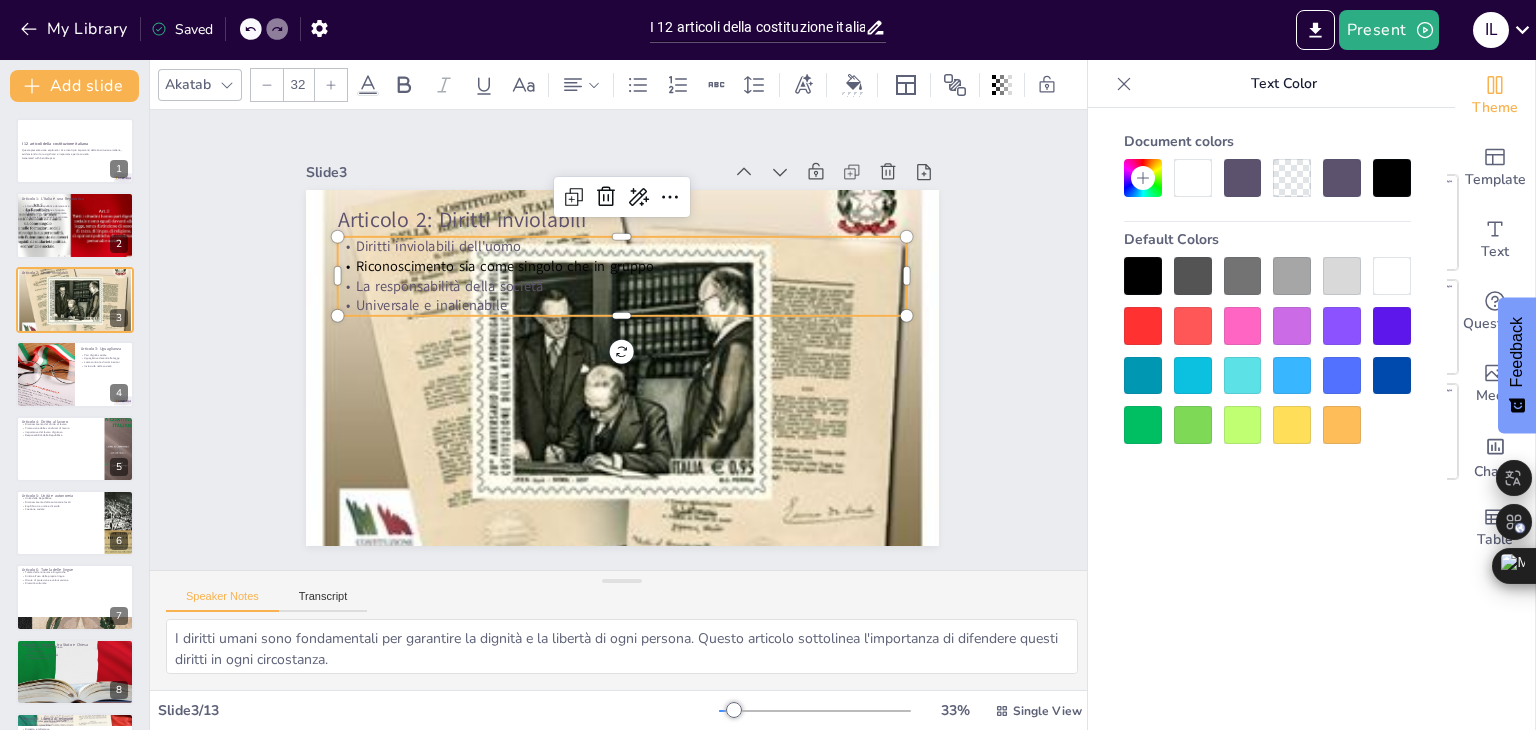 click on "Universale e inalienabile" at bounding box center [622, 306] 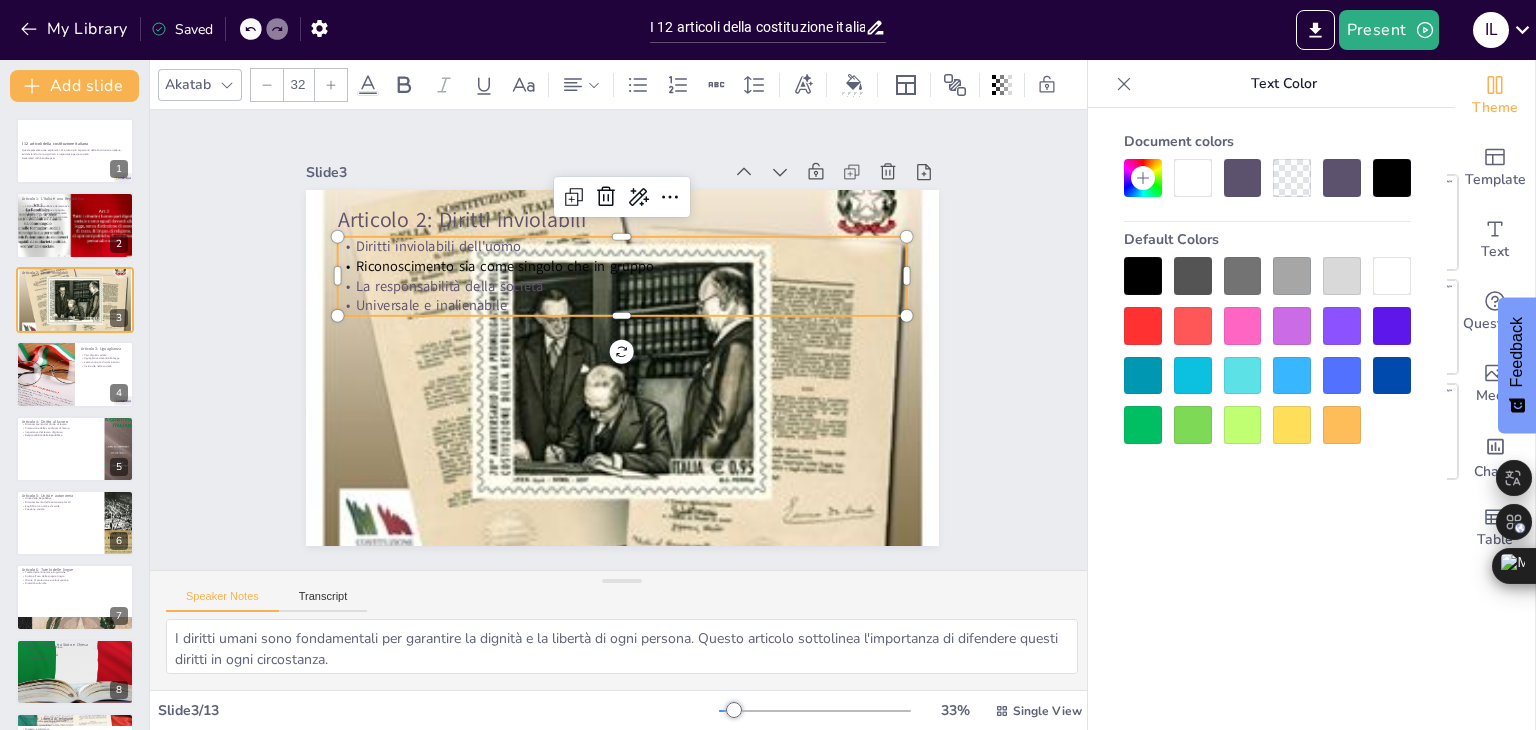 click on "La responsabilità della società" at bounding box center [622, 286] 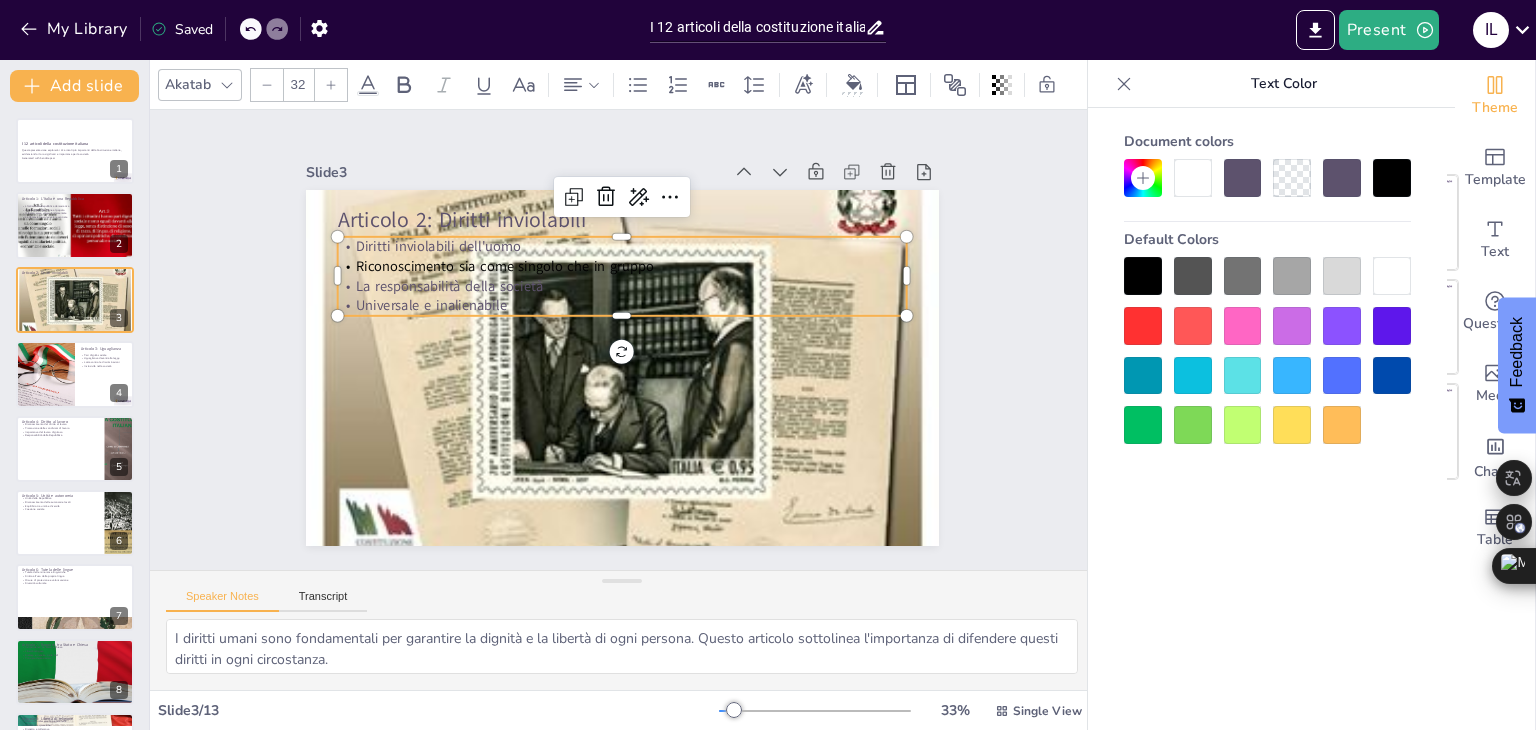 click 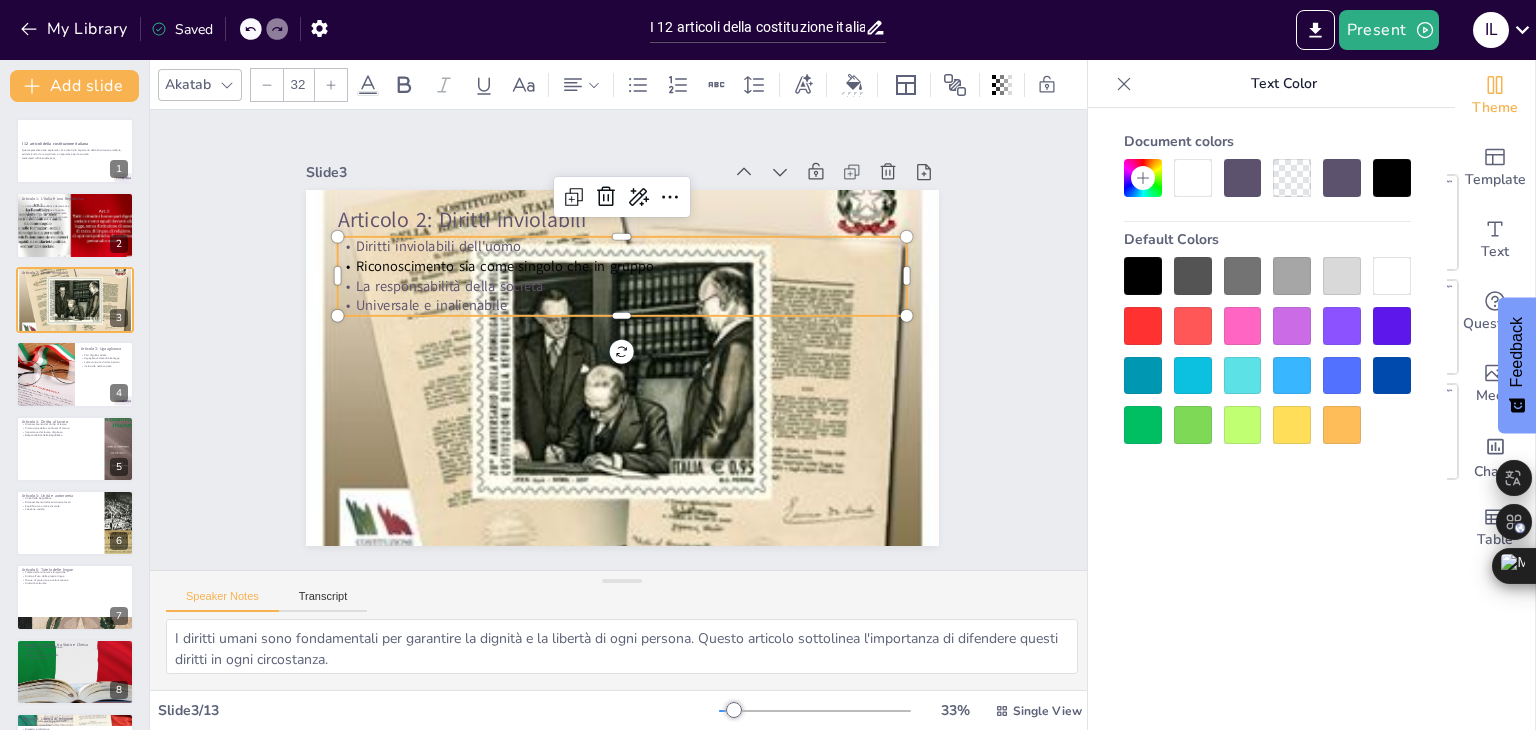 click 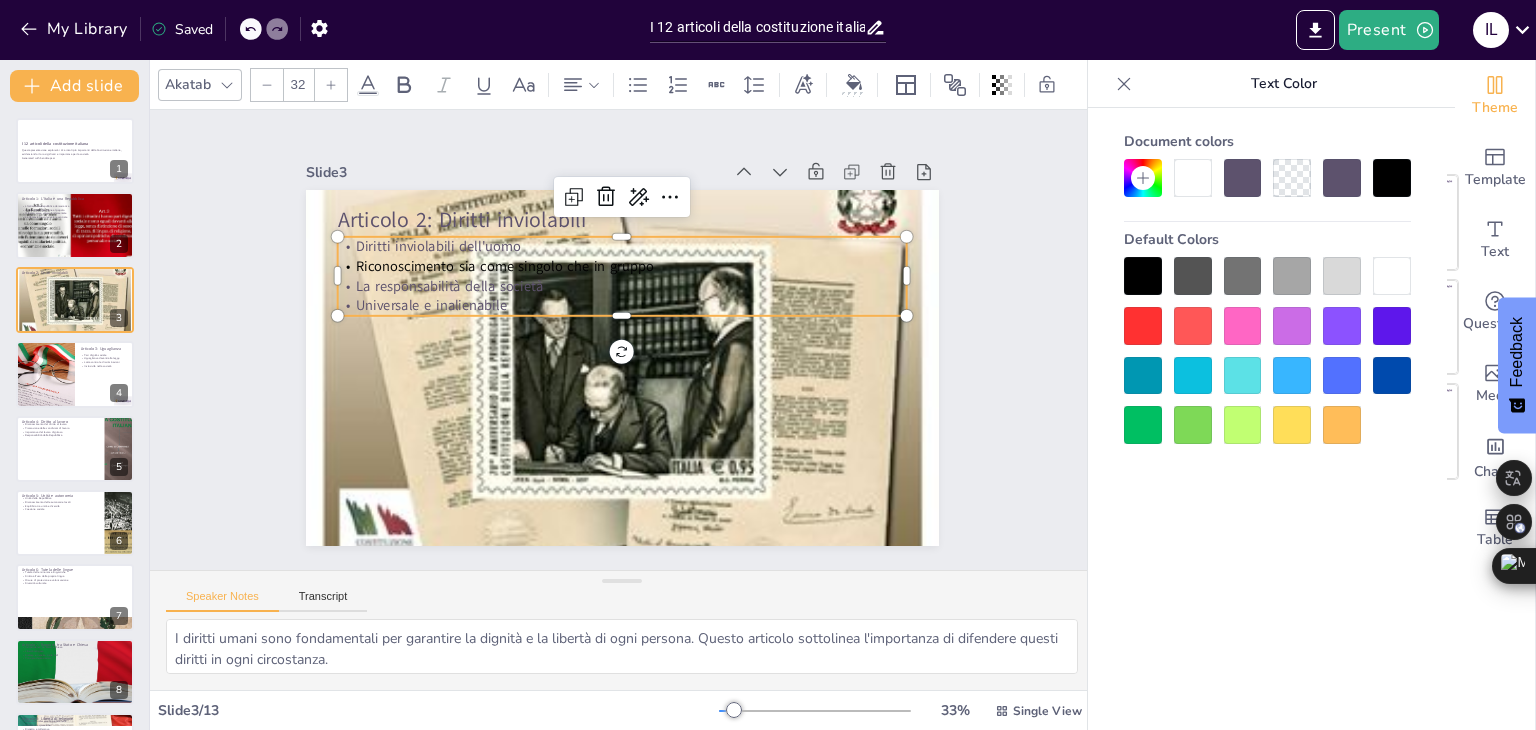 click at bounding box center [1143, 276] 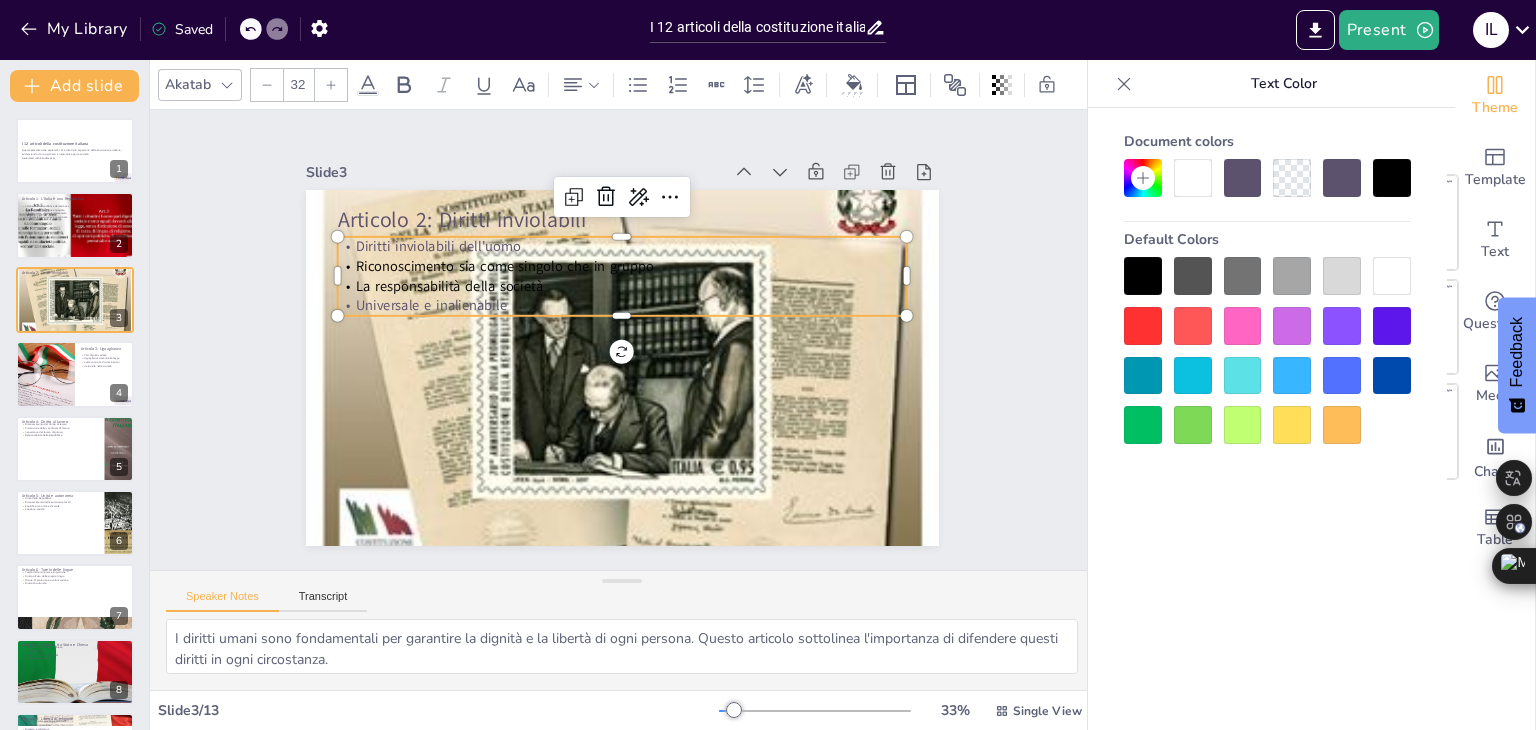 click on "Universale e inalienabile" at bounding box center [622, 306] 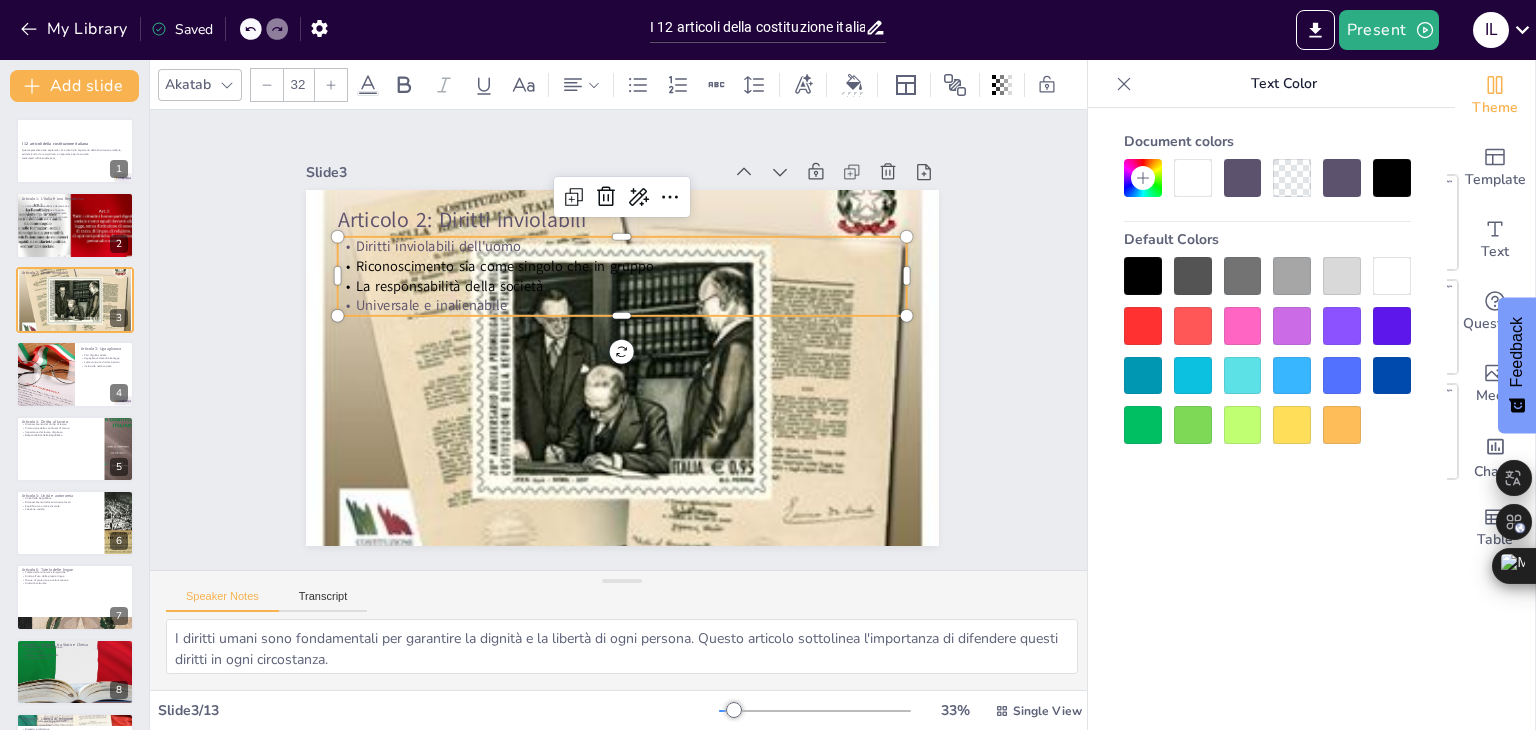 click at bounding box center (1143, 276) 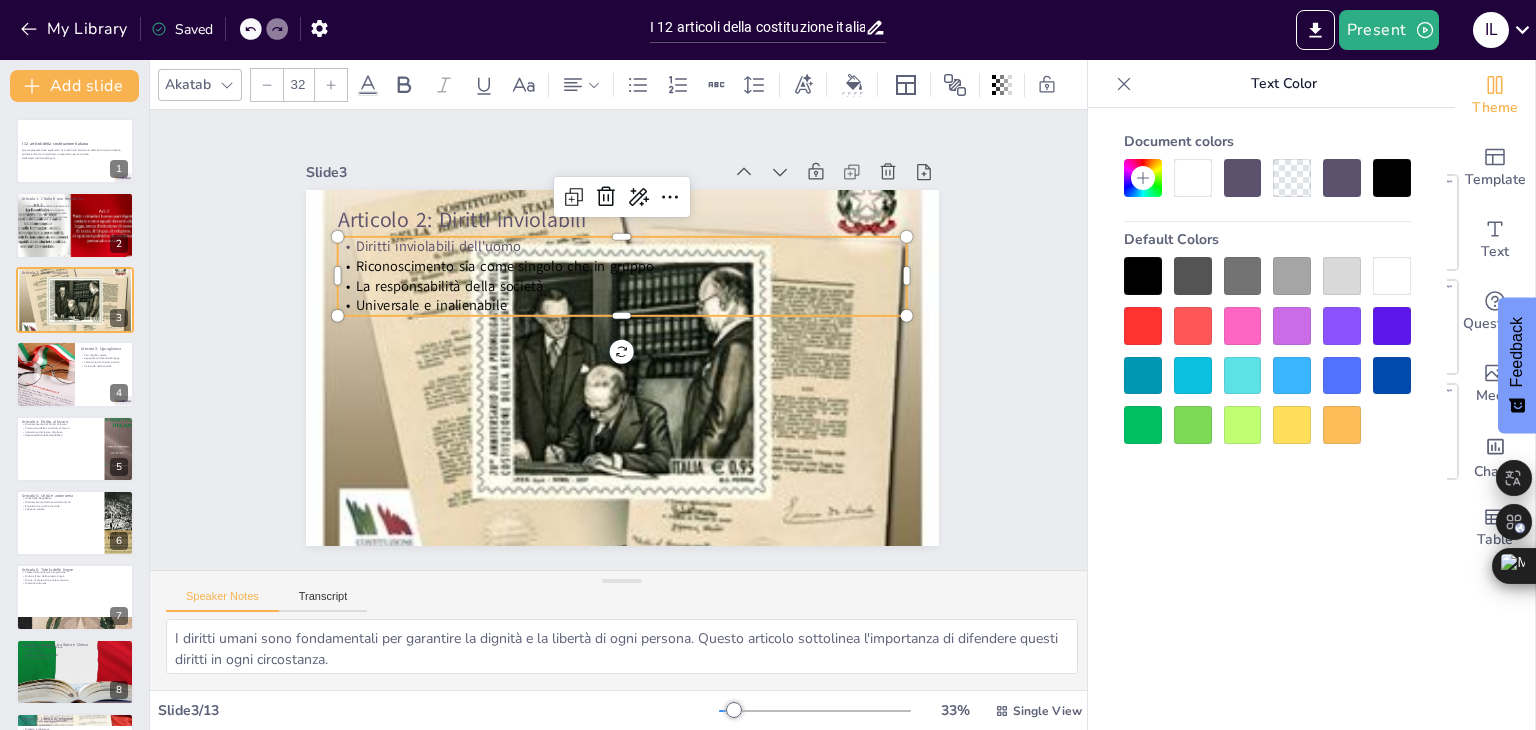 click on "Diritti inviolabili dell'uomo" at bounding box center [622, 247] 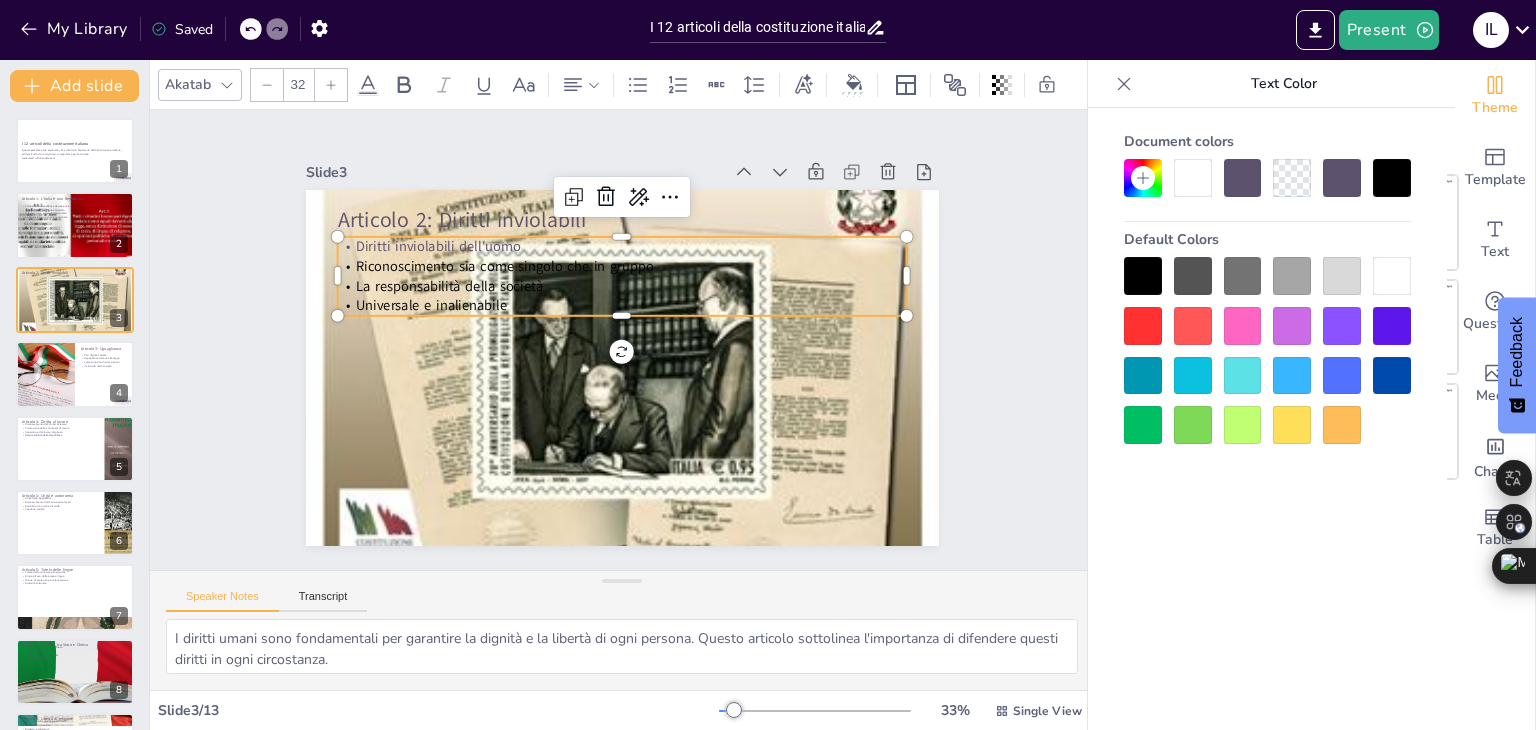 drag, startPoint x: 1150, startPoint y: 266, endPoint x: 1140, endPoint y: 261, distance: 11.18034 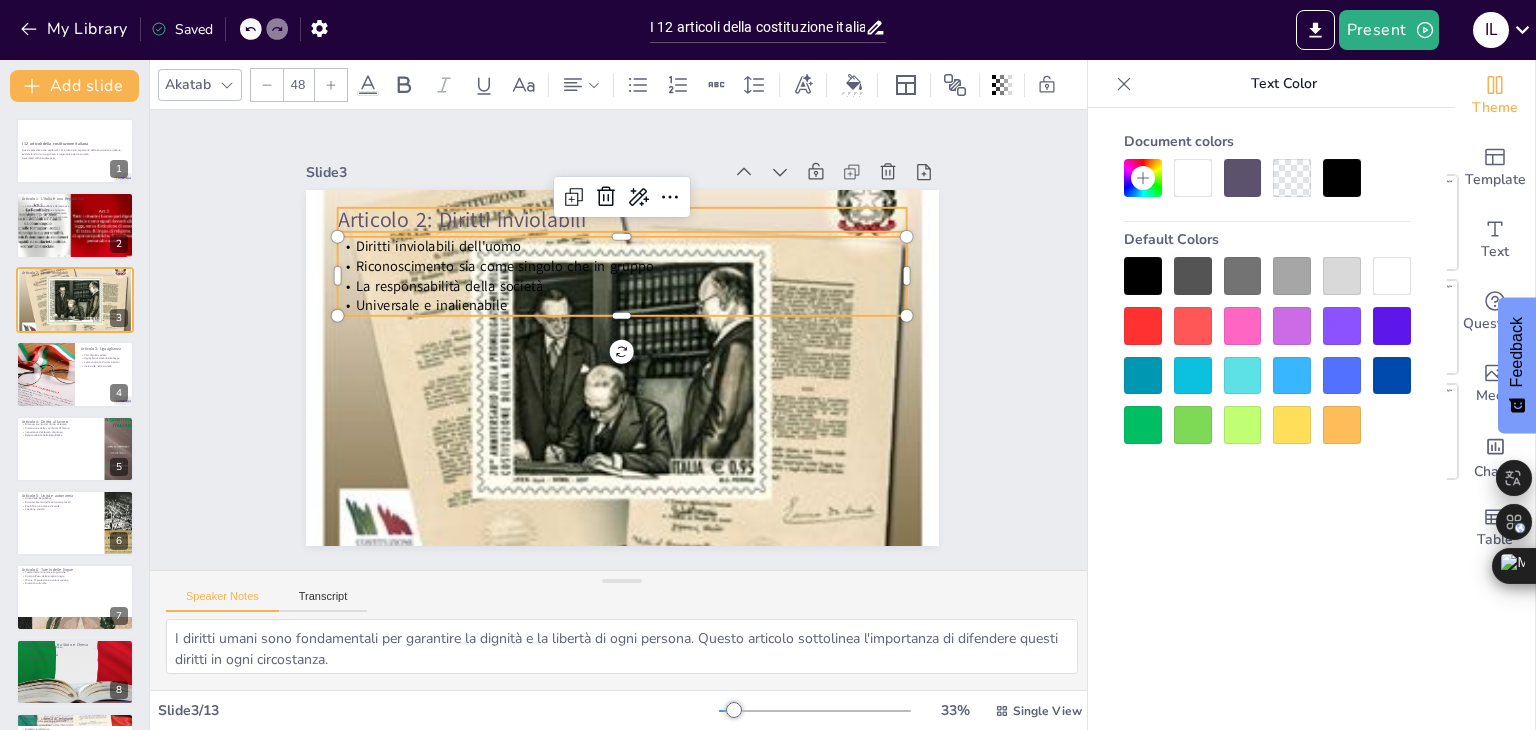 click on "Articolo 2: Diritti inviolabili" at bounding box center (622, 220) 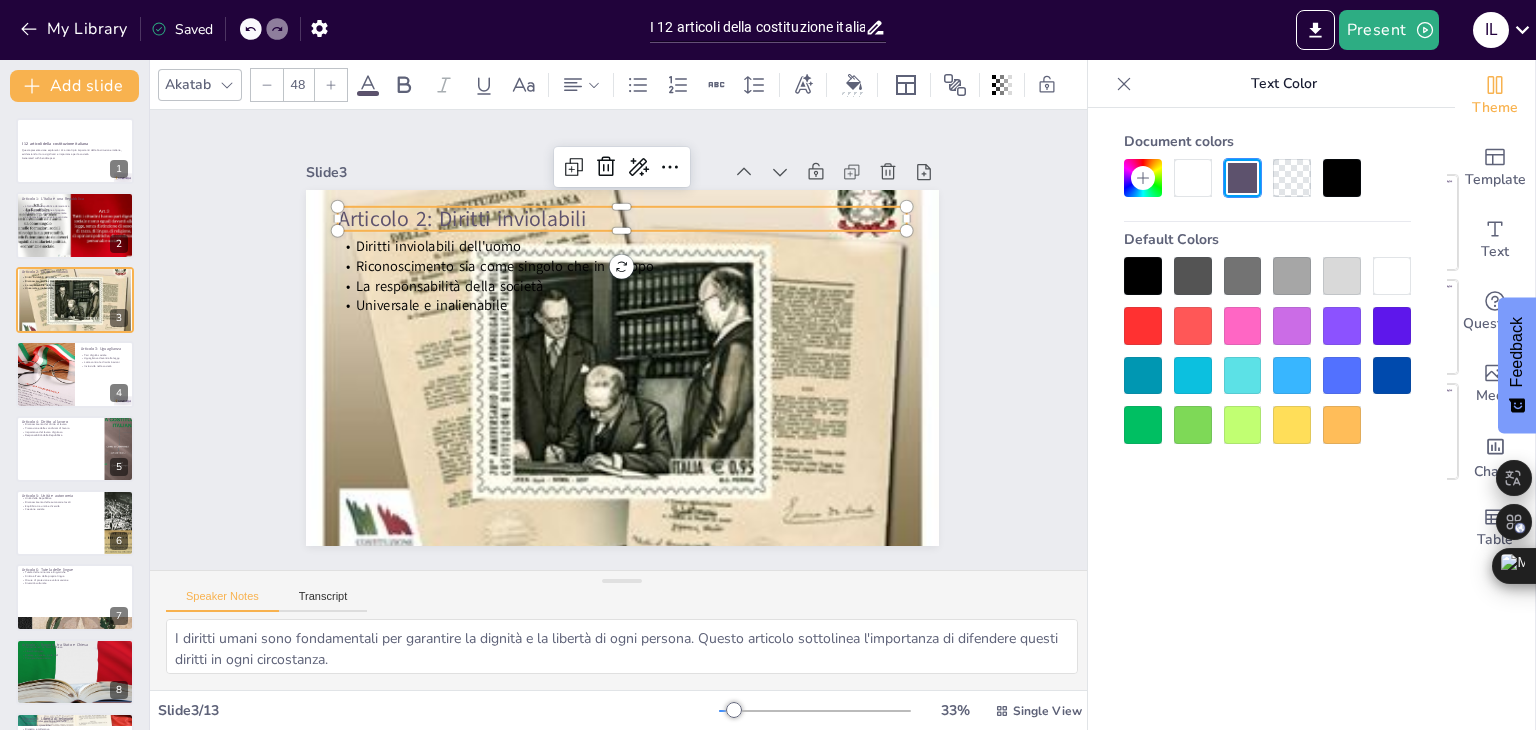 click at bounding box center (1143, 326) 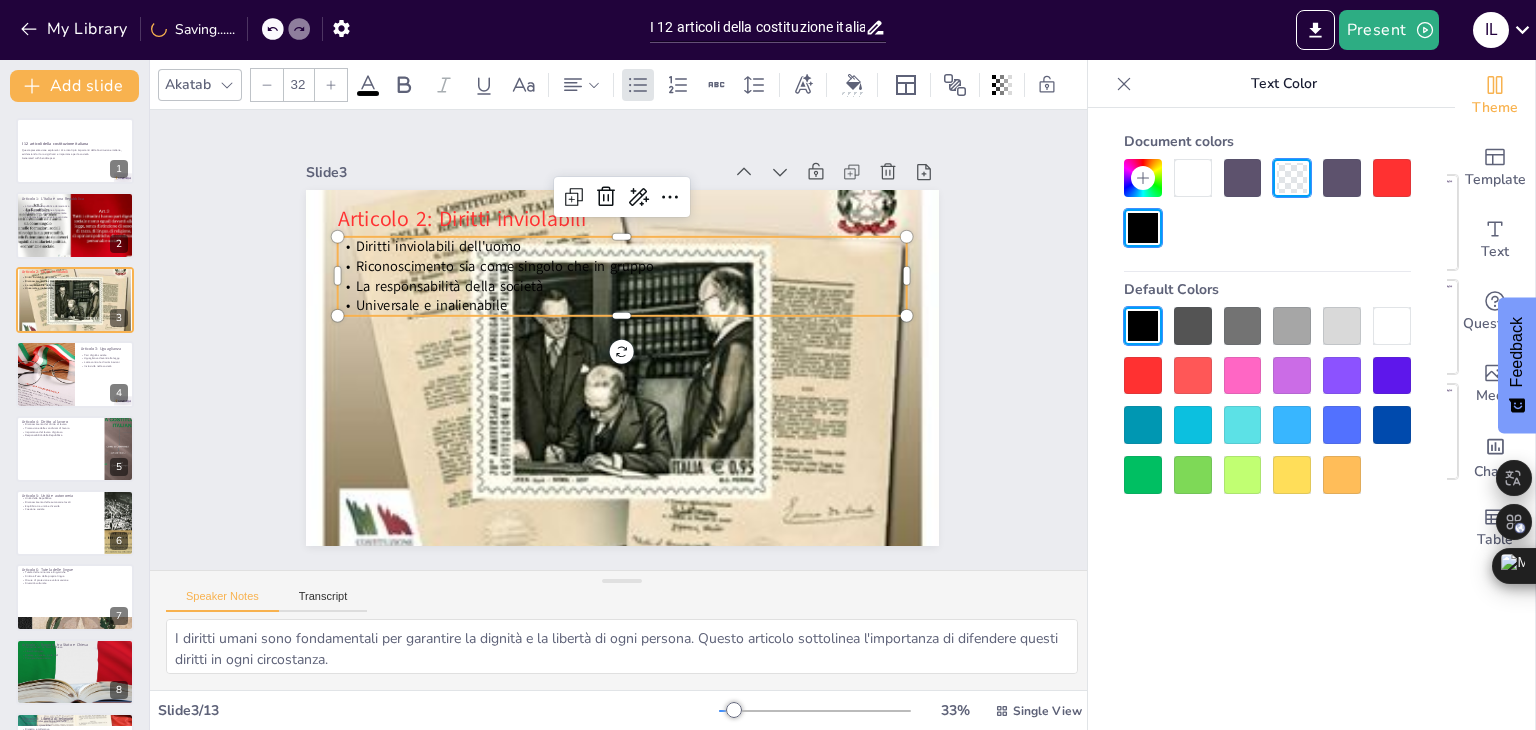 click on "La responsabilità della società" at bounding box center (622, 286) 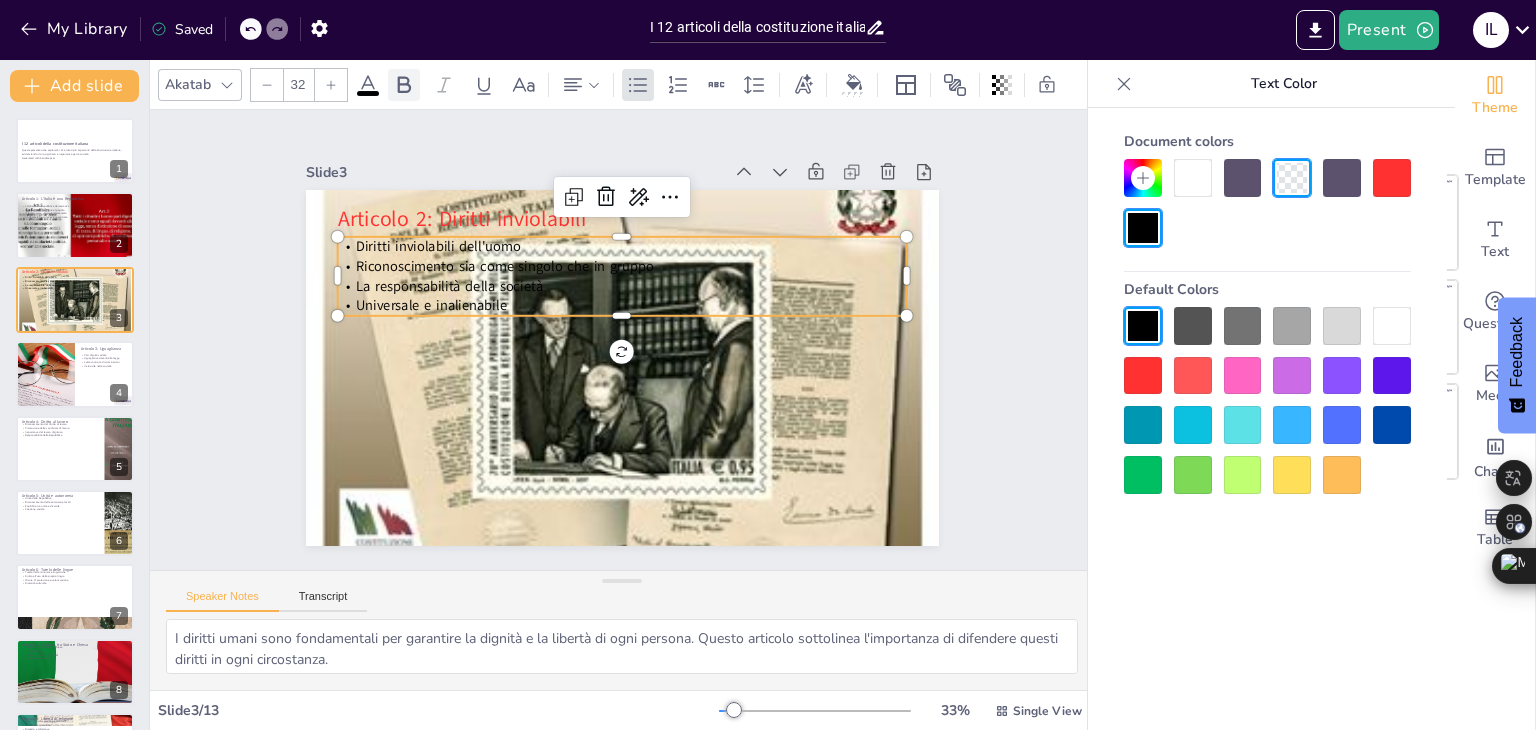 click 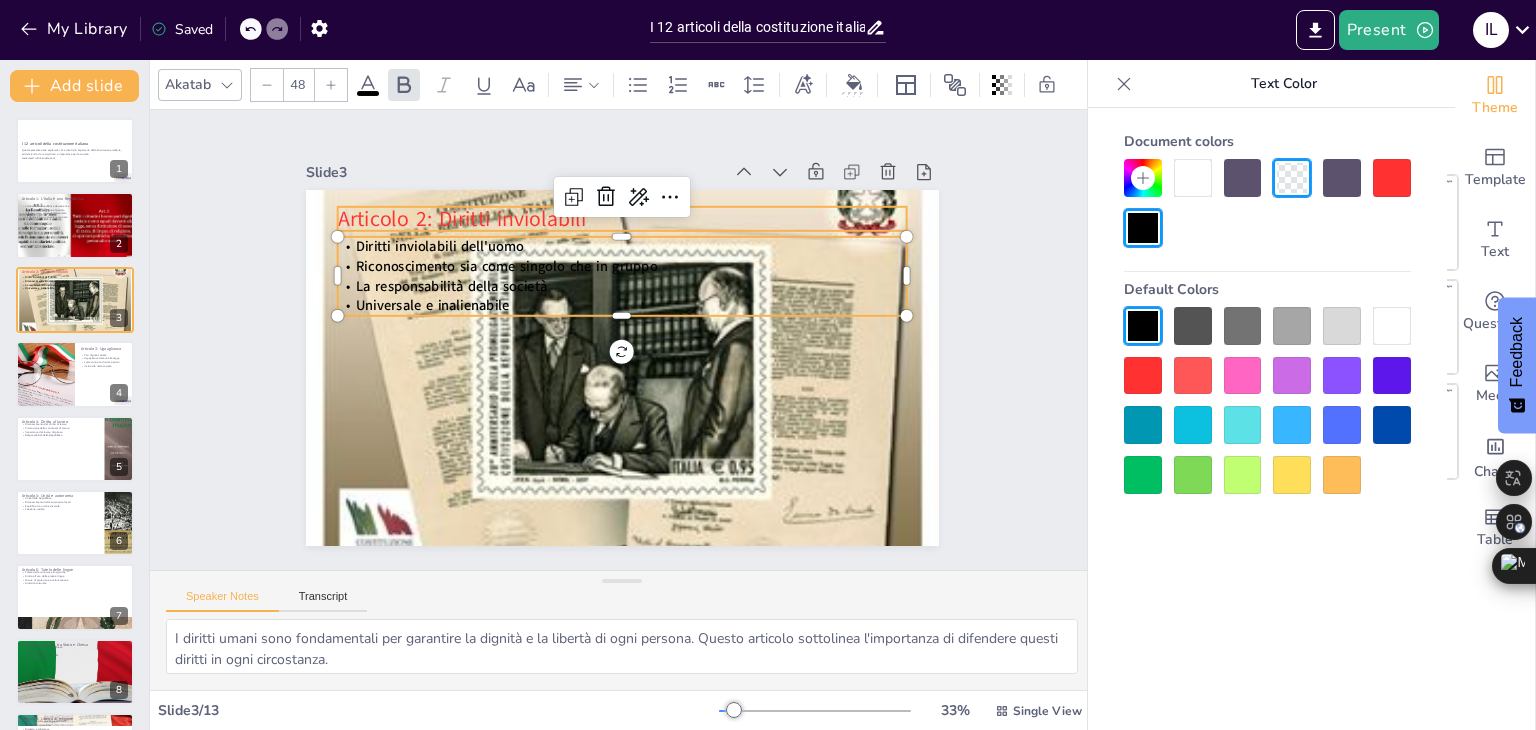 click on "Articolo 2: Diritti inviolabili" at bounding box center [461, 218] 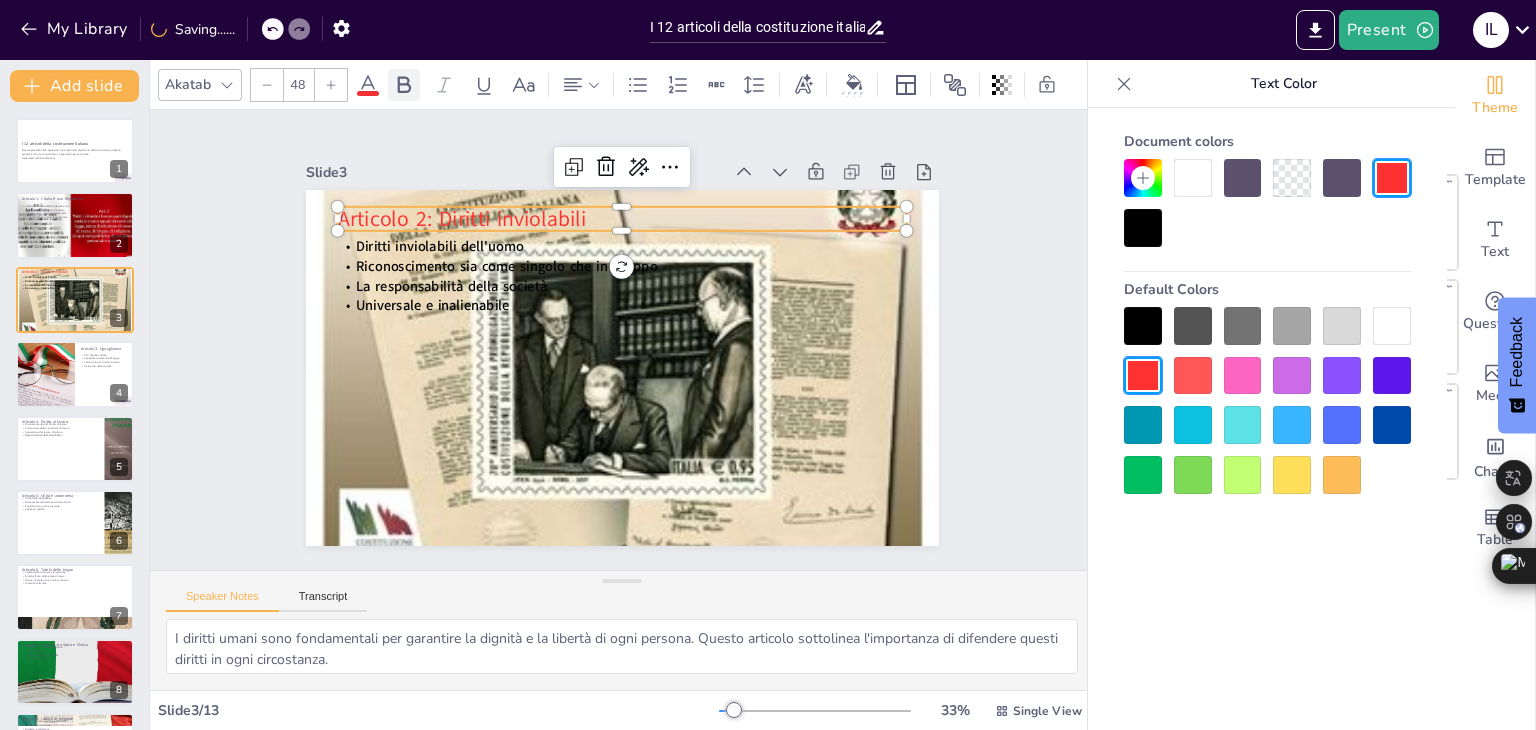 click 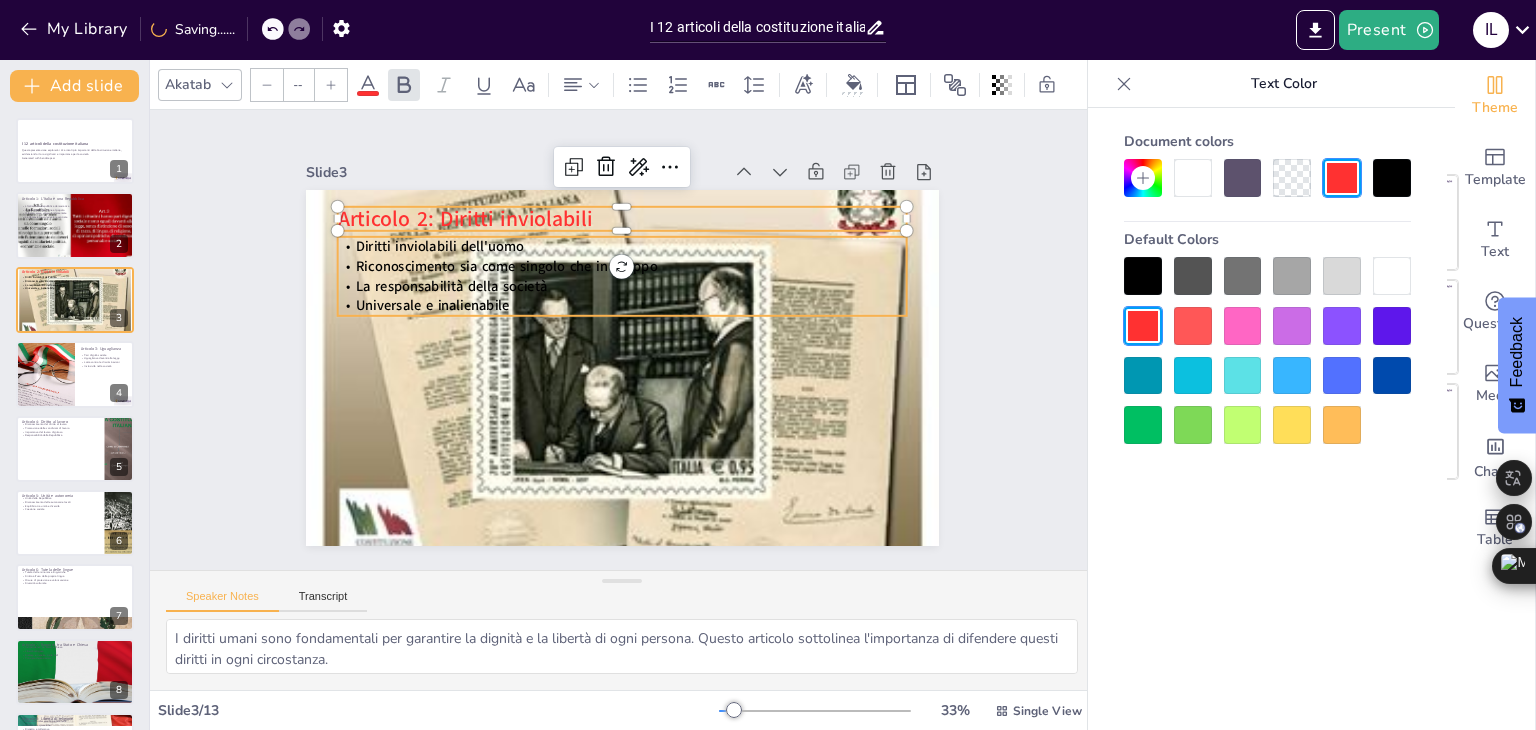 type on "32" 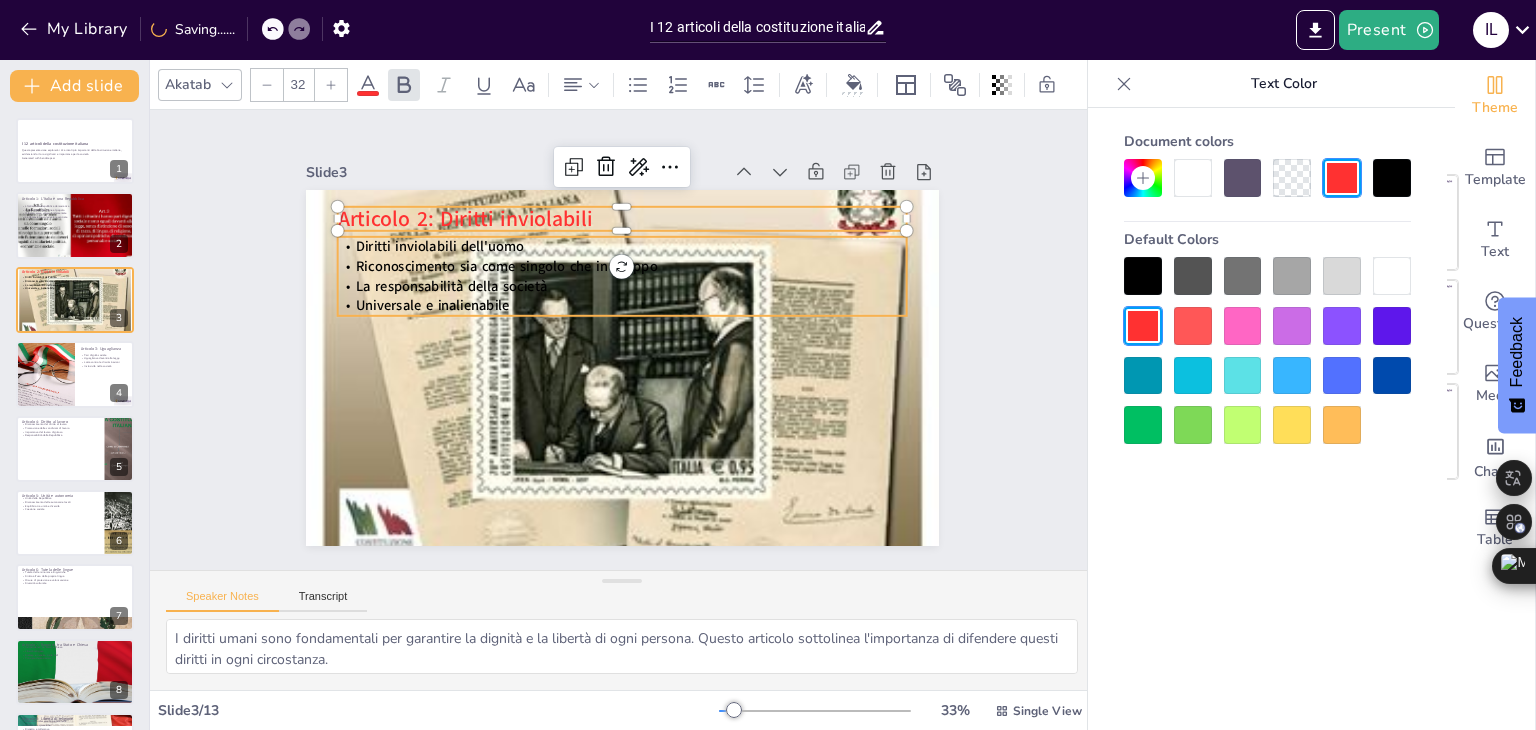 click on "Universale e inalienabile" at bounding box center [622, 306] 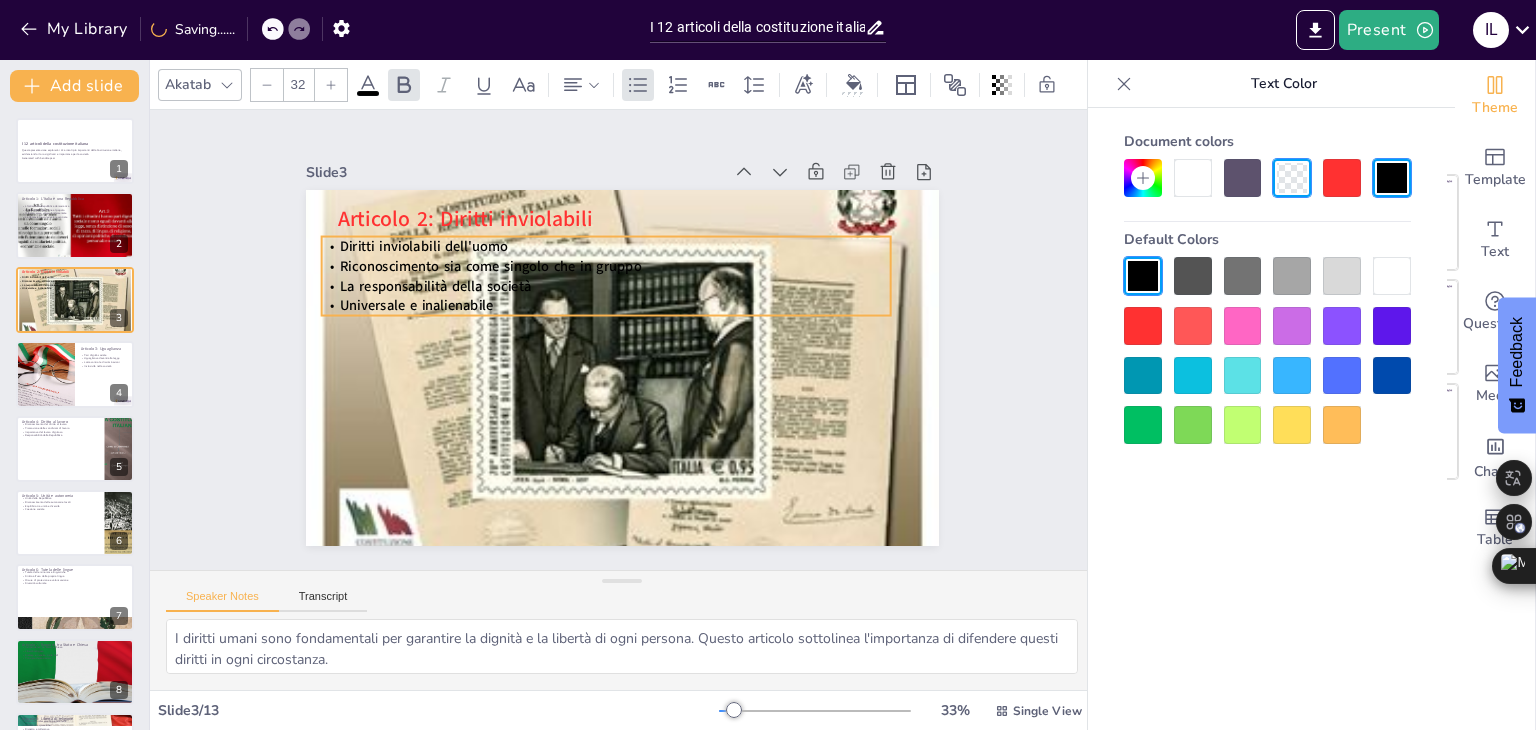 drag, startPoint x: 692, startPoint y: 263, endPoint x: 677, endPoint y: 270, distance: 16.552946 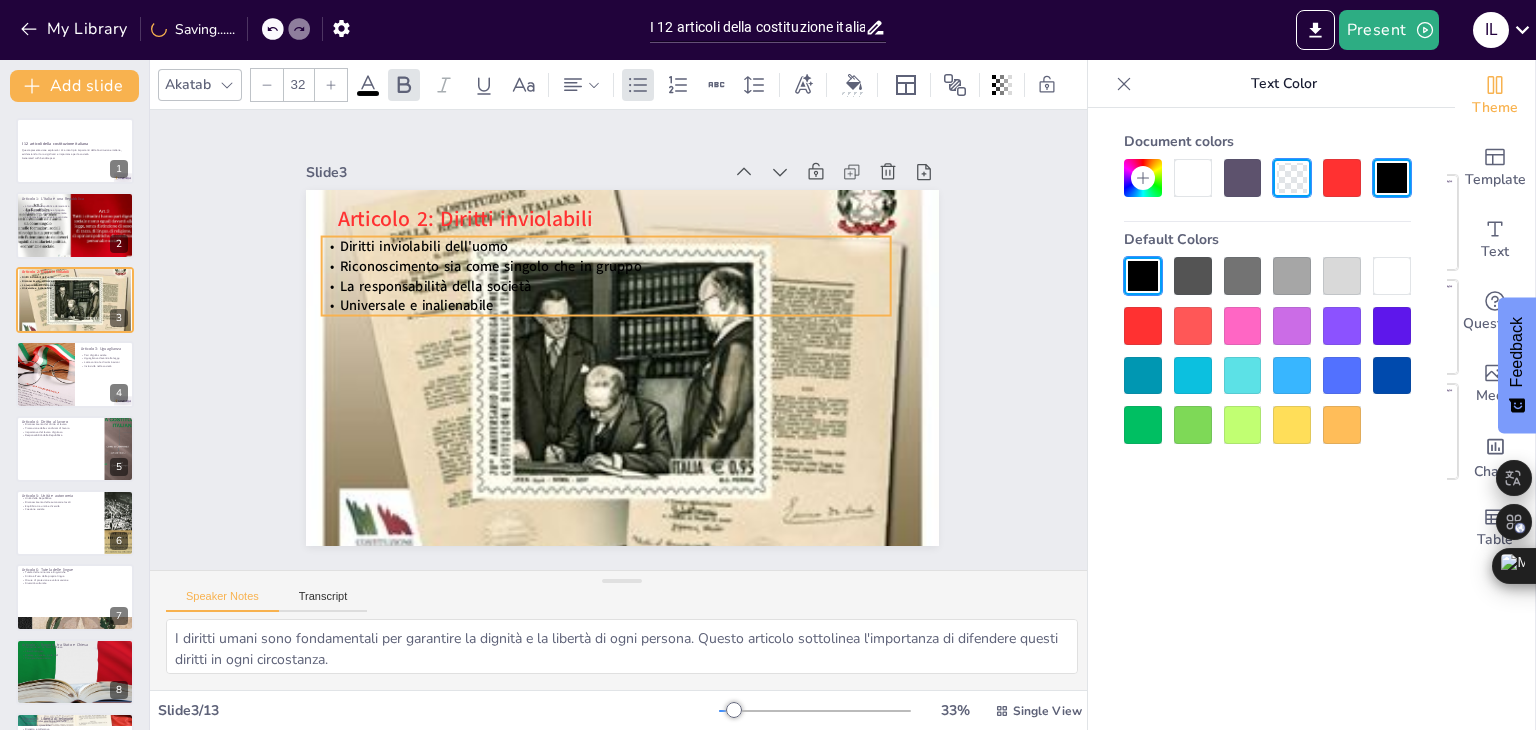 click on "La responsabilità della società" at bounding box center (606, 286) 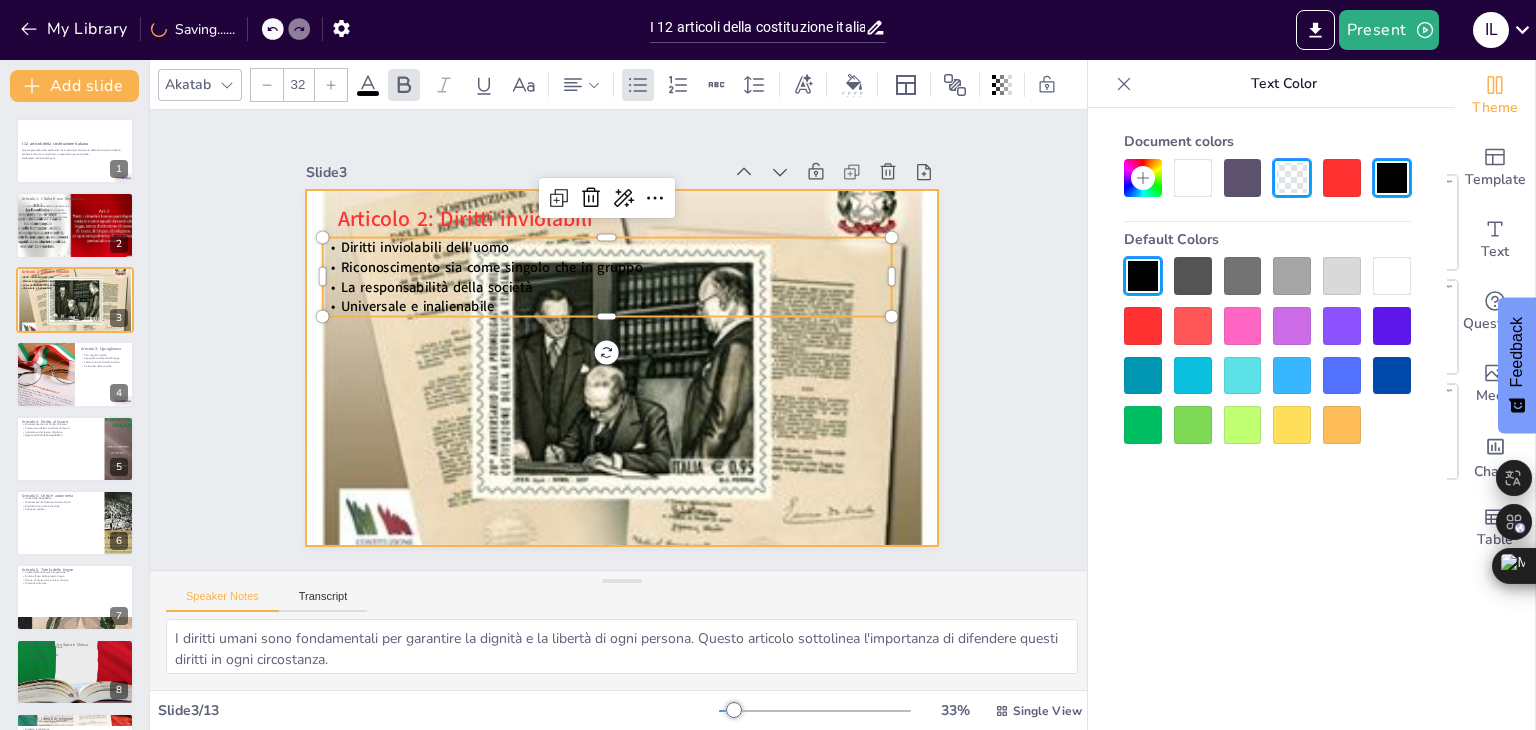 click at bounding box center (622, 368) 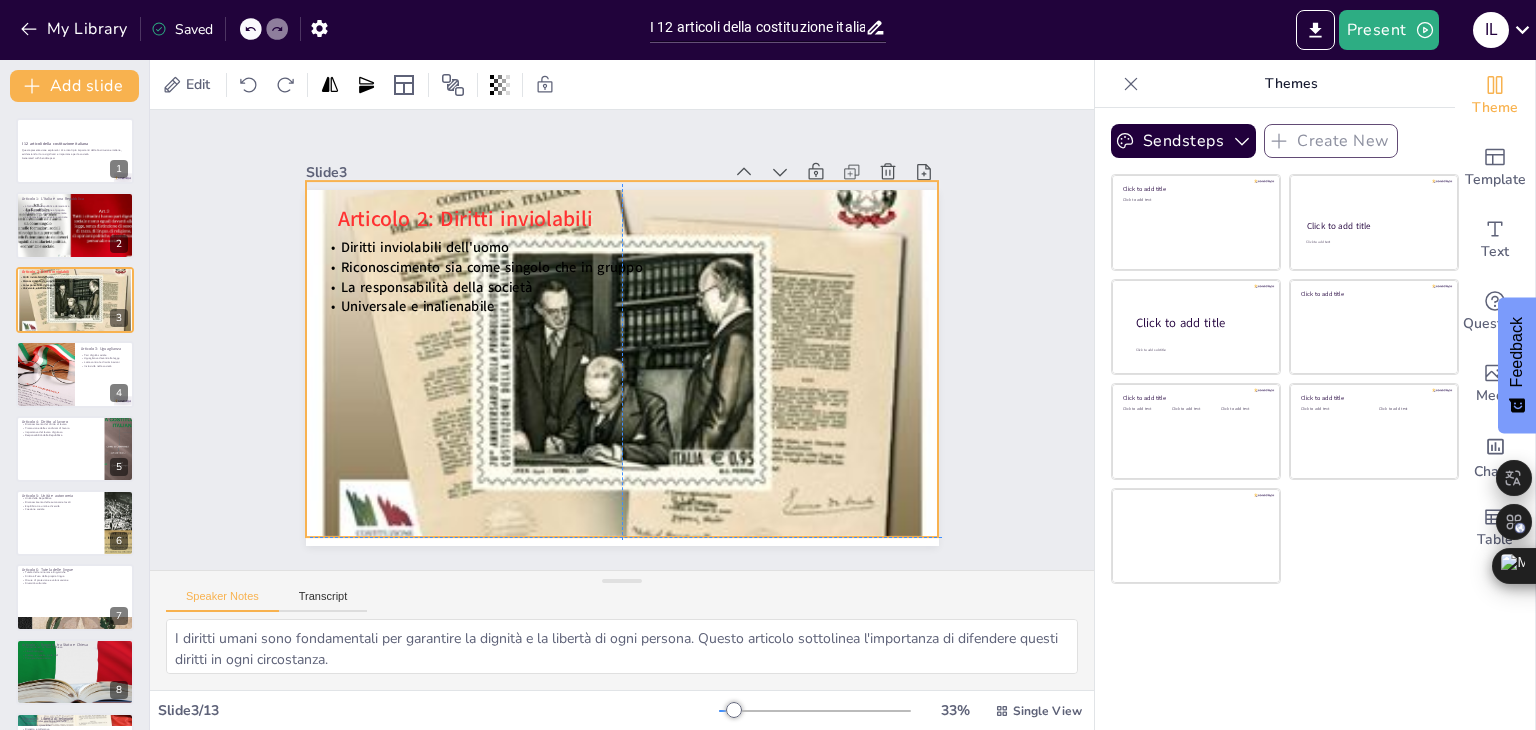 drag, startPoint x: 744, startPoint y: 432, endPoint x: 729, endPoint y: 426, distance: 16.155495 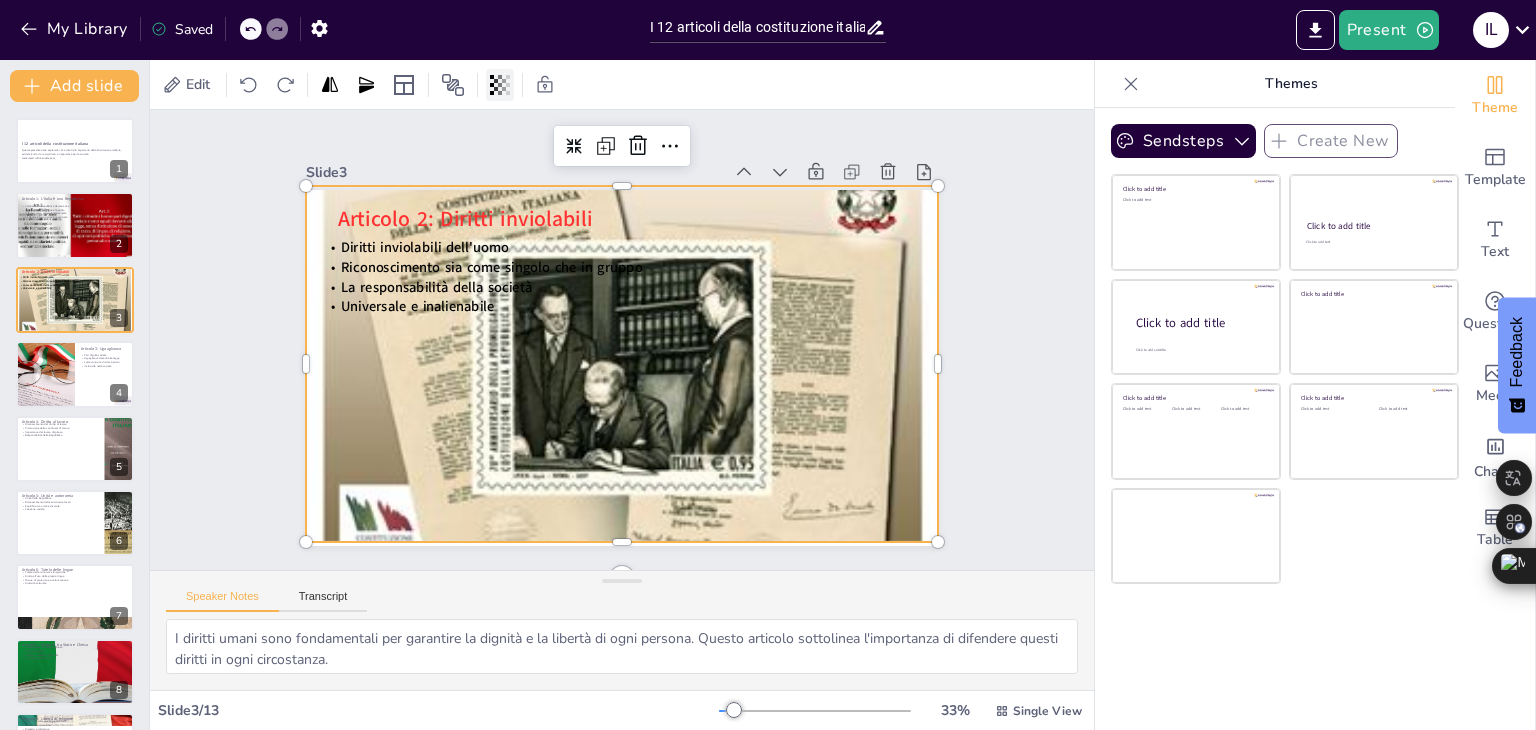 click 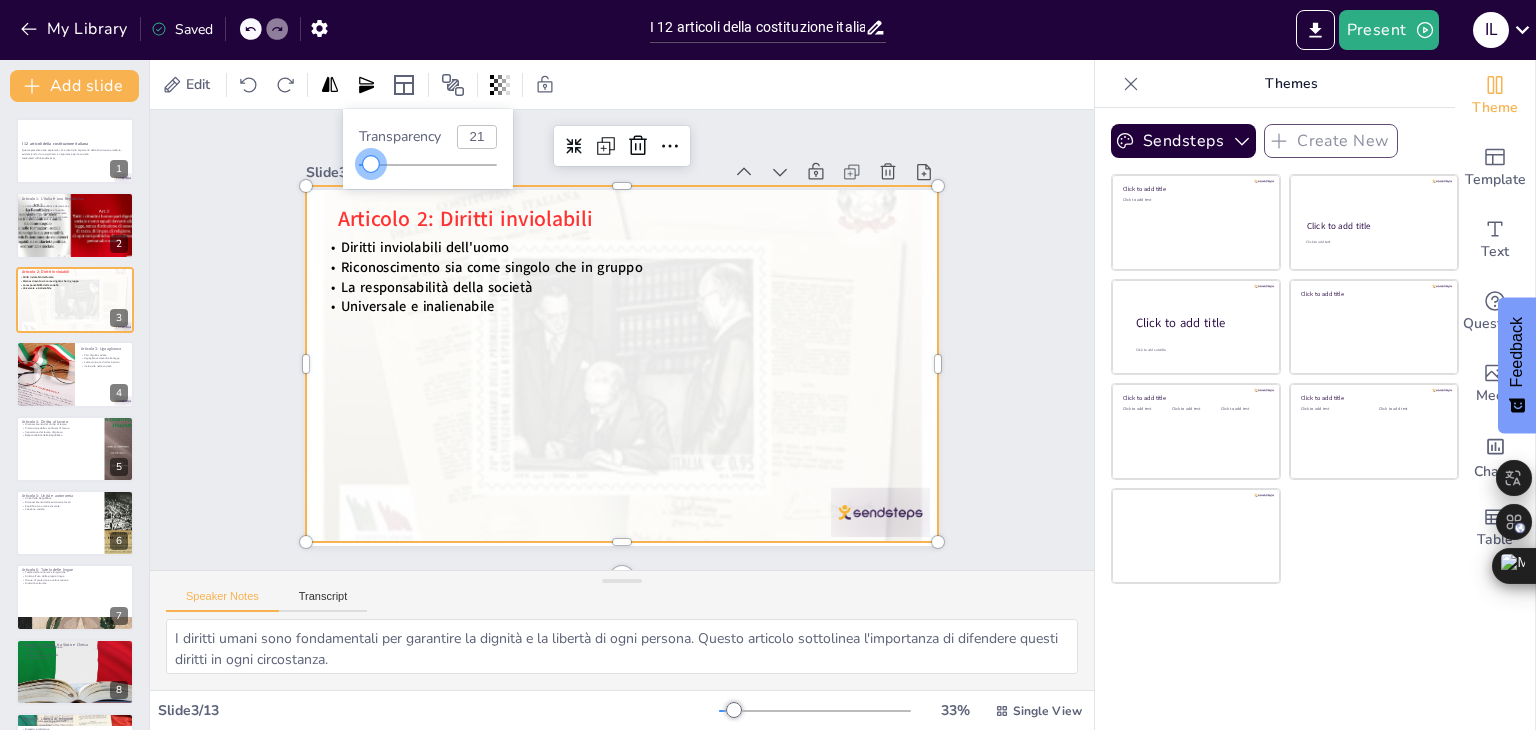 type on "26" 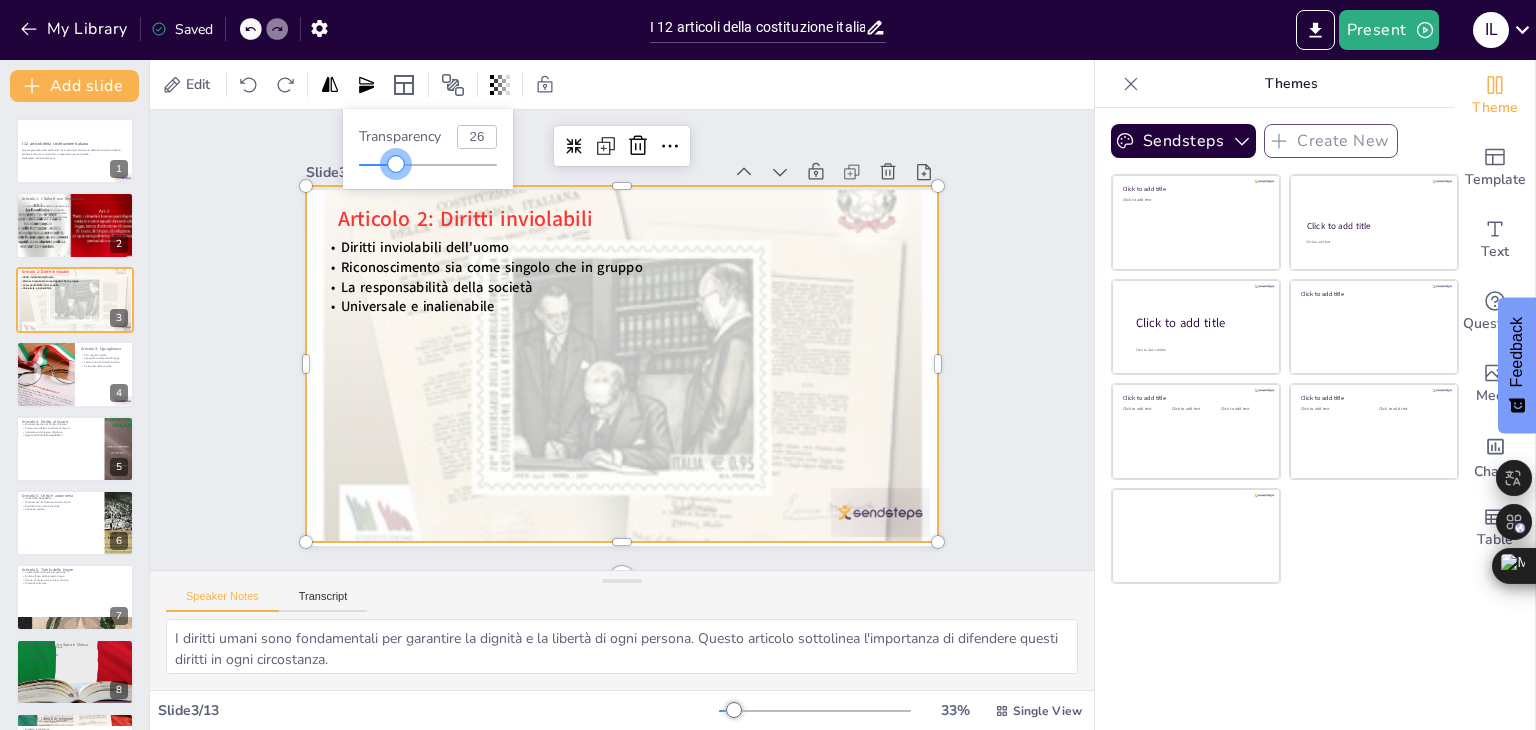drag, startPoint x: 469, startPoint y: 162, endPoint x: 396, endPoint y: 180, distance: 75.18643 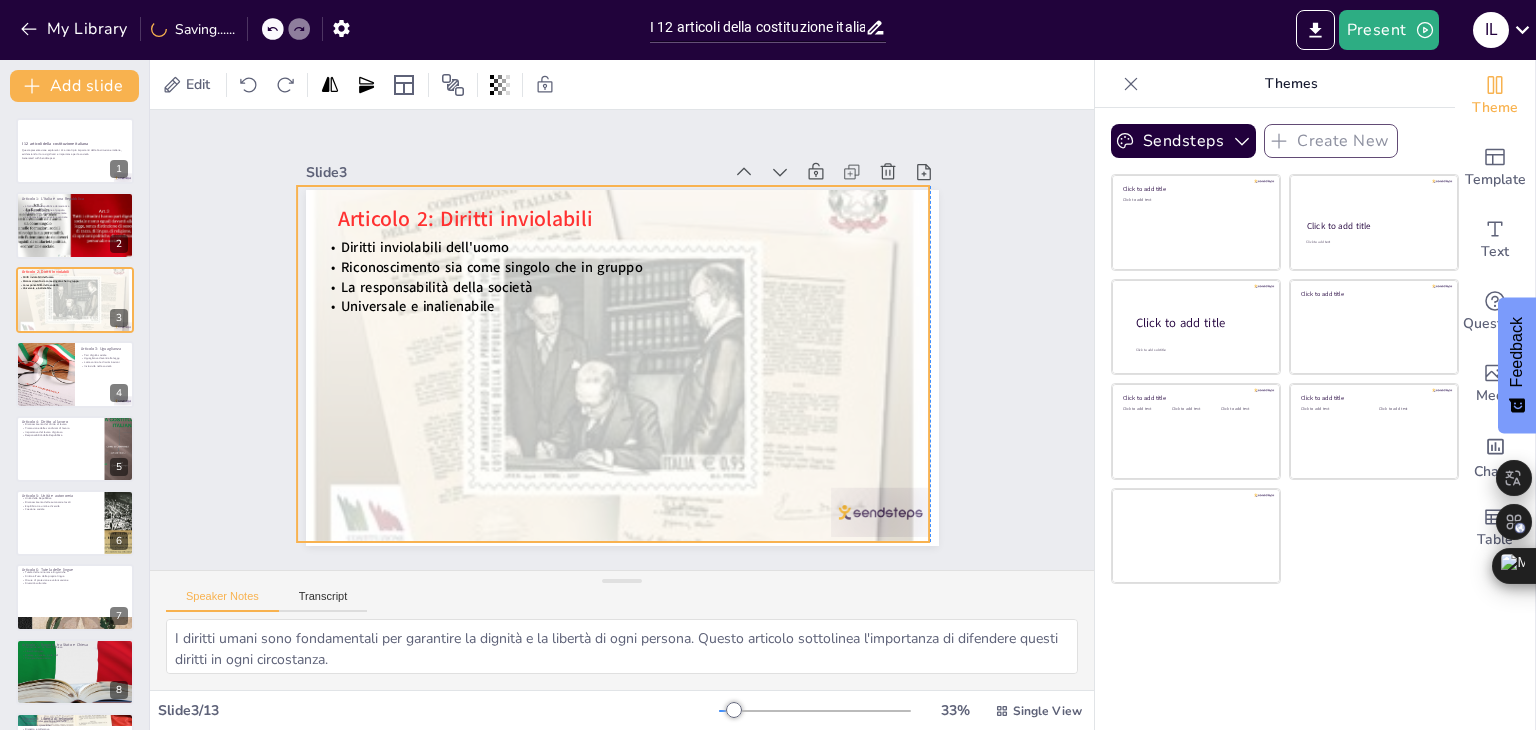click at bounding box center [613, 364] 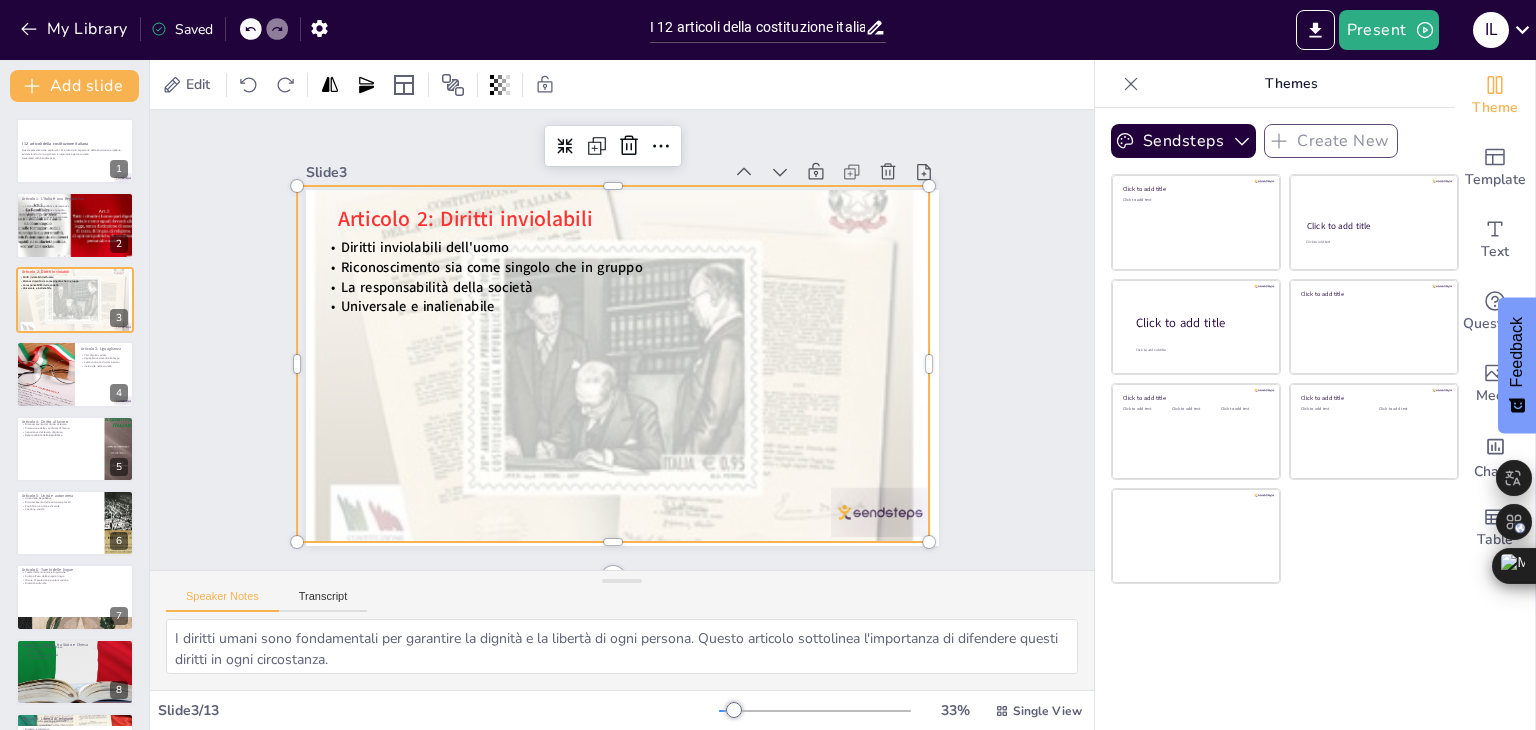 click at bounding box center (613, 364) 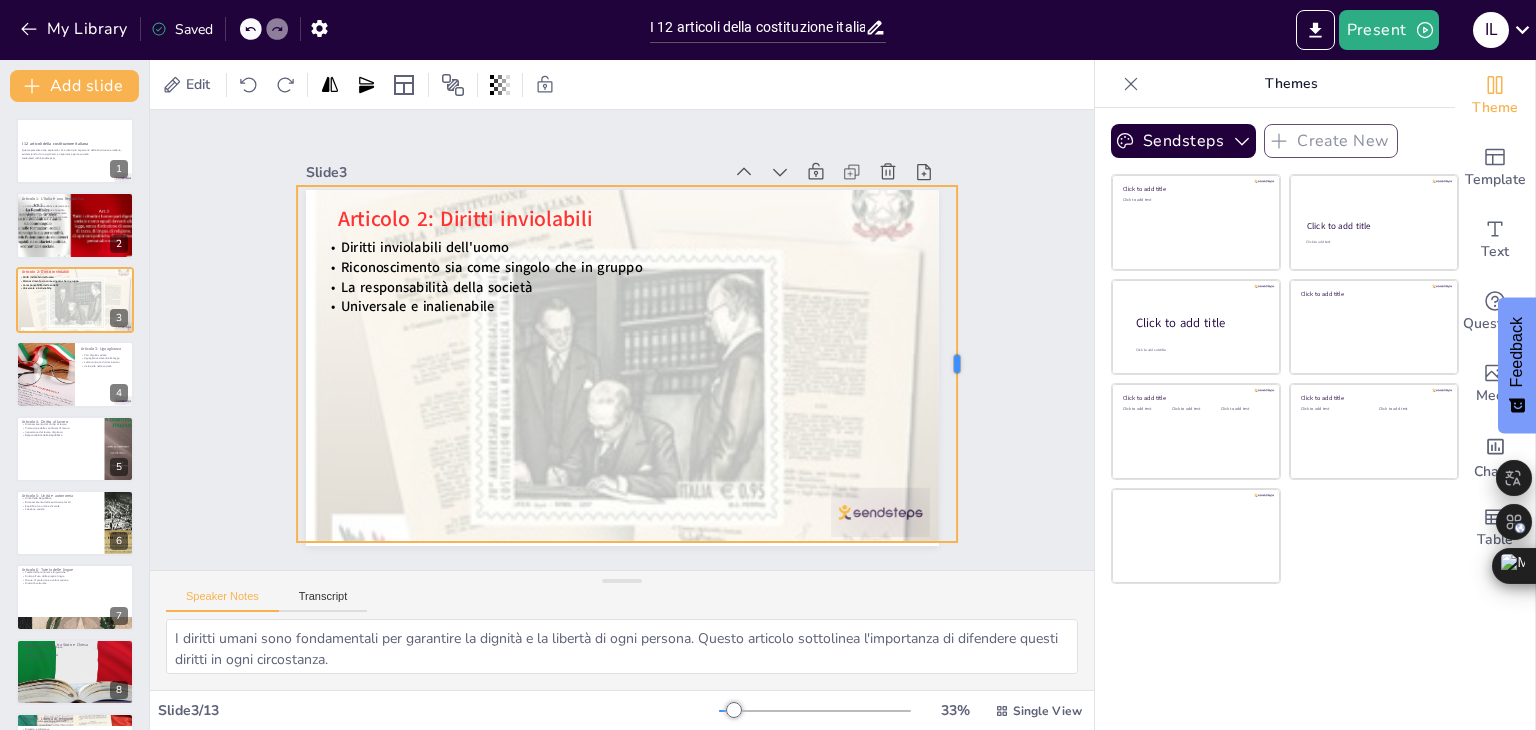 drag, startPoint x: 916, startPoint y: 353, endPoint x: 942, endPoint y: 353, distance: 26 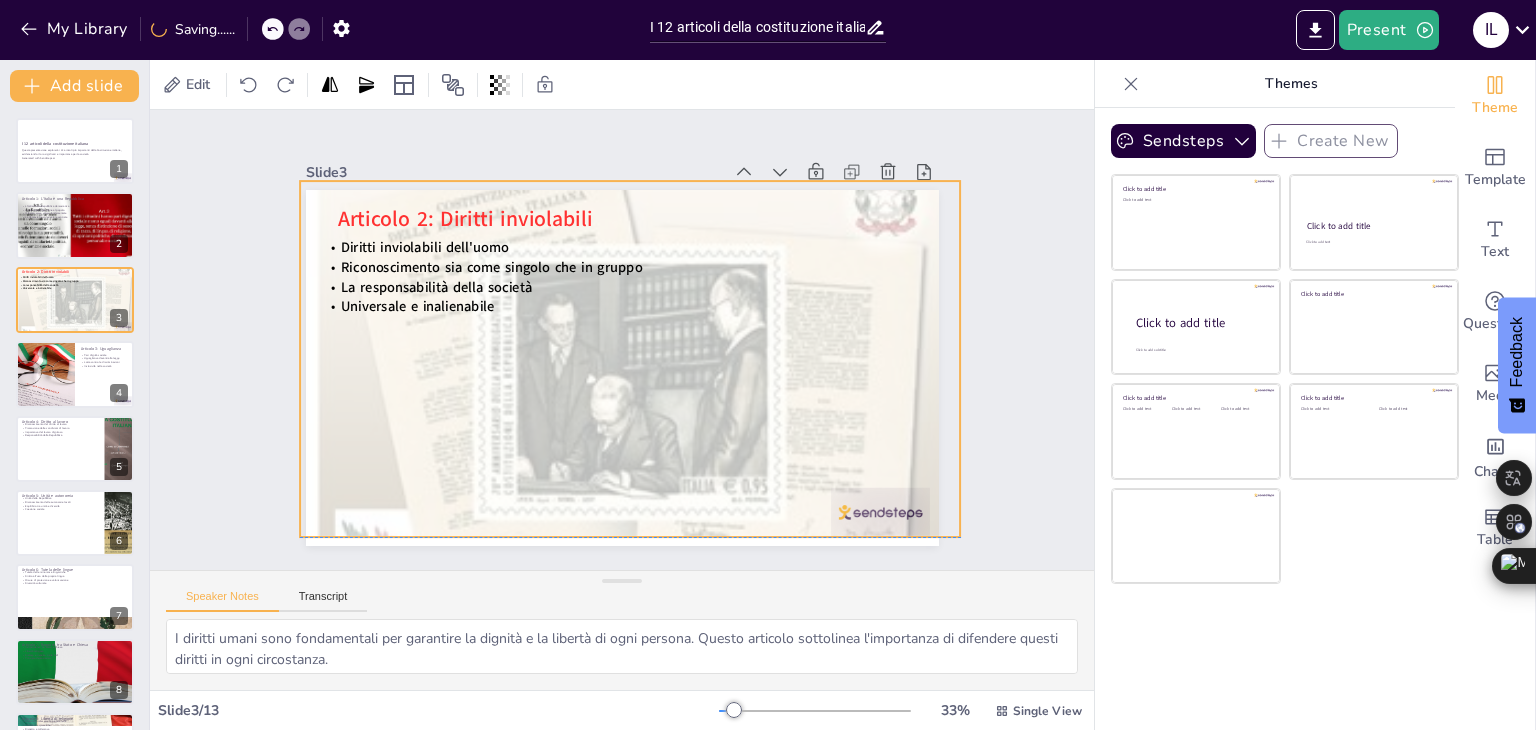 click at bounding box center (630, 378) 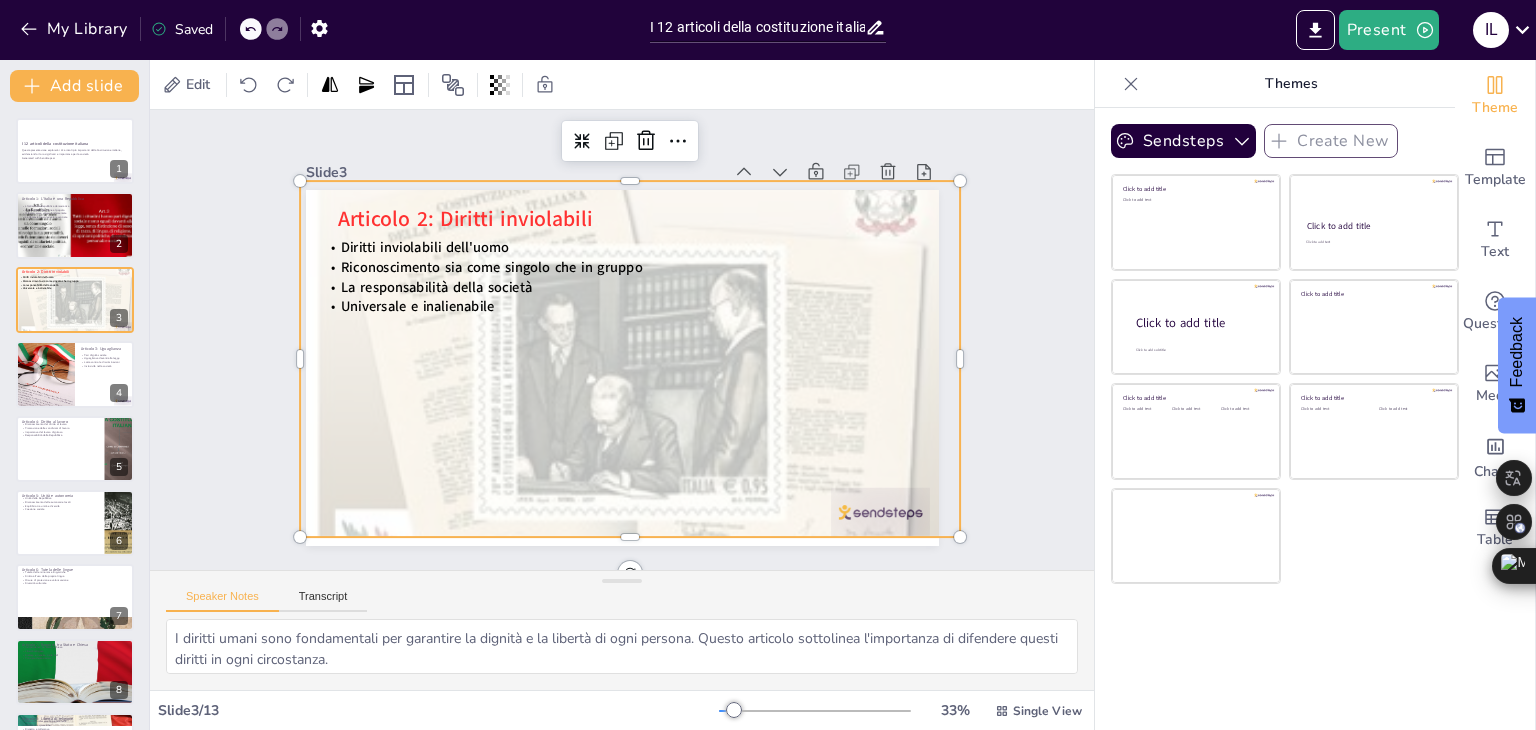 click at bounding box center [630, 378] 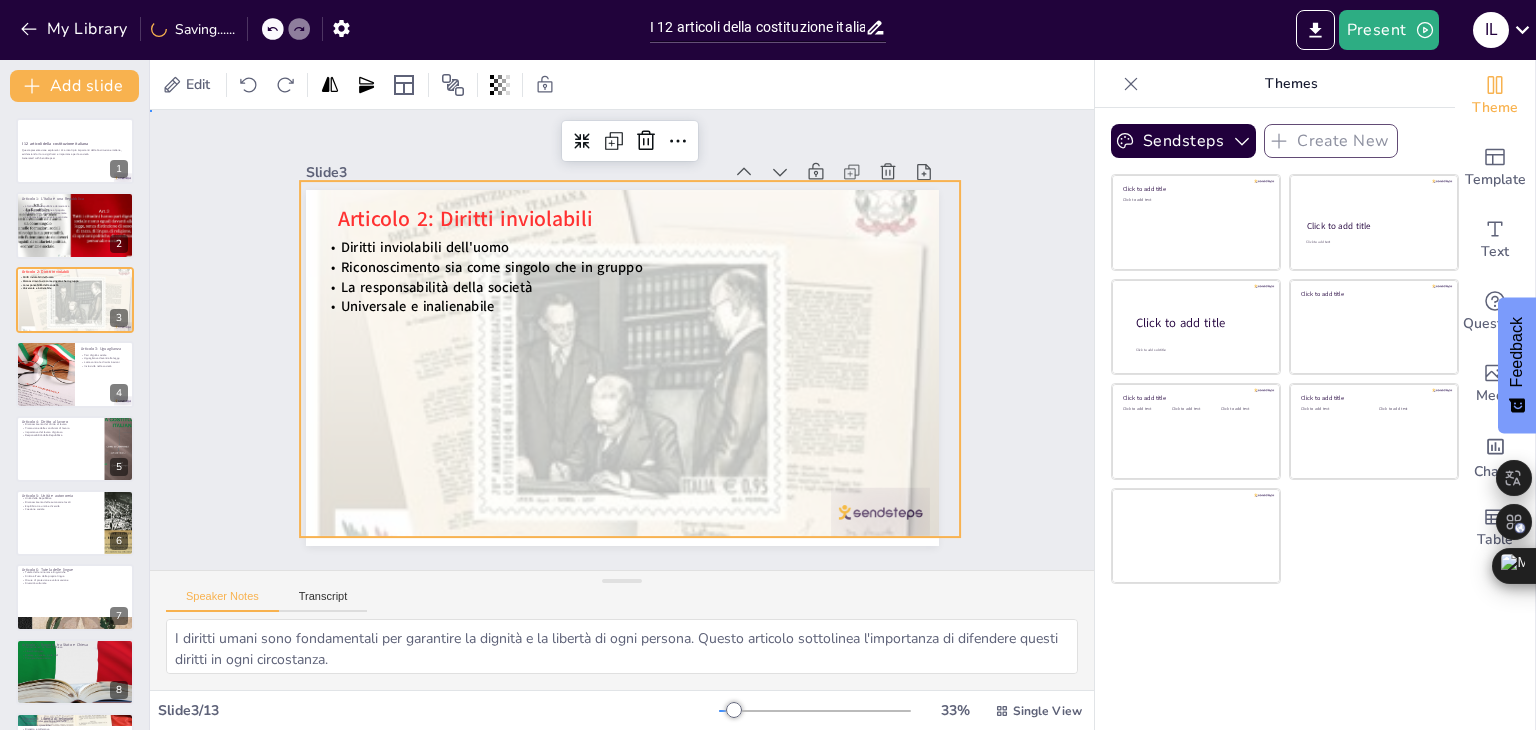 click on "Slide 1 I 12 articoli della costituzione italiana Questa presentazione esplorerà i 12 articoli più importanti della Costituzione italiana, evidenziando i loro significati e importanza per la società. Generated with Sendsteps.ai Slide 2 Articolo 1: L'Italia è una Repubblica L'Italia è una Repubblica democratica La sovranità appartiene al popolo Il lavoro come valore fondamentale La democrazia come valore centrale Slide 3 Articolo 2: Diritti inviolabili Diritti inviolabili dell'uomo Riconoscimento sia come singolo che in gruppo La responsabilità della società Universale e inalienabile Slide 4 Articolo 3: Uguaglianza Pari dignità sociale Uguaglianza davanti alla legge Lotta contro le discriminazioni Inclusività nella società Slide 5 Articolo 4: Diritto al lavoro Riconoscimento del diritto al lavoro Promozione delle condizioni di lavoro Importanza del lavoro dignitoso Responsabilità della Repubblica Slide 6 Articolo 5: Unità e autonomia Unità della Repubblica Equilibrio tra unità e diversità" at bounding box center [622, 340] 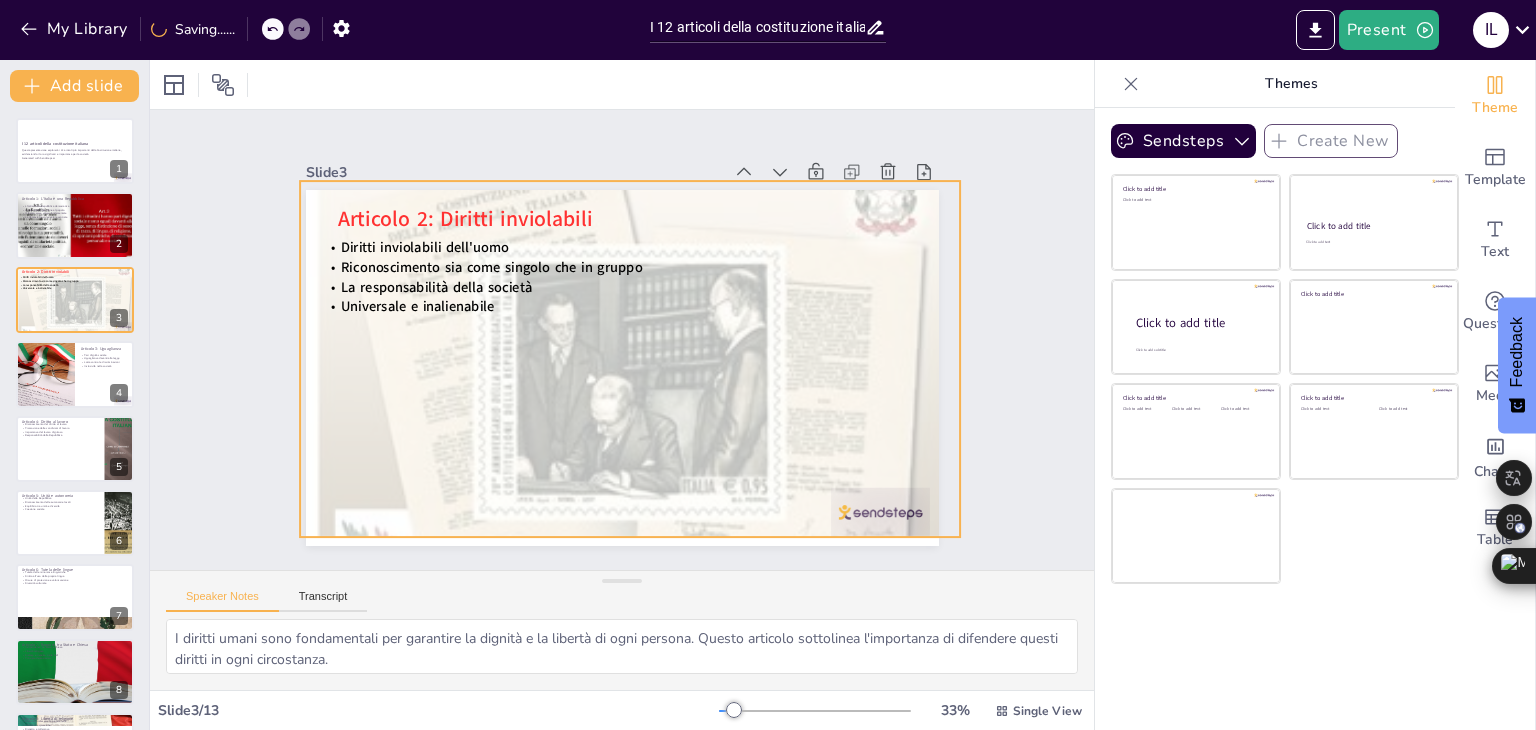click at bounding box center (630, 378) 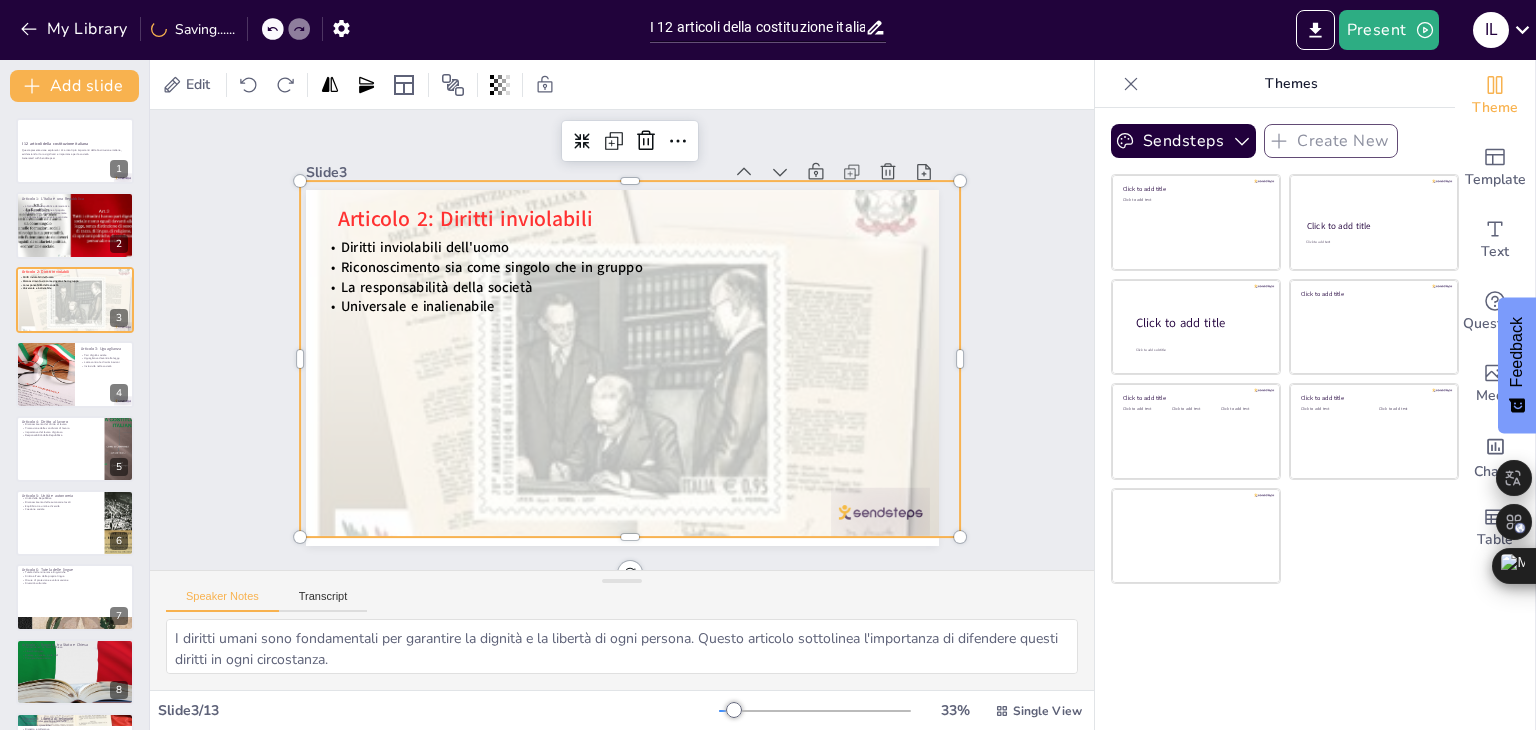 click at bounding box center (630, 378) 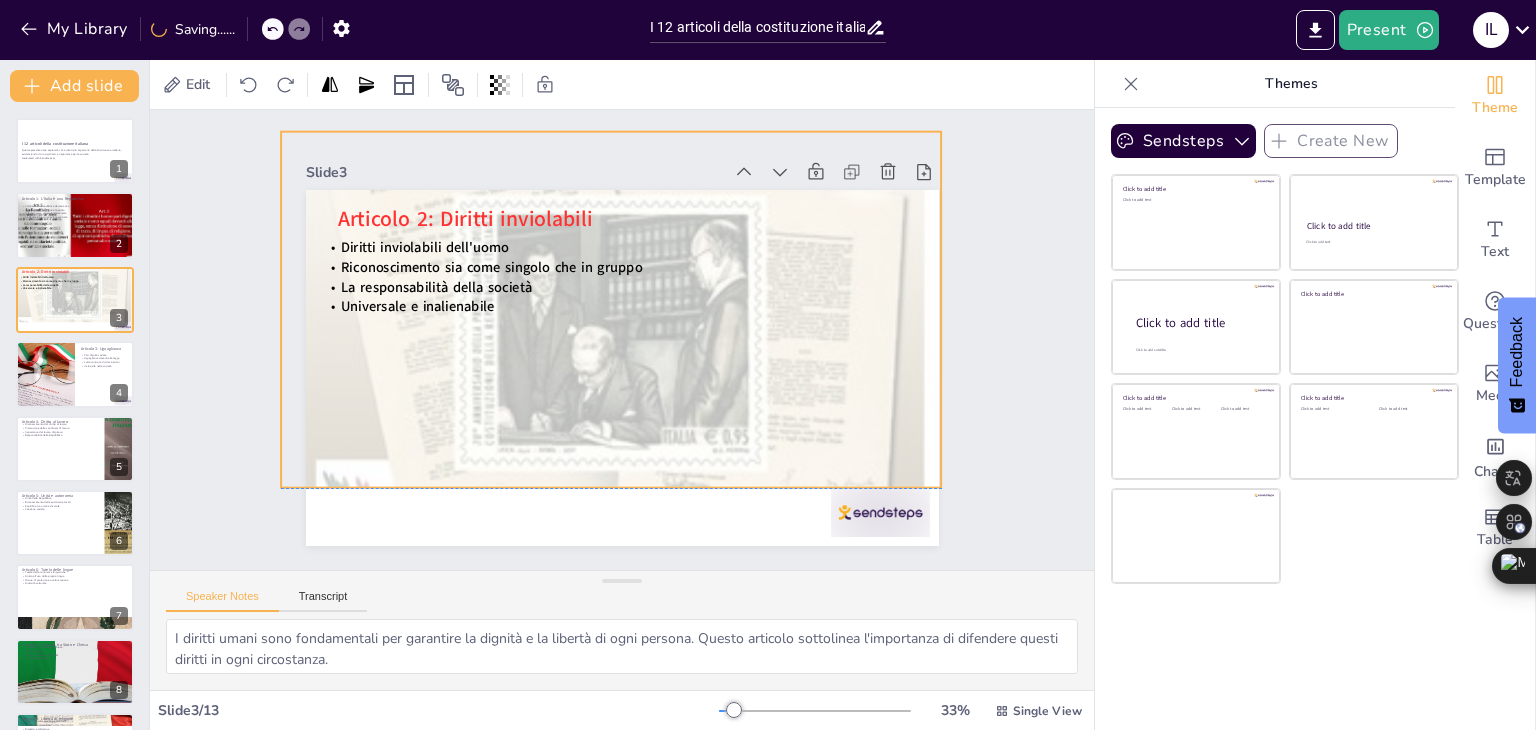 drag, startPoint x: 880, startPoint y: 445, endPoint x: 876, endPoint y: 418, distance: 27.294687 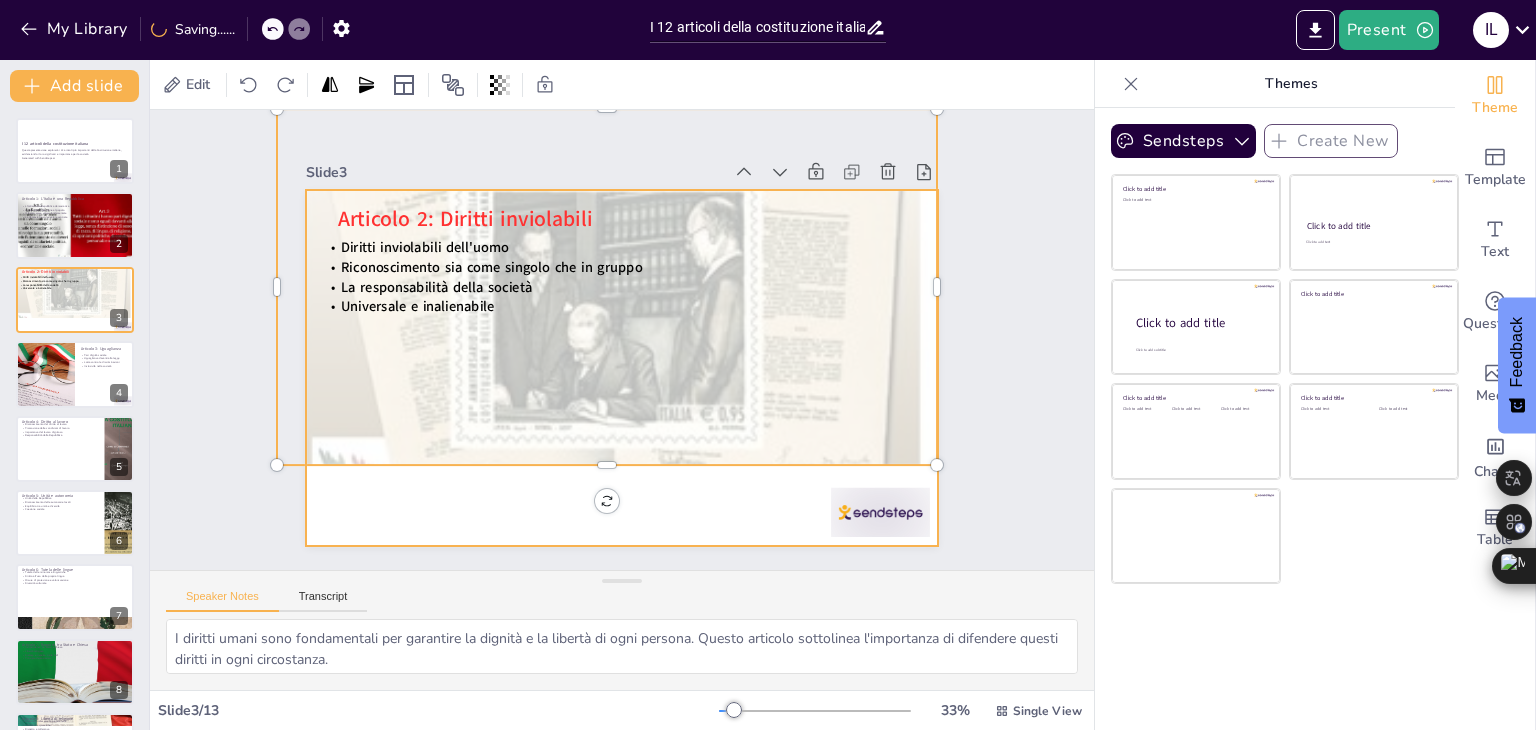 click at bounding box center (880, 512) 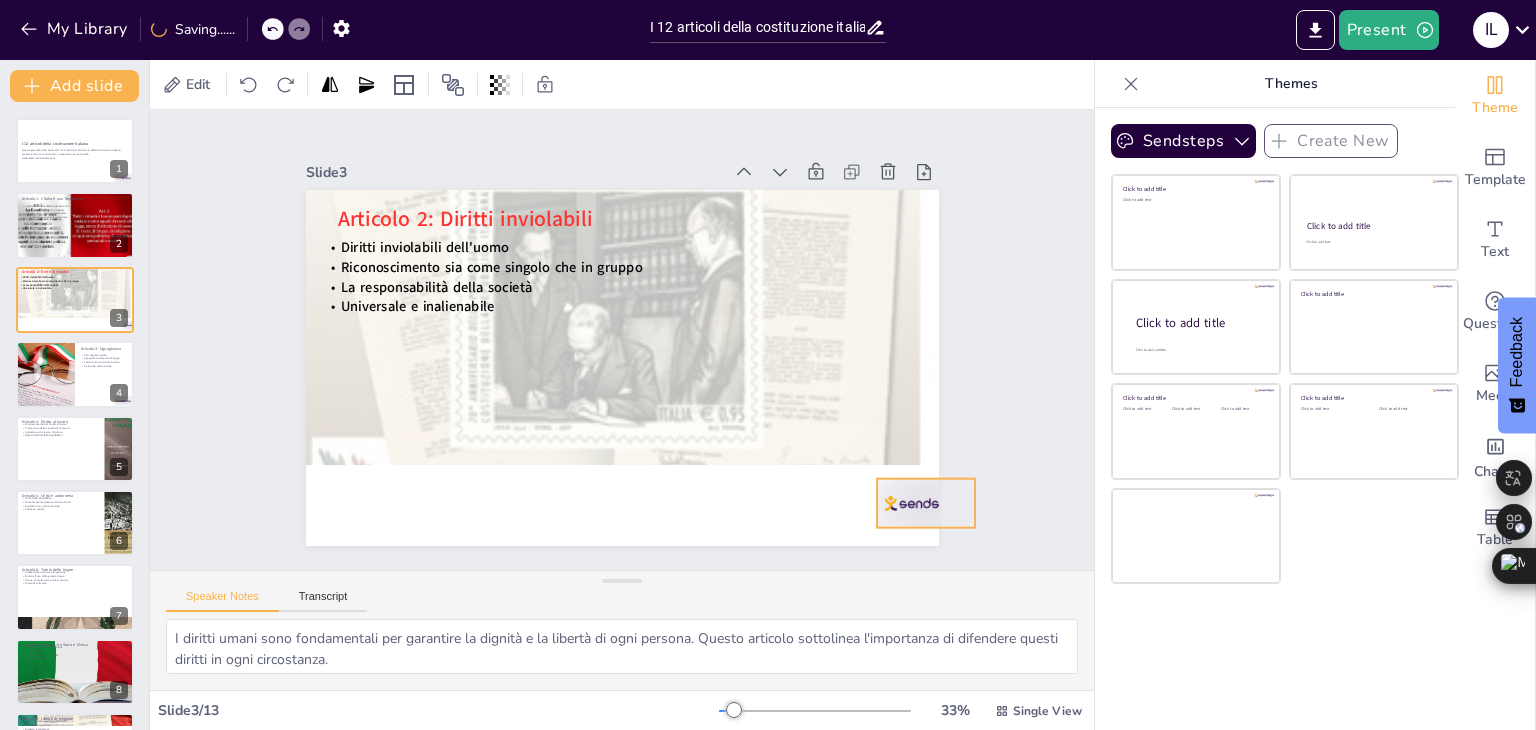 drag, startPoint x: 852, startPoint y: 513, endPoint x: 984, endPoint y: 496, distance: 133.0902 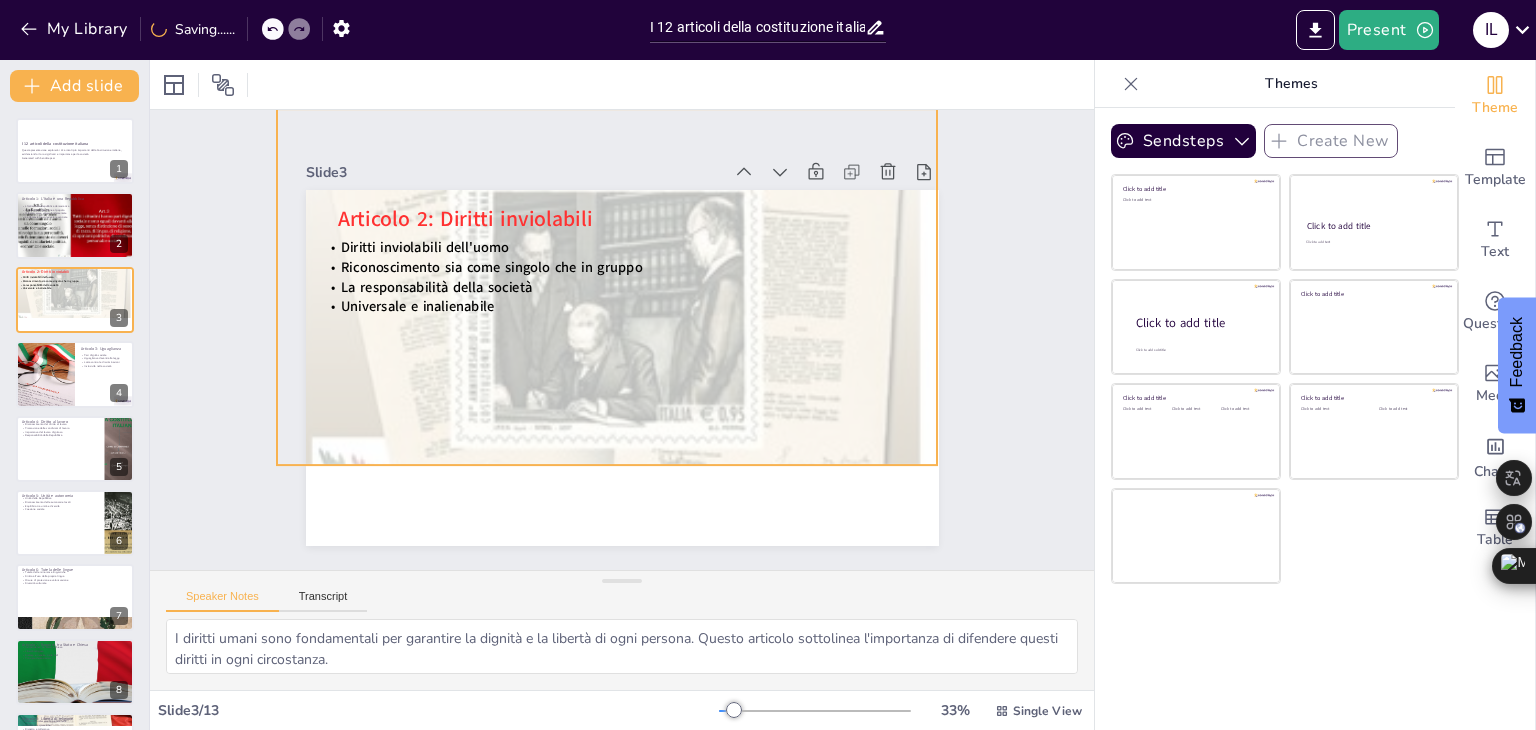 click at bounding box center (607, 306) 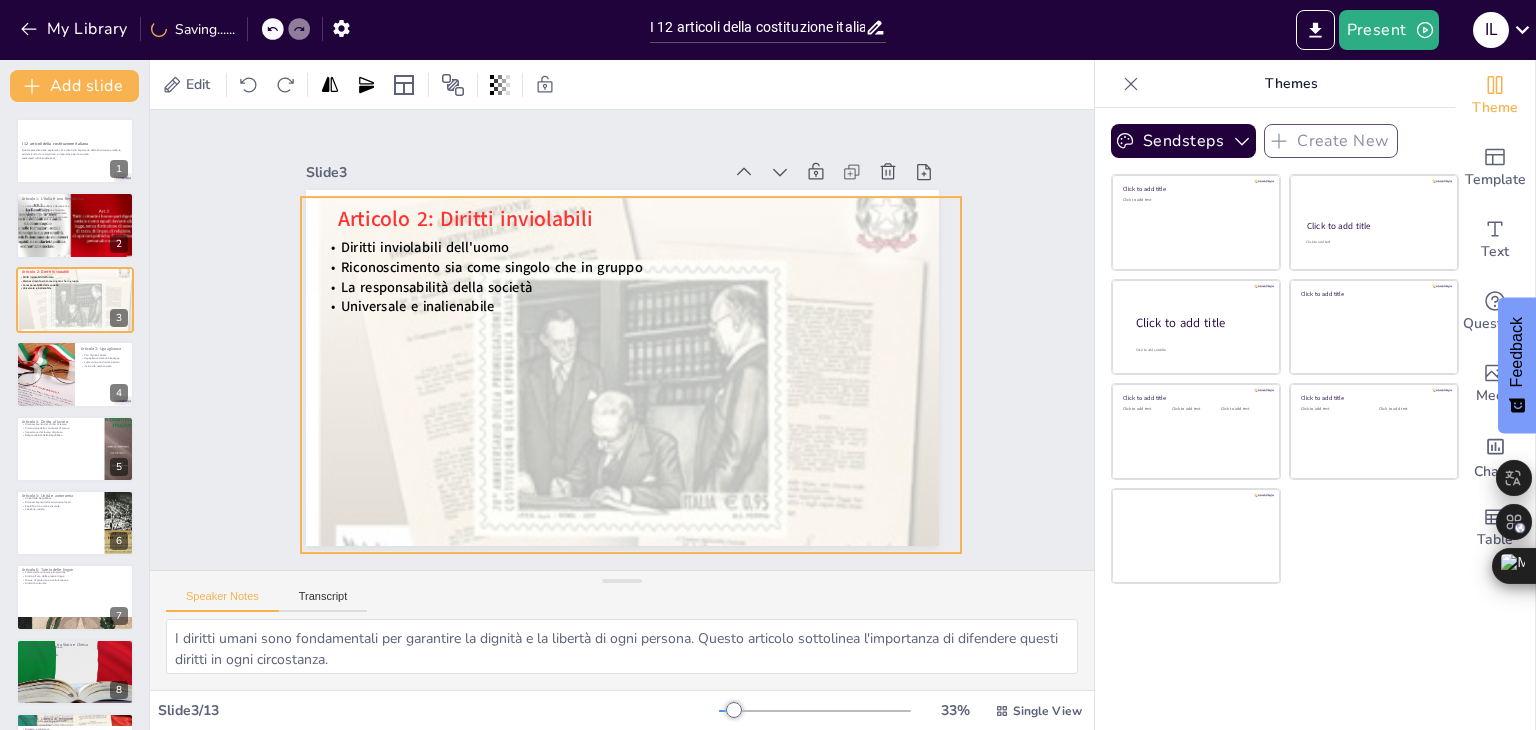 drag, startPoint x: 696, startPoint y: 416, endPoint x: 720, endPoint y: 504, distance: 91.214035 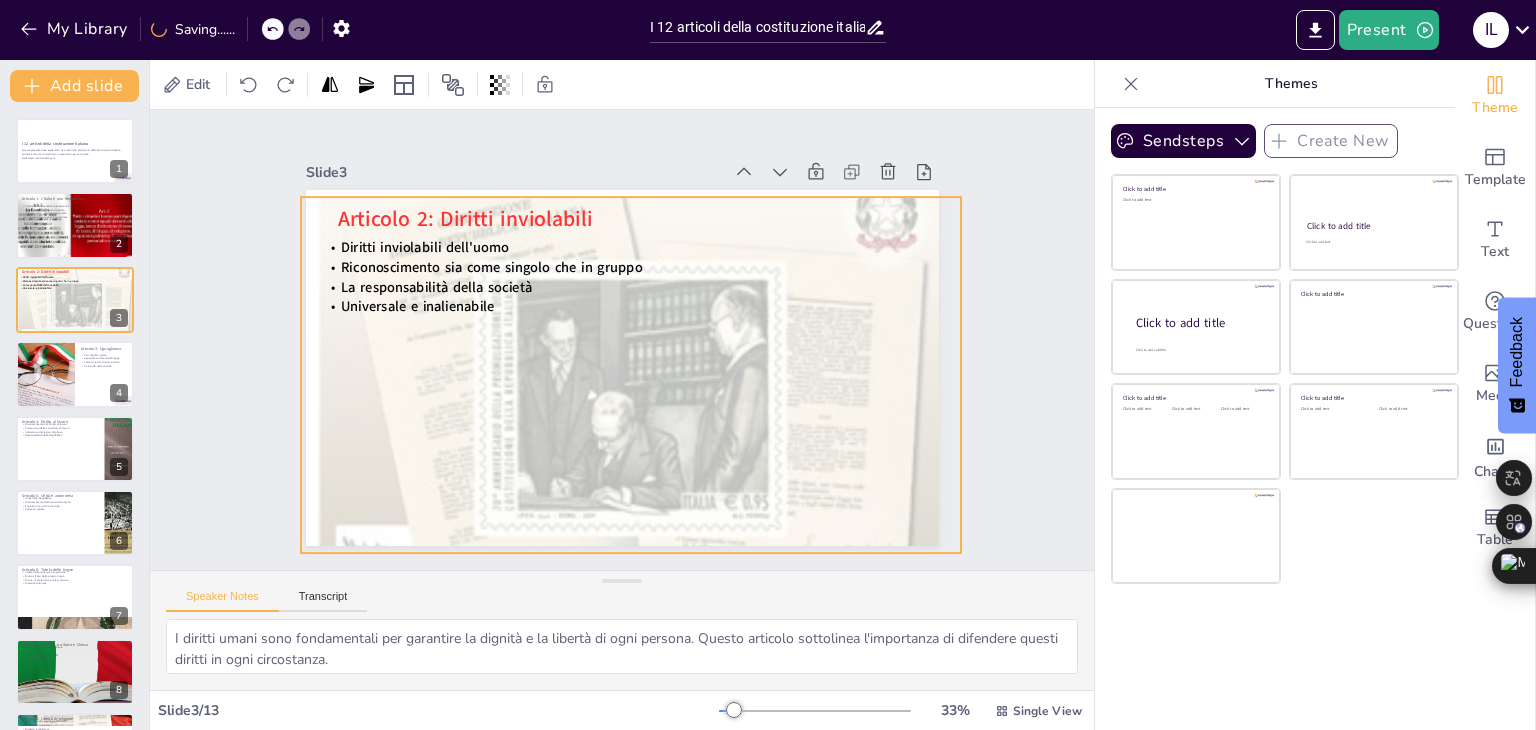 click at bounding box center (631, 394) 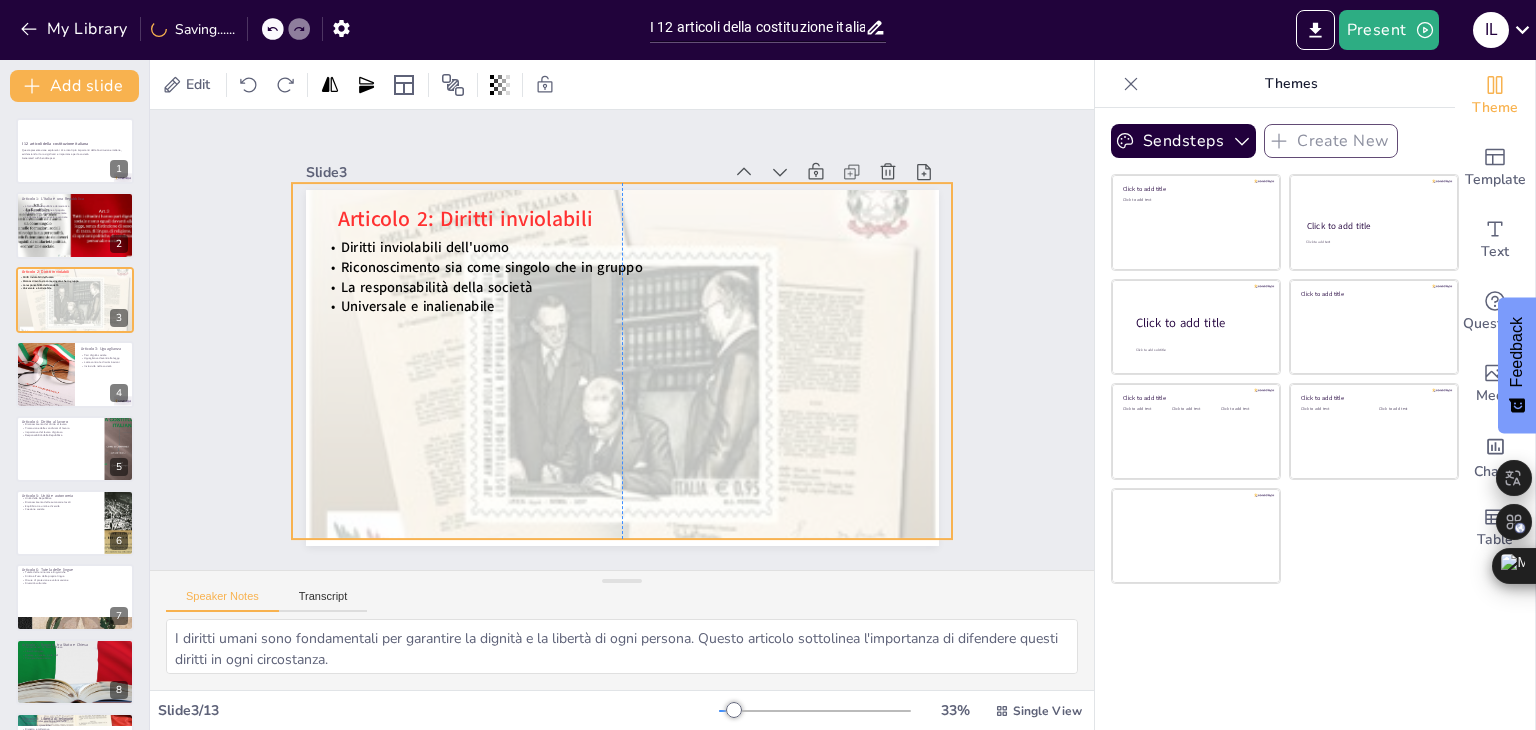 drag, startPoint x: 720, startPoint y: 501, endPoint x: 712, endPoint y: 487, distance: 16.124516 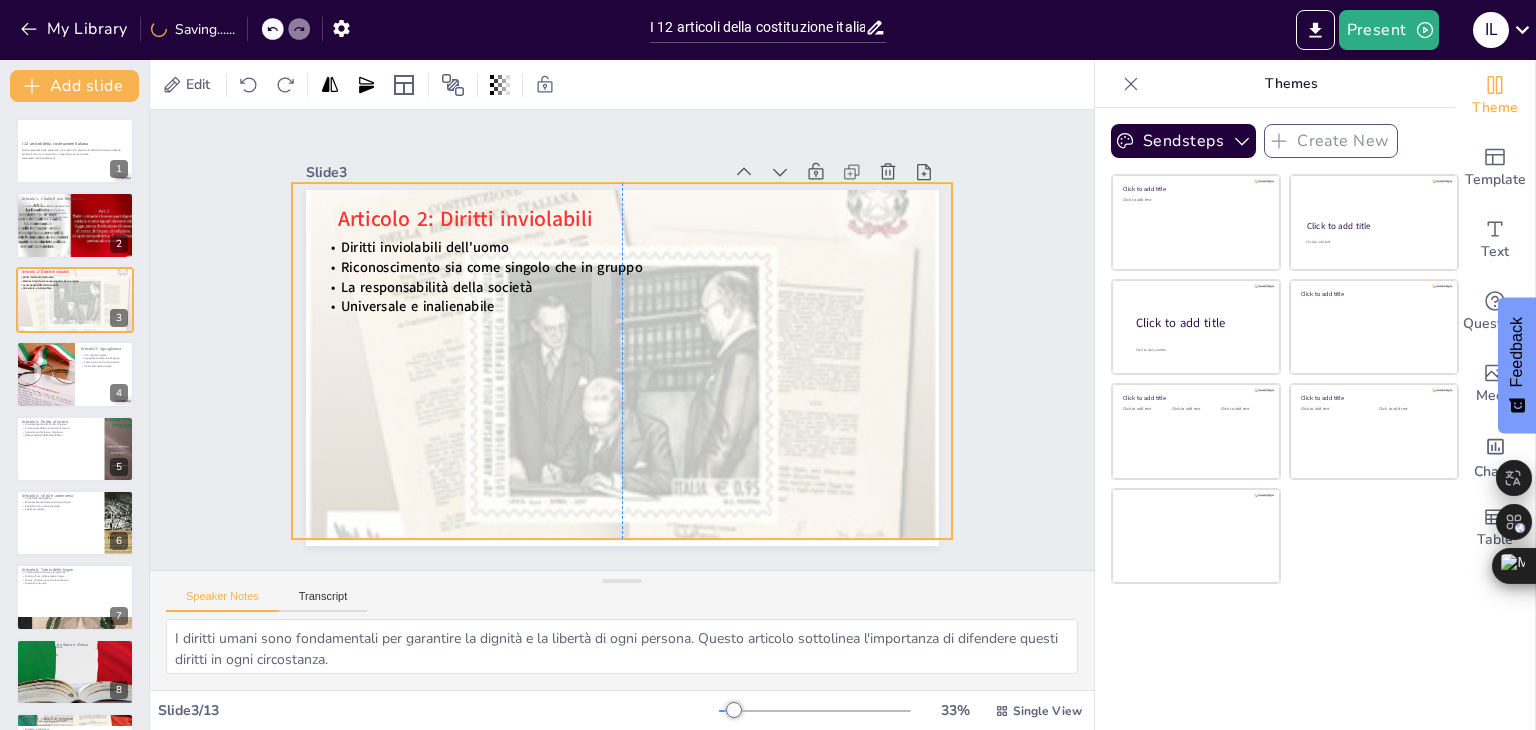 click at bounding box center (622, 380) 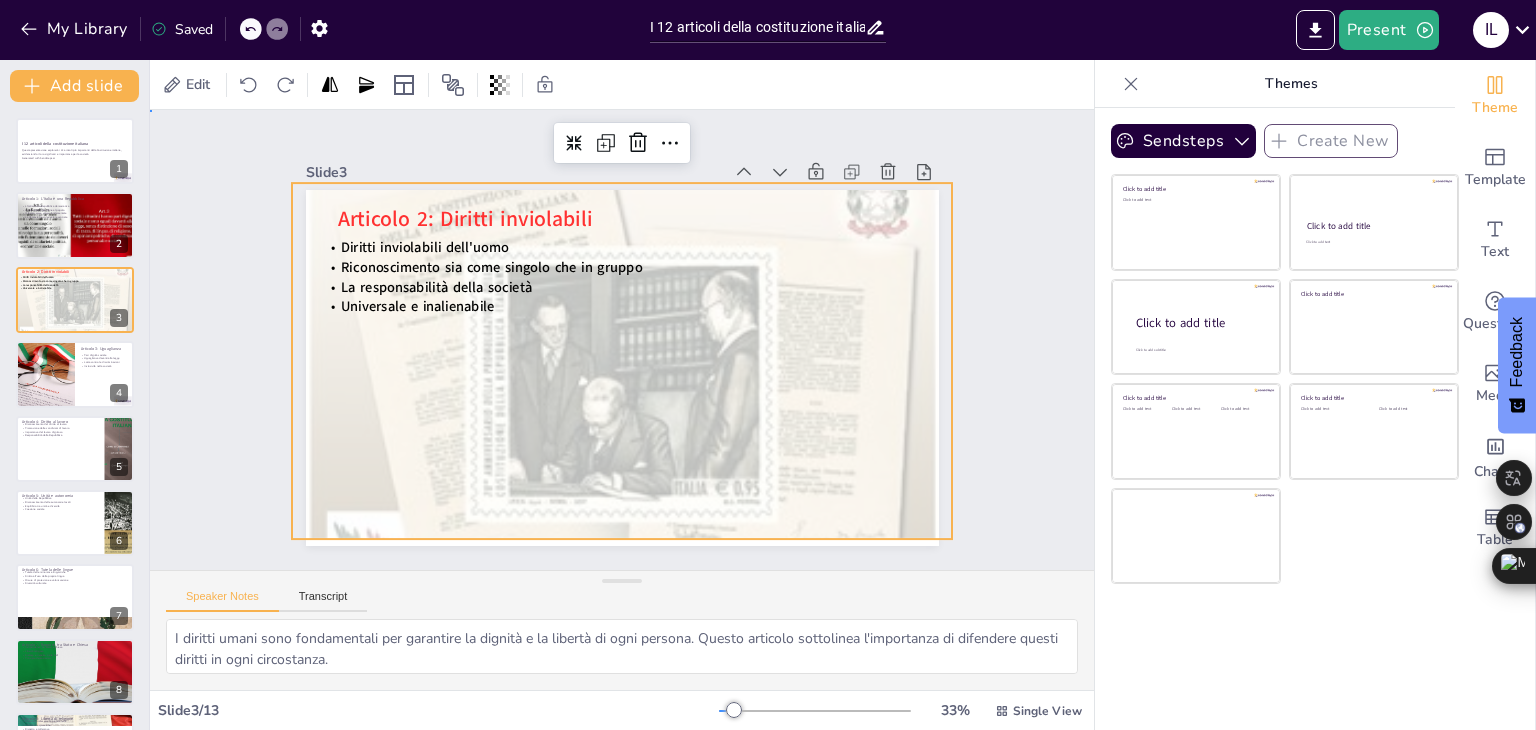 click on "Slide 1 I 12 articoli della costituzione italiana Questa presentazione esplorerà i 12 articoli più importanti della Costituzione italiana, evidenziando i loro significati e importanza per la società. Generated with Sendsteps.ai Slide 2 Articolo 1: L'Italia è una Repubblica L'Italia è una Repubblica democratica La sovranità appartiene al popolo Il lavoro come valore fondamentale La democrazia come valore centrale Slide 3 Articolo 2: Diritti inviolabili Diritti inviolabili dell'uomo Riconoscimento sia come singolo che in gruppo La responsabilità della società Universale e inalienabile Slide 4 Articolo 3: Uguaglianza Pari dignità sociale Uguaglianza davanti alla legge Lotta contro le discriminazioni Inclusività nella società Slide 5 Articolo 4: Diritto al lavoro Riconoscimento del diritto al lavoro Promozione delle condizioni di lavoro Importanza del lavoro dignitoso Responsabilità della Repubblica Slide 6 Articolo 5: Unità e autonomia Unità della Repubblica Equilibrio tra unità e diversità" at bounding box center (622, 340) 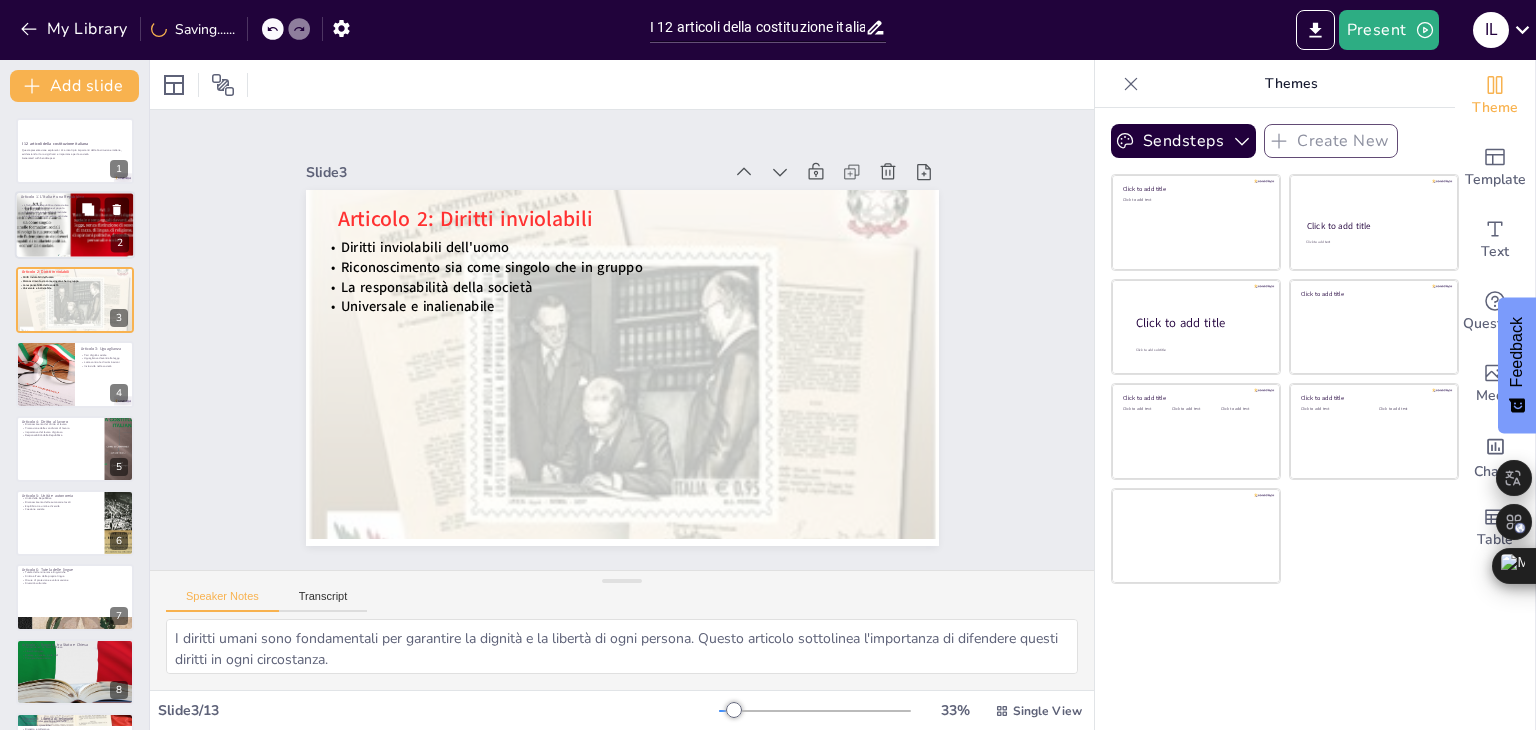 click on "La democrazia come valore centrale" at bounding box center (75, 217) 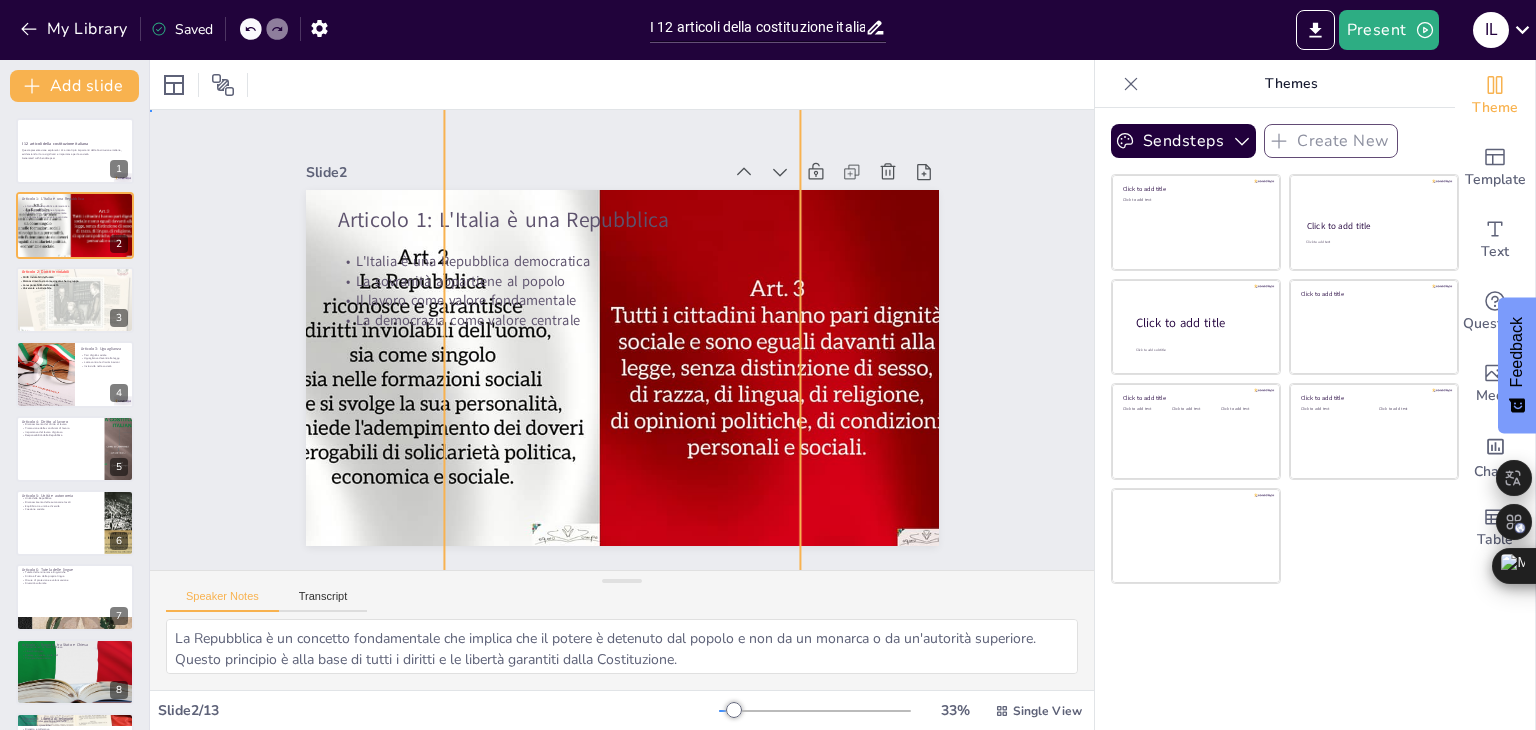 click at bounding box center (415, 368) 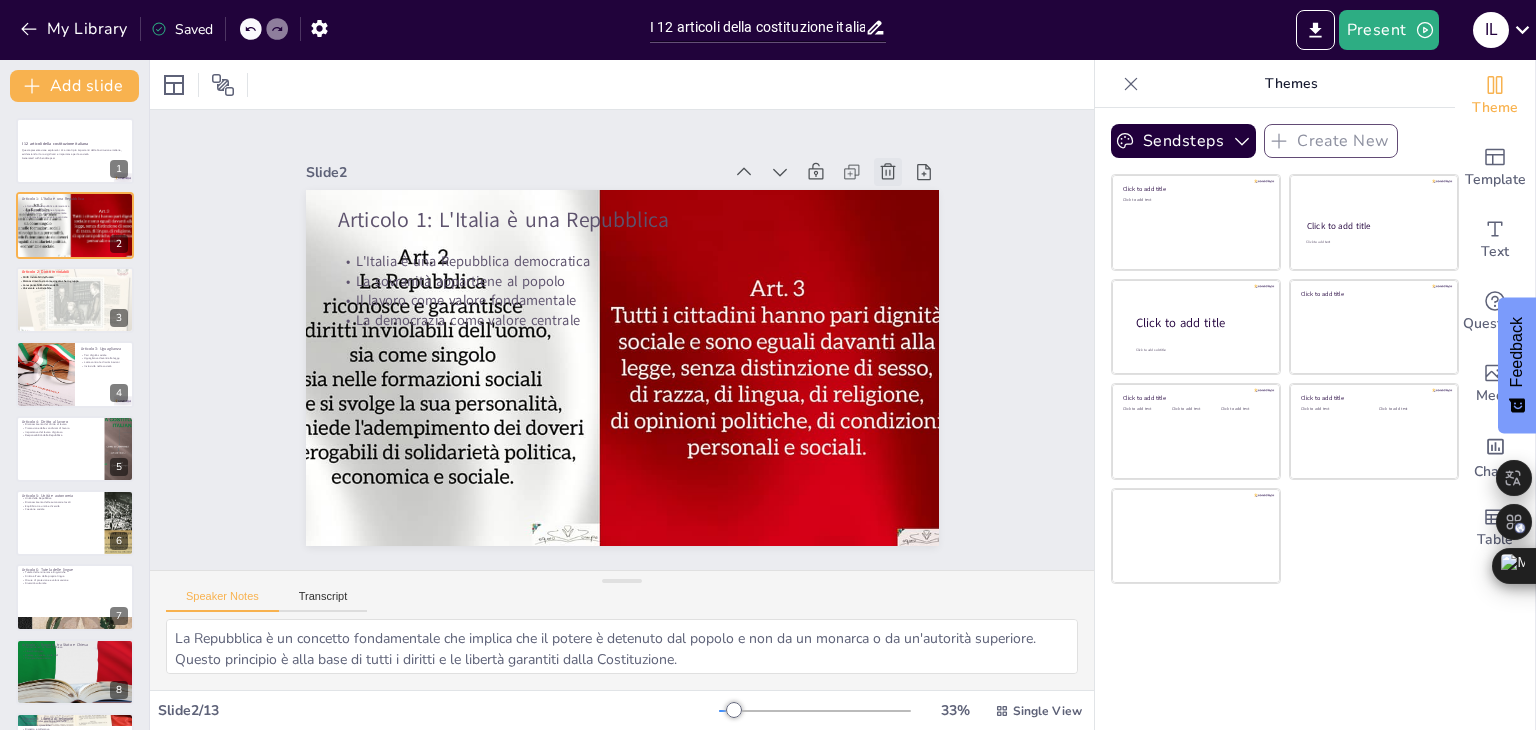 click 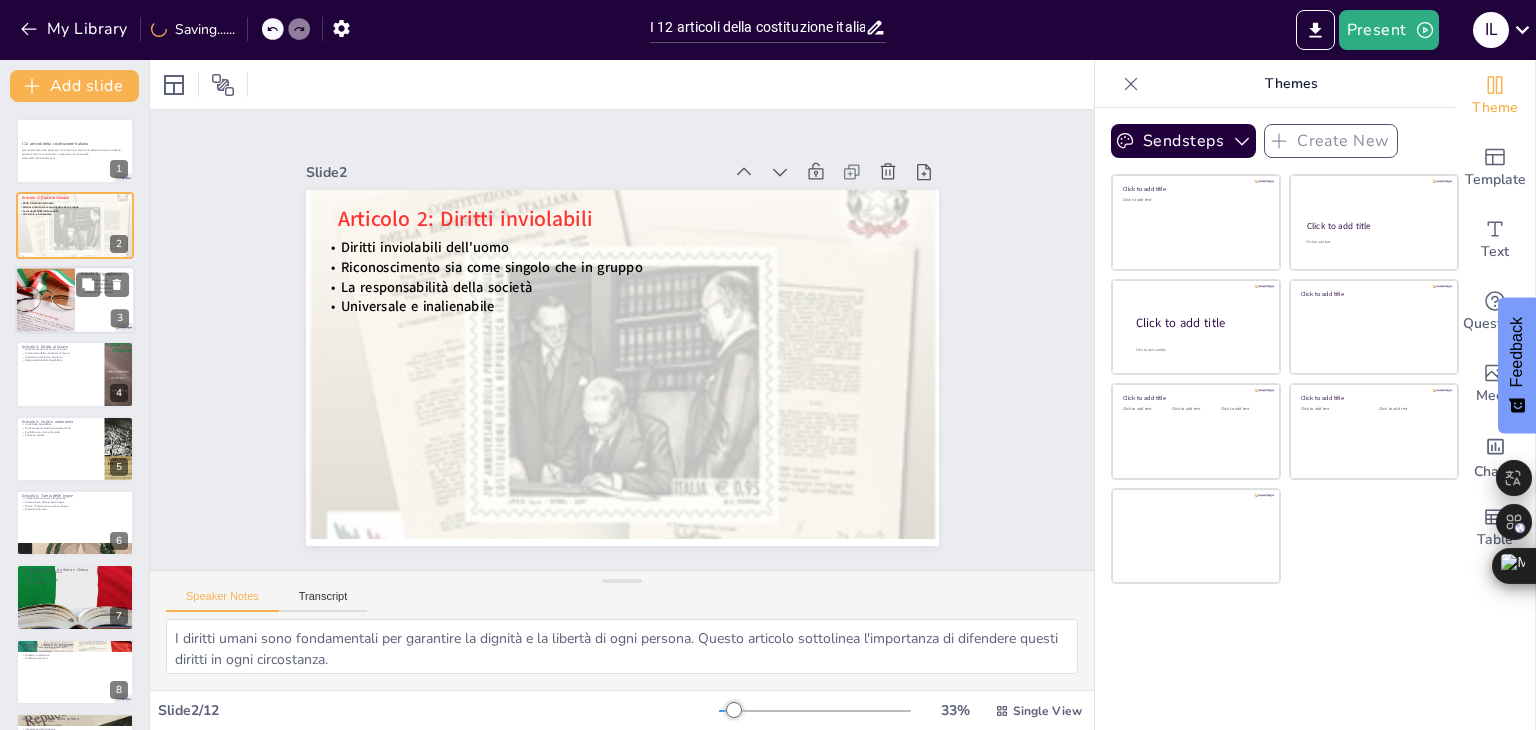 click at bounding box center [44, 300] 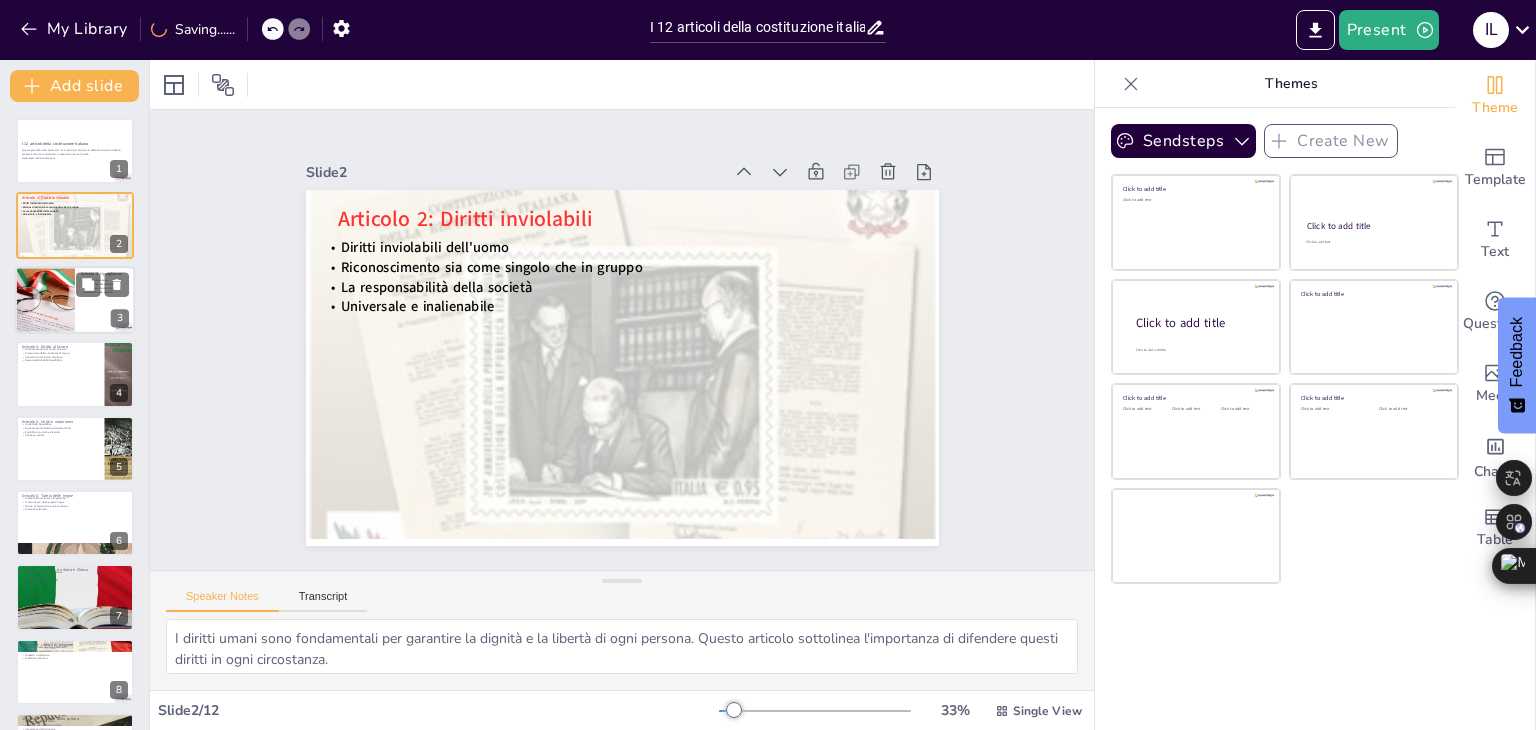 type on "La dignità è un diritto fondamentale che deve essere riconosciuto a tutti. Questo principio è alla base di una società equa e giusta.
L'uguaglianza davanti alla legge è essenziale per garantire che tutti i cittadini siano trattati con giustizia, senza favoritismi o discriminazioni.
Questo articolo è un importante strumento nella lotta contro le discriminazioni di ogni tipo. Promuove una società in cui tutti possono vivere senza paura di essere giudicati per le loro caratteristiche personali.
L'inclusività è fondamentale per costruire una società coesa. Questo articolo incoraggia il rispetto e l'accettazione delle differenze tra le persone." 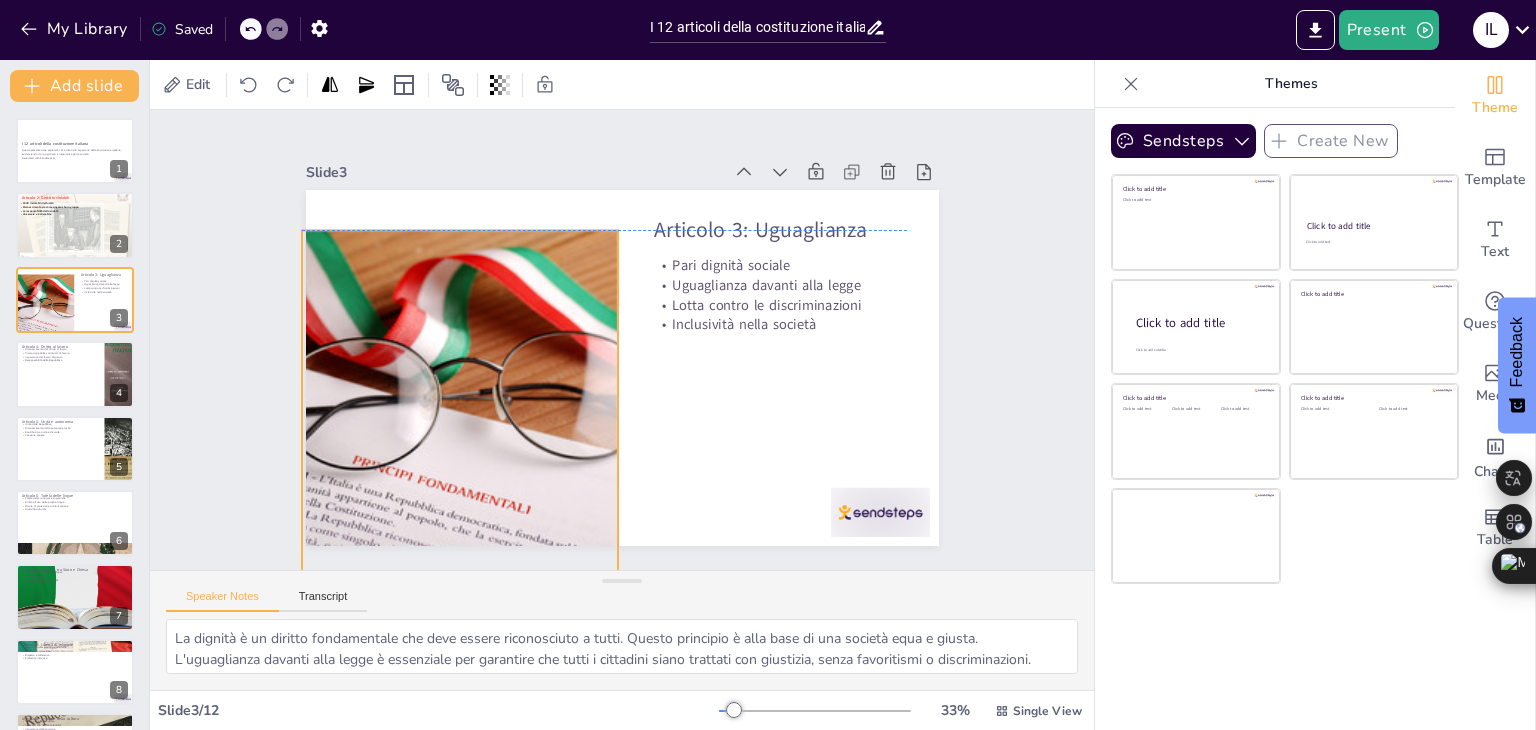 drag, startPoint x: 404, startPoint y: 396, endPoint x: 420, endPoint y: 398, distance: 16.124516 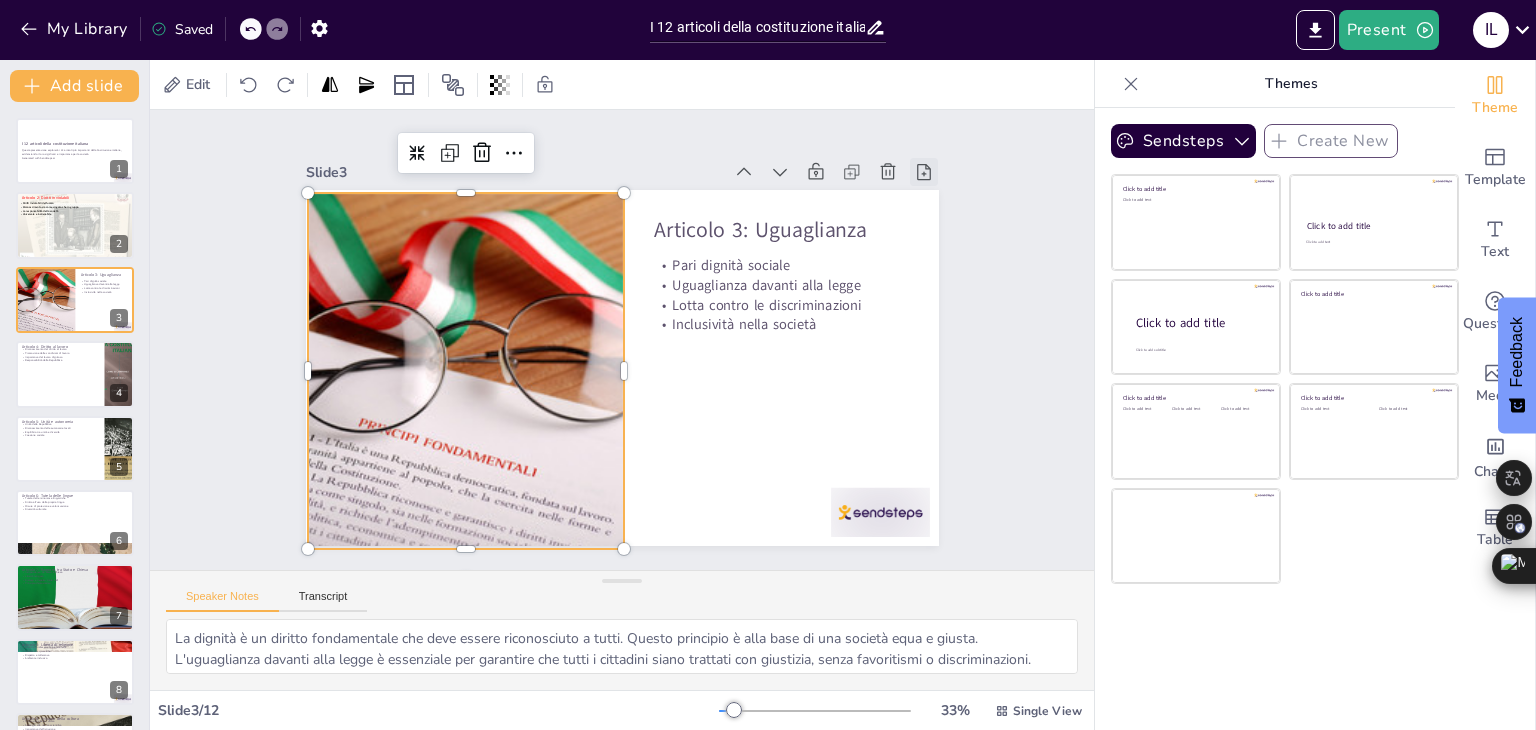 click 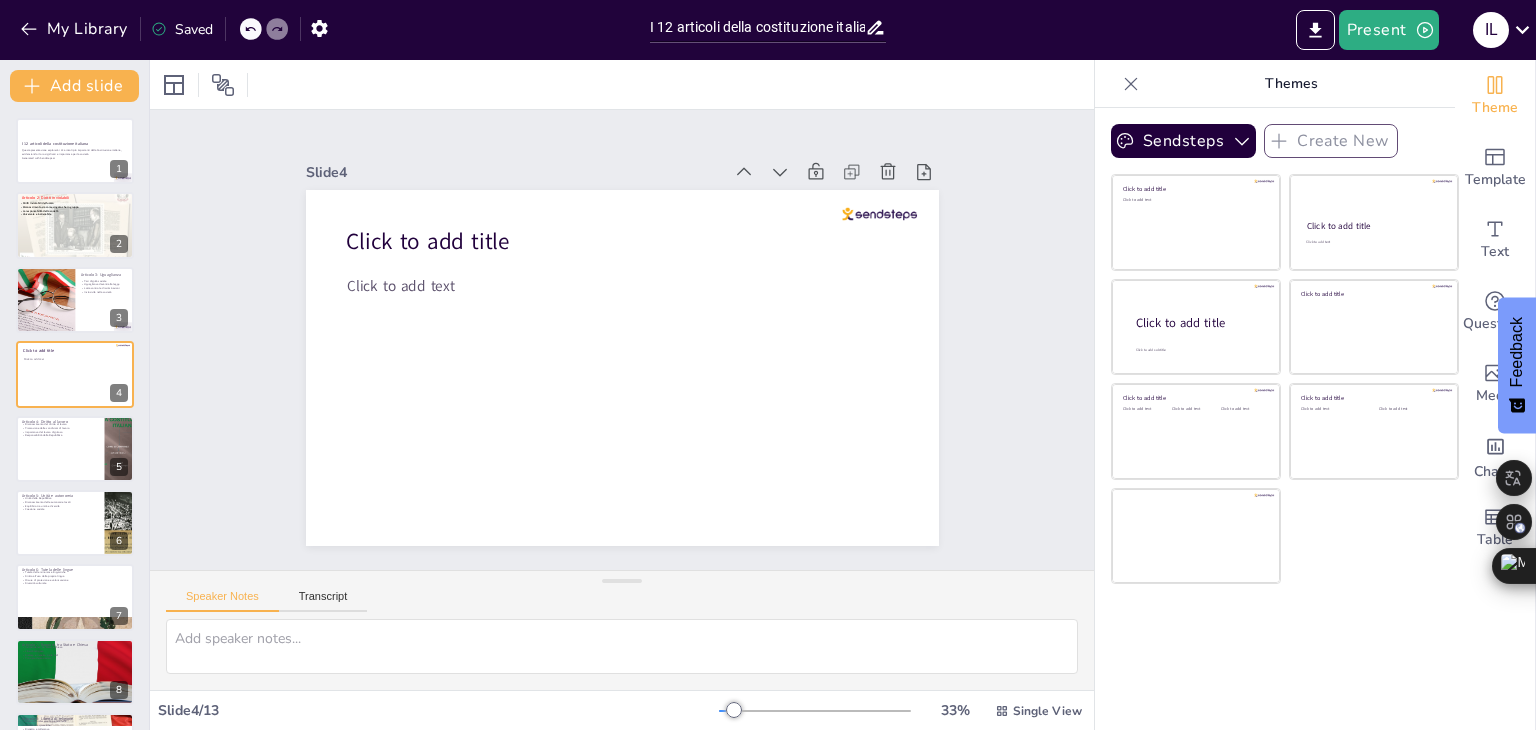 click on "My Library Saved" at bounding box center (169, 28) 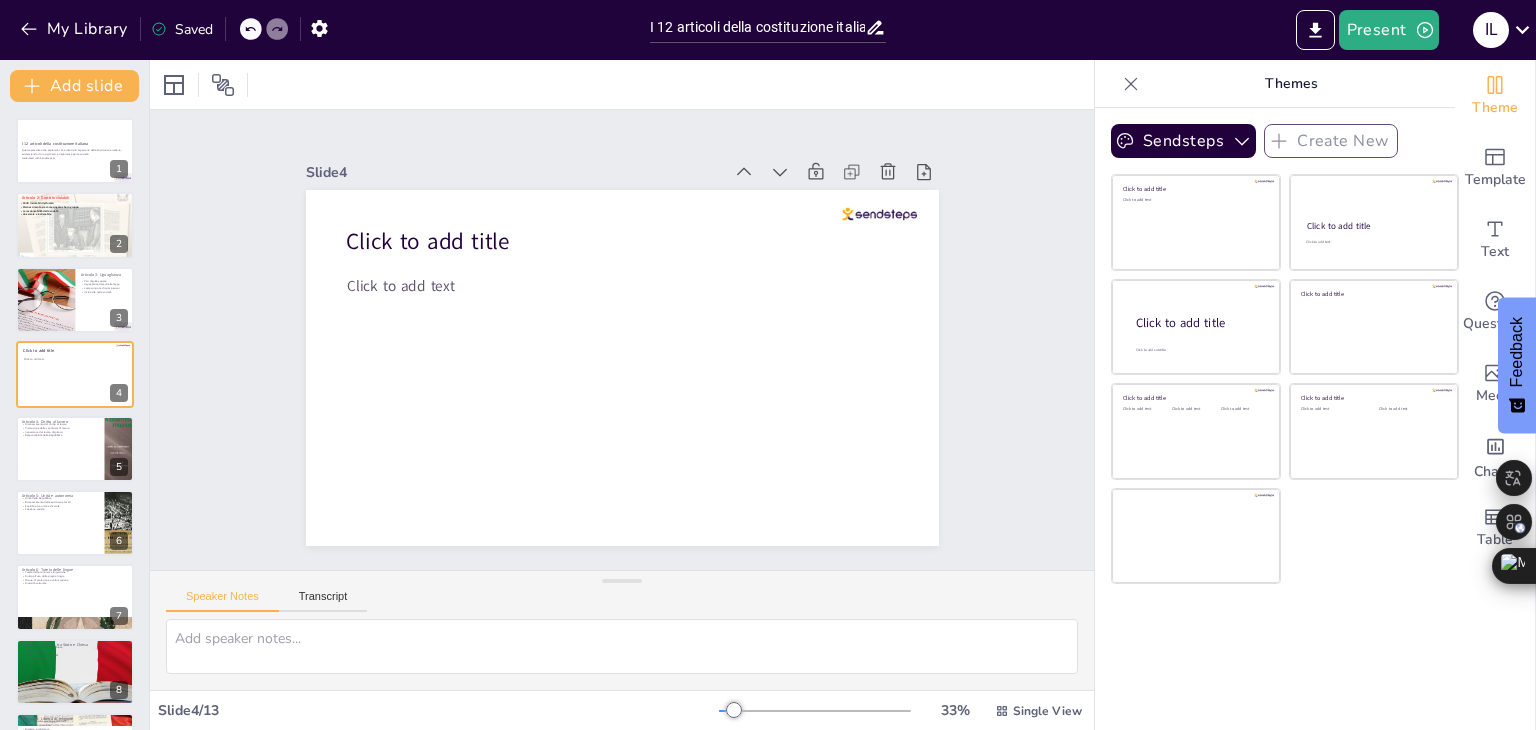 click 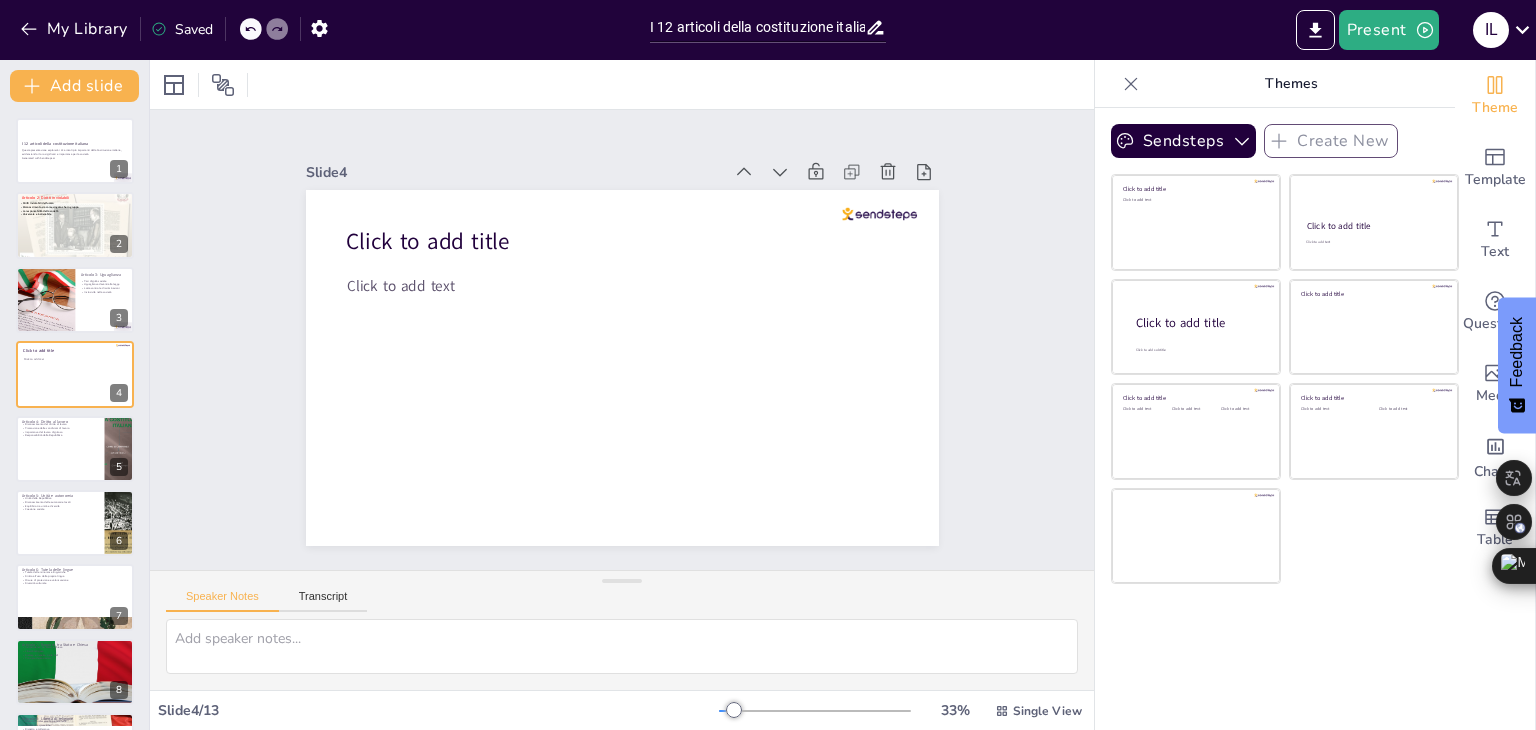 click 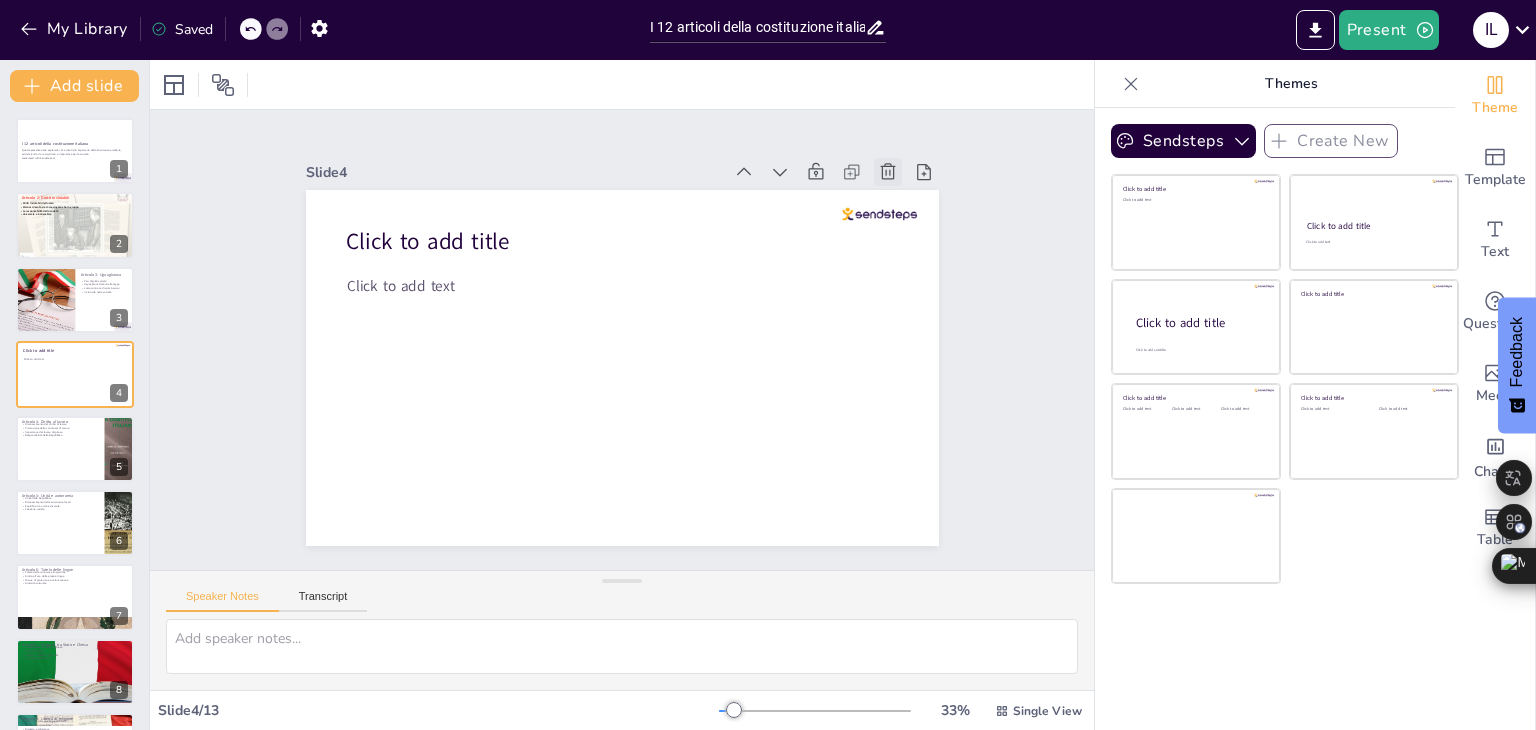 click 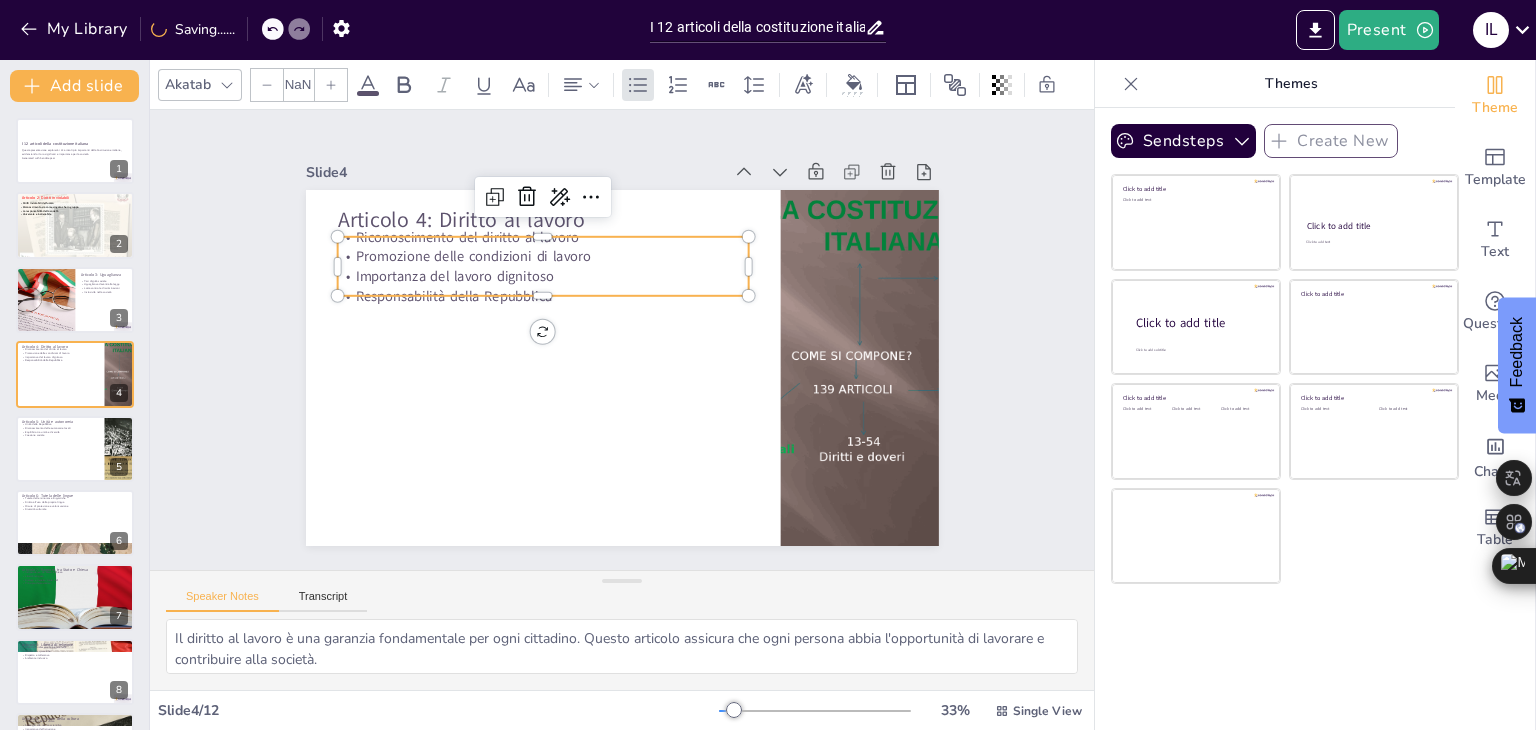 type on "32" 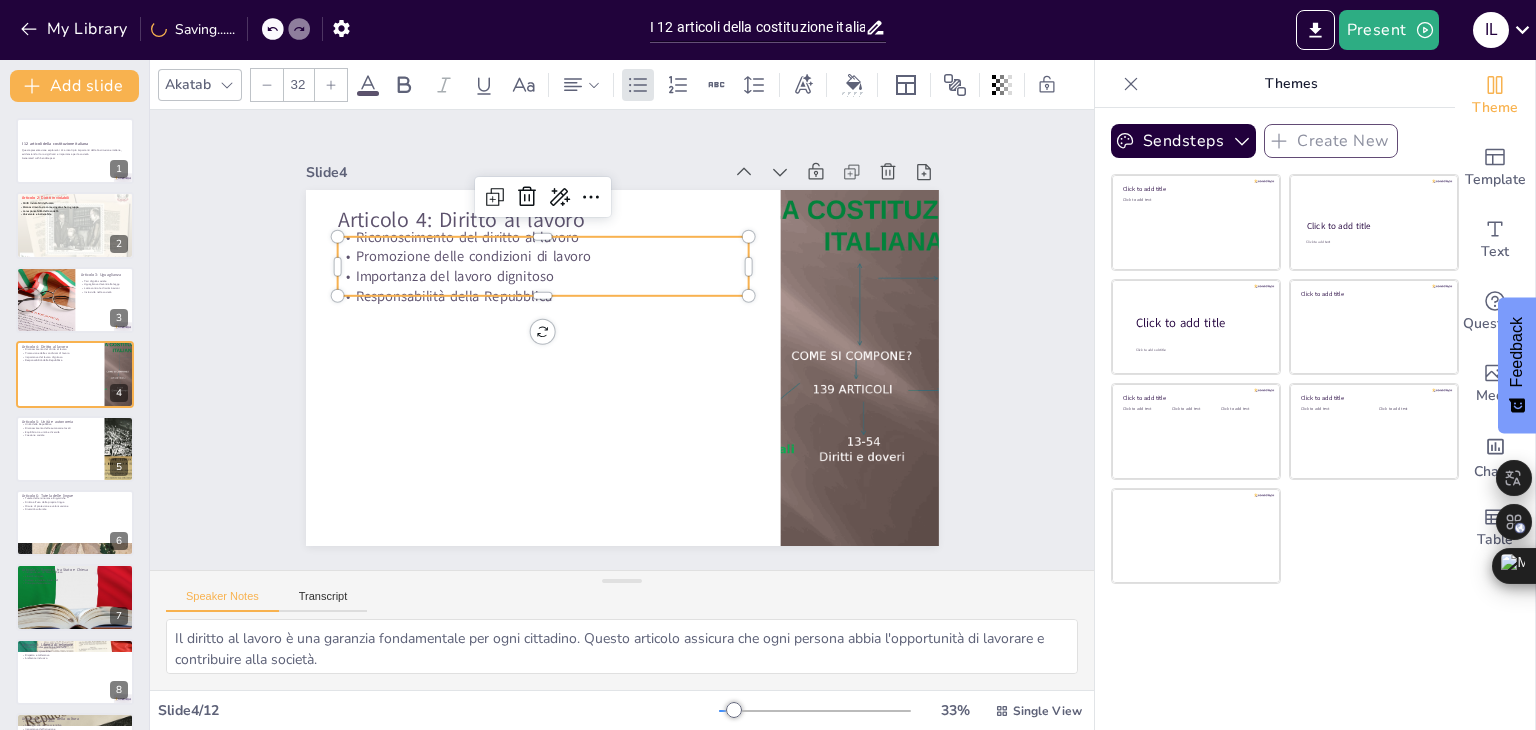 click on "Importanza del lavoro dignitoso" at bounding box center [542, 276] 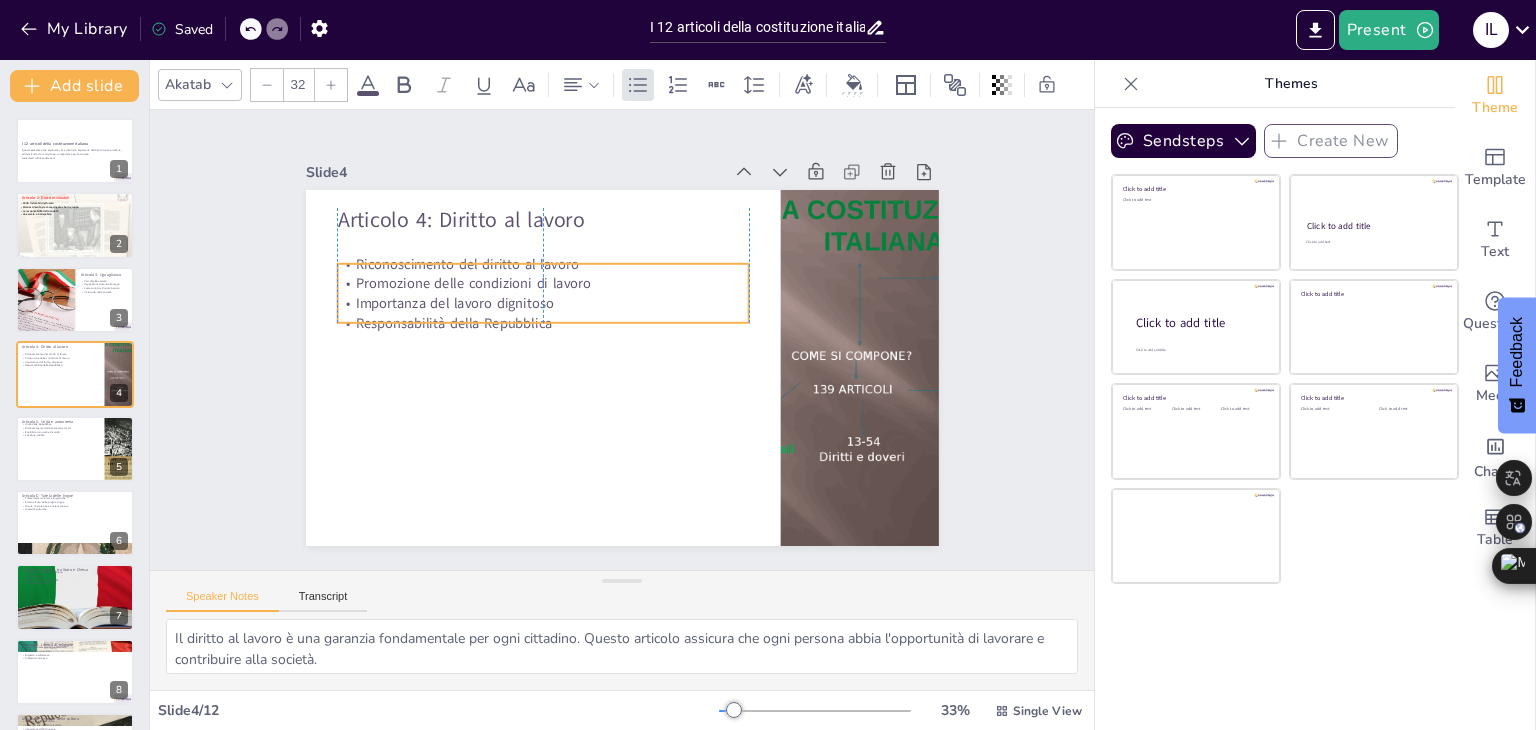 drag, startPoint x: 500, startPoint y: 269, endPoint x: 498, endPoint y: 296, distance: 27.073973 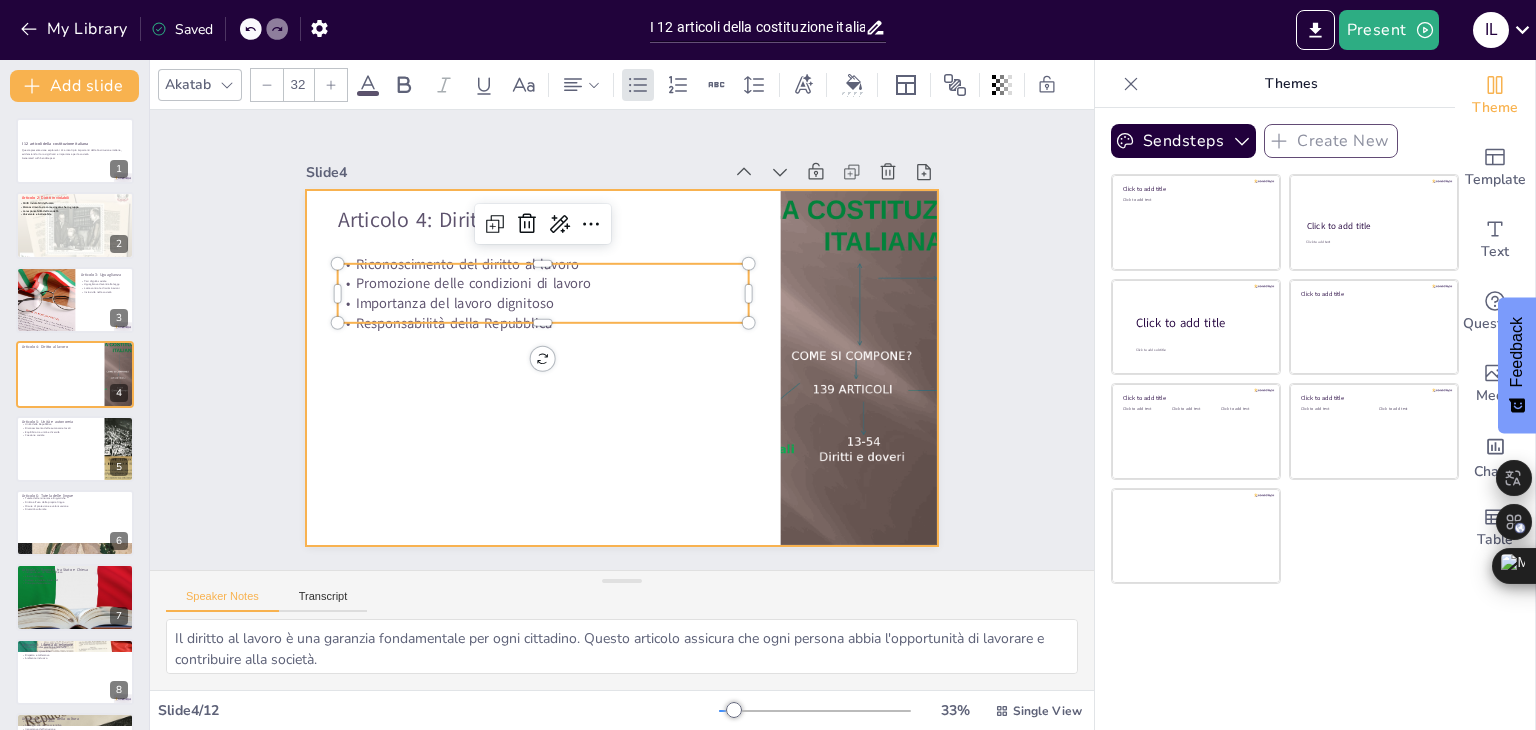 click at bounding box center (622, 368) 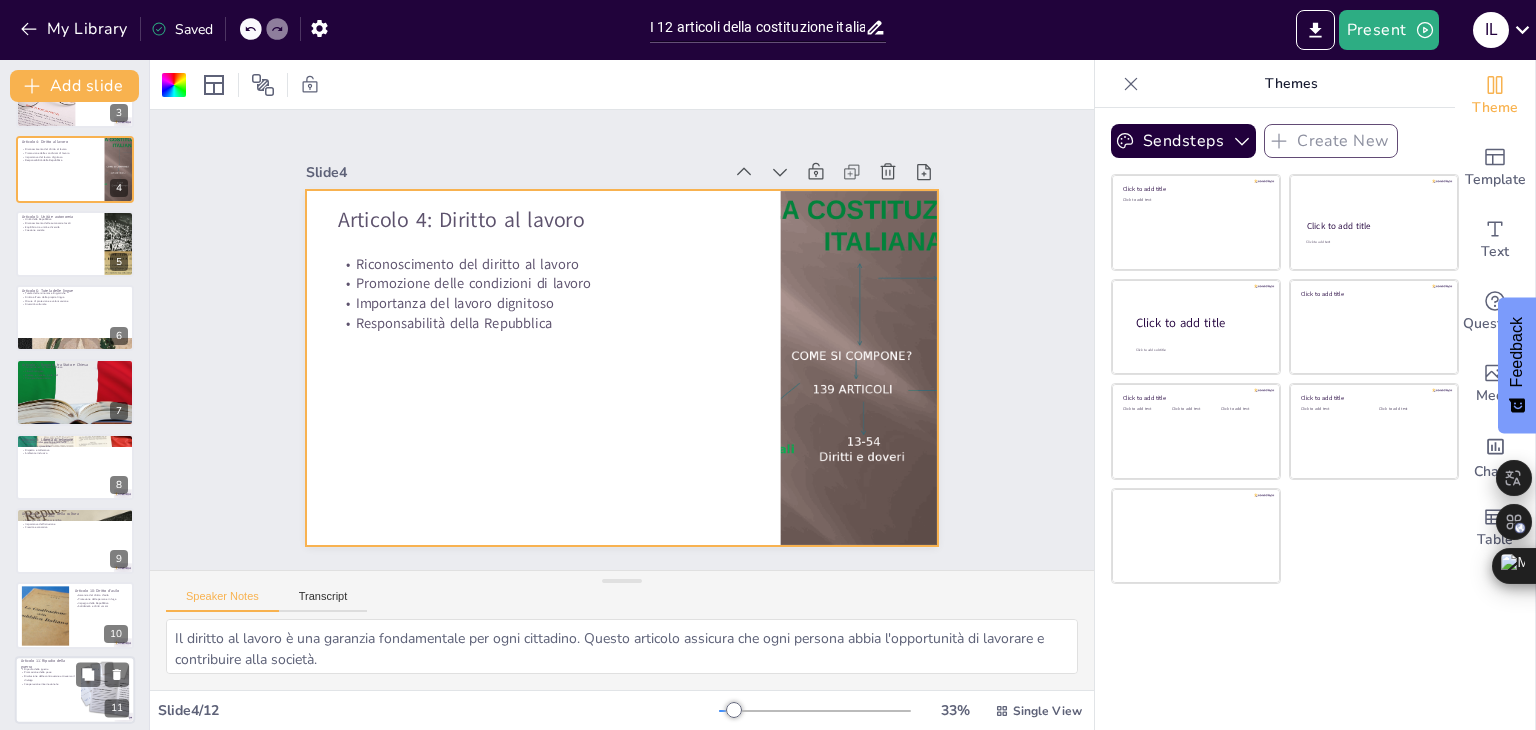 scroll, scrollTop: 288, scrollLeft: 0, axis: vertical 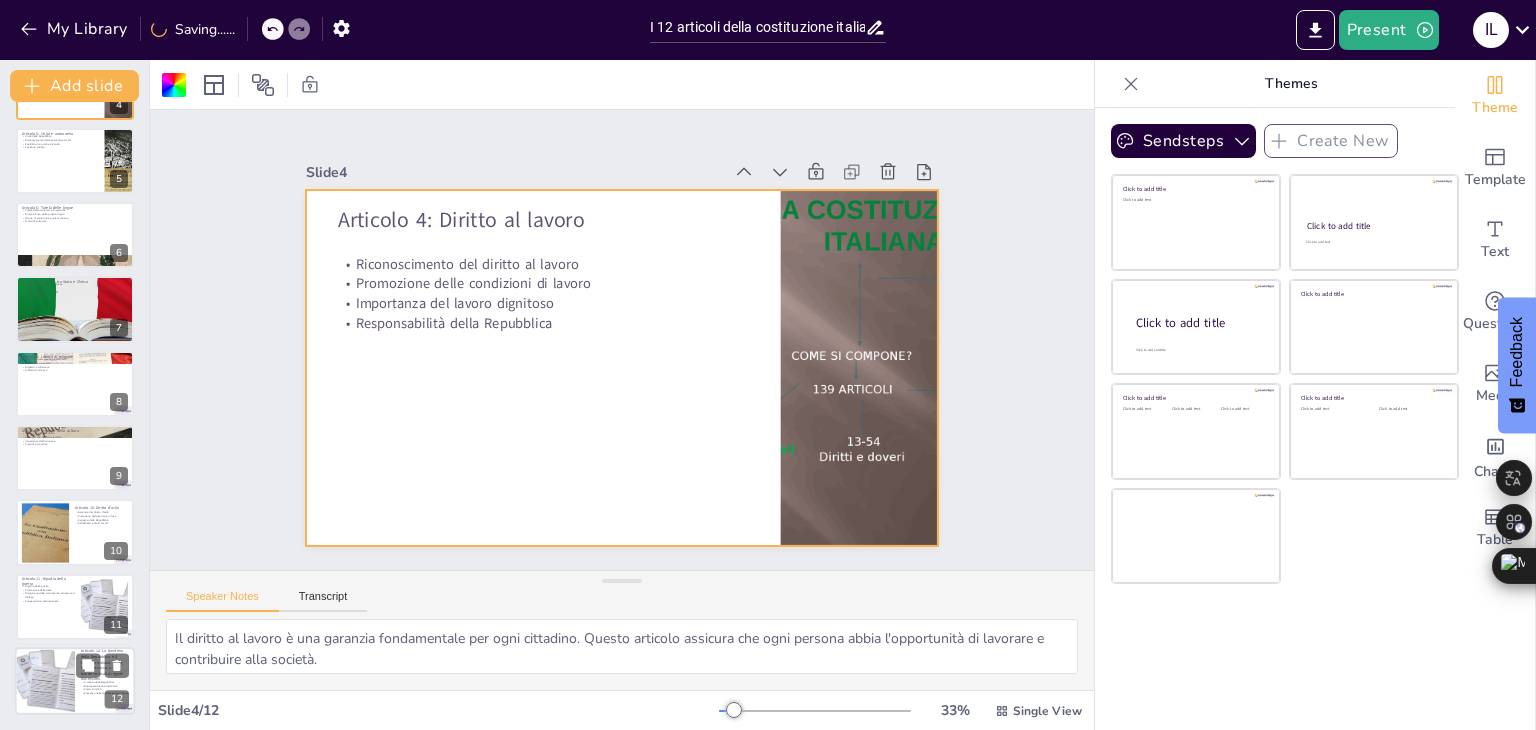 click at bounding box center (44, 681) 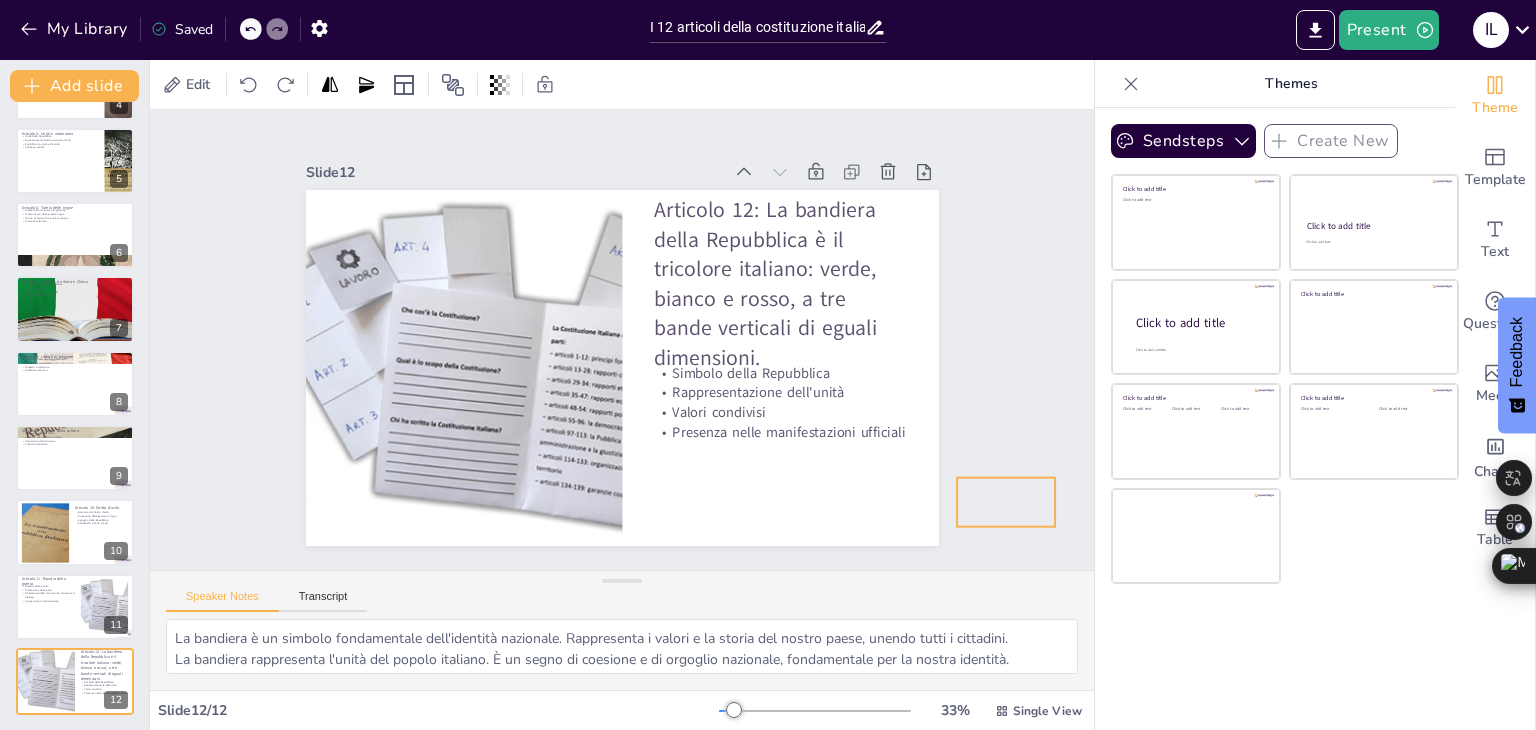 drag, startPoint x: 826, startPoint y: 509, endPoint x: 1019, endPoint y: 496, distance: 193.43733 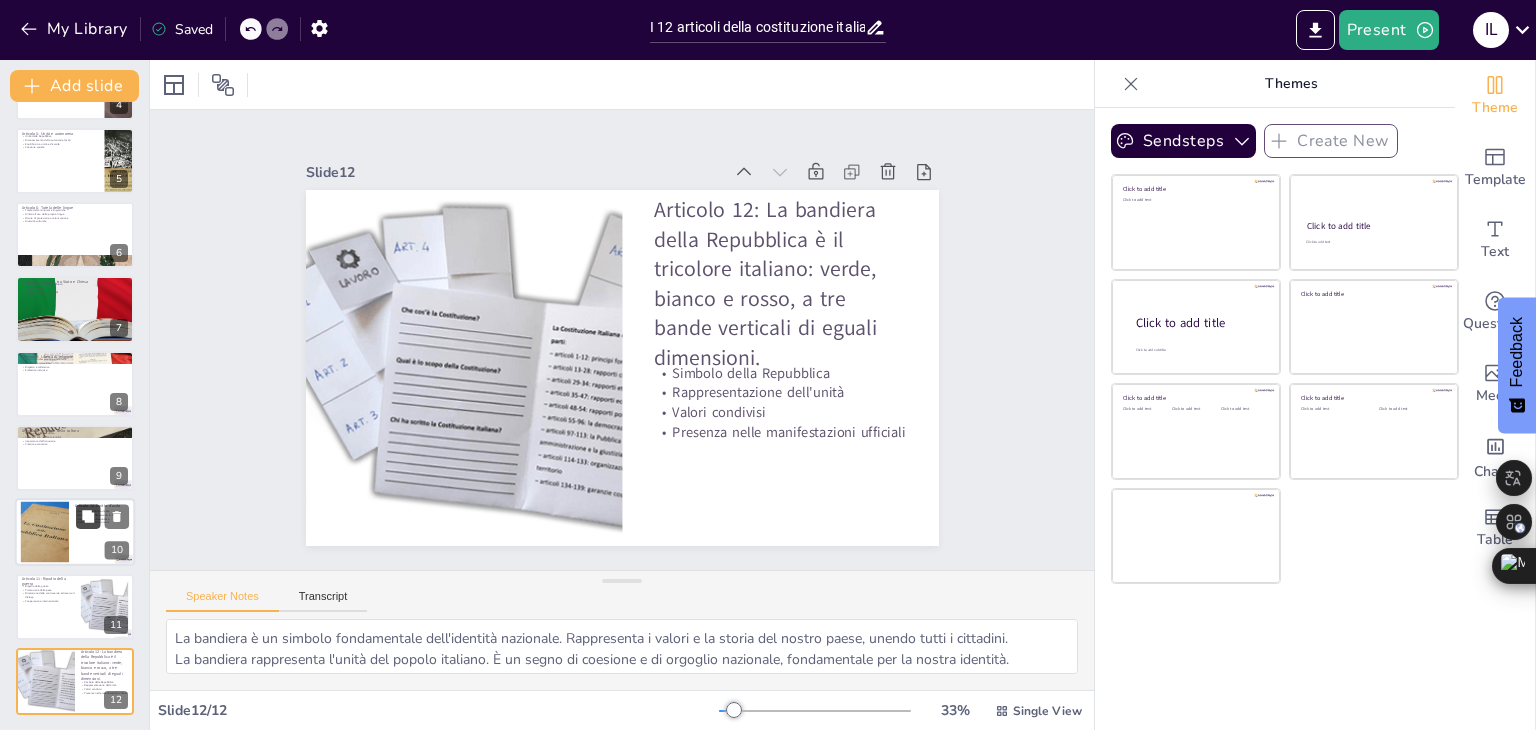 click at bounding box center (88, 517) 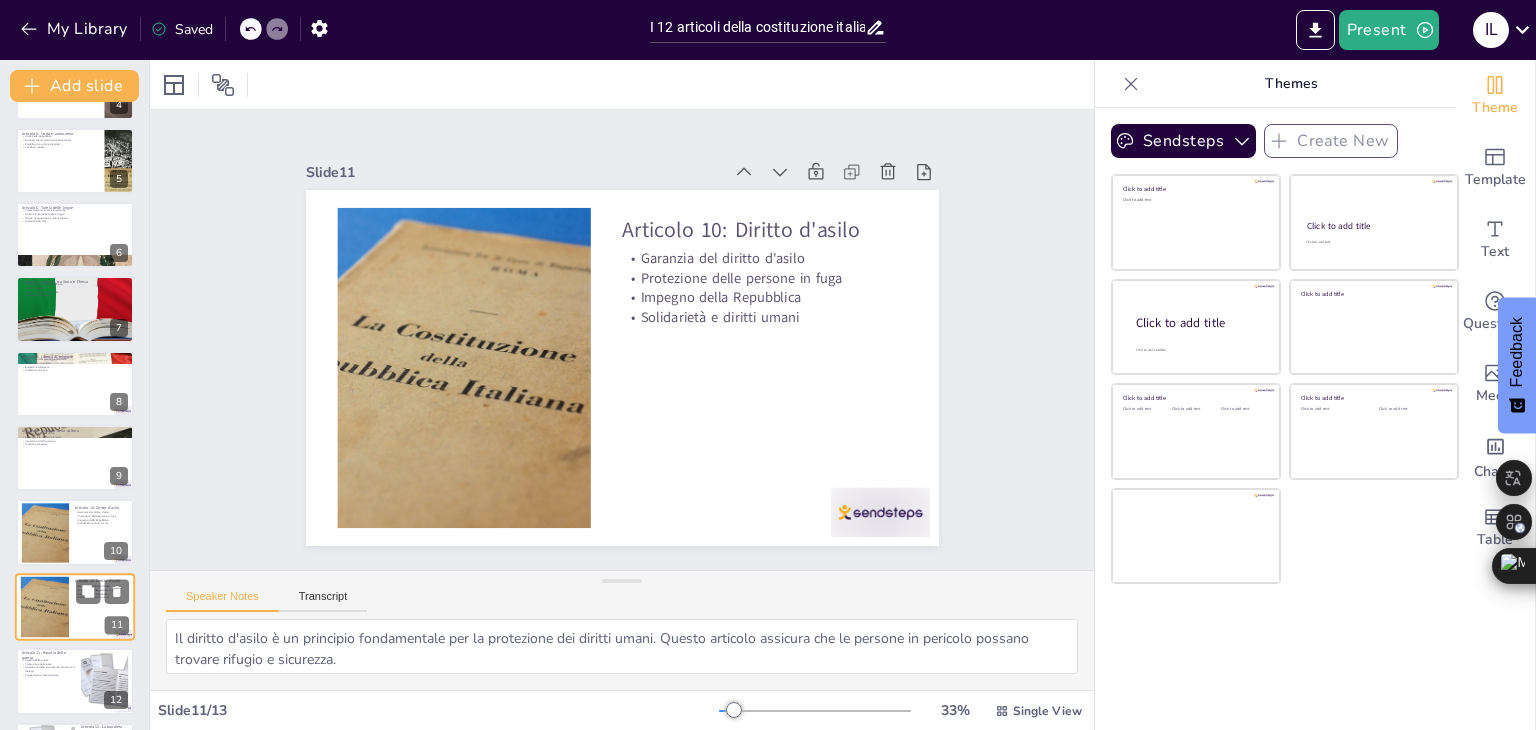 scroll, scrollTop: 363, scrollLeft: 0, axis: vertical 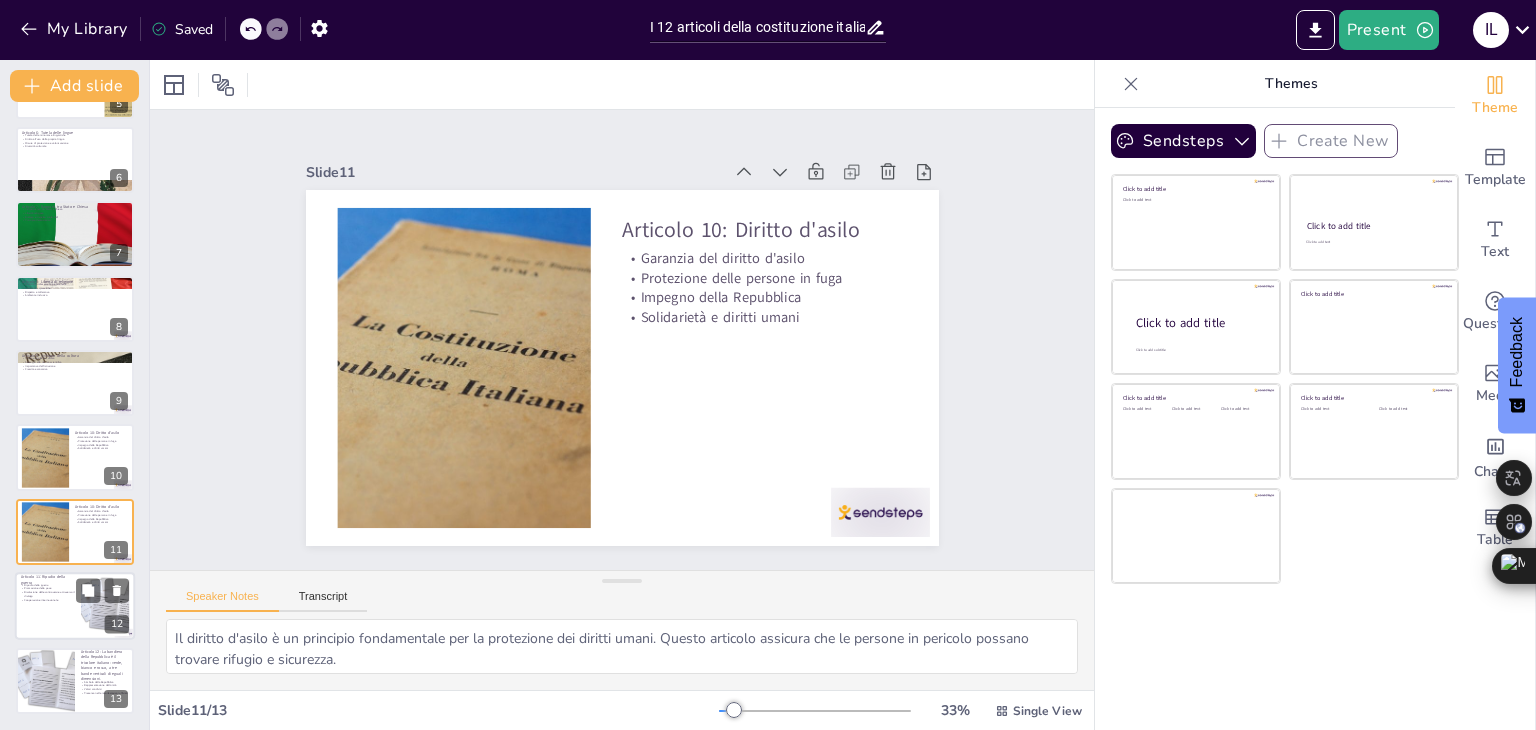 click on "Risoluzione delle controversie attraverso il dialogo" at bounding box center (48, 594) 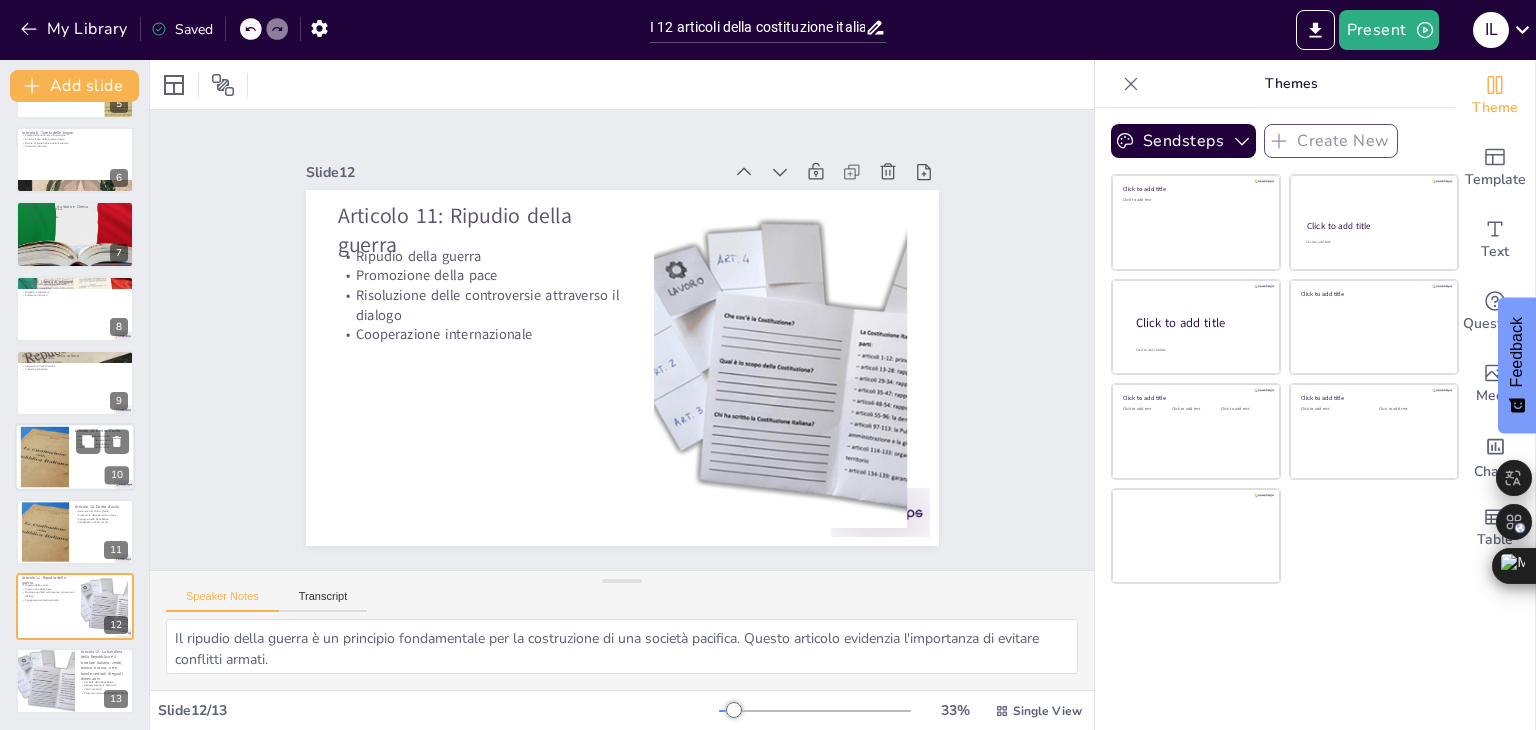 click at bounding box center [44, 457] 